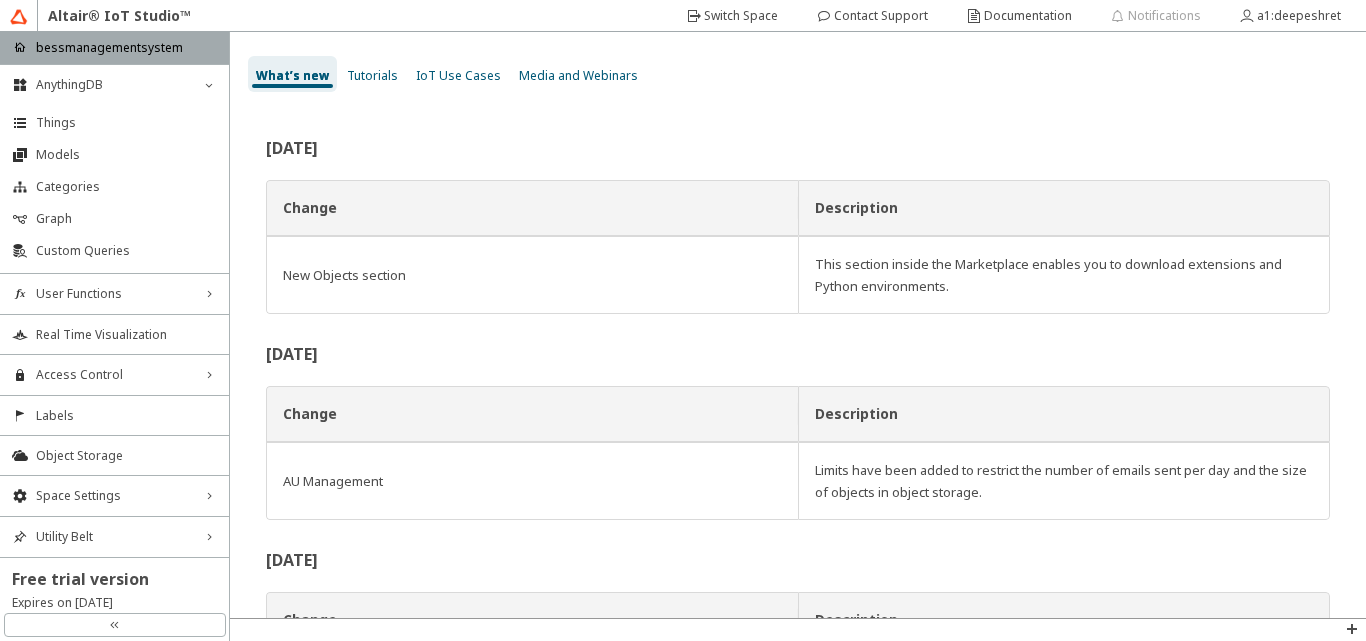 click on "Things" at bounding box center [126, 123] 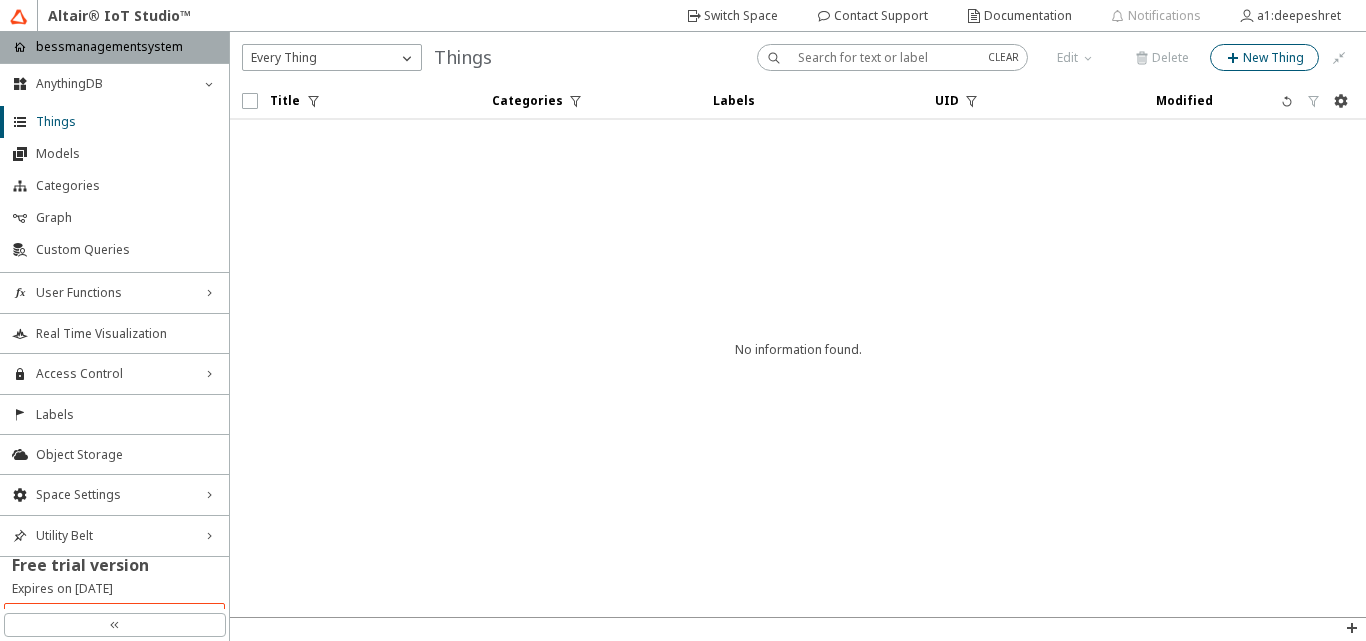 click on "New Thing" at bounding box center [1264, 57] 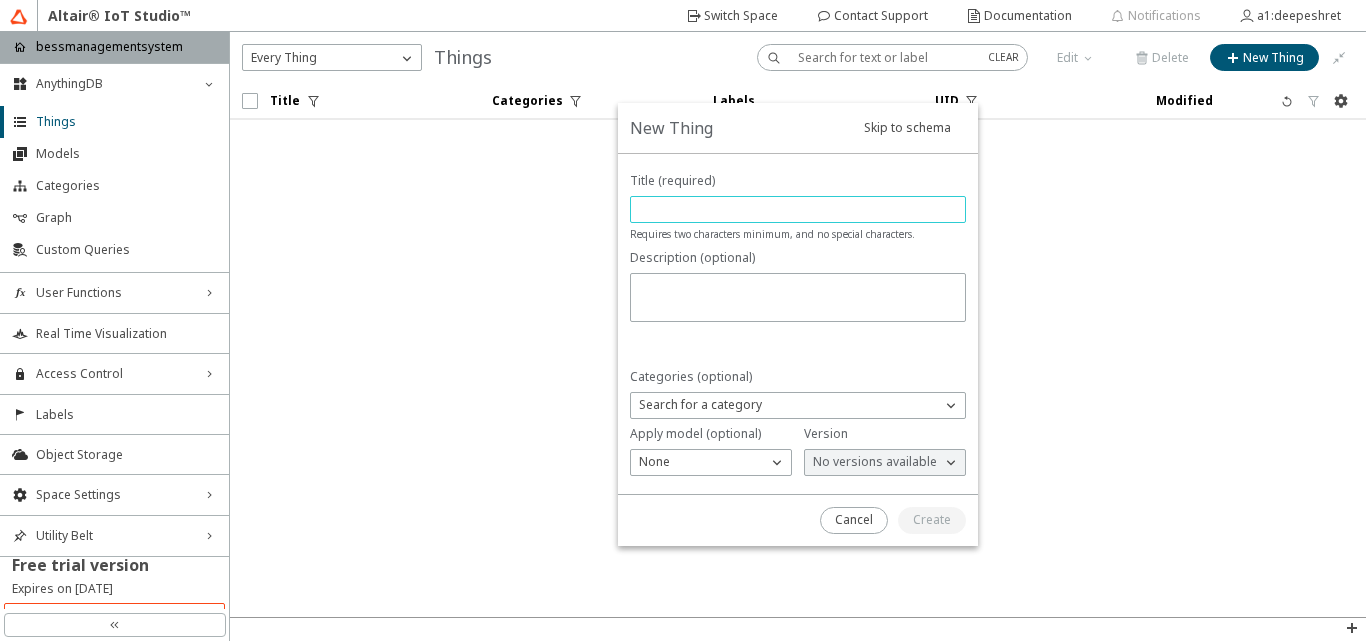 click at bounding box center [798, 209] 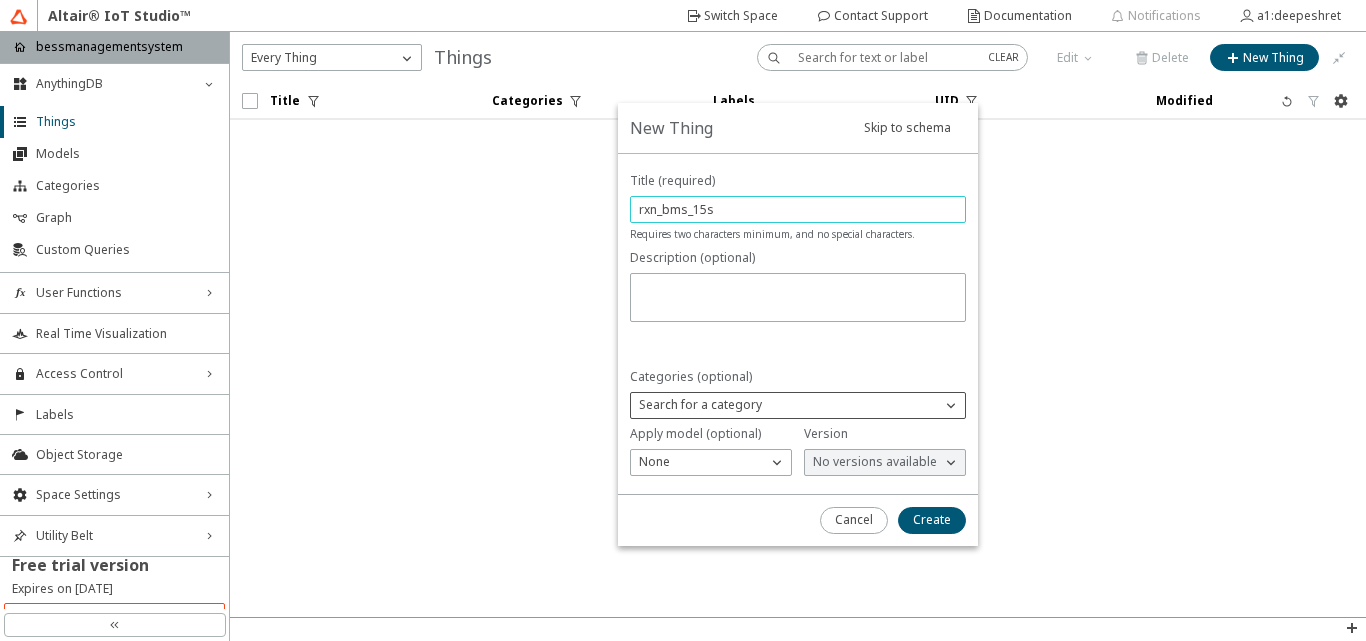 type on "rxn_bms_15s" 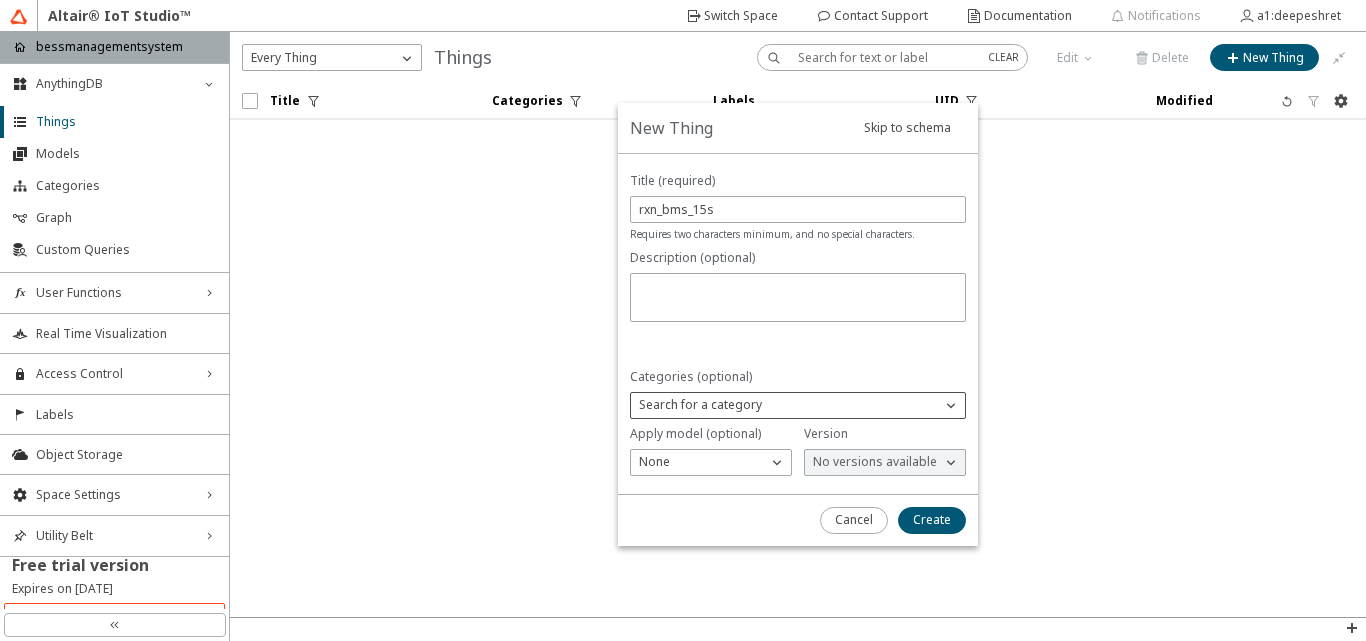 click on "Search for a category" at bounding box center [786, 405] 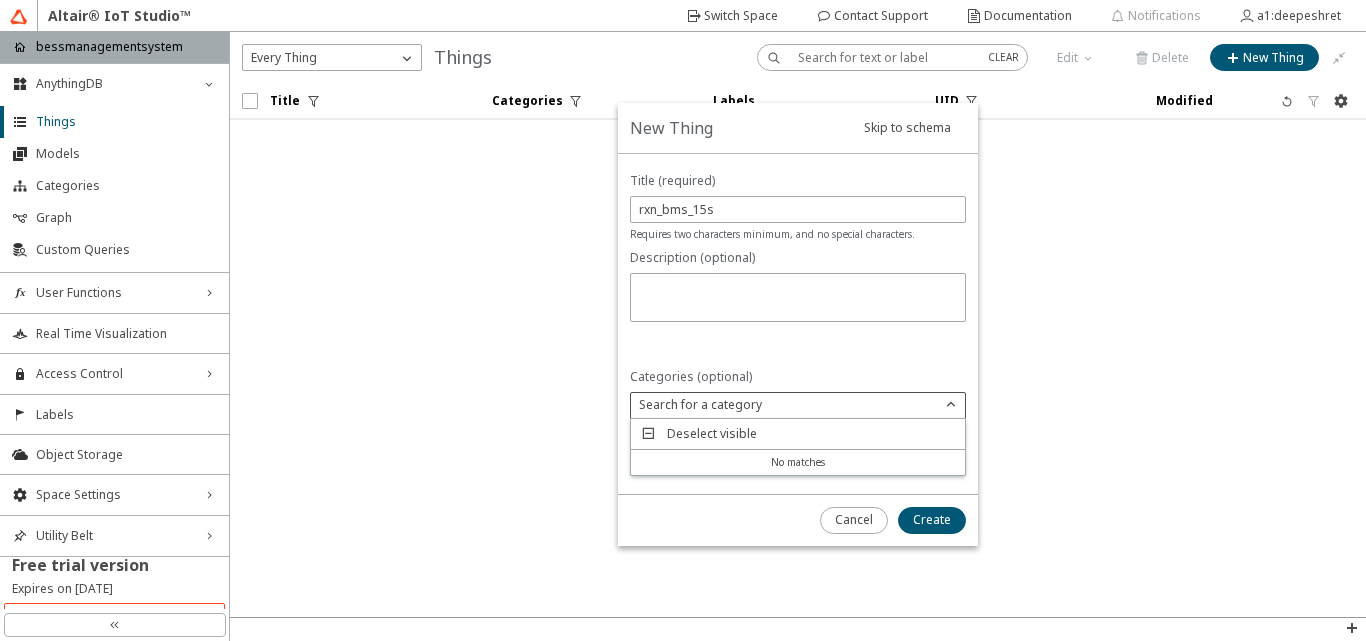 click on "Categories (optional)" at bounding box center [798, 377] 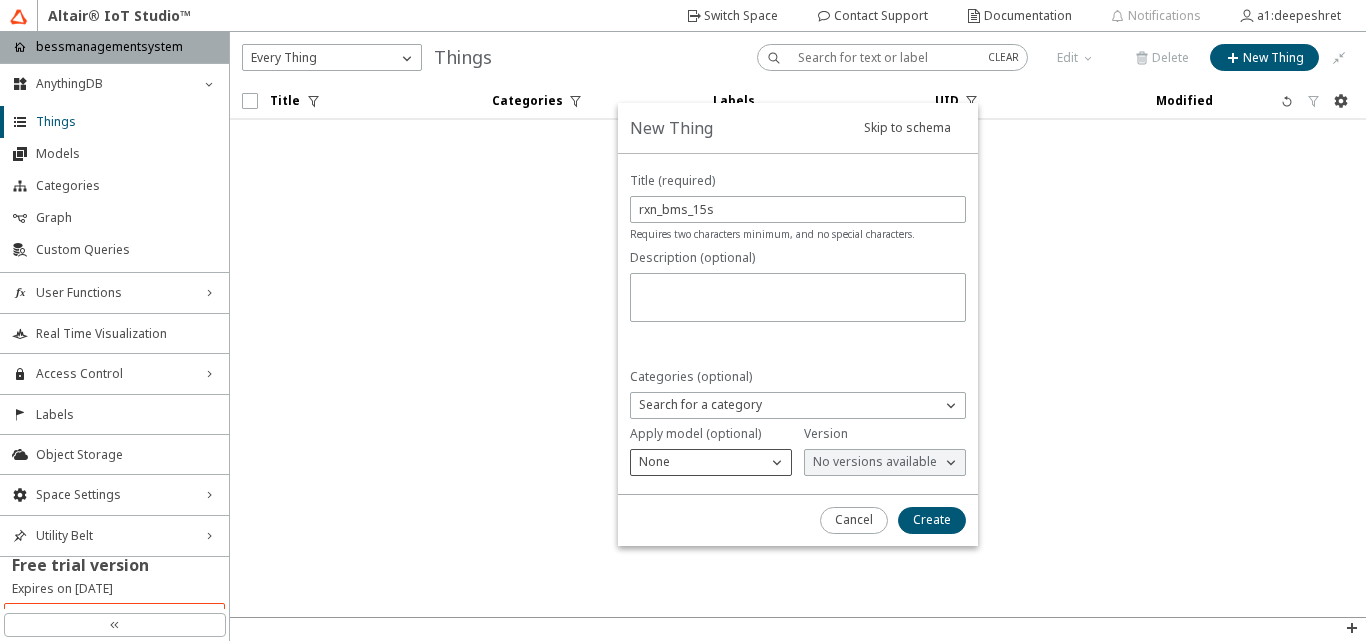 click on "None" at bounding box center [711, 462] 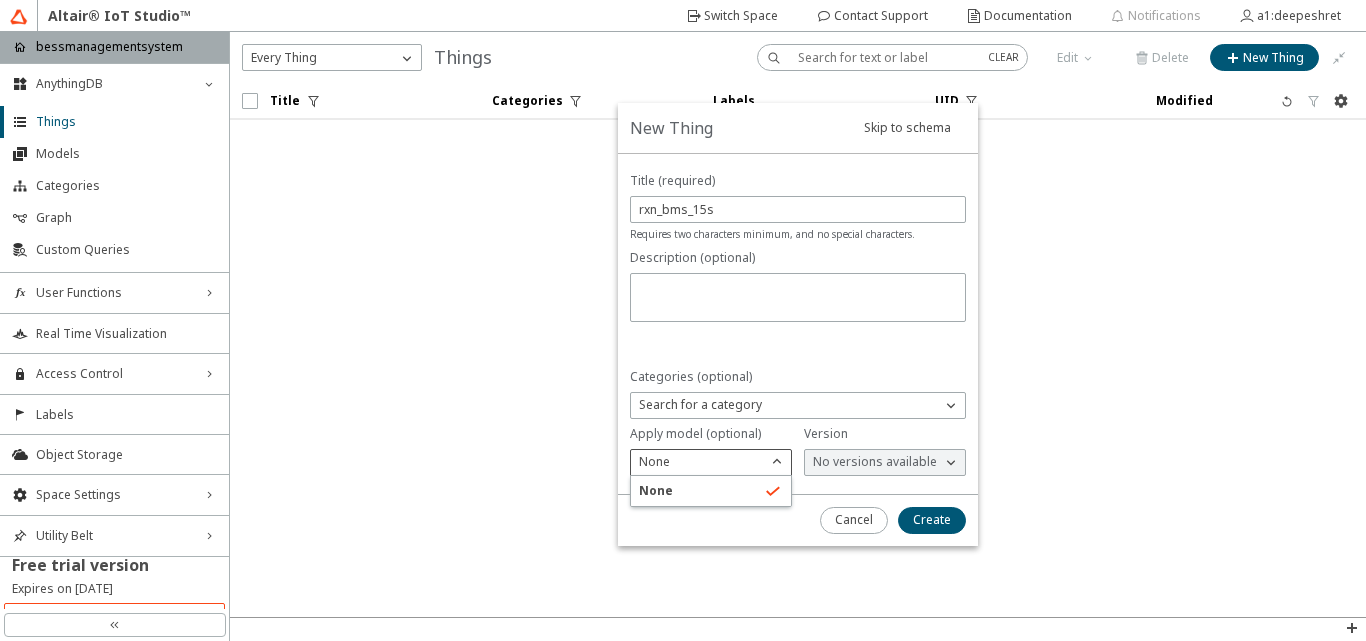 click on "None" at bounding box center [699, 462] 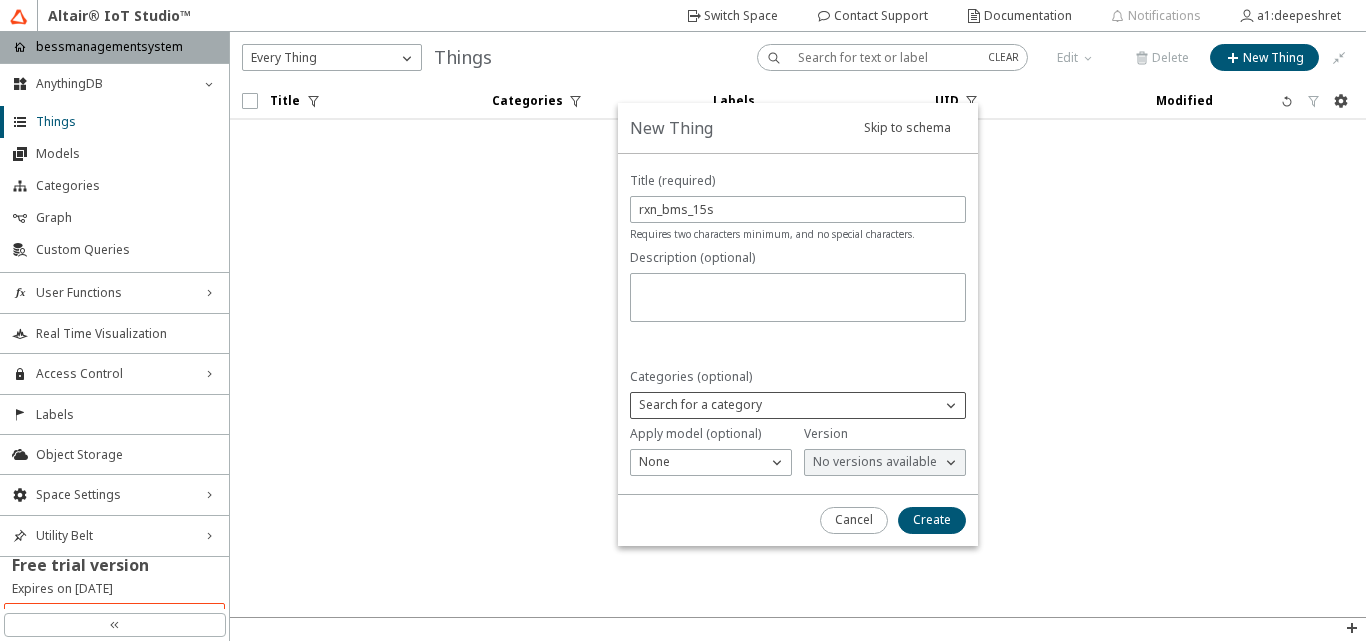 click on "Search for a category" at bounding box center [798, 405] 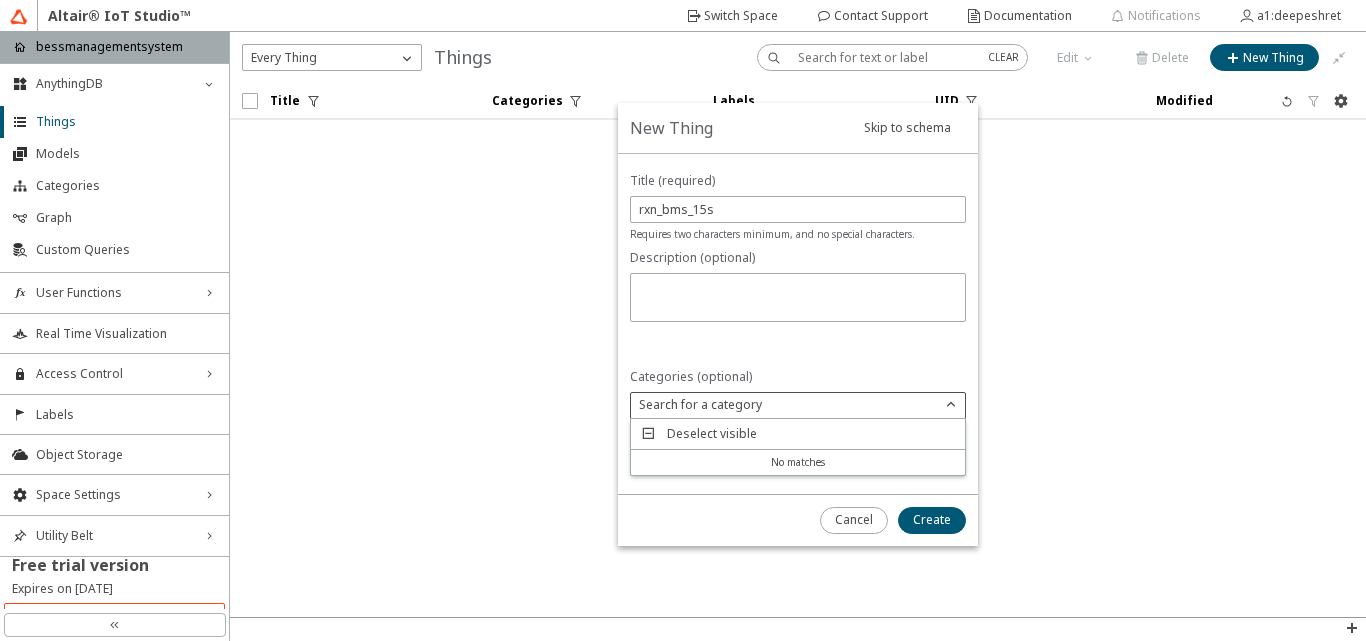 click on "Search for a category" 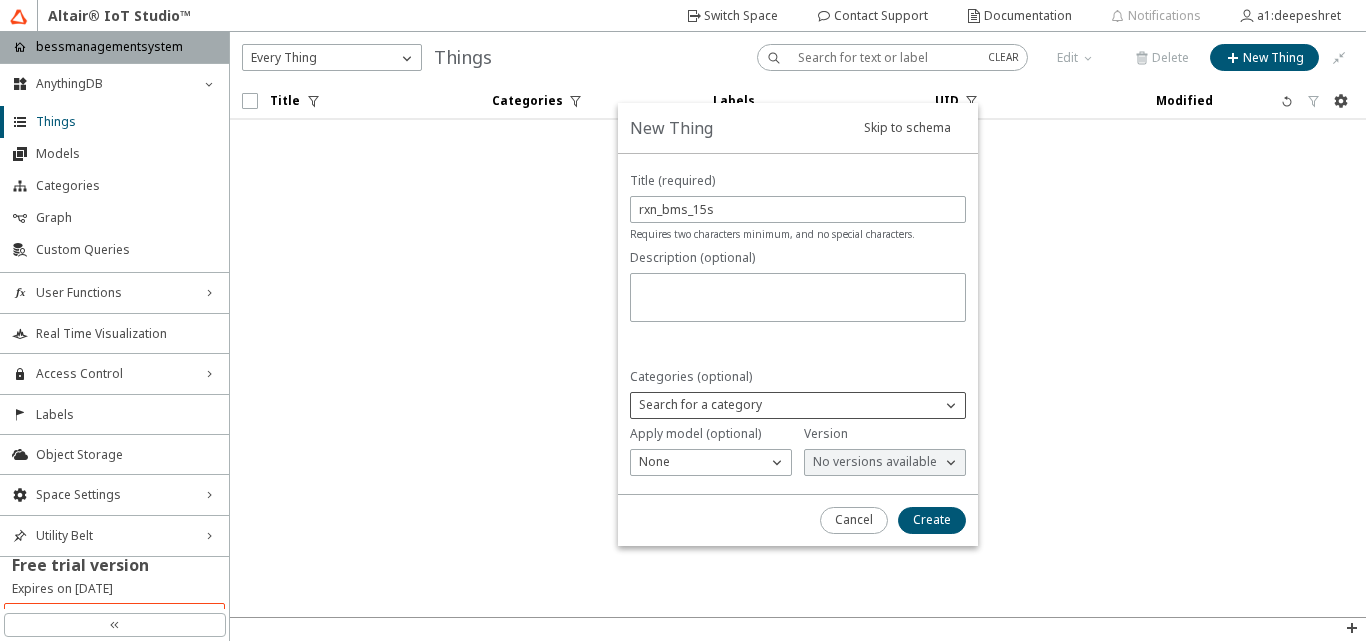 click on "Search for a category" 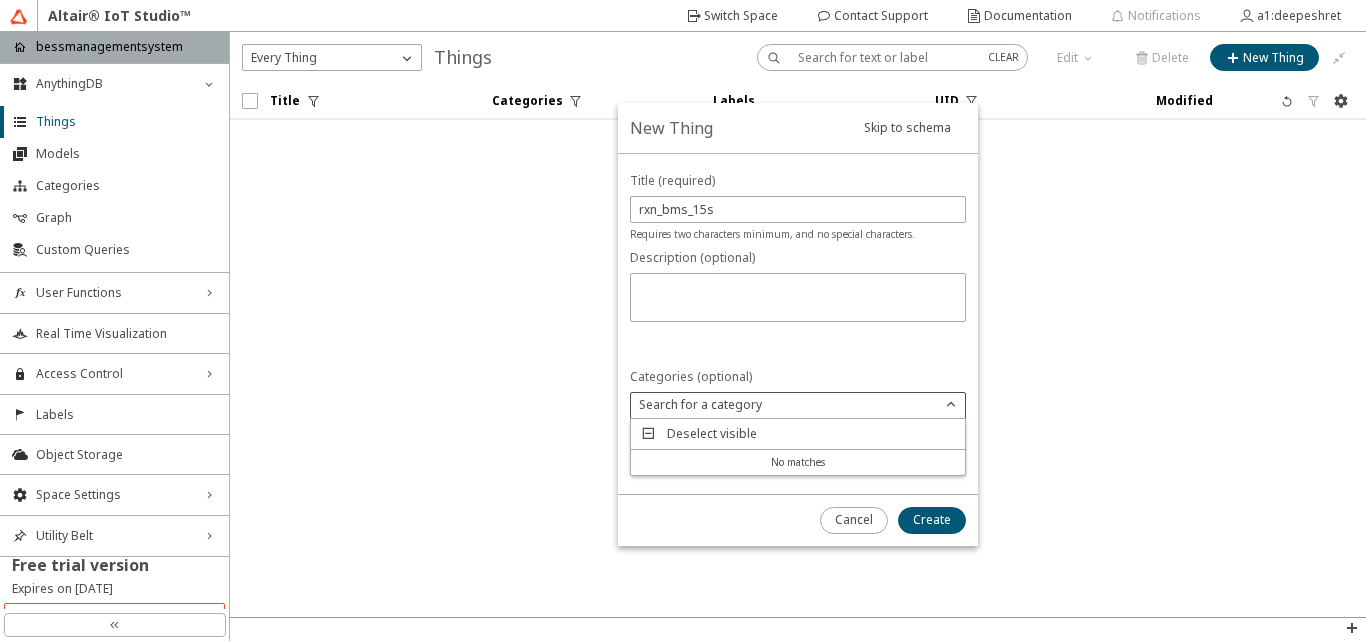 click on "Search for a category" 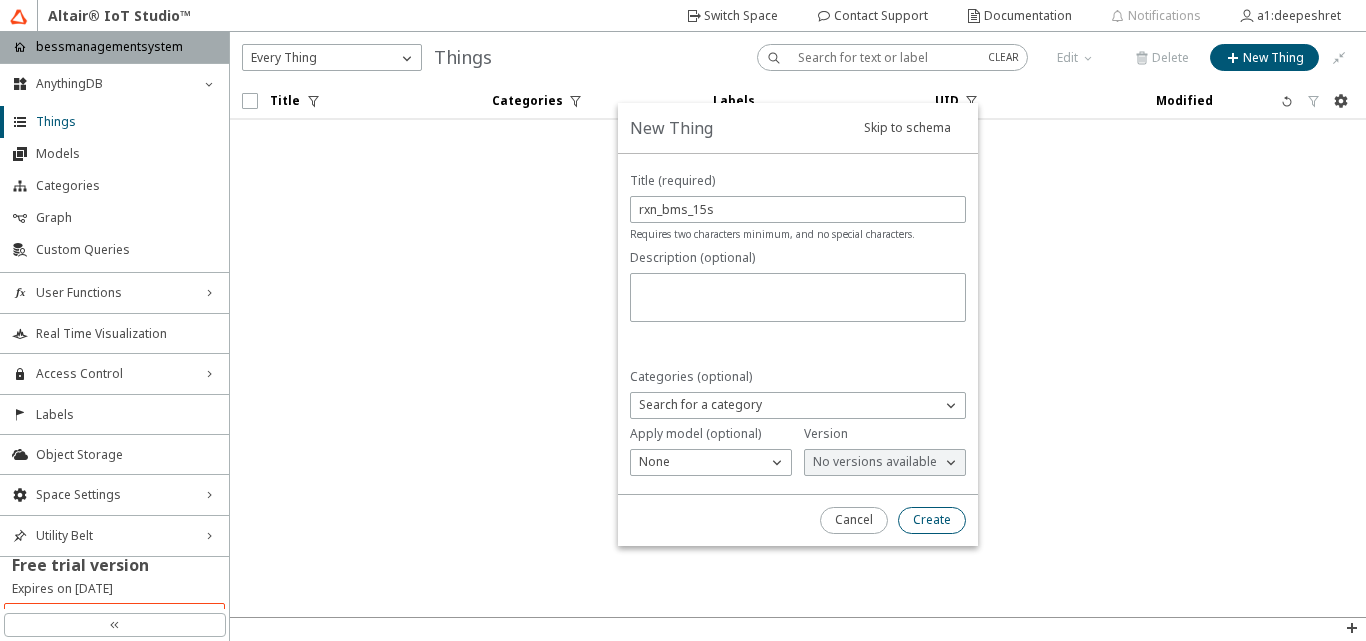 click on "Create" at bounding box center (0, 0) 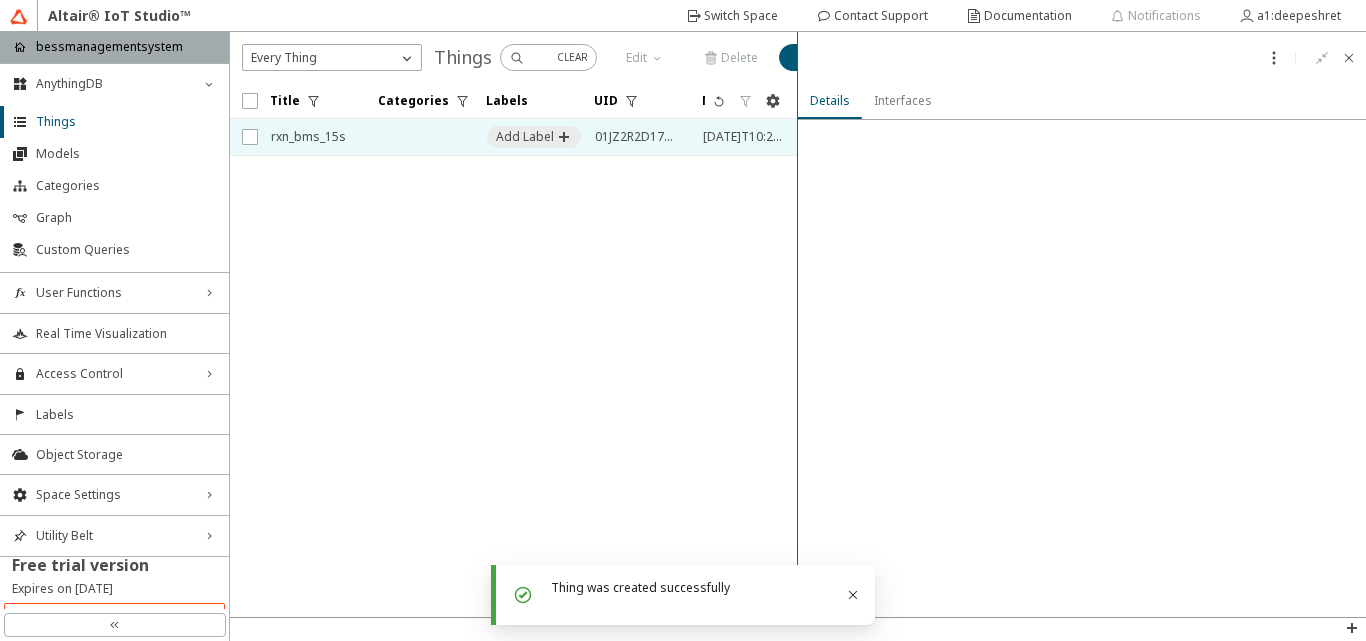 click at bounding box center (1082, 368) 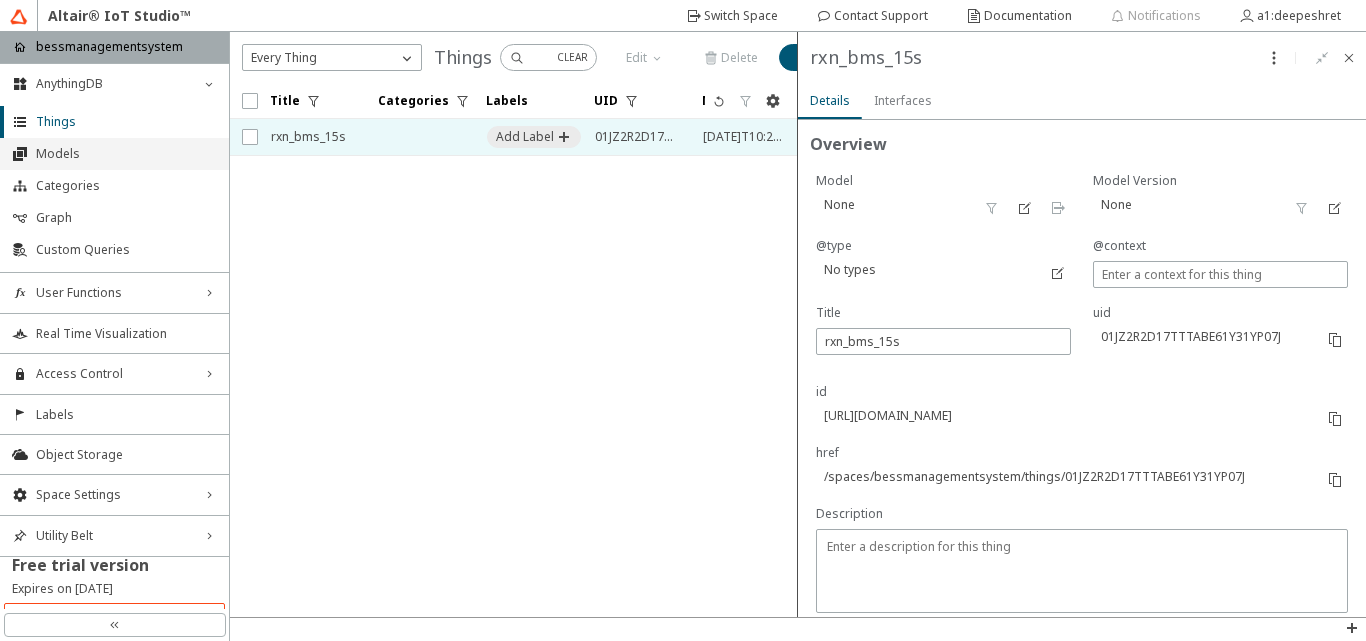 click on "Models" at bounding box center [126, 154] 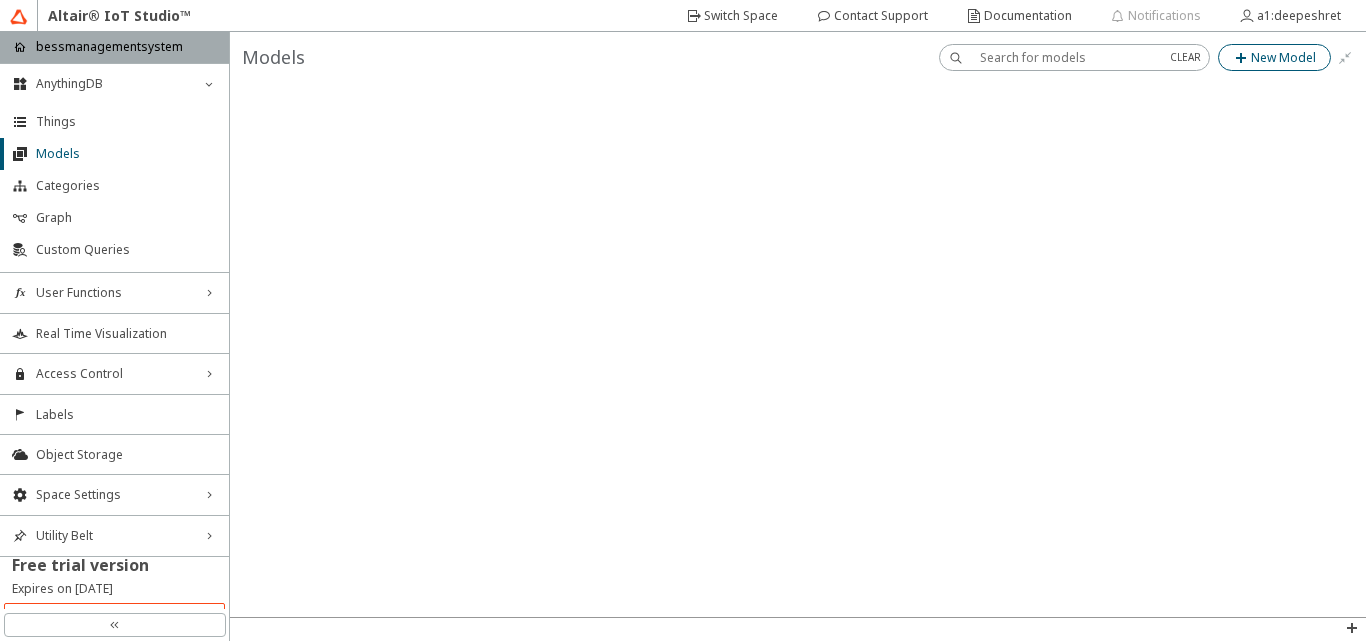 click on "New Model" 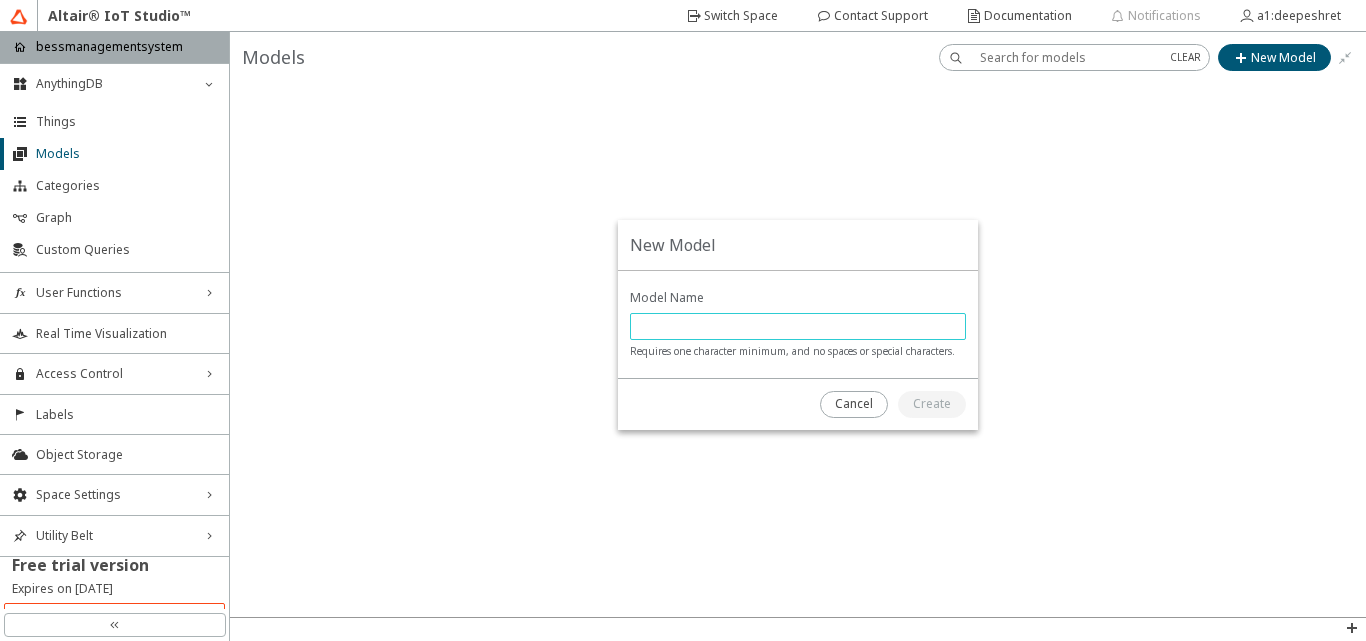 click at bounding box center (798, 326) 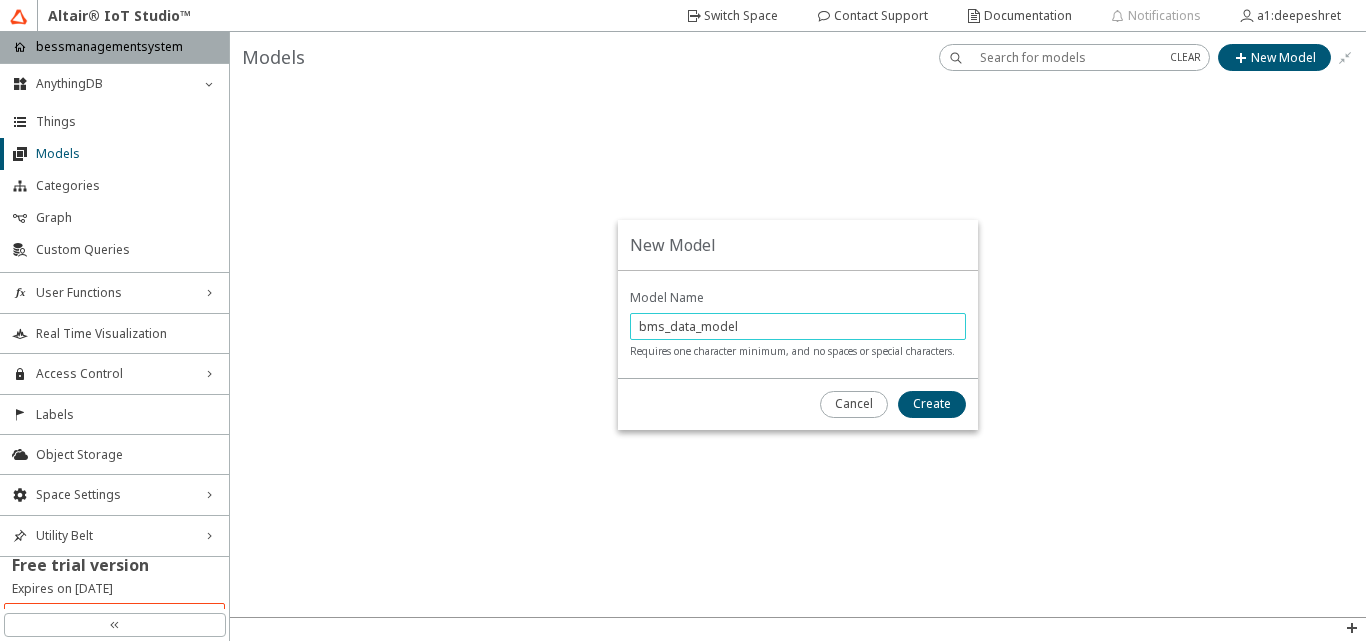 type on "bms_data_model" 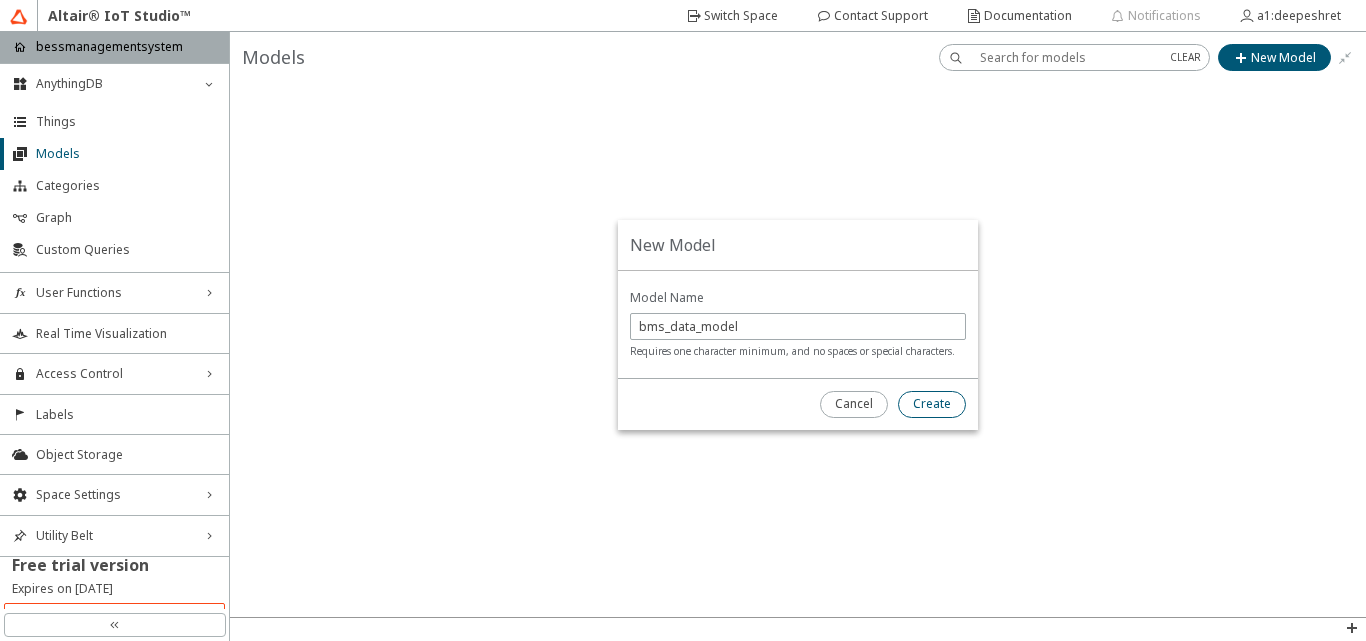 click on "Create" at bounding box center (932, 404) 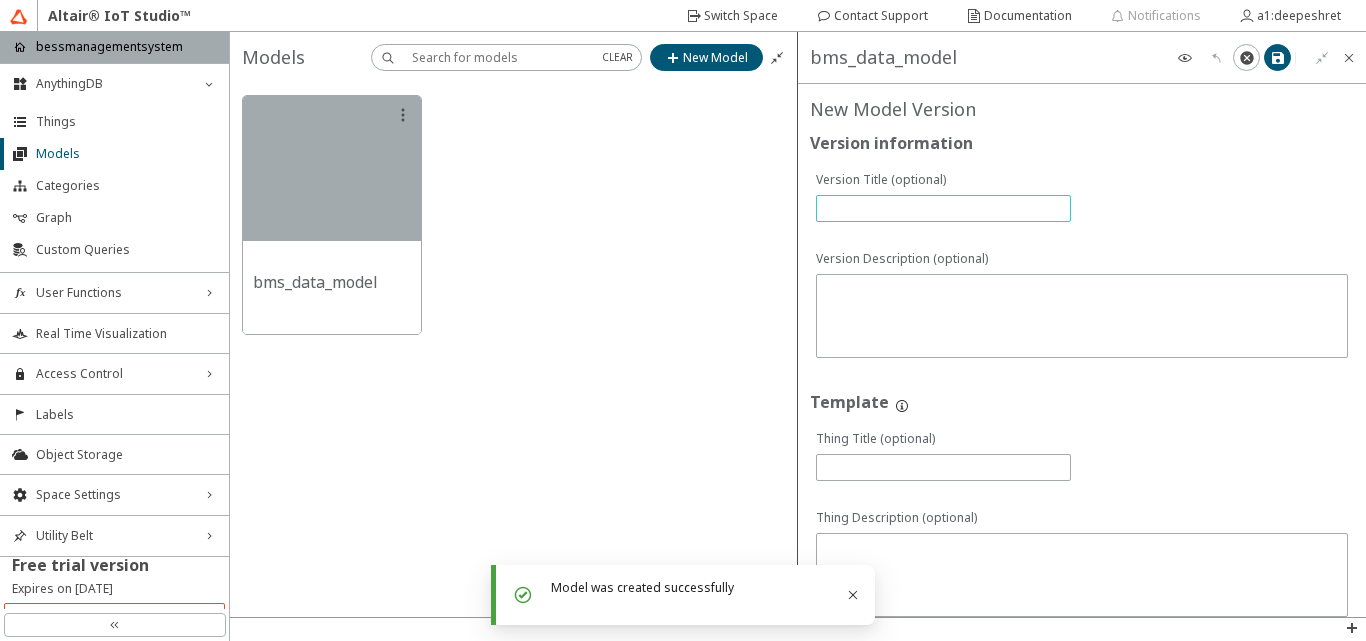 click at bounding box center [943, 208] 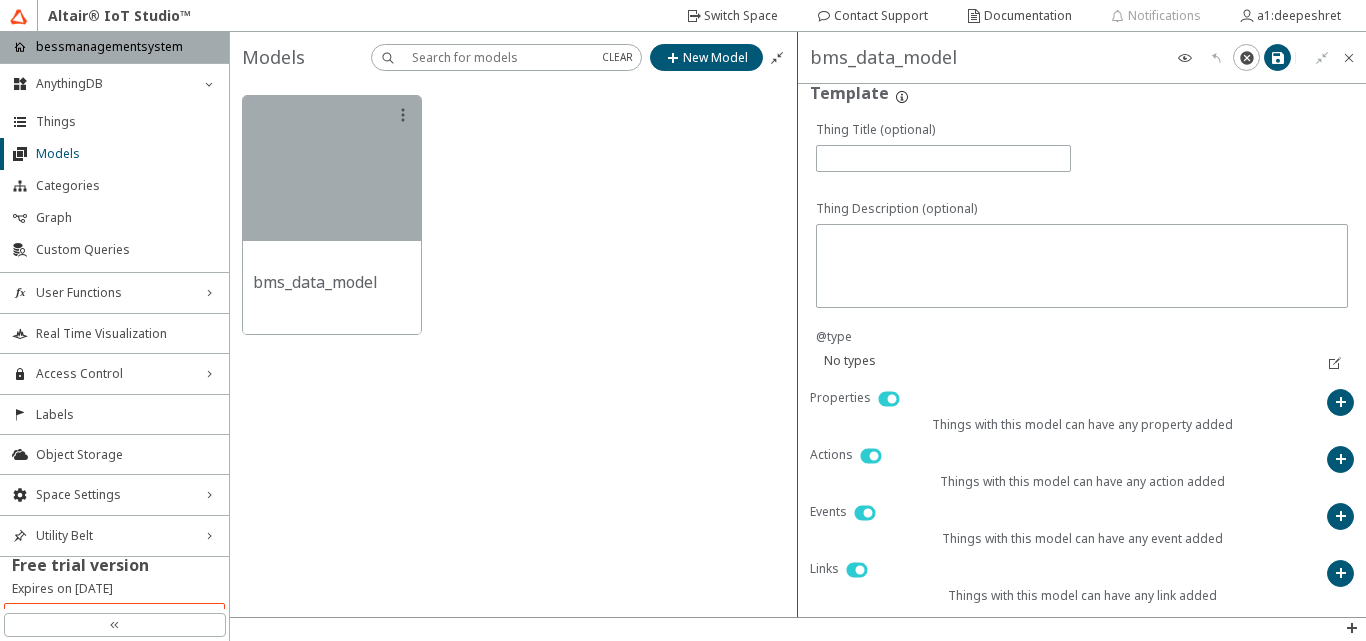 scroll, scrollTop: 0, scrollLeft: 0, axis: both 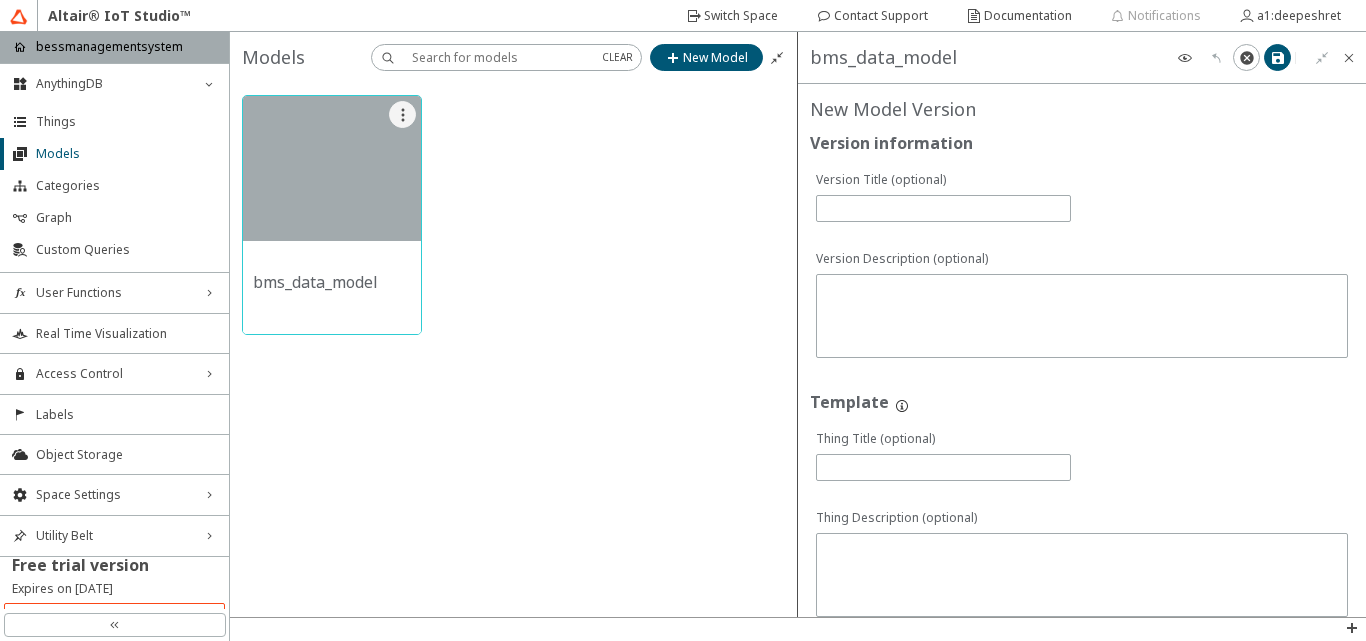 click at bounding box center [332, 168] 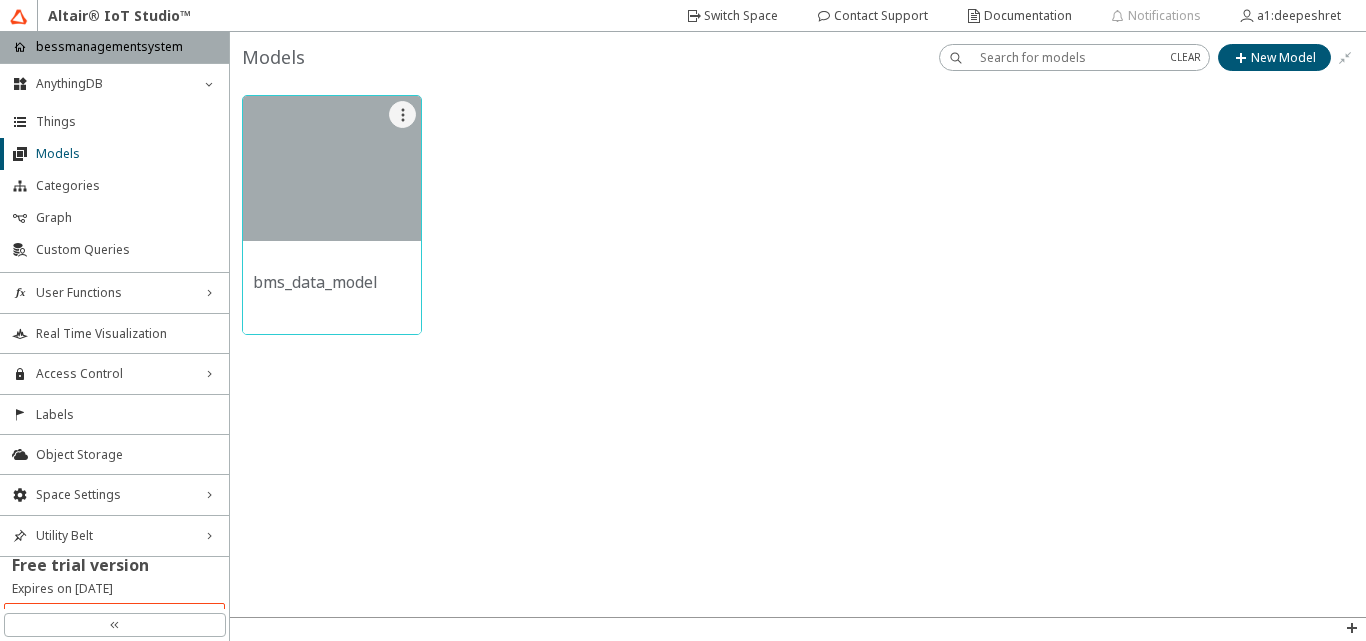 click at bounding box center [402, 114] 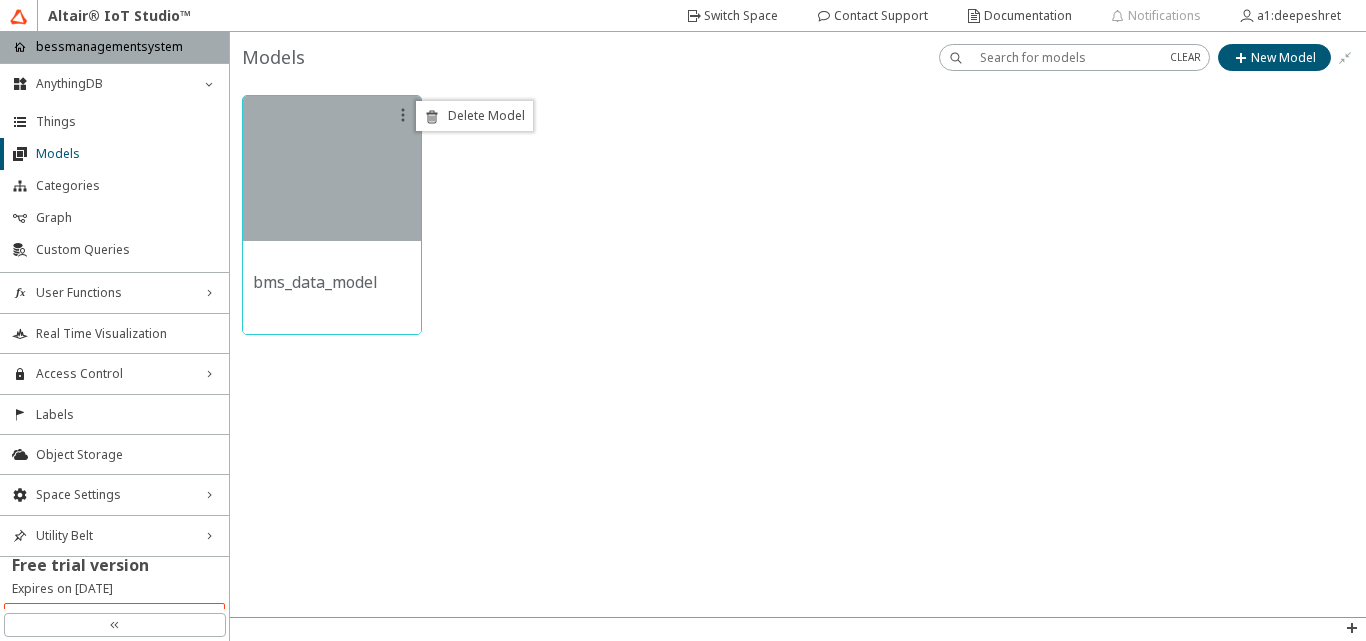 click at bounding box center (332, 168) 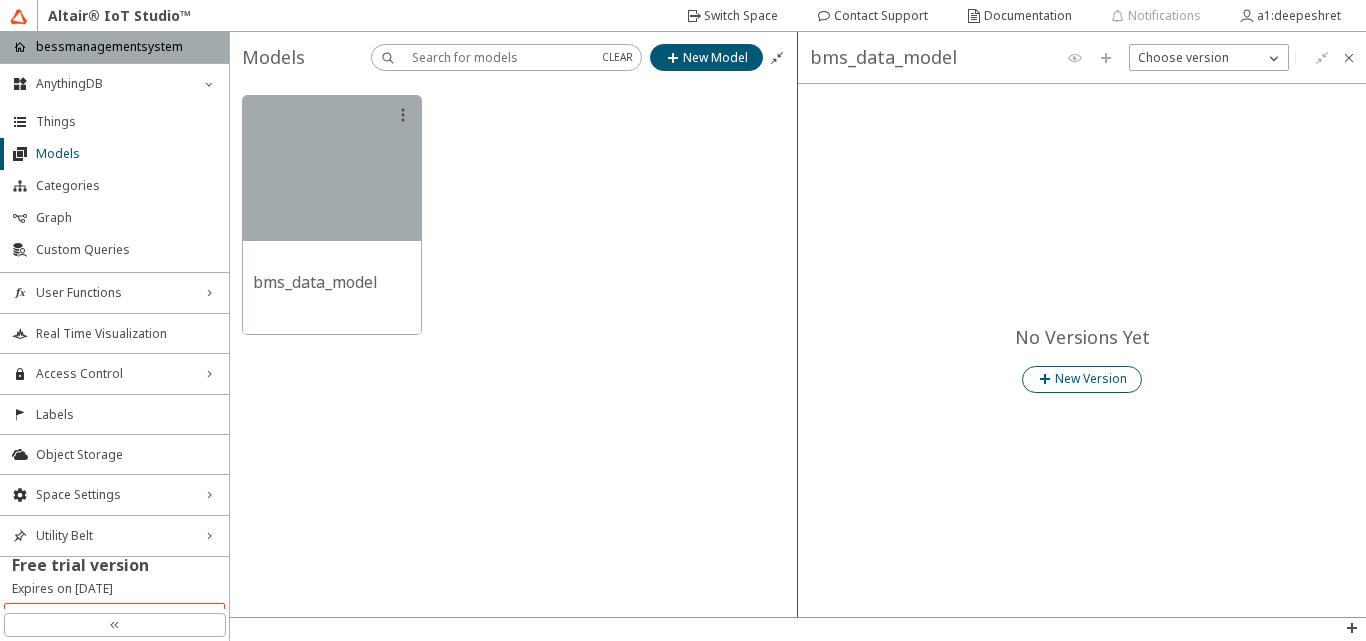 click on "New Version" 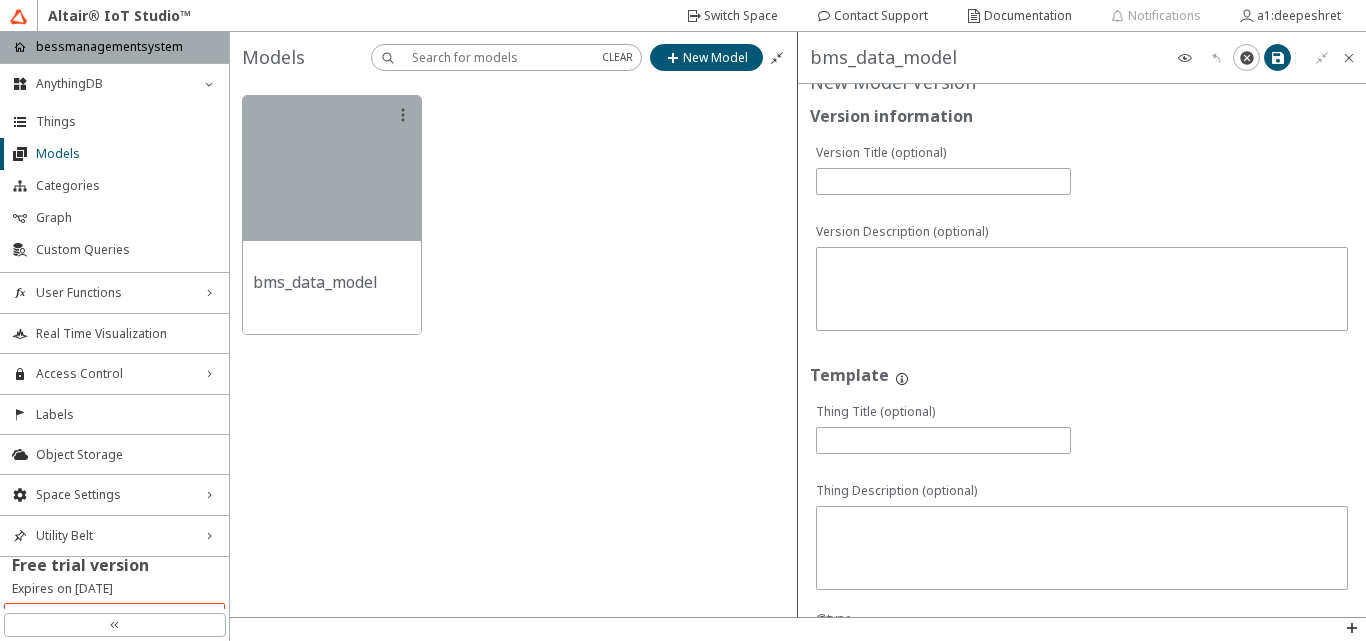 scroll, scrollTop: 0, scrollLeft: 0, axis: both 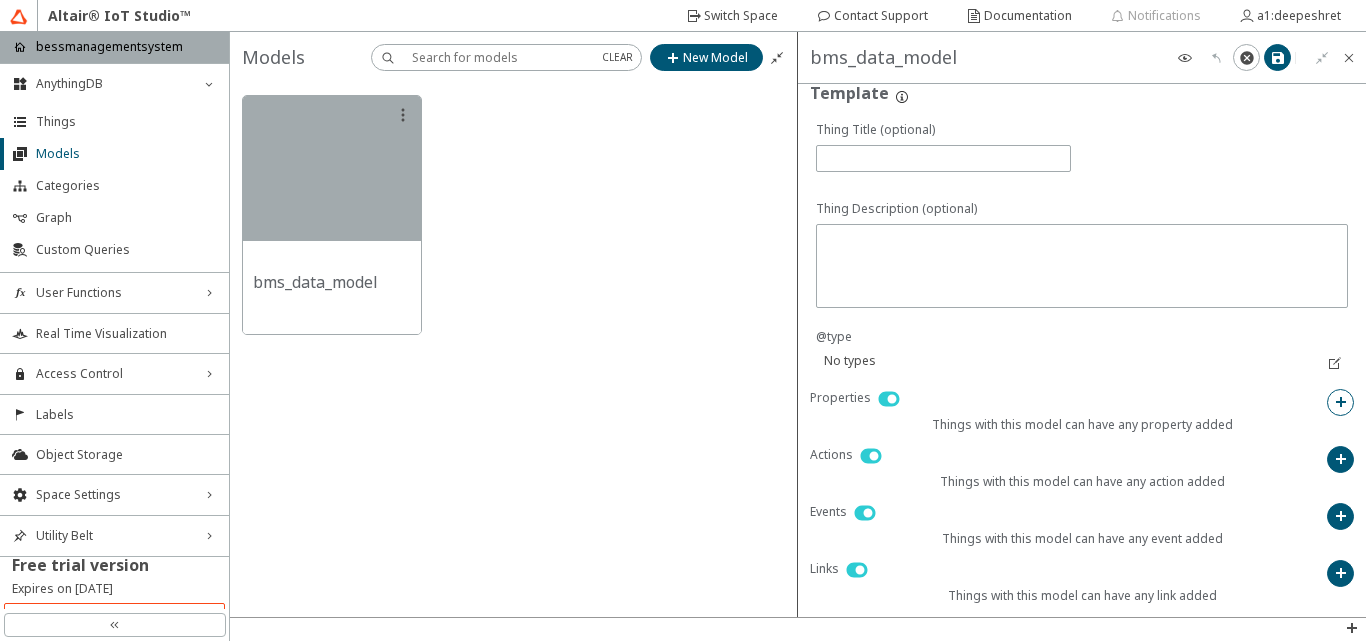click 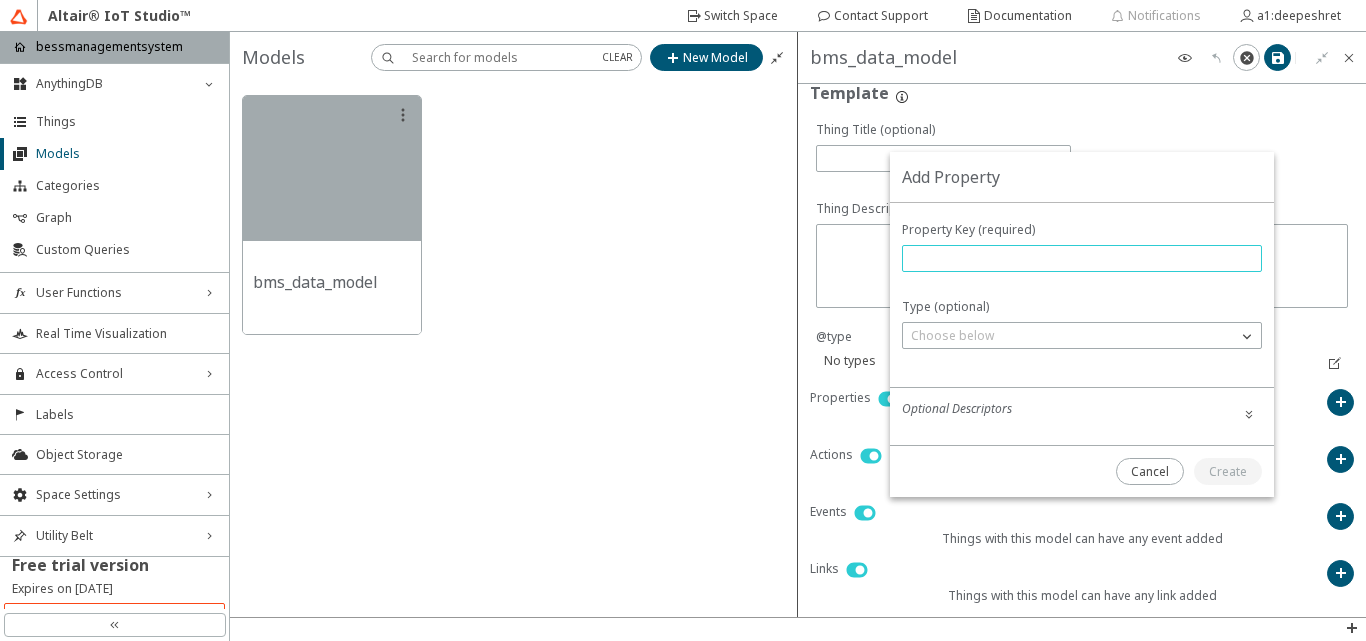 click at bounding box center (1082, 258) 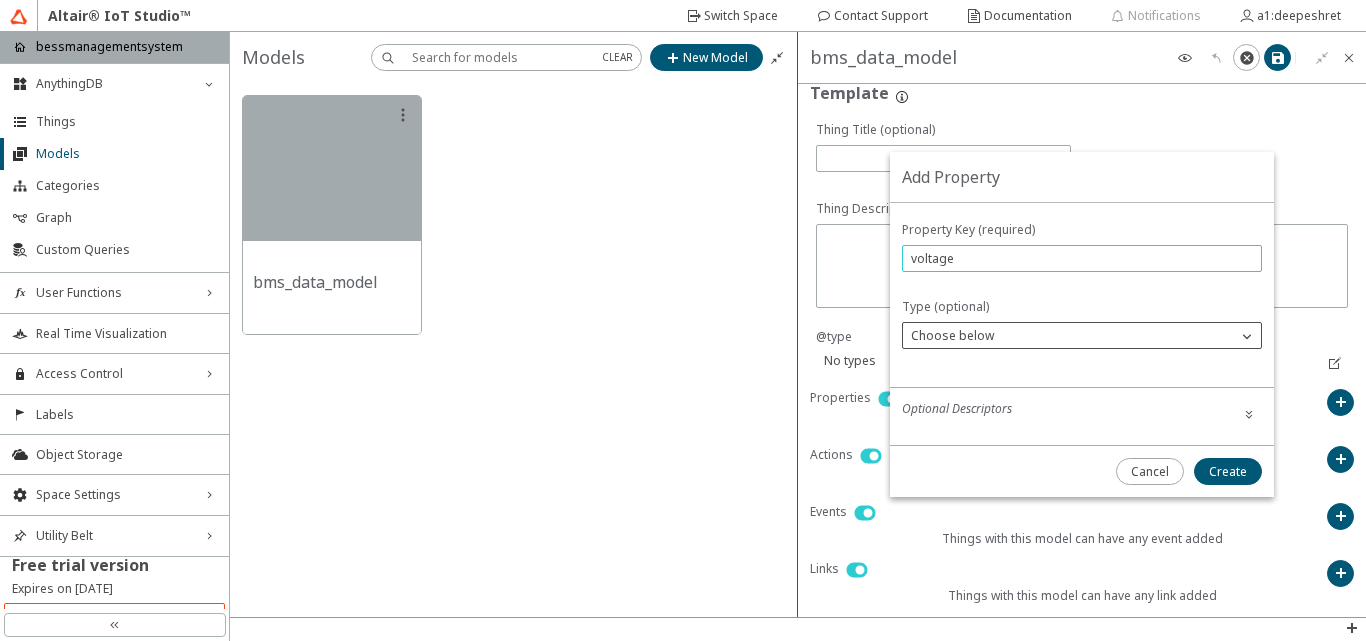 type on "voltage" 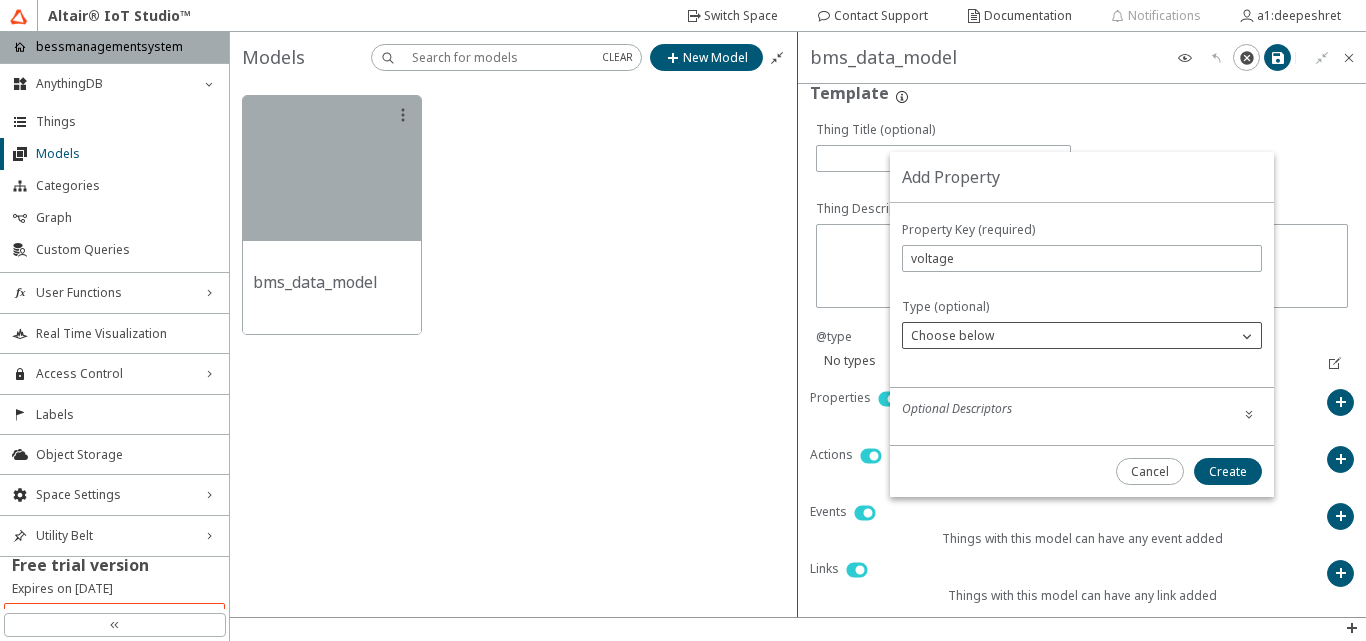 click on "Choose below" at bounding box center [1070, 336] 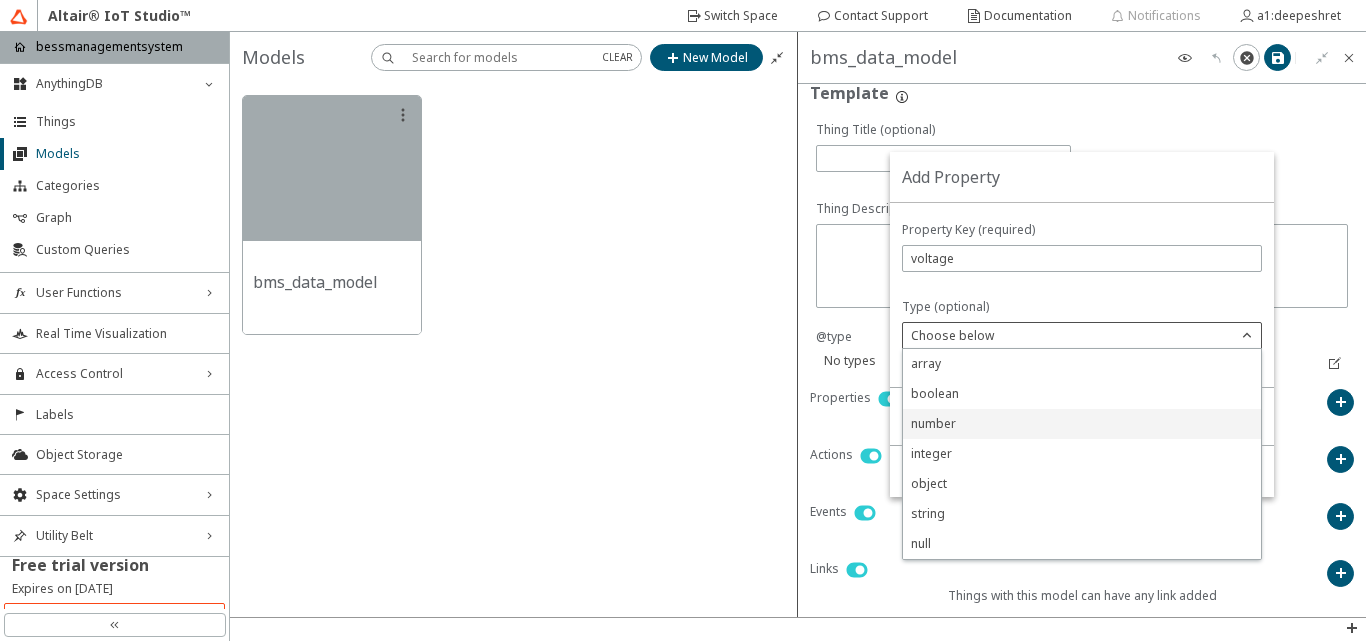 click on "number" at bounding box center (1082, 424) 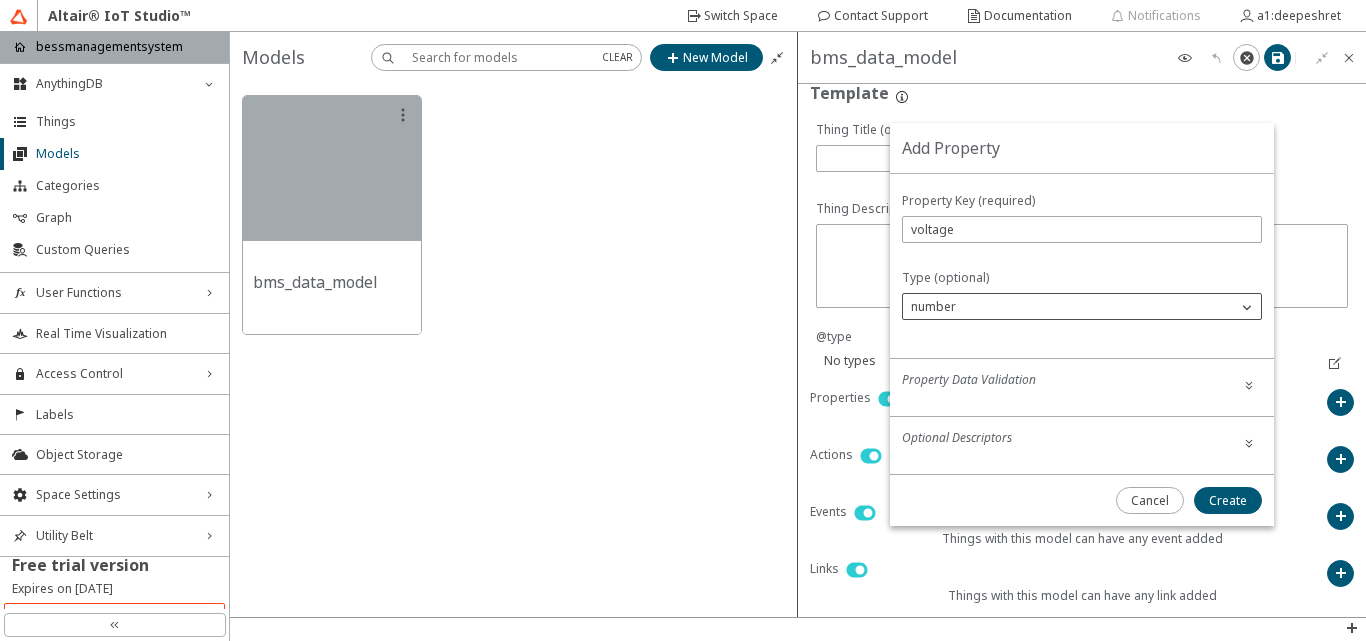 click on "number" at bounding box center [1070, 307] 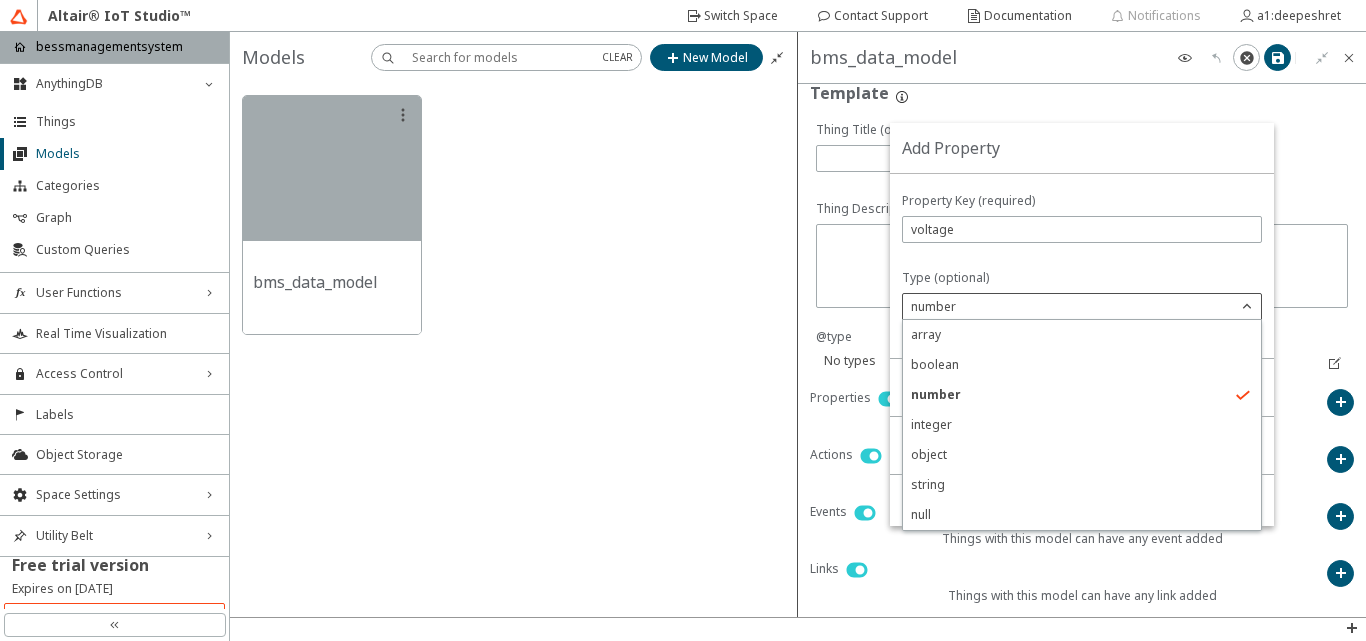 click on "number" at bounding box center (1070, 307) 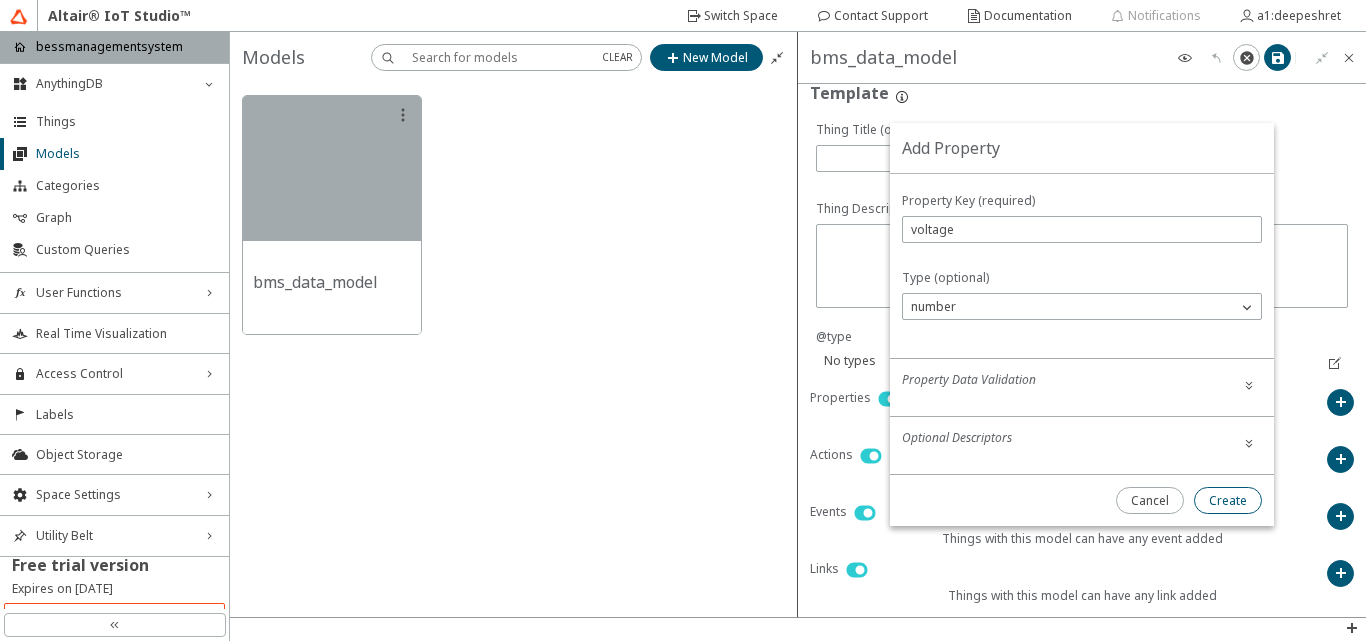 click on "Create" at bounding box center (1228, 500) 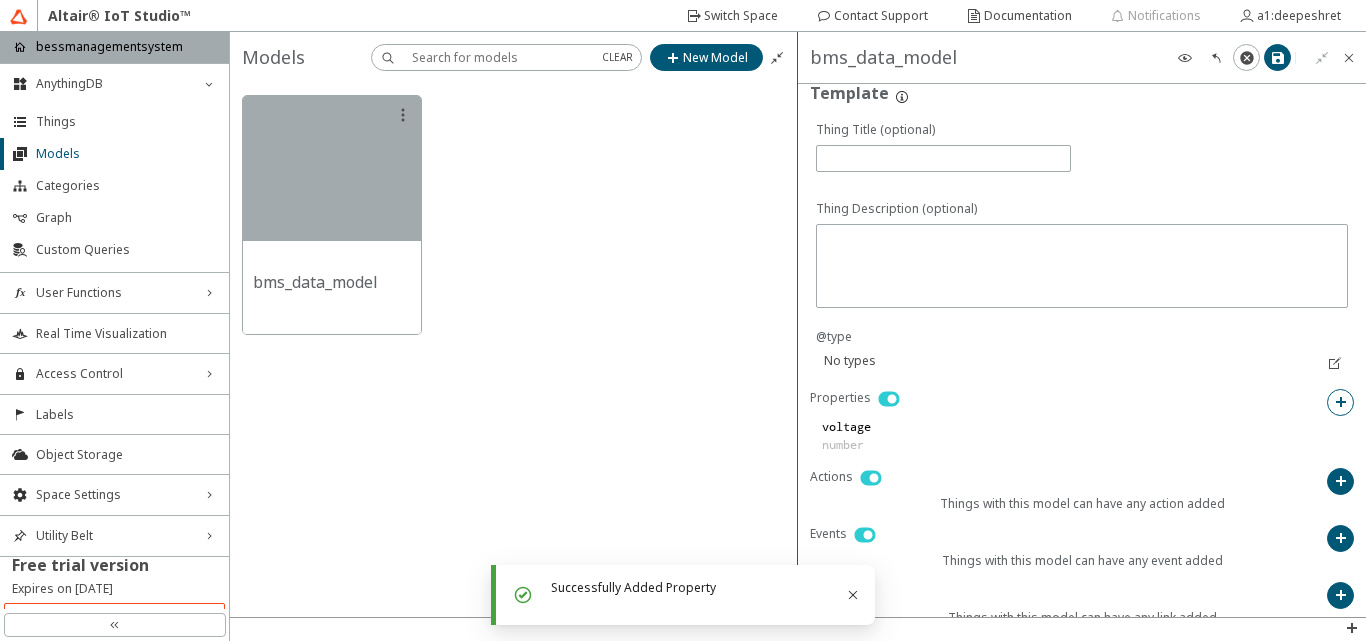 click 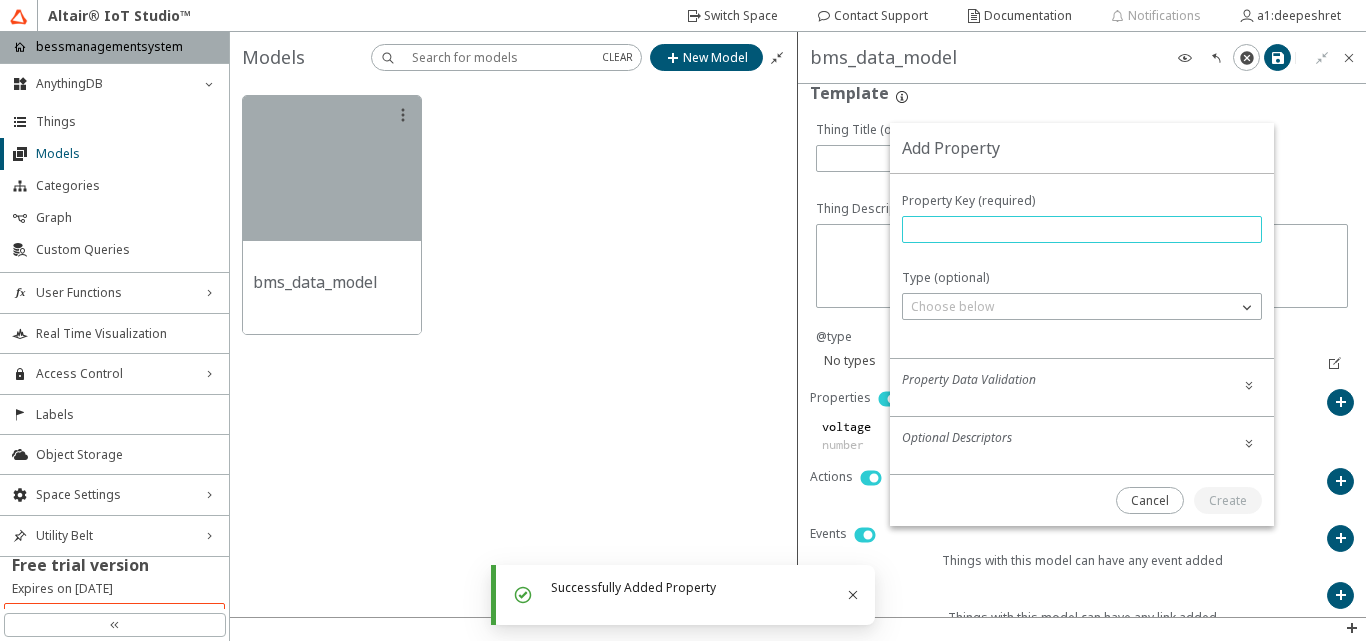 click at bounding box center [1082, 229] 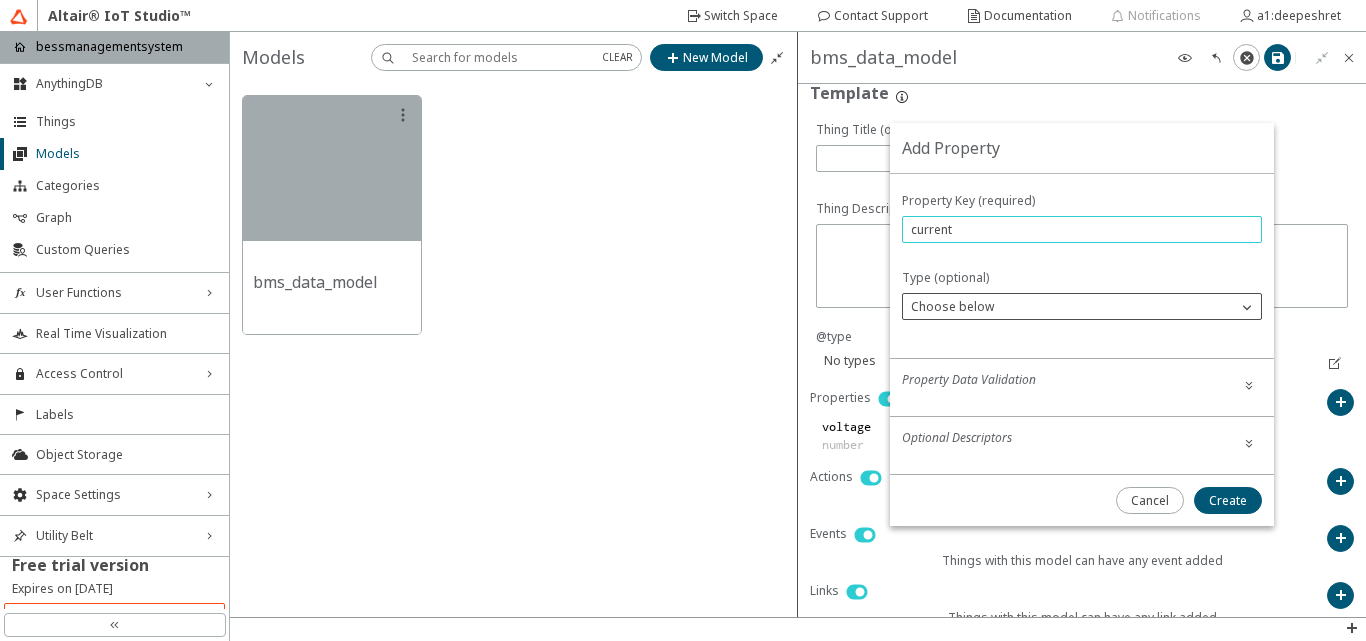 type on "current" 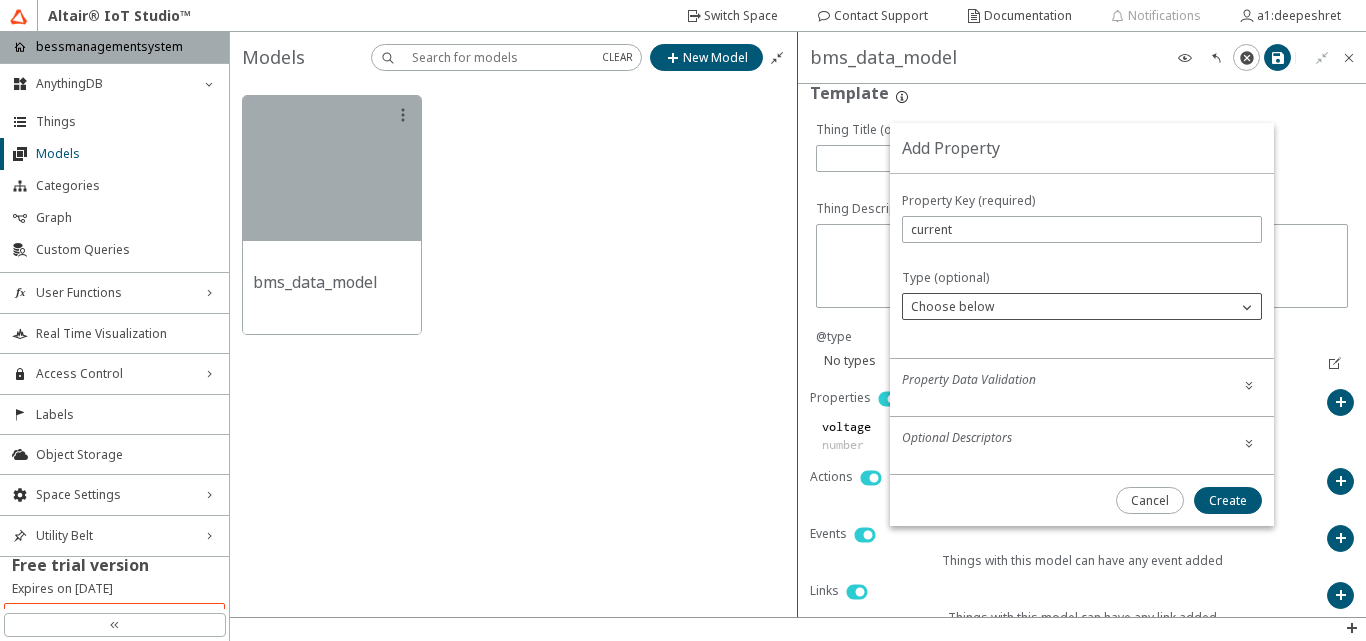 click on "Choose below" 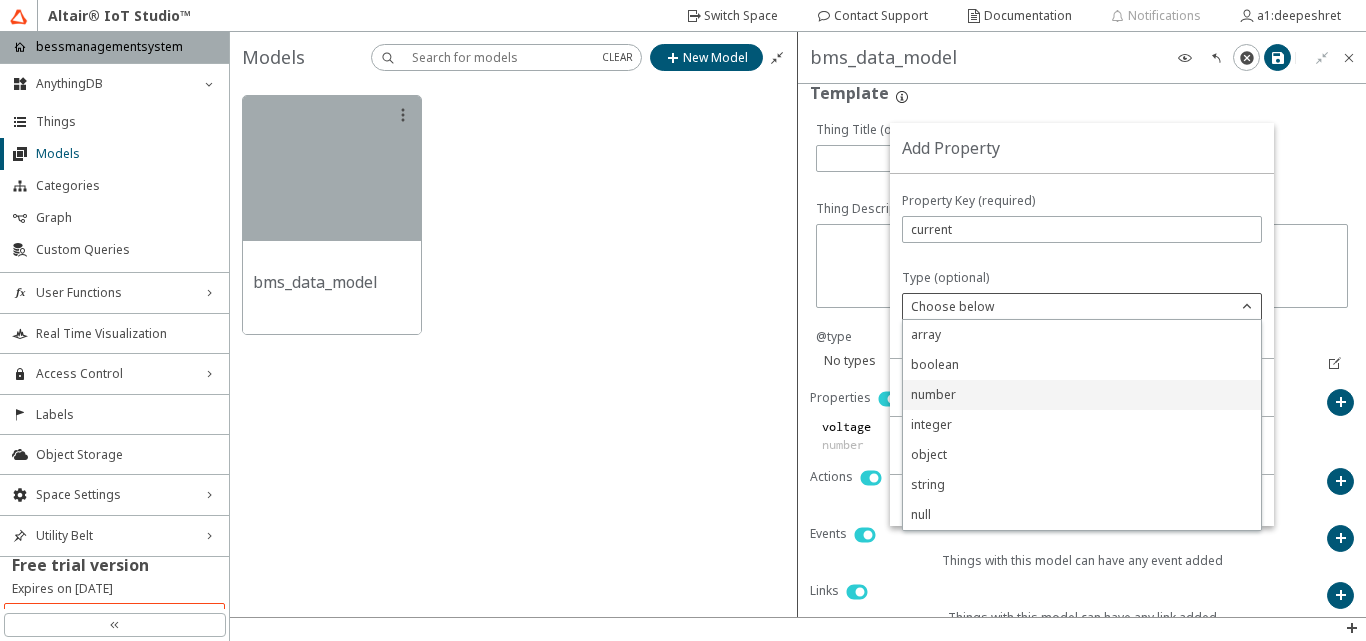 click on "number" at bounding box center [1082, 395] 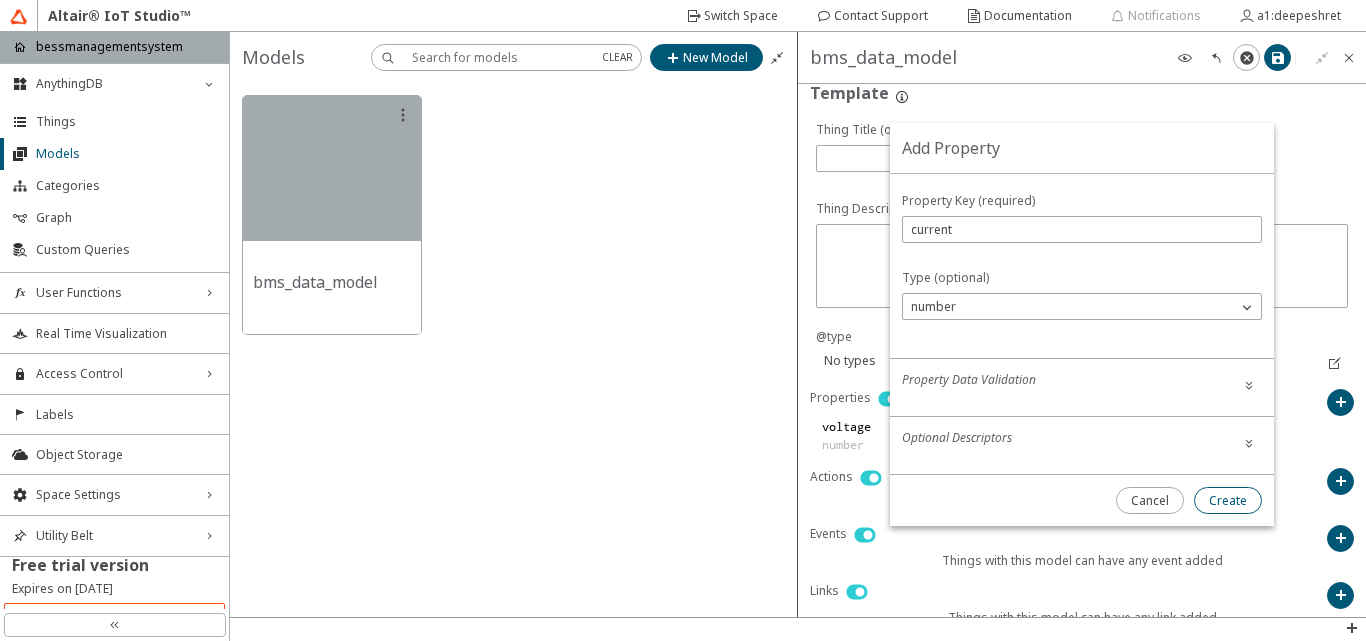 click on "Create" at bounding box center (1228, 500) 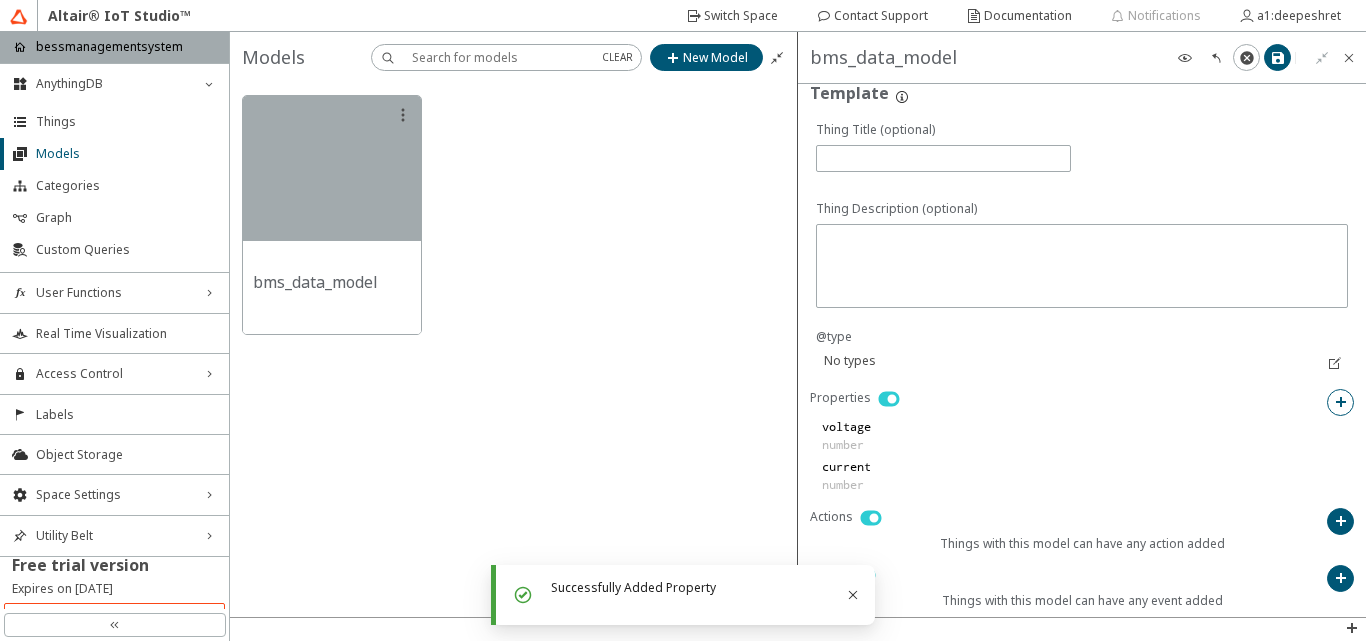 click at bounding box center (1340, 402) 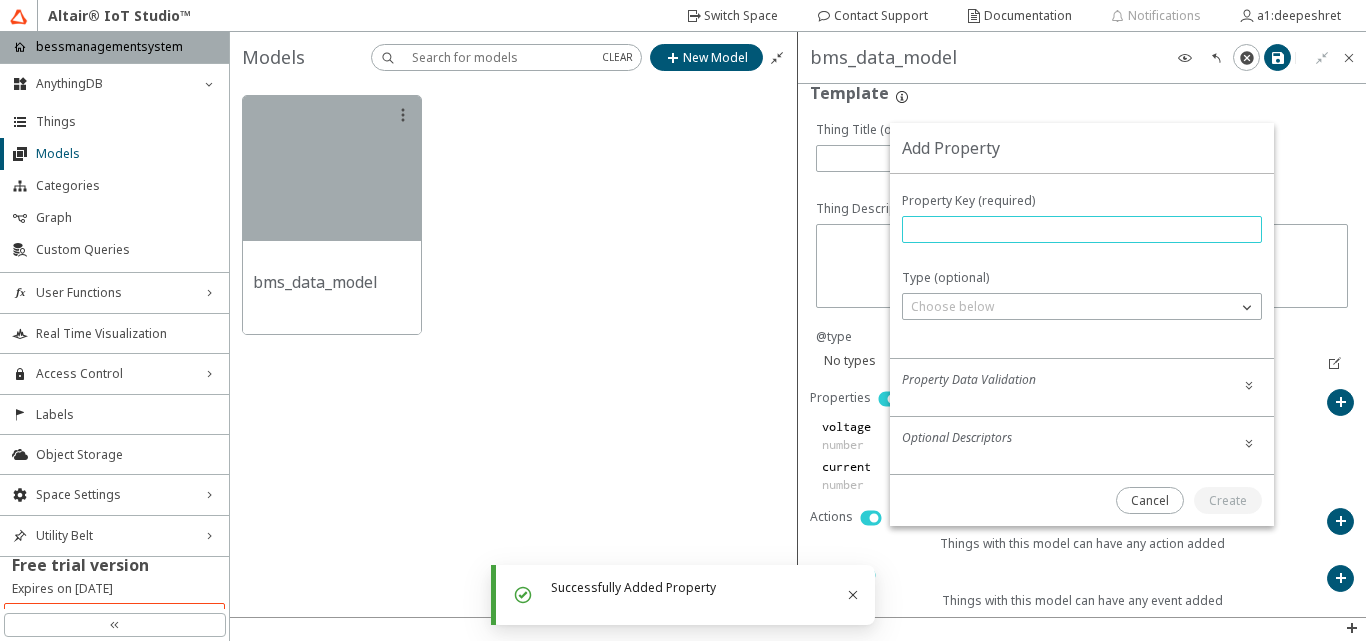 click at bounding box center (1082, 229) 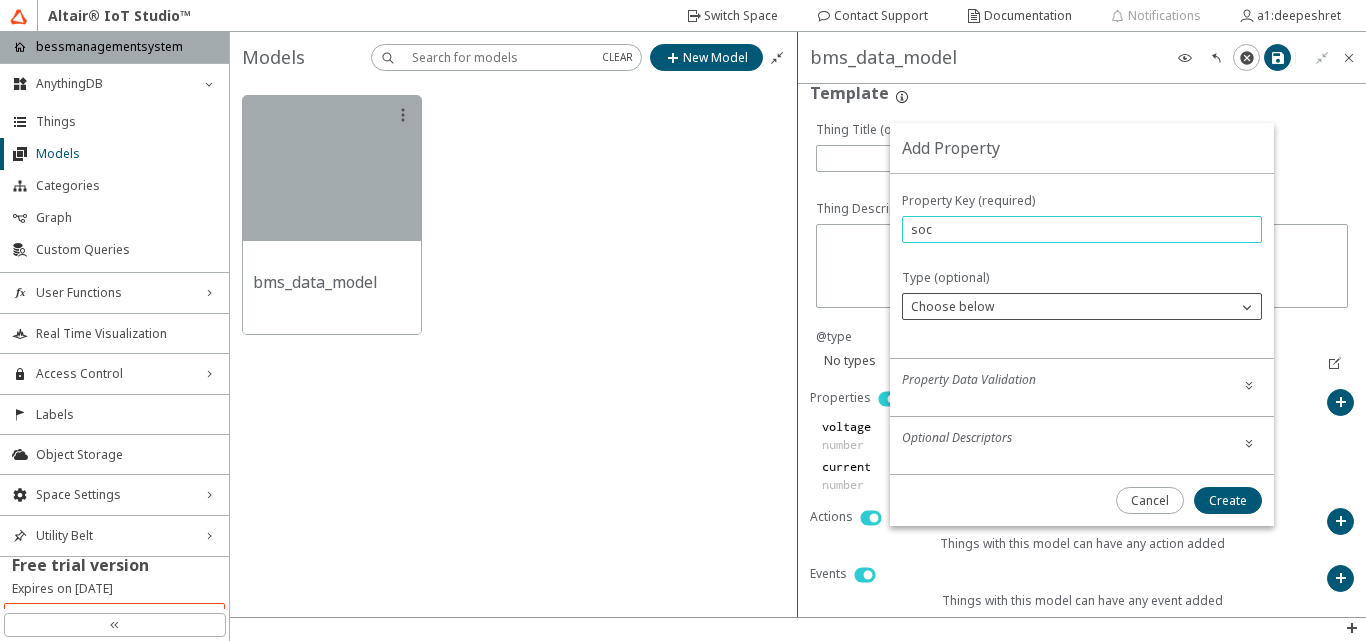 type on "soc" 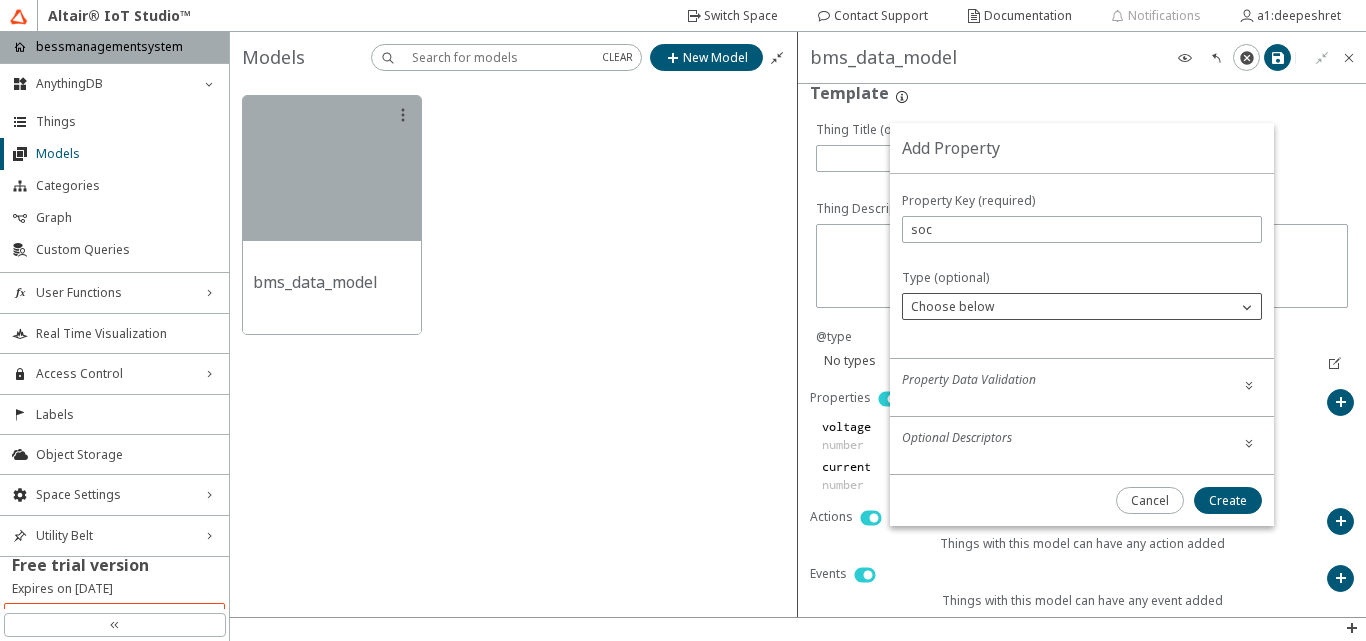click on "Choose below" 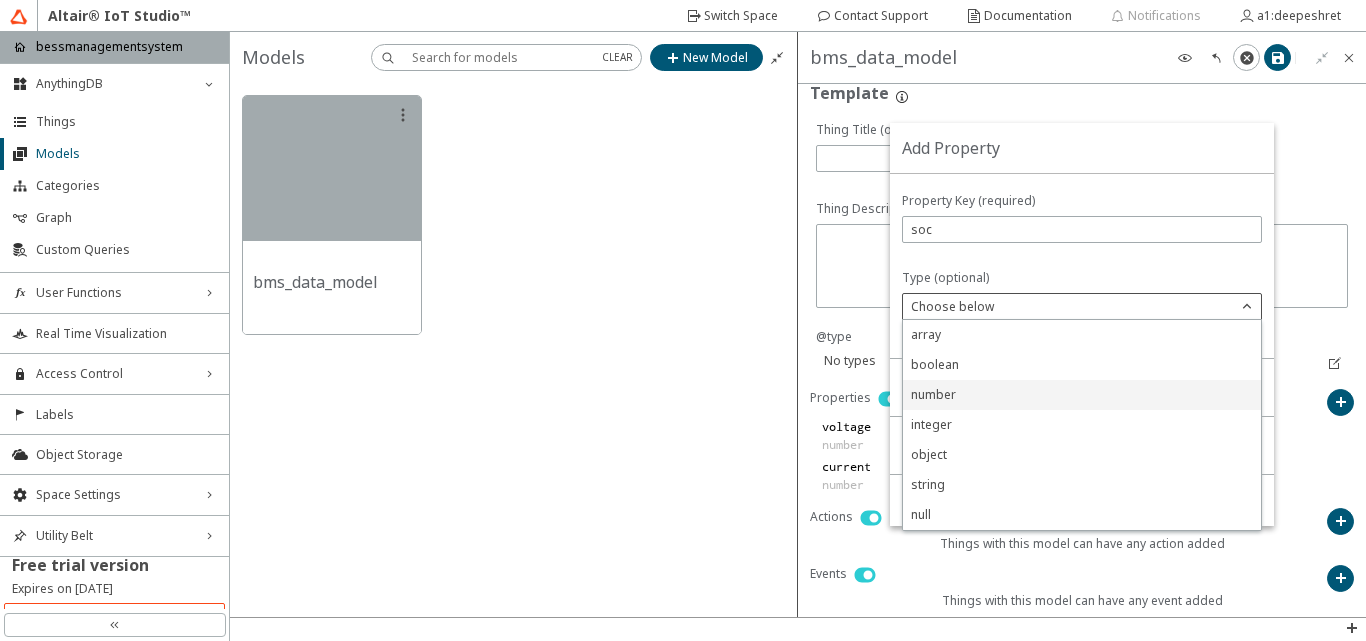 click on "number" at bounding box center [933, 394] 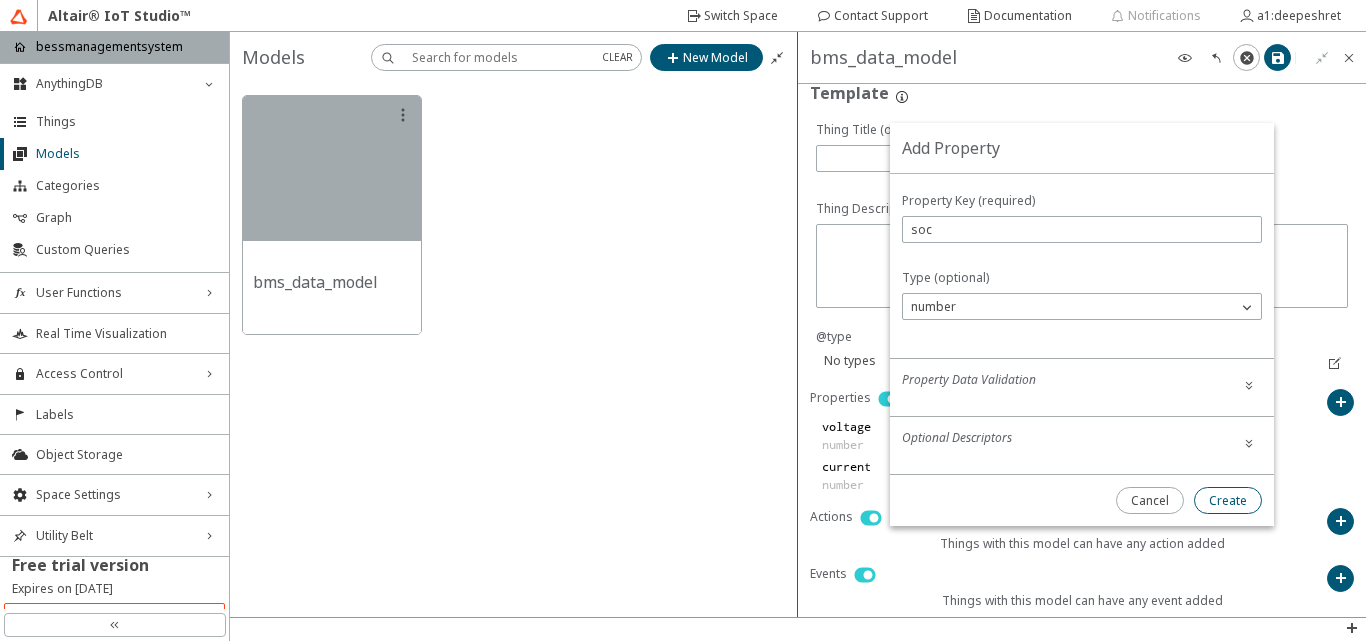 click on "Create" at bounding box center [1228, 500] 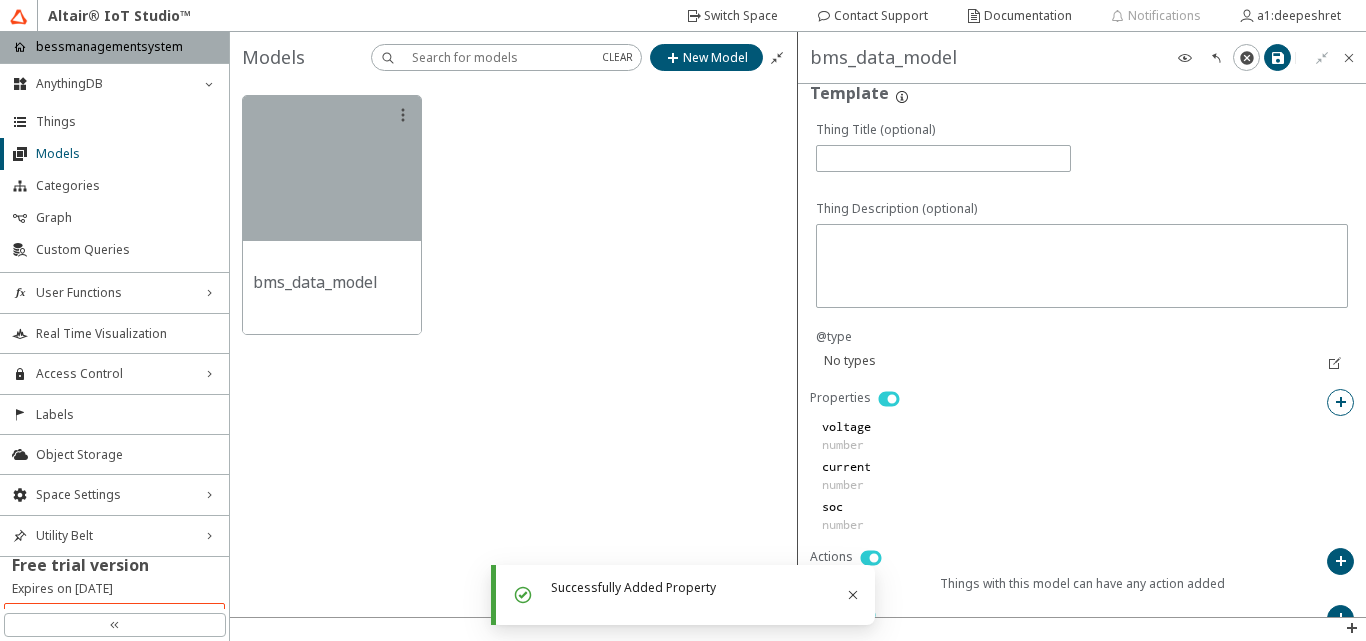 click at bounding box center [1340, 402] 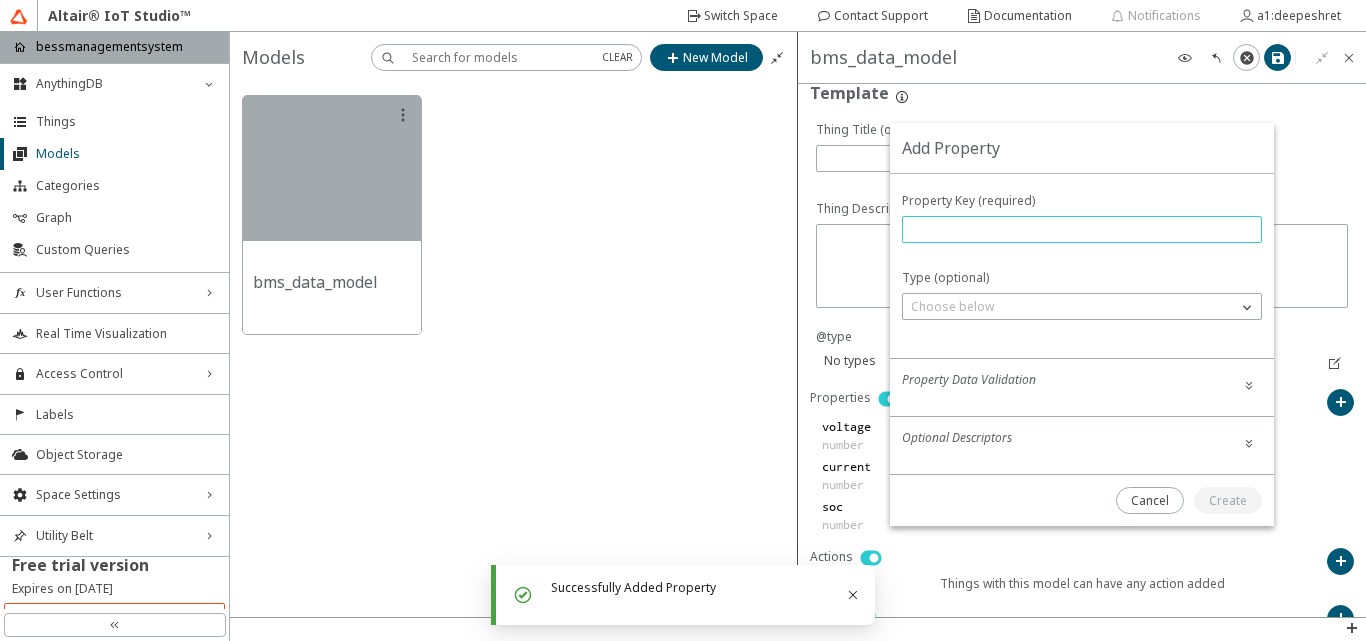 click at bounding box center (1082, 229) 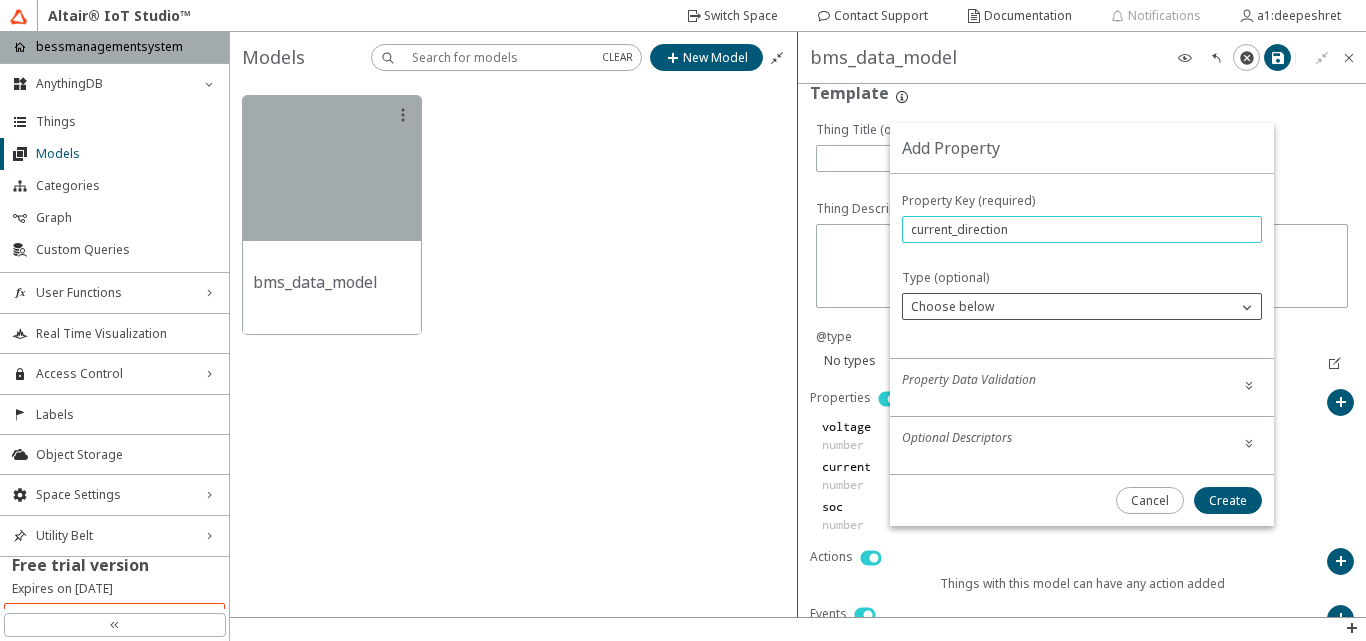 type on "current_direction" 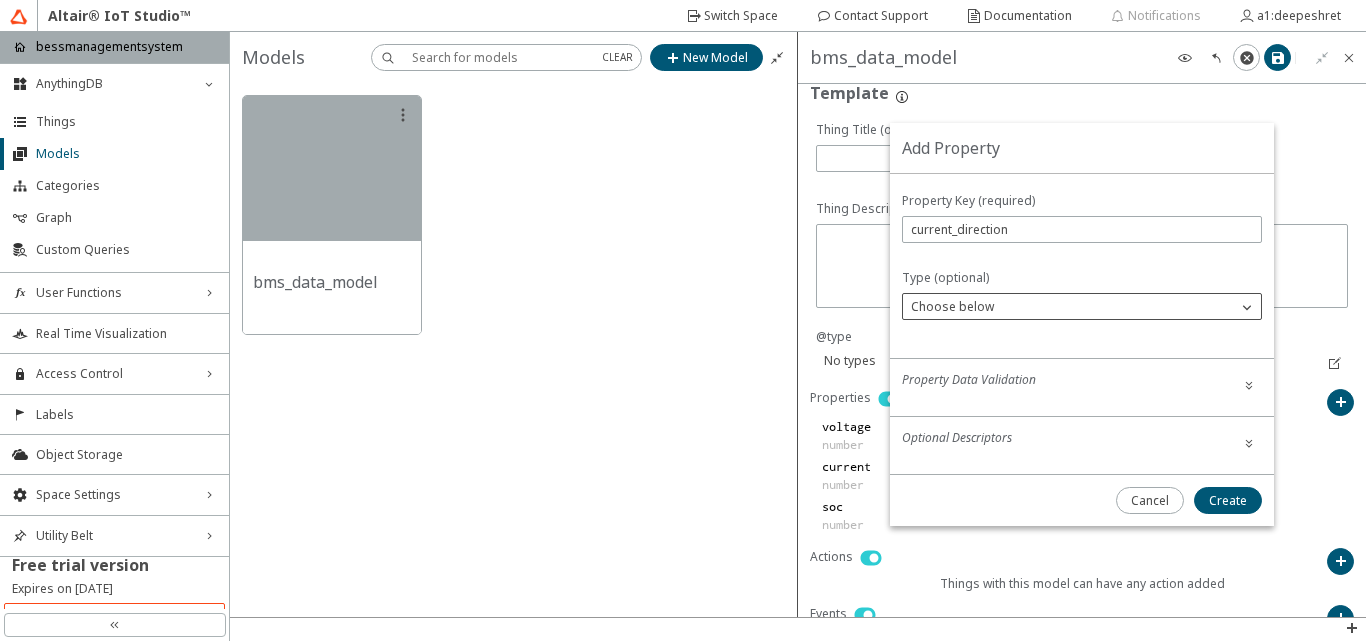 click on "Choose below" at bounding box center [1070, 307] 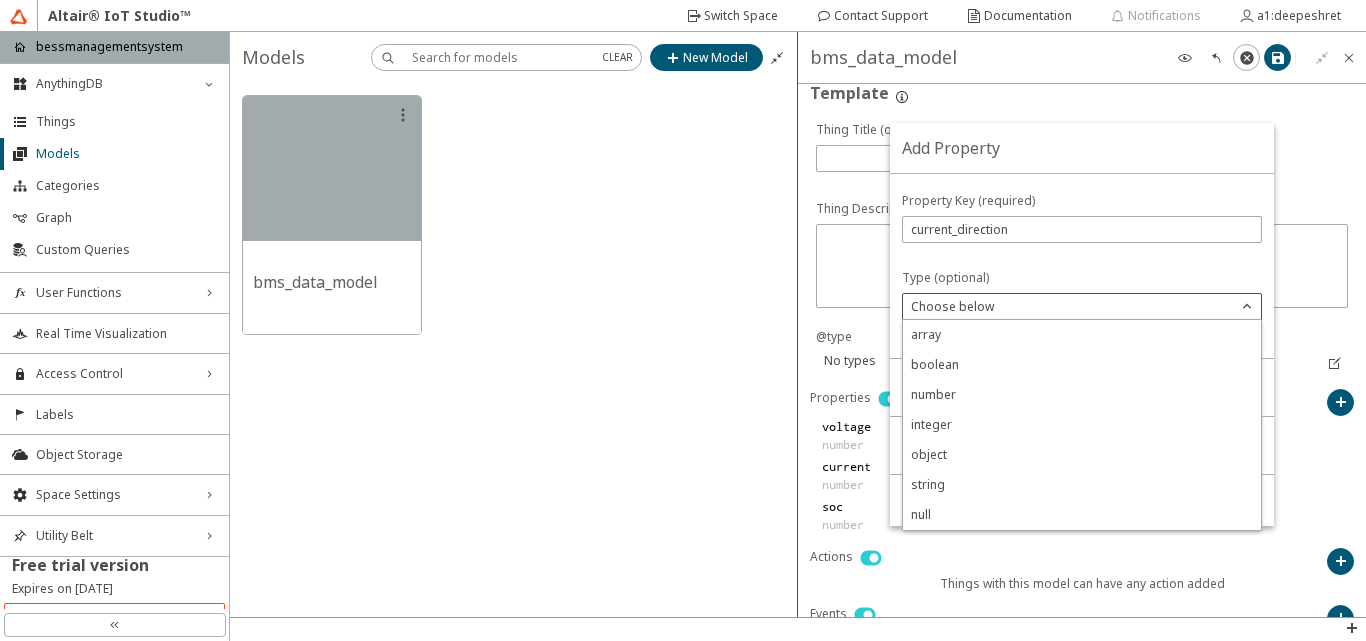 click on "number" 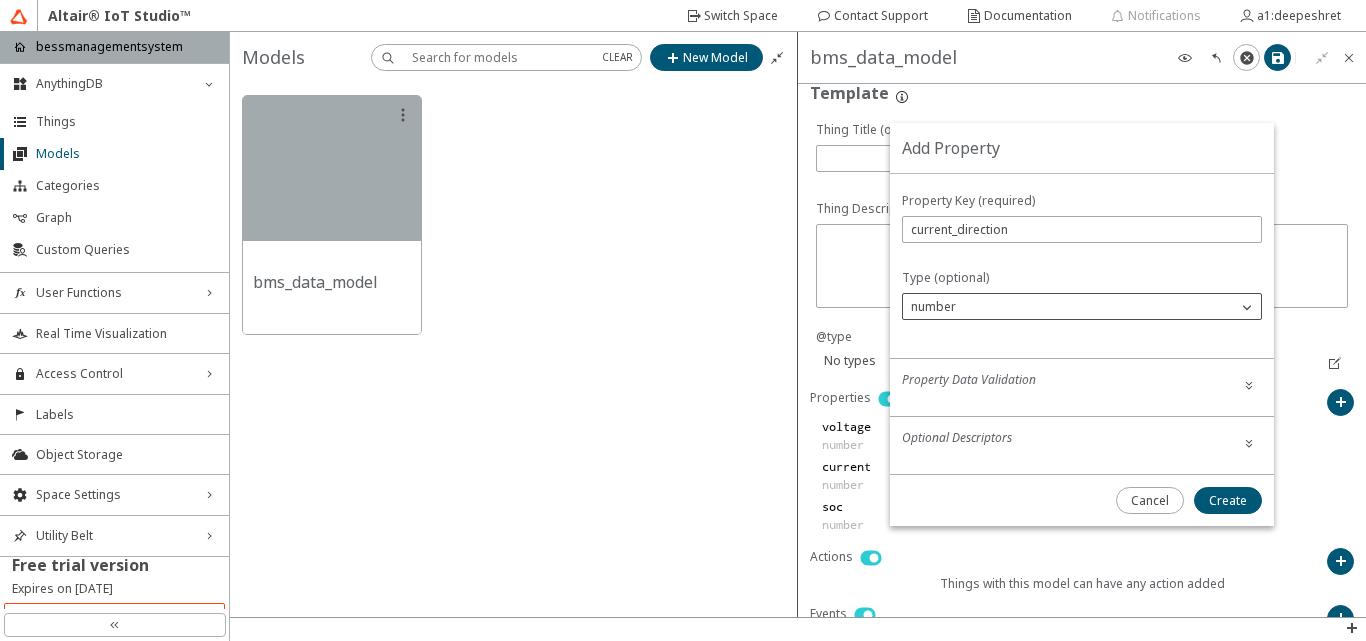 click on "number" 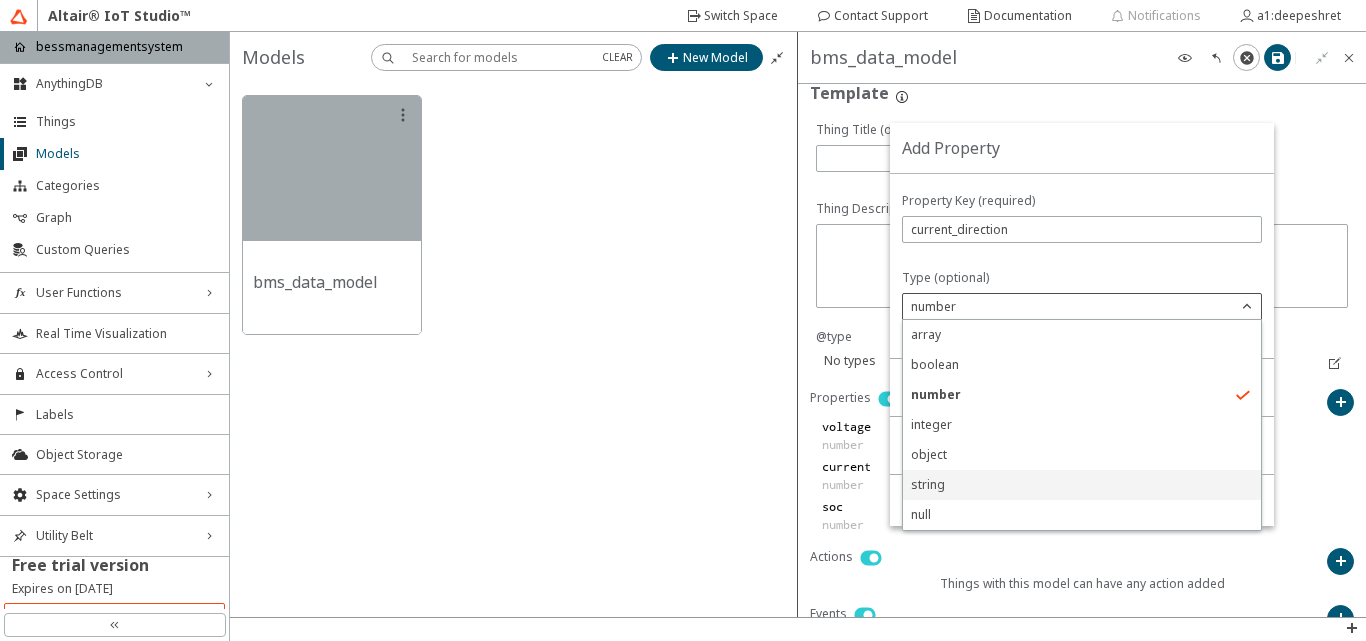 click on "string" at bounding box center [1082, 485] 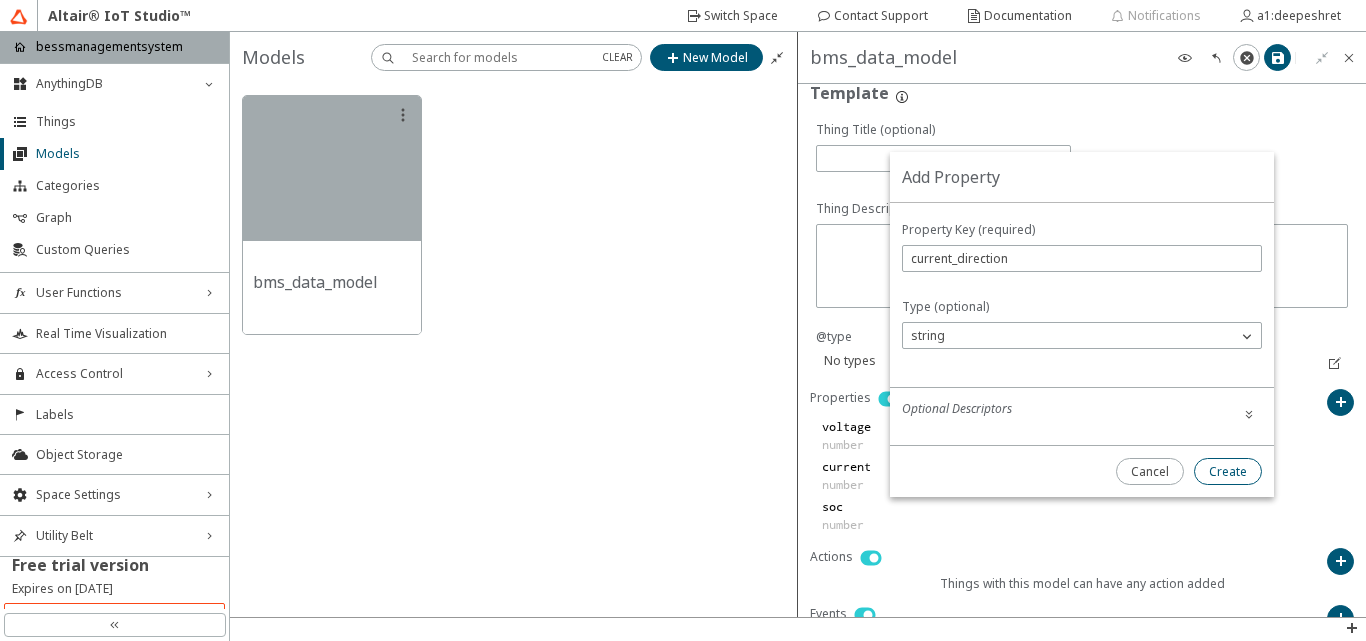 click on "Create" at bounding box center [1228, 471] 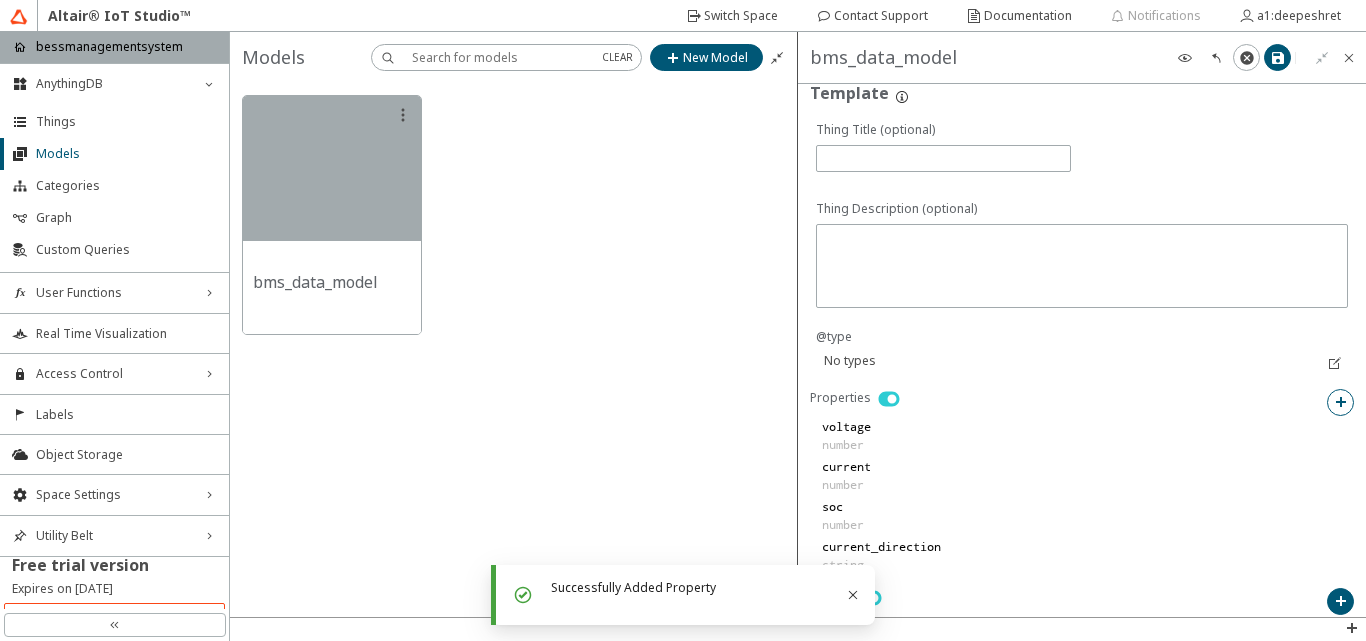 click 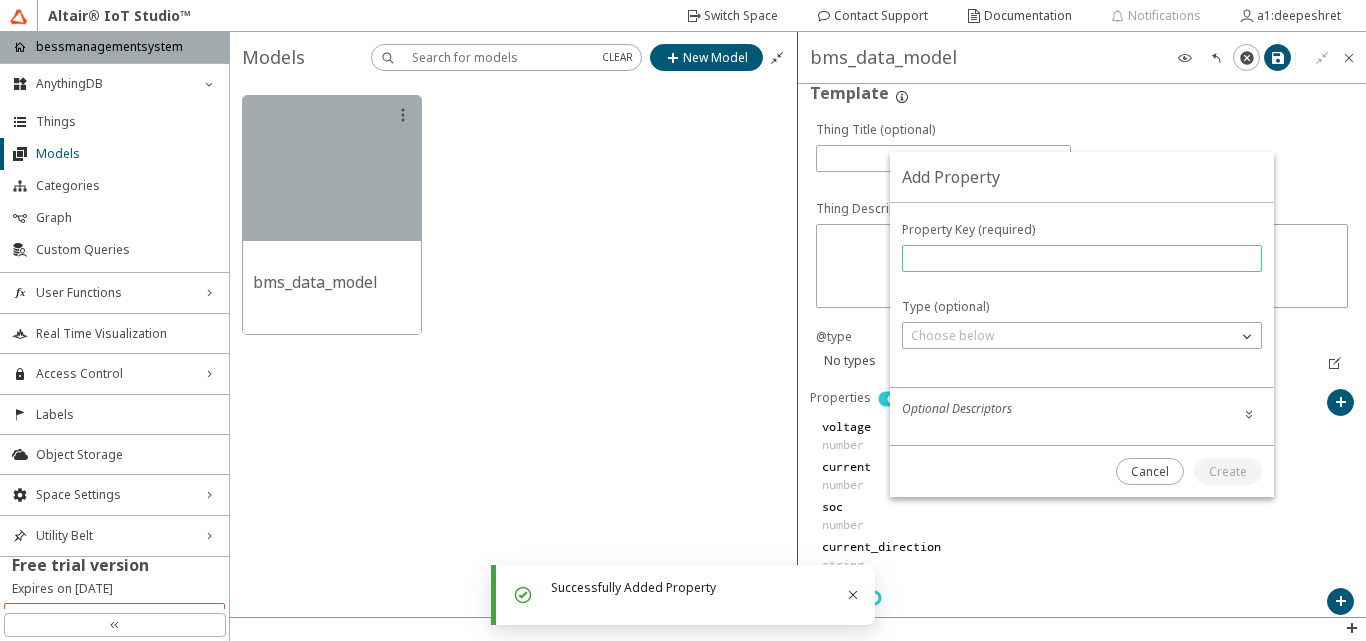 click at bounding box center (1082, 258) 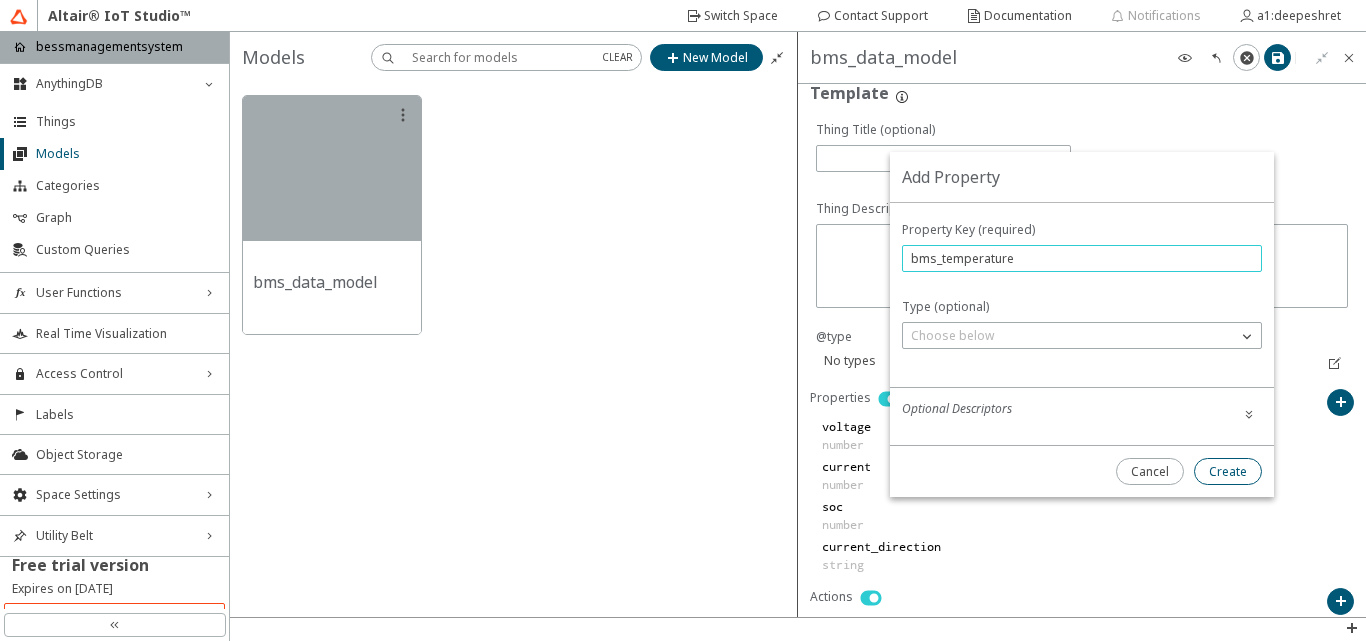 type on "bms_temperature" 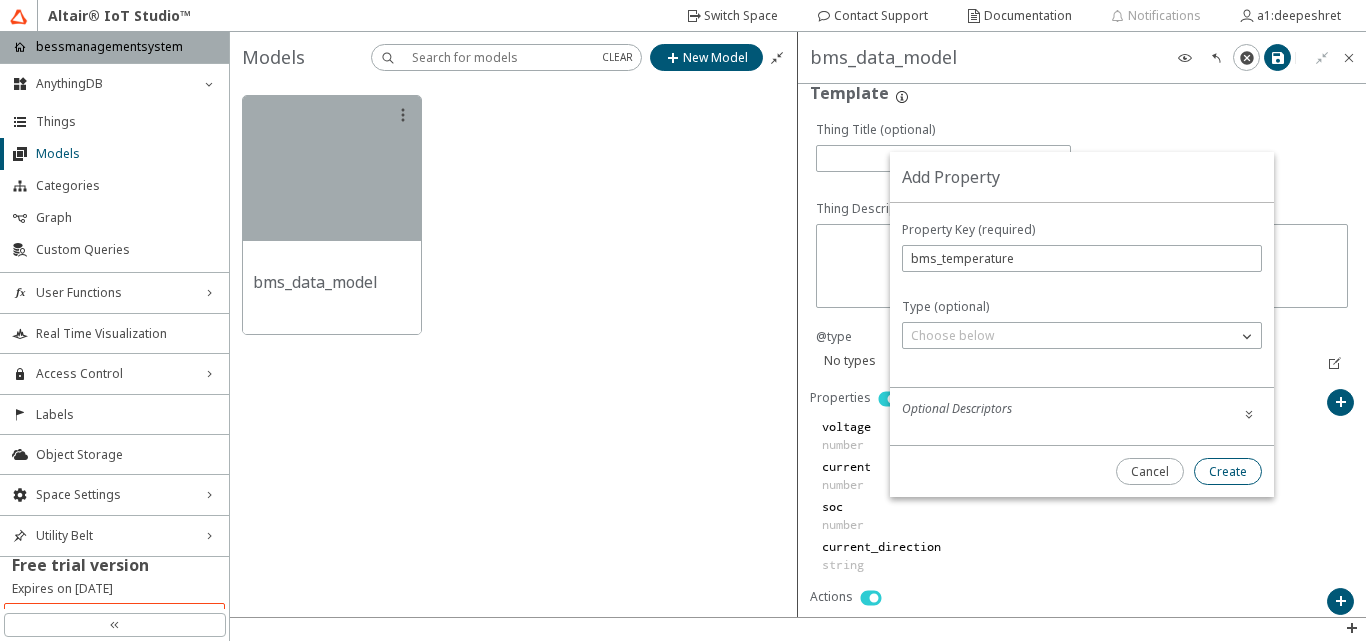 click on "Create" at bounding box center (0, 0) 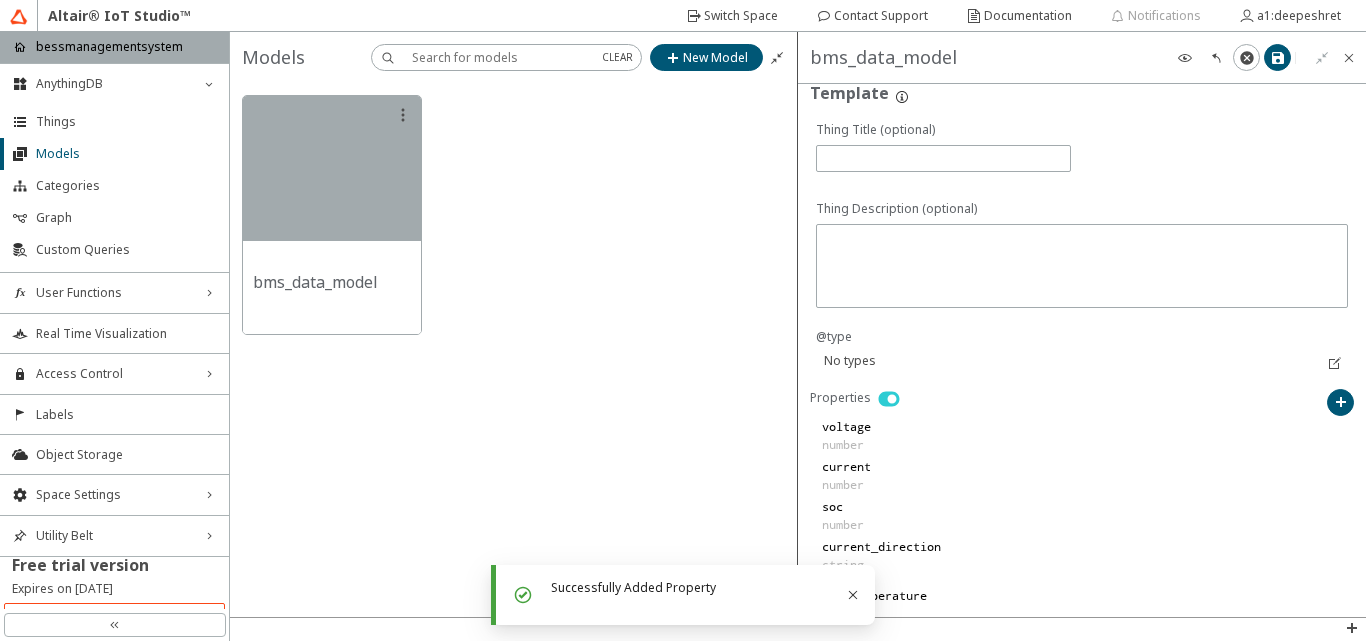 click on "New Model Version Version information Template If you want Things with this model to have any Title or Description, please leave empty those fields. Properties voltage number current number soc number current_direction string bms_temperature Actions Things with this model can have any action added Events Things with this model can have any event added Links Things with this model can have any link added" 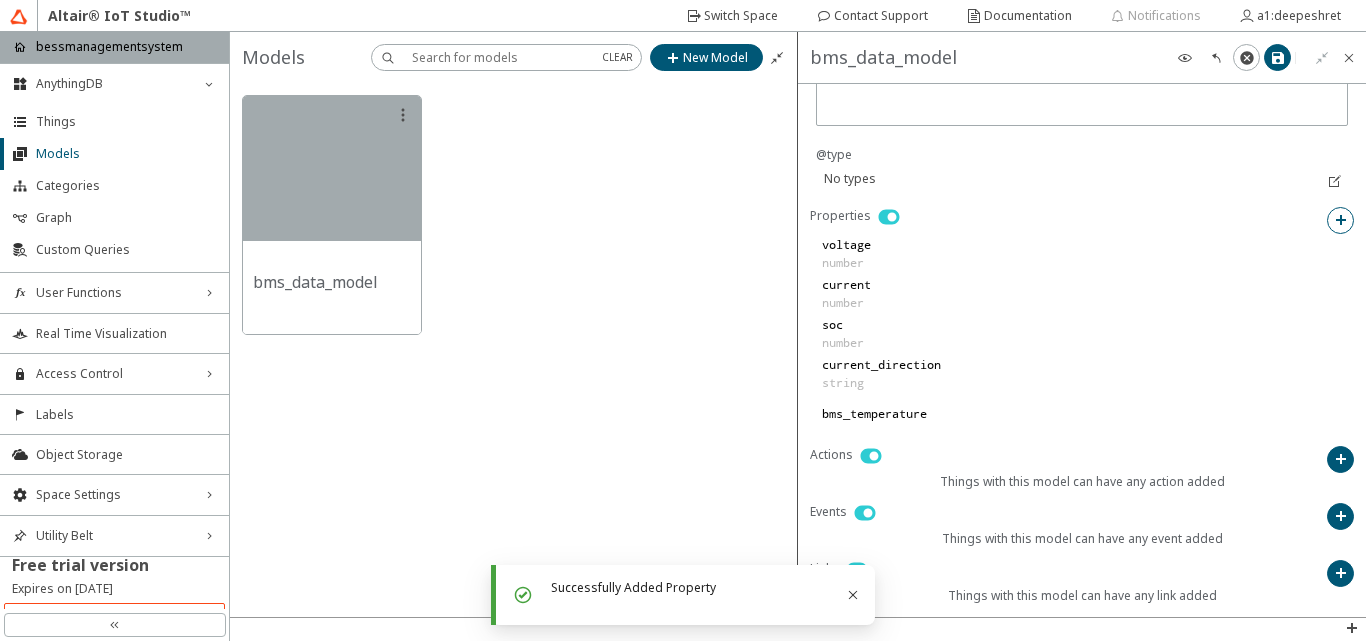 click 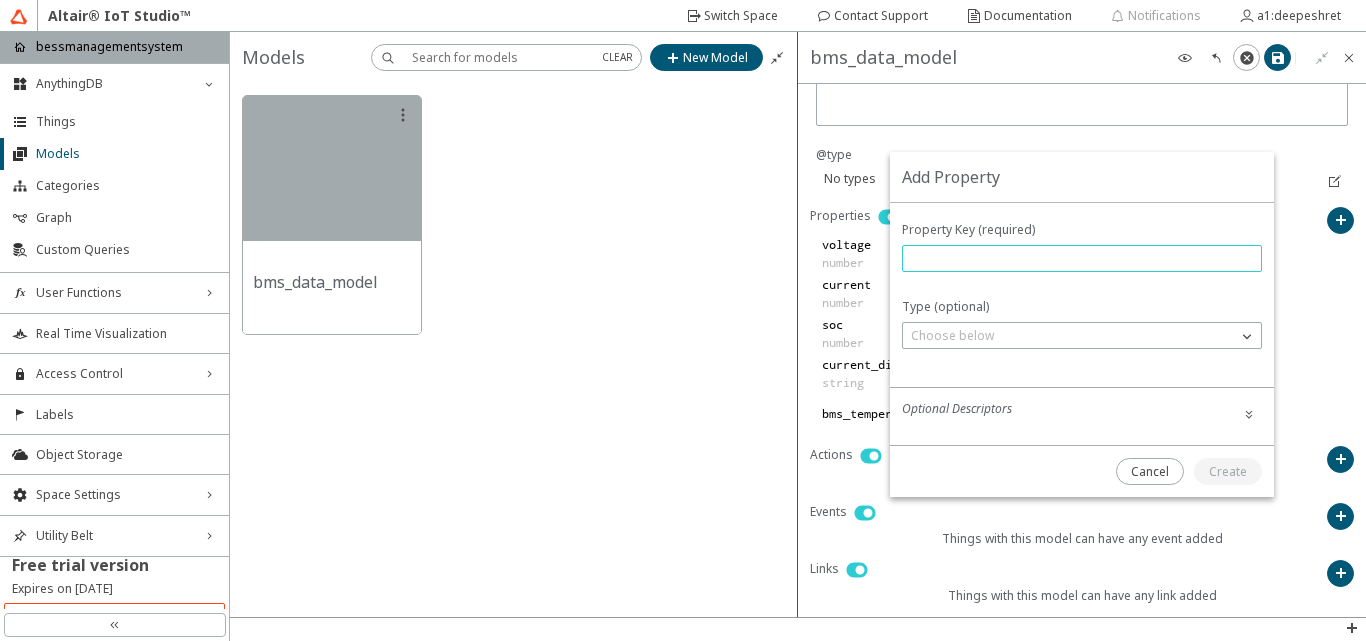 click at bounding box center (1082, 258) 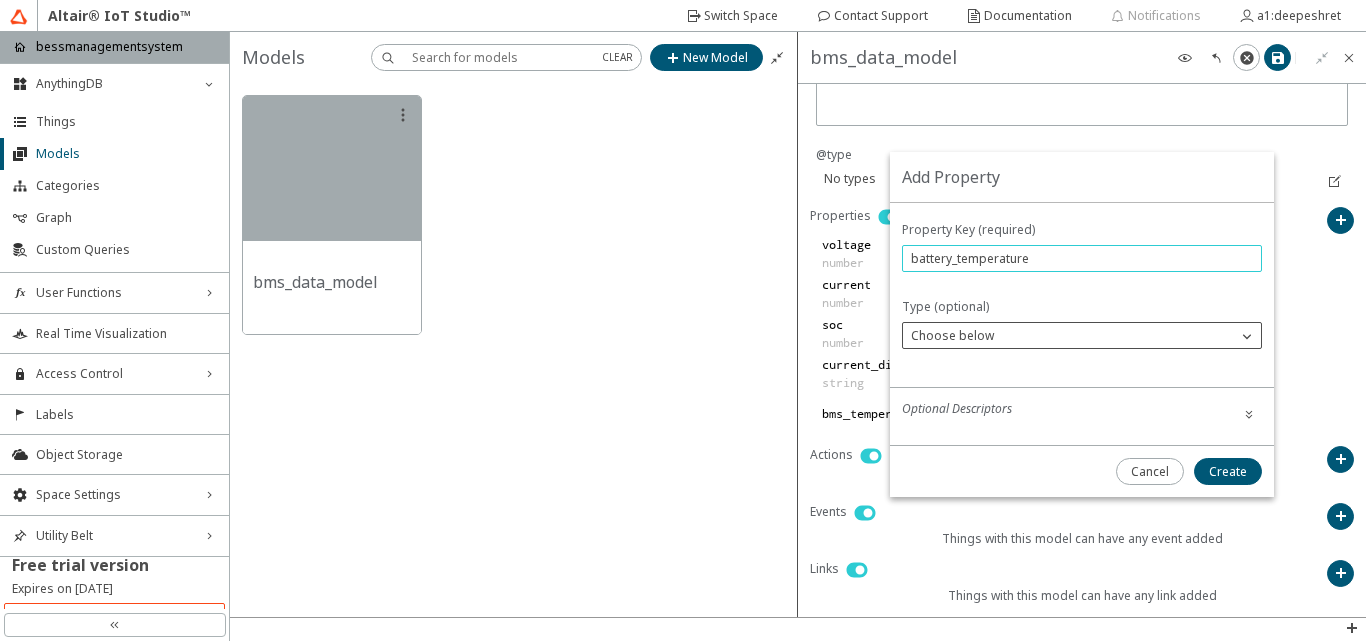 type on "battery_temperature" 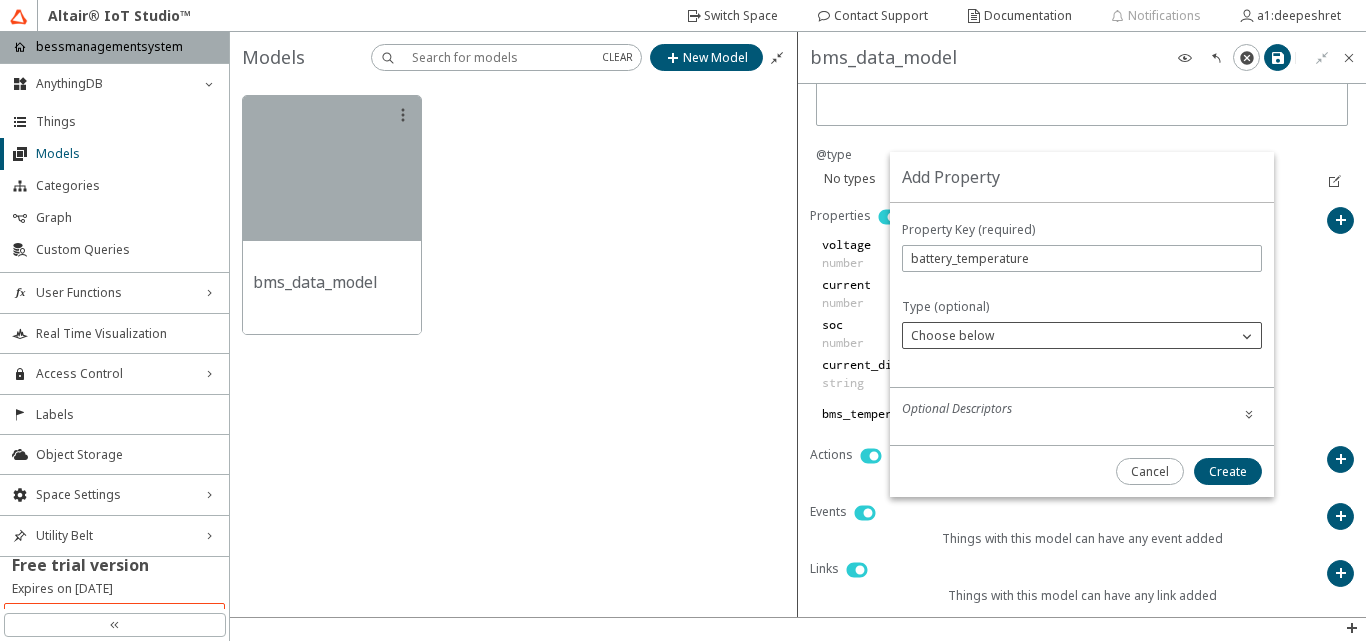click on "Choose below" at bounding box center (1070, 336) 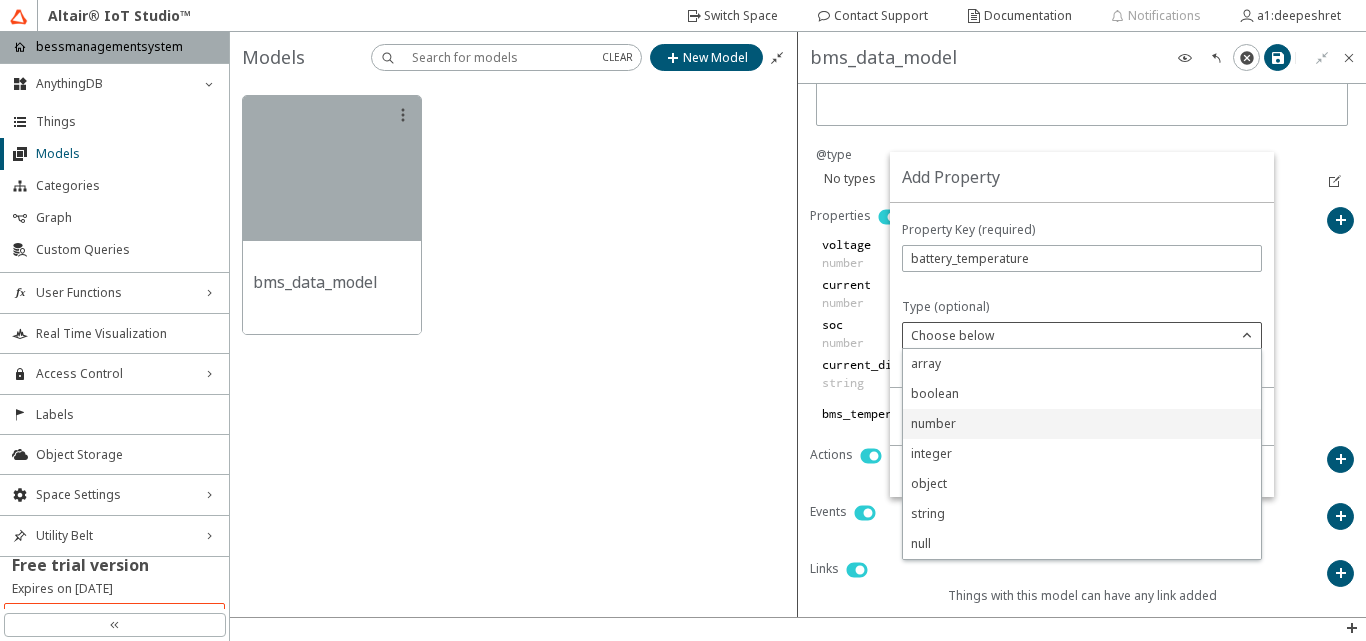 click on "number" 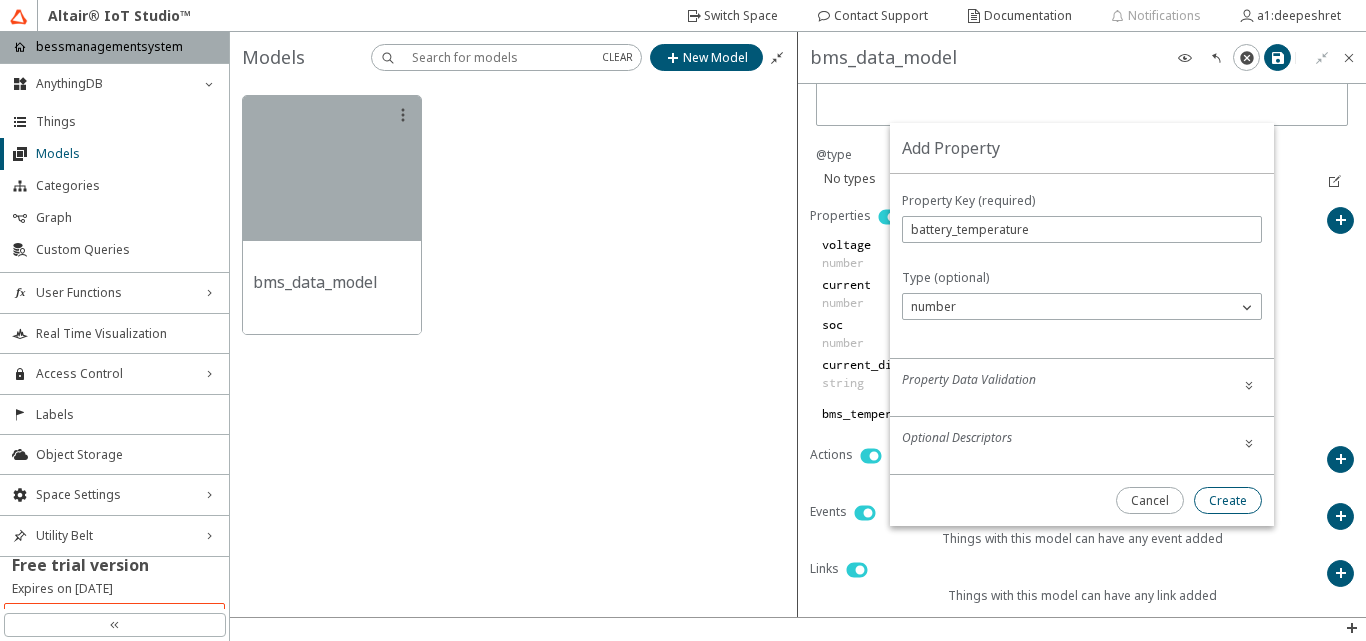 click on "Create" at bounding box center (0, 0) 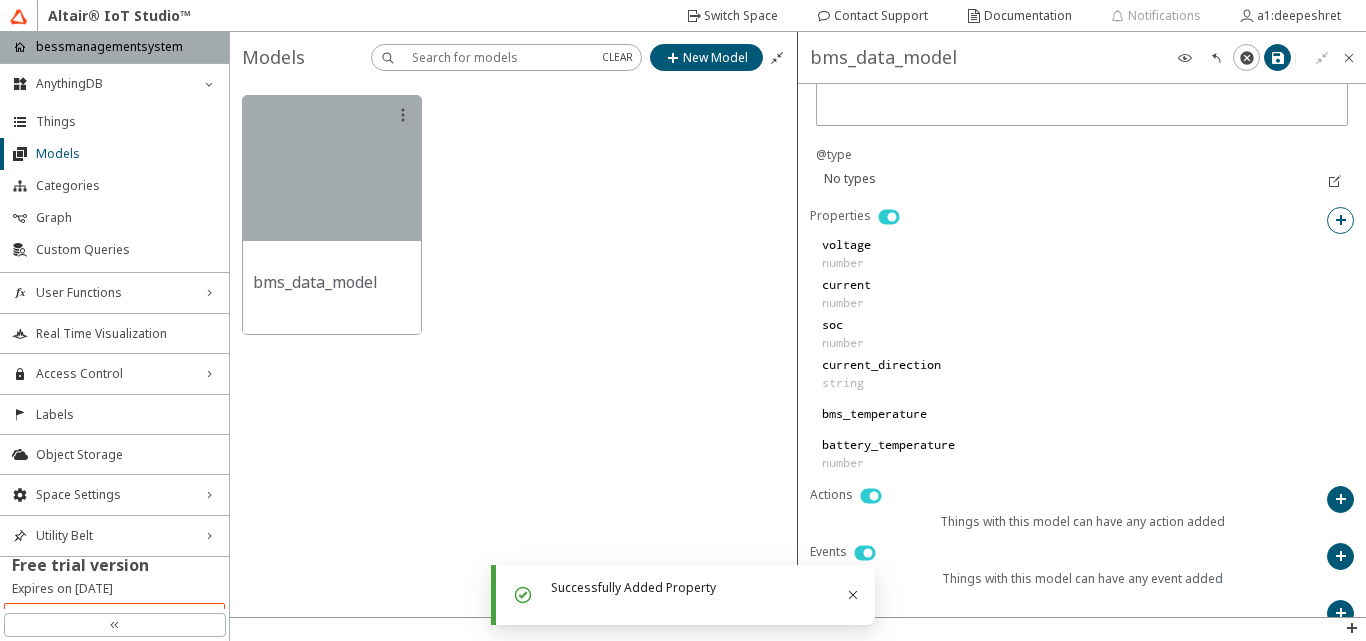 click at bounding box center [1340, 220] 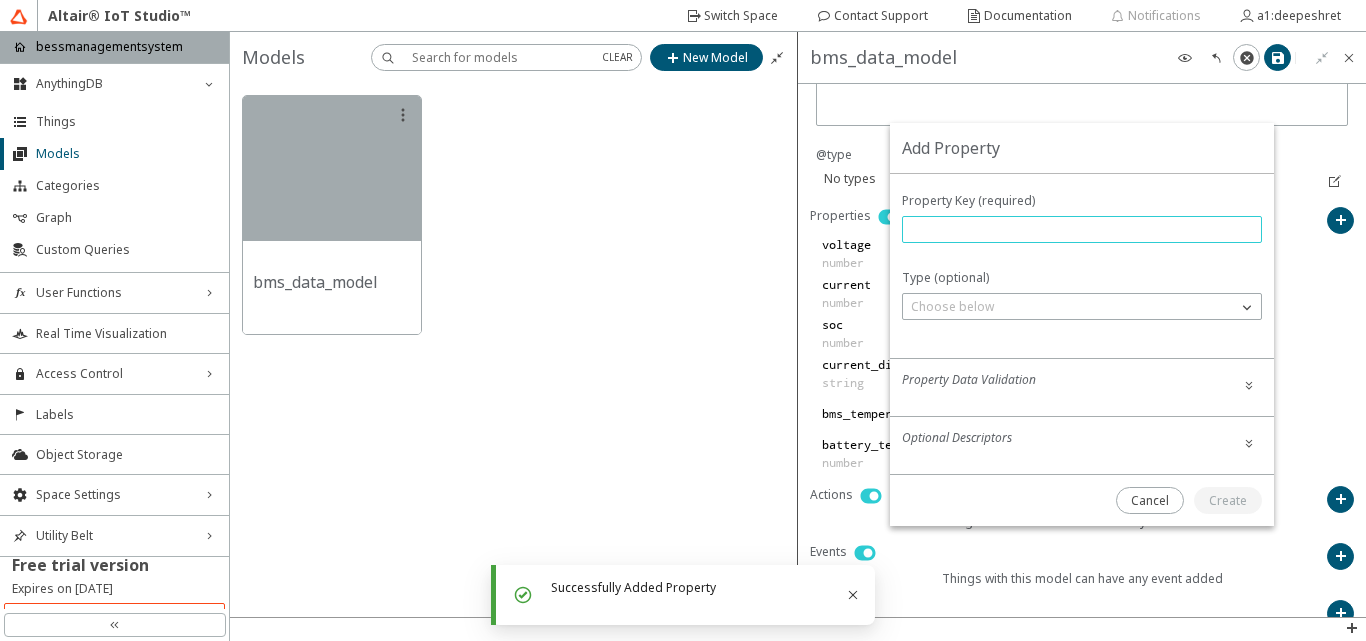 click at bounding box center (1082, 229) 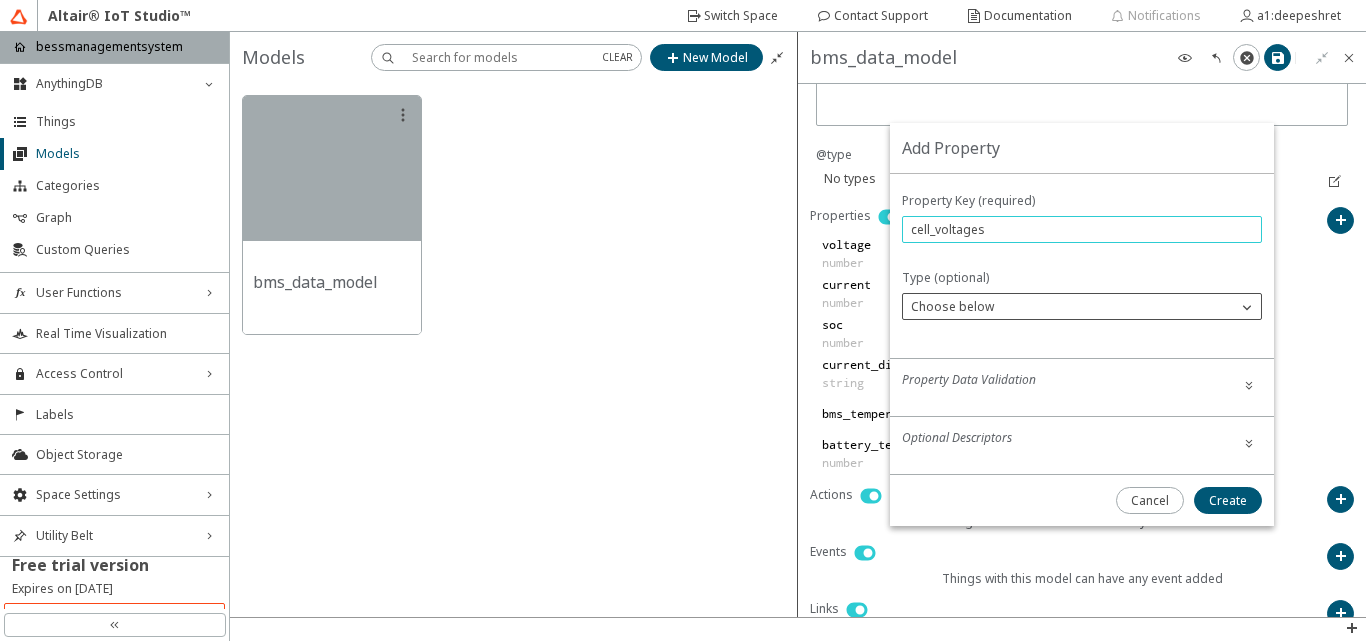 type on "cell_voltages" 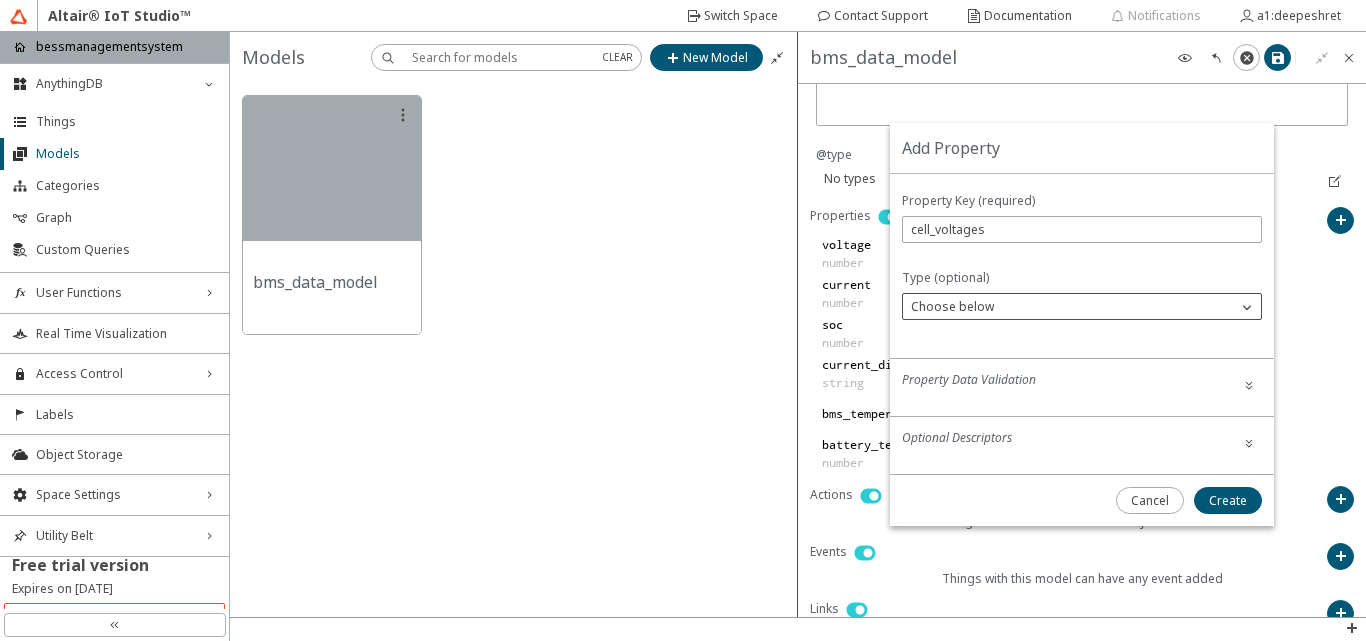 click on "Choose below" at bounding box center [1070, 307] 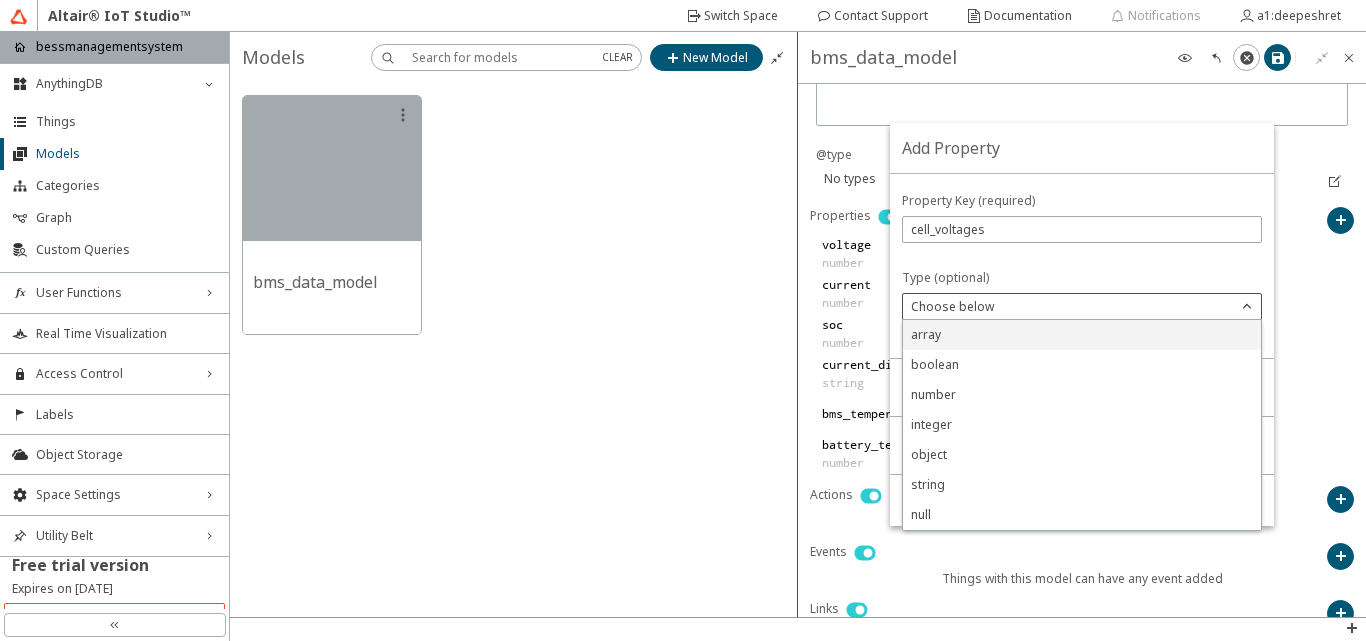 click on "array" at bounding box center (1082, 335) 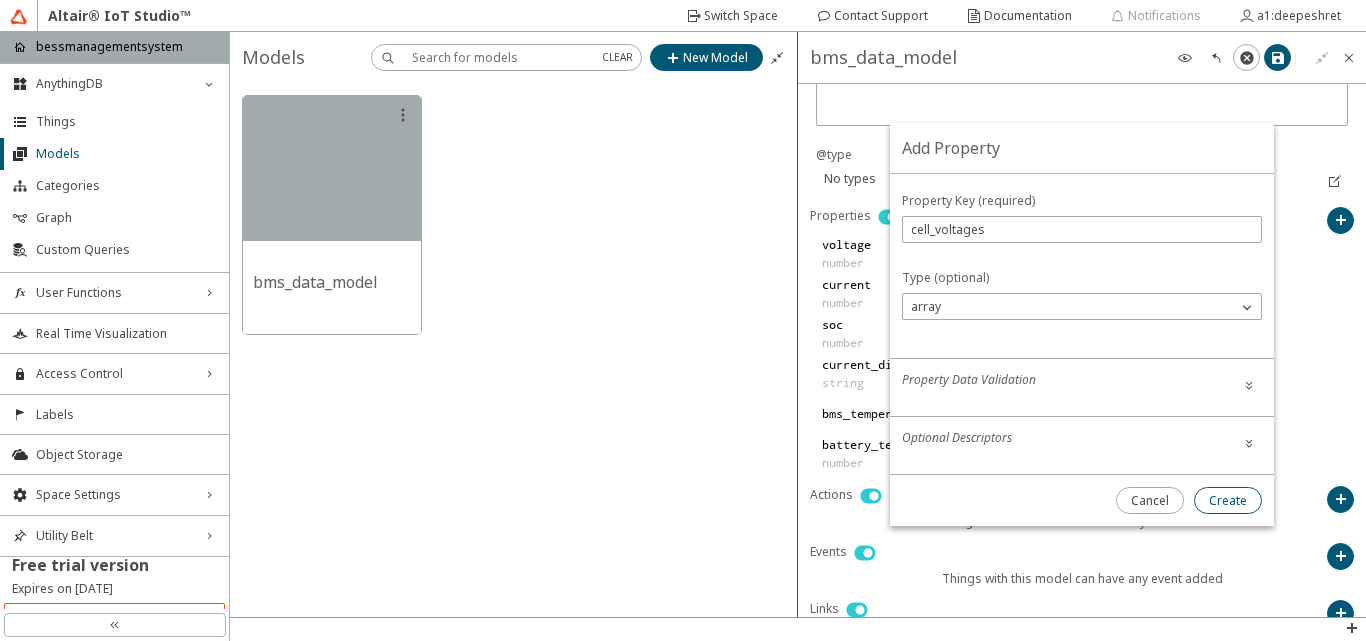click on "Create" at bounding box center (1228, 500) 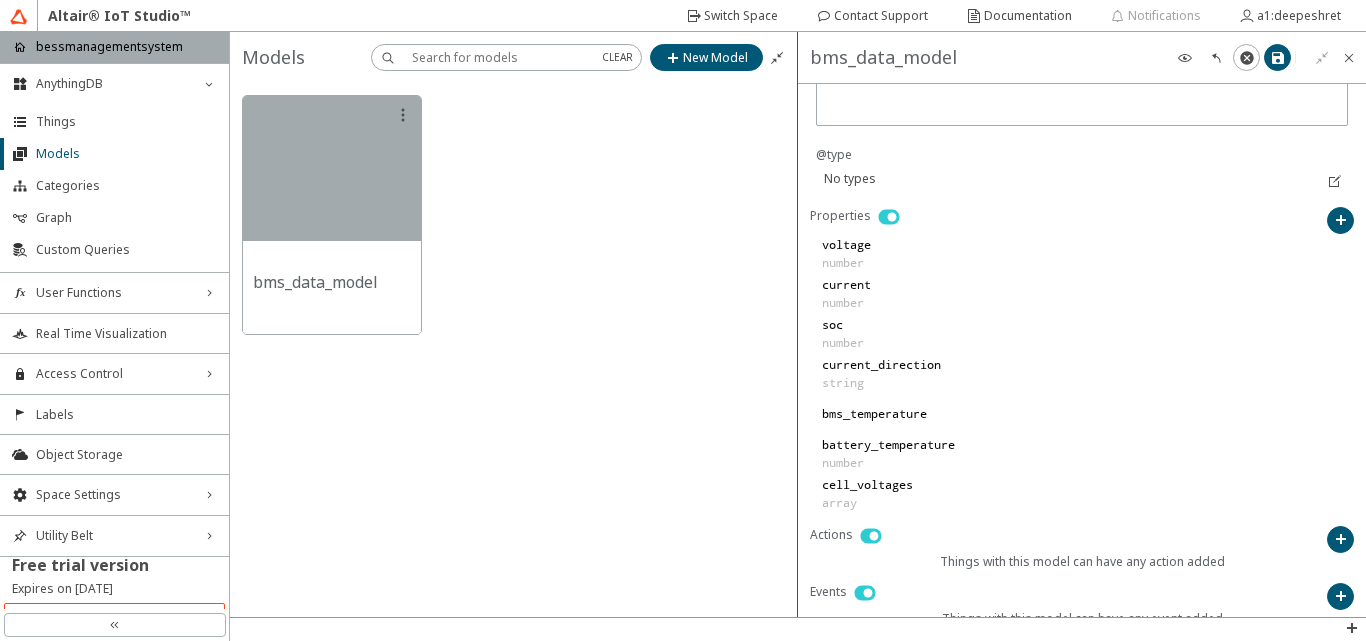 scroll, scrollTop: 571, scrollLeft: 0, axis: vertical 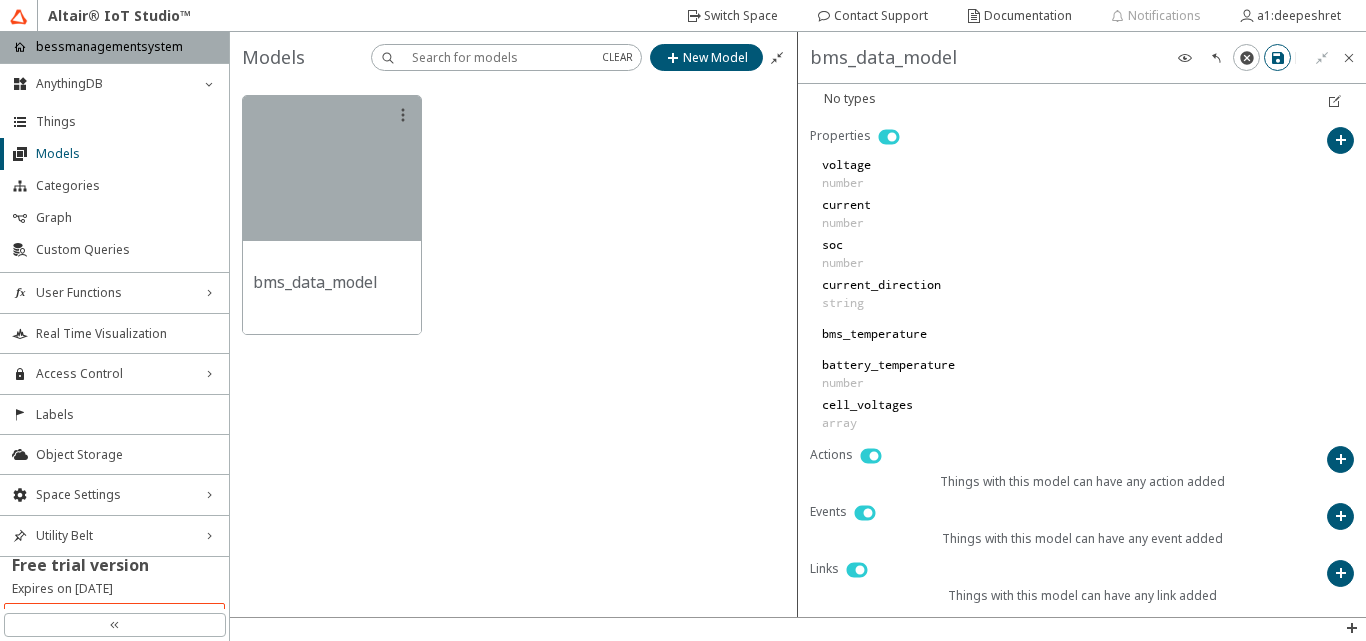 click at bounding box center (1277, 57) 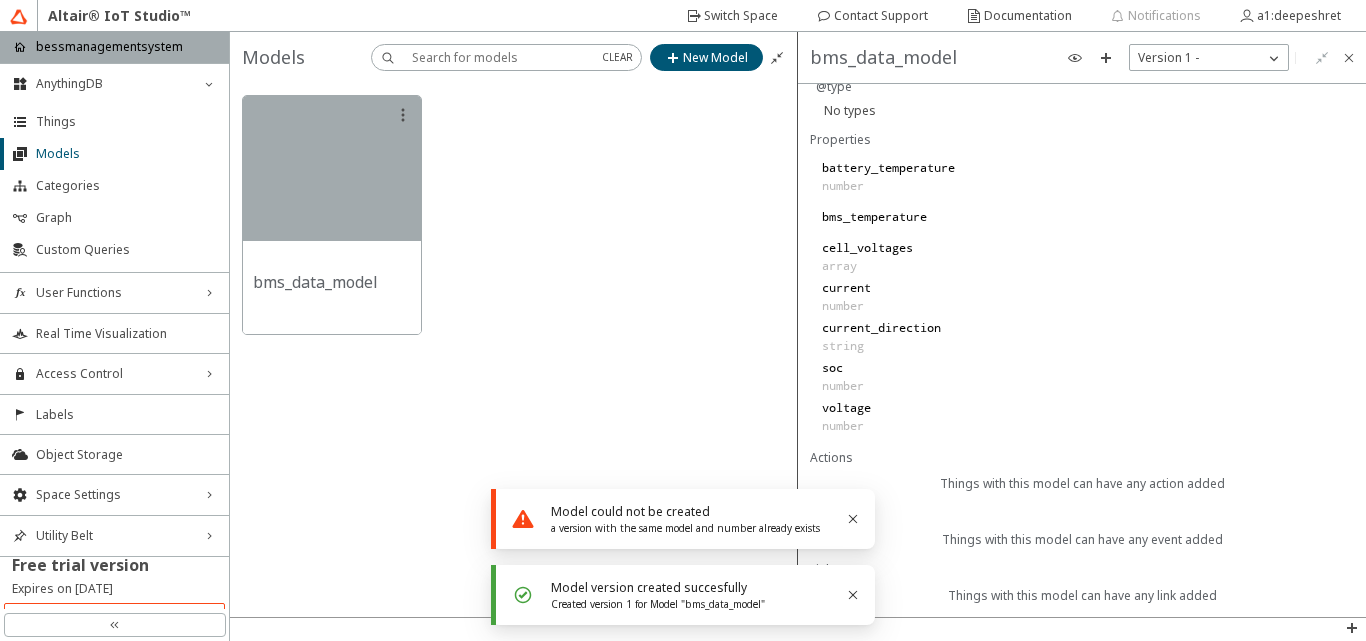 scroll, scrollTop: 539, scrollLeft: 0, axis: vertical 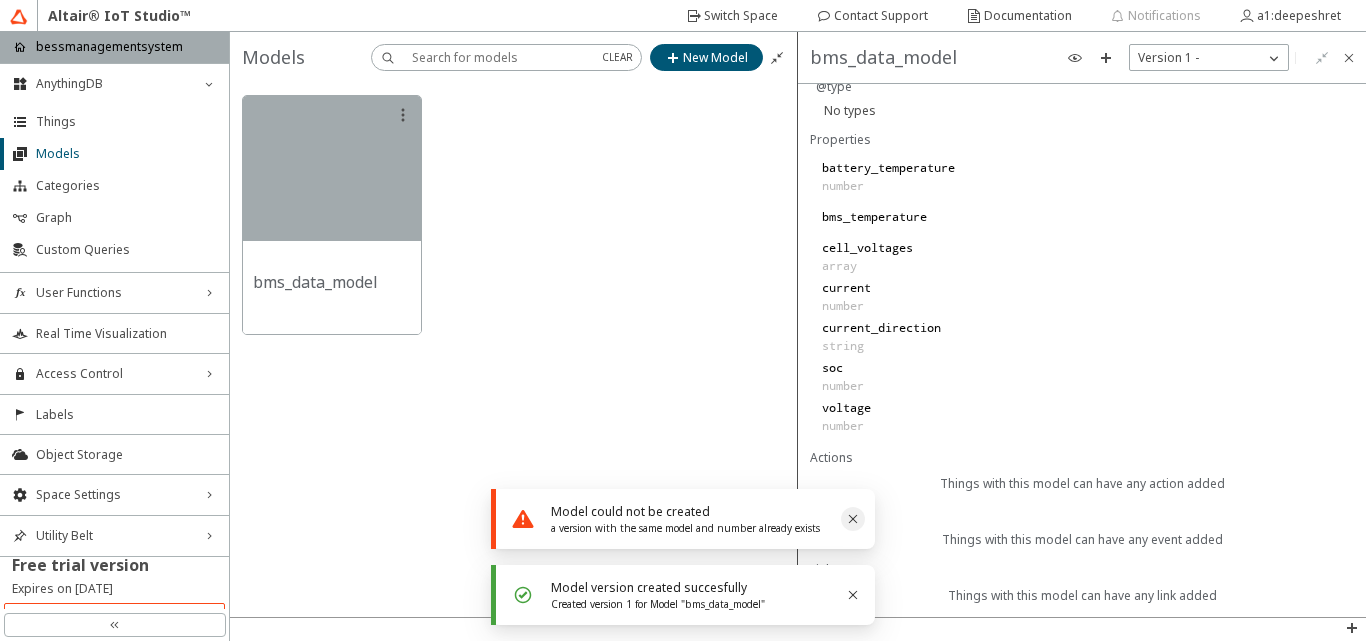 click 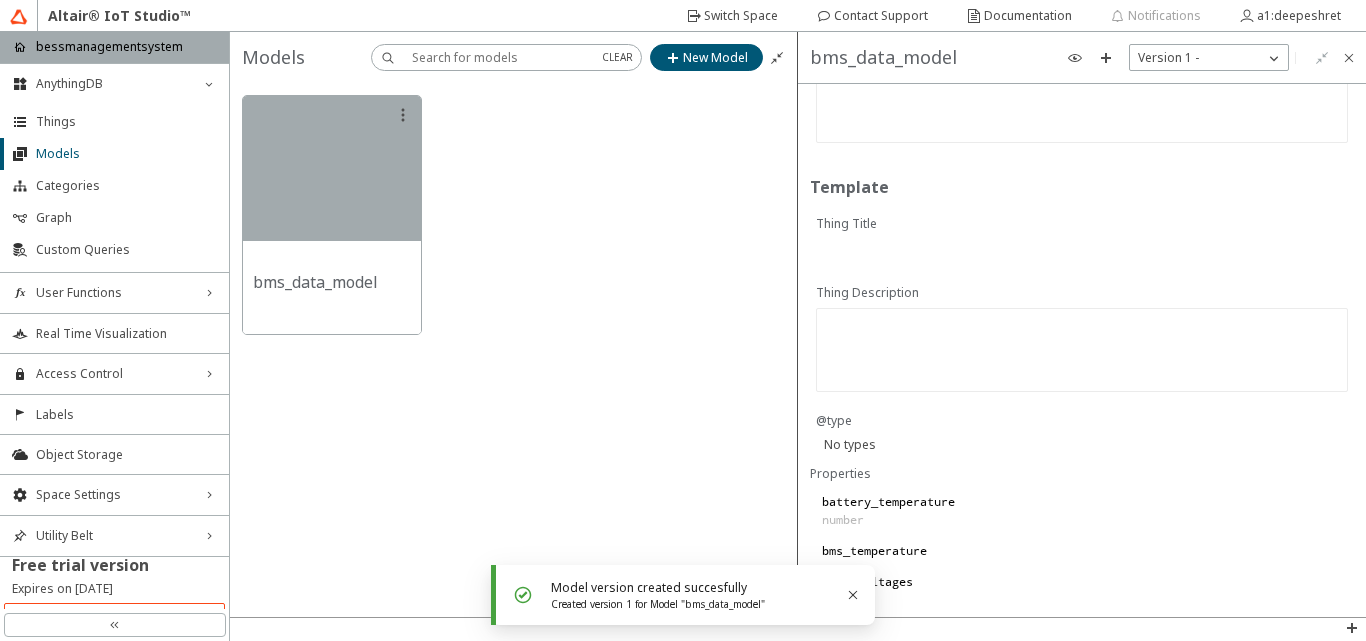 scroll, scrollTop: 185, scrollLeft: 0, axis: vertical 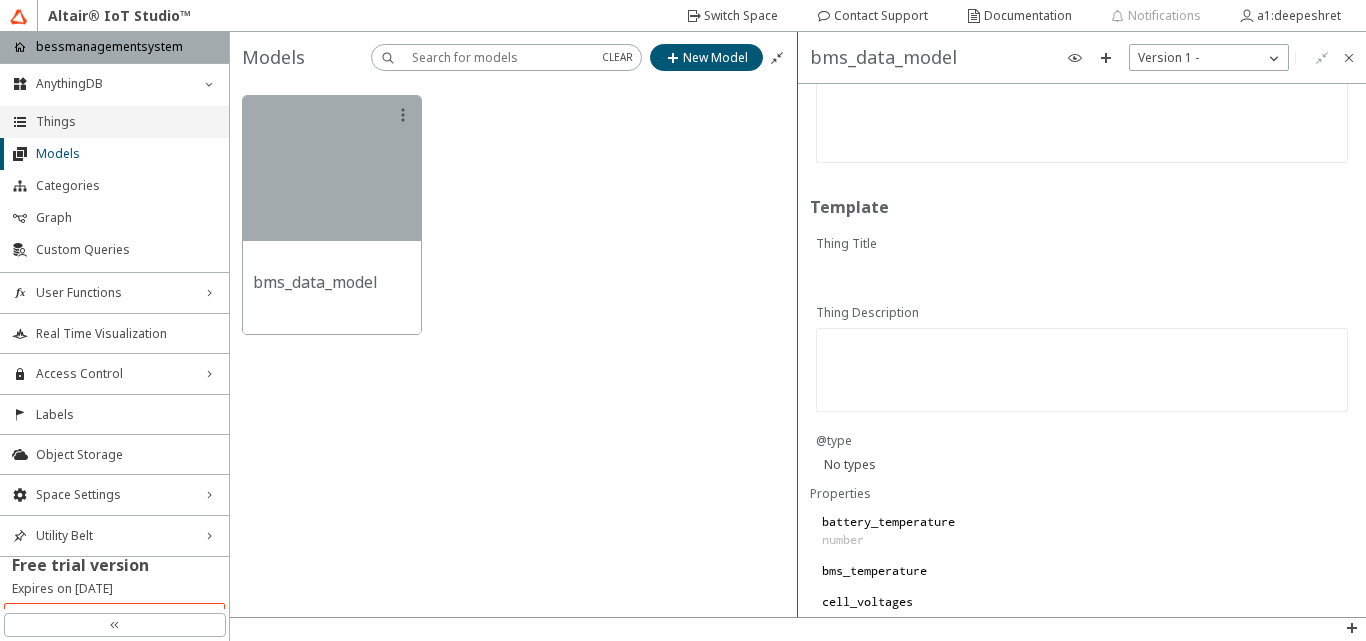 click on "Things" at bounding box center (126, 122) 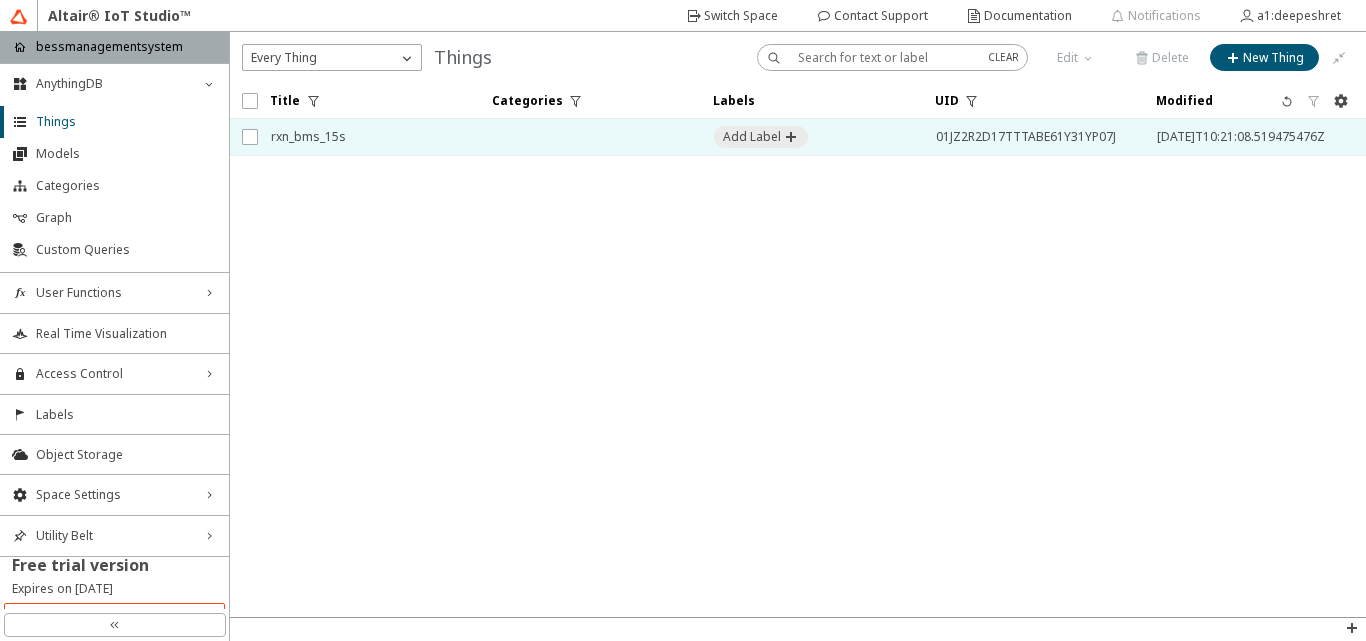 click on "rxn_bms_15s" at bounding box center [369, 137] 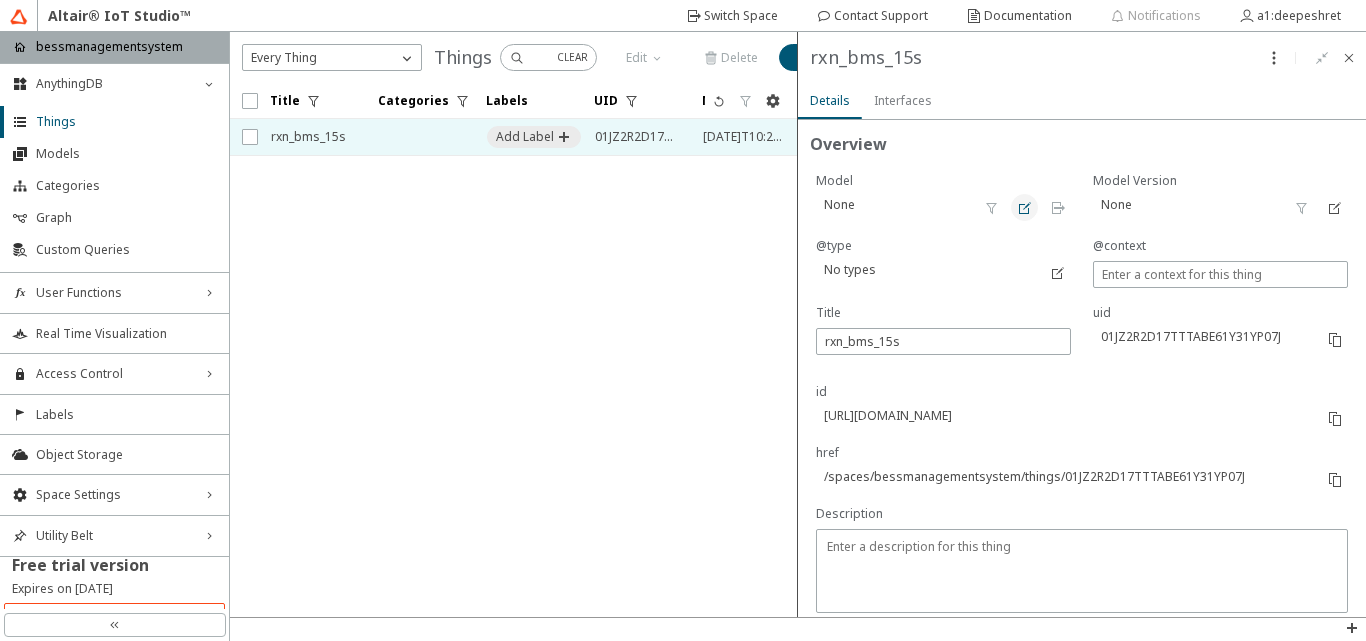click 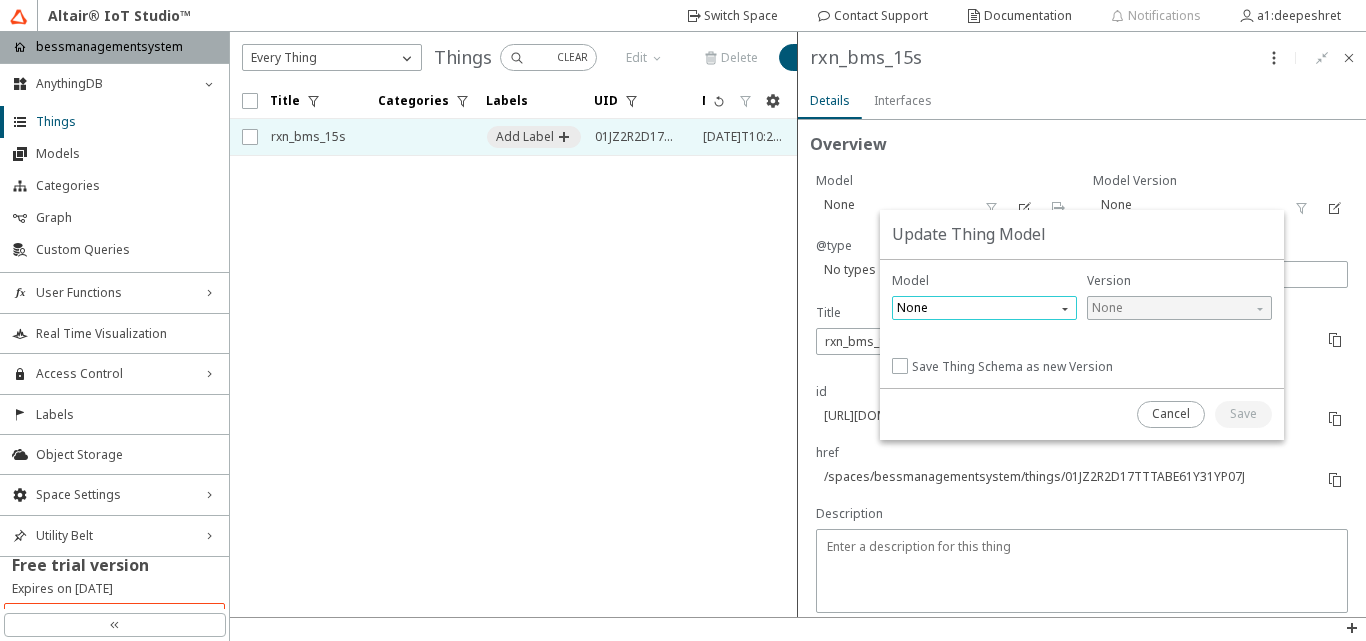 click on "None" at bounding box center (986, 308) 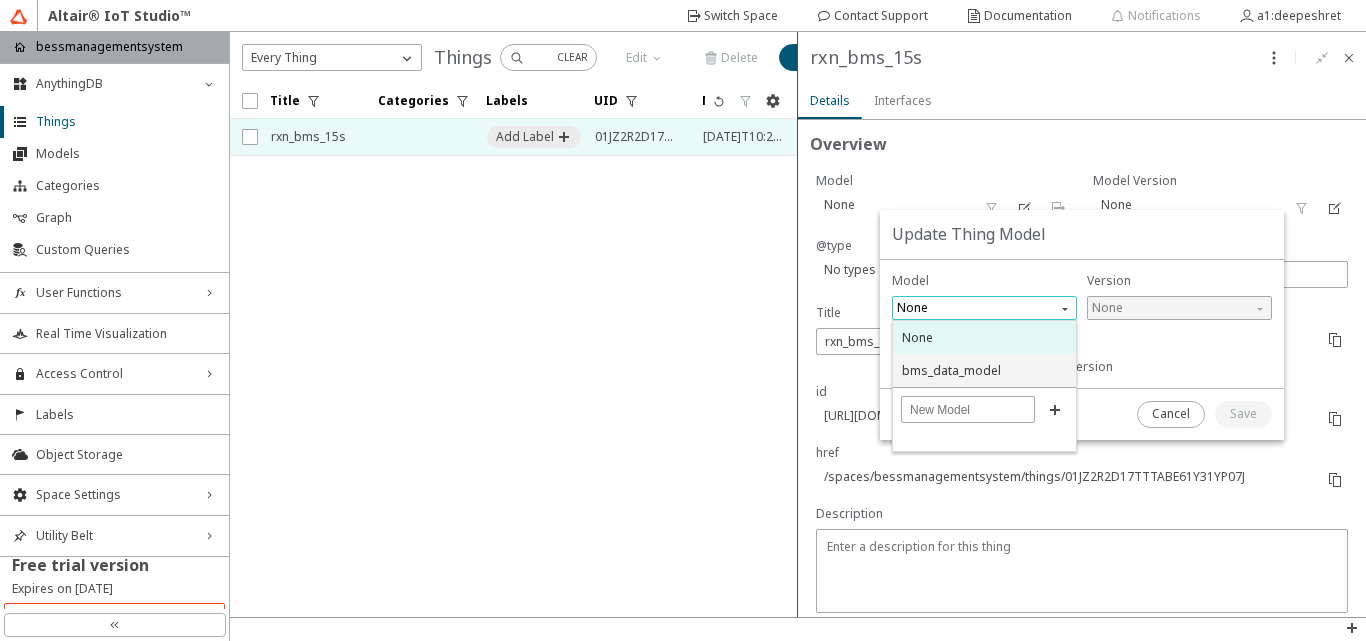 click on "bms_data_model" at bounding box center [951, 370] 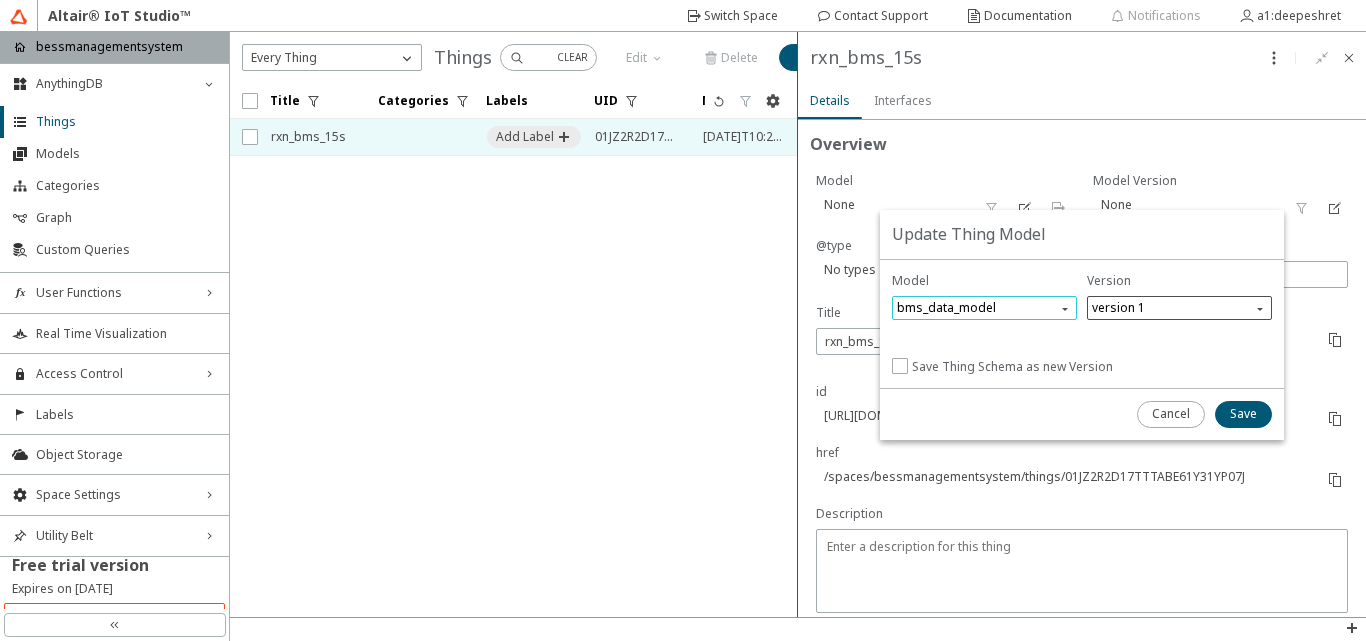 click on "version 1" at bounding box center [1118, 308] 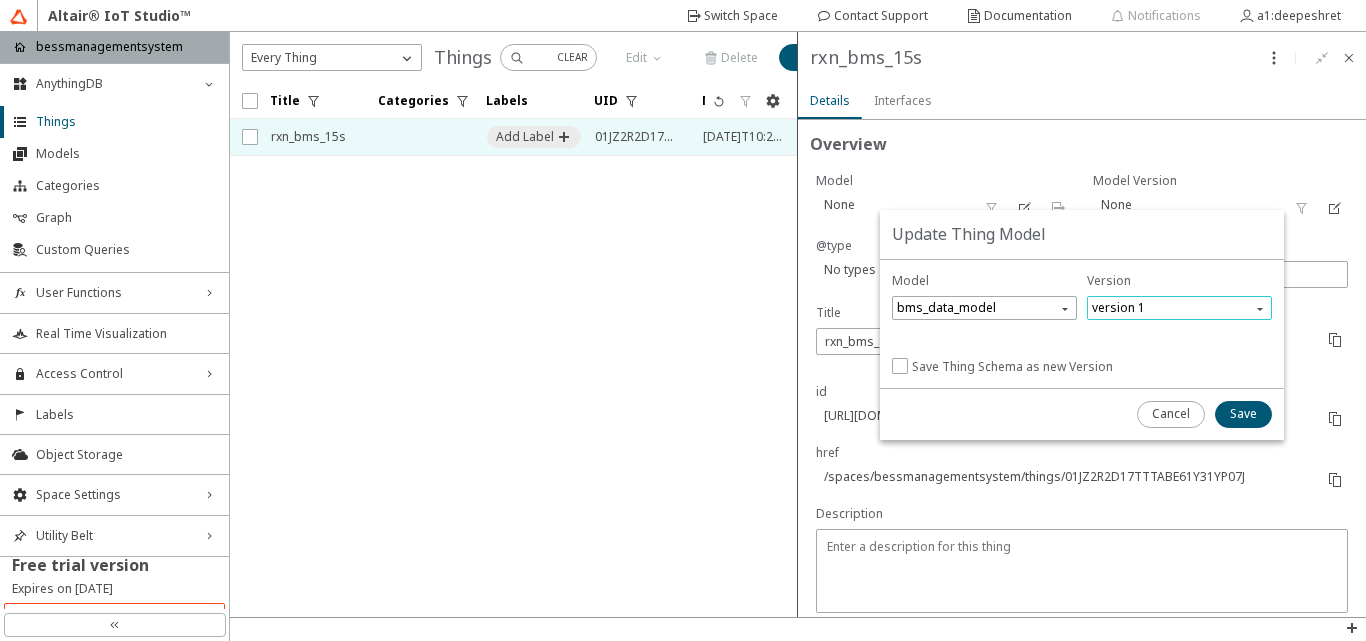 click on "version 1" at bounding box center (1118, 308) 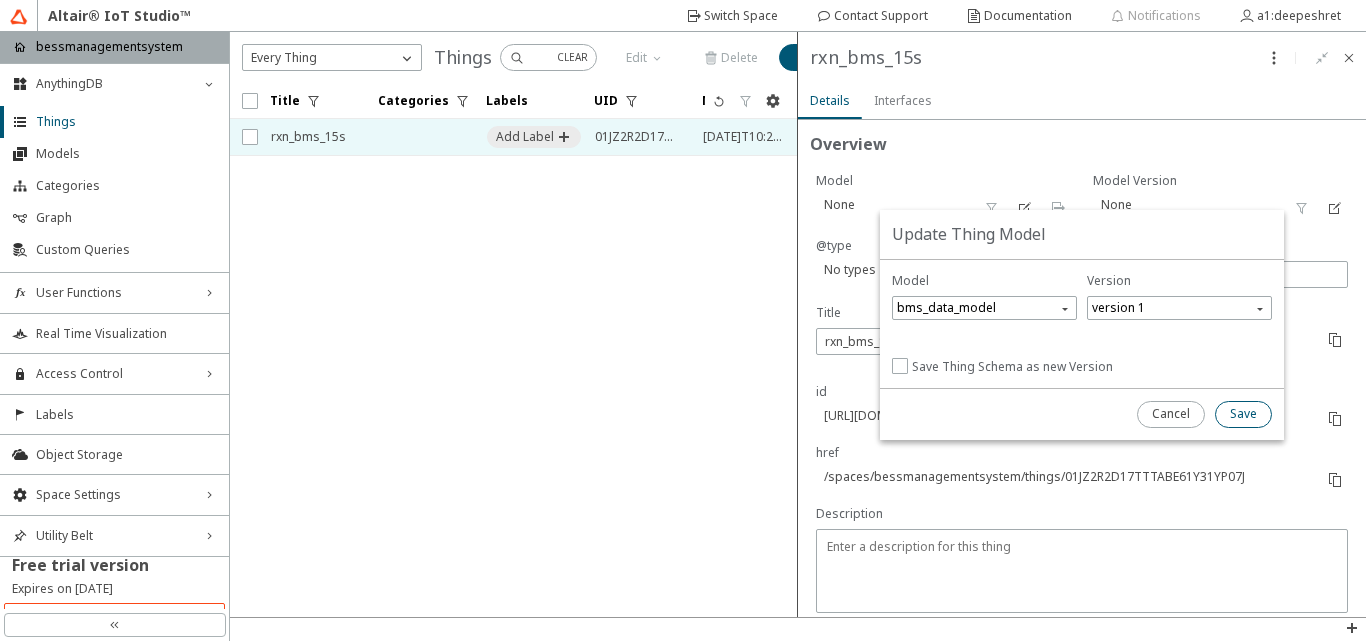 click on "Save" at bounding box center (1243, 414) 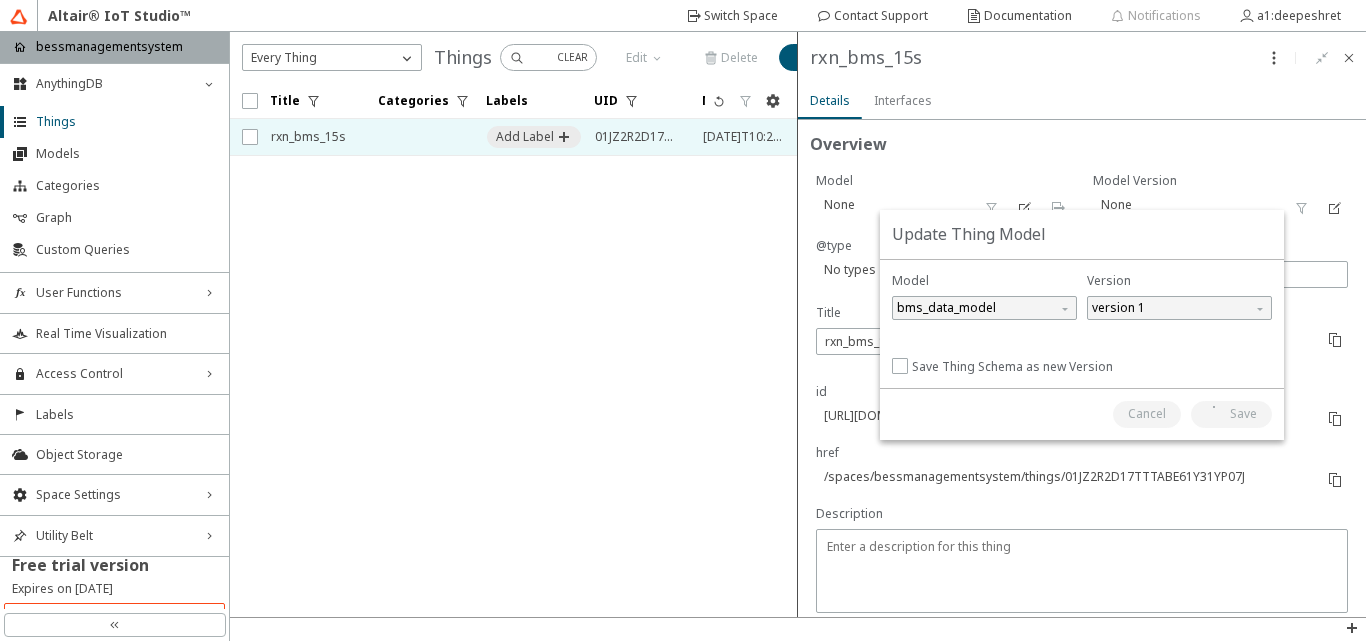 type on "bms_data_model" 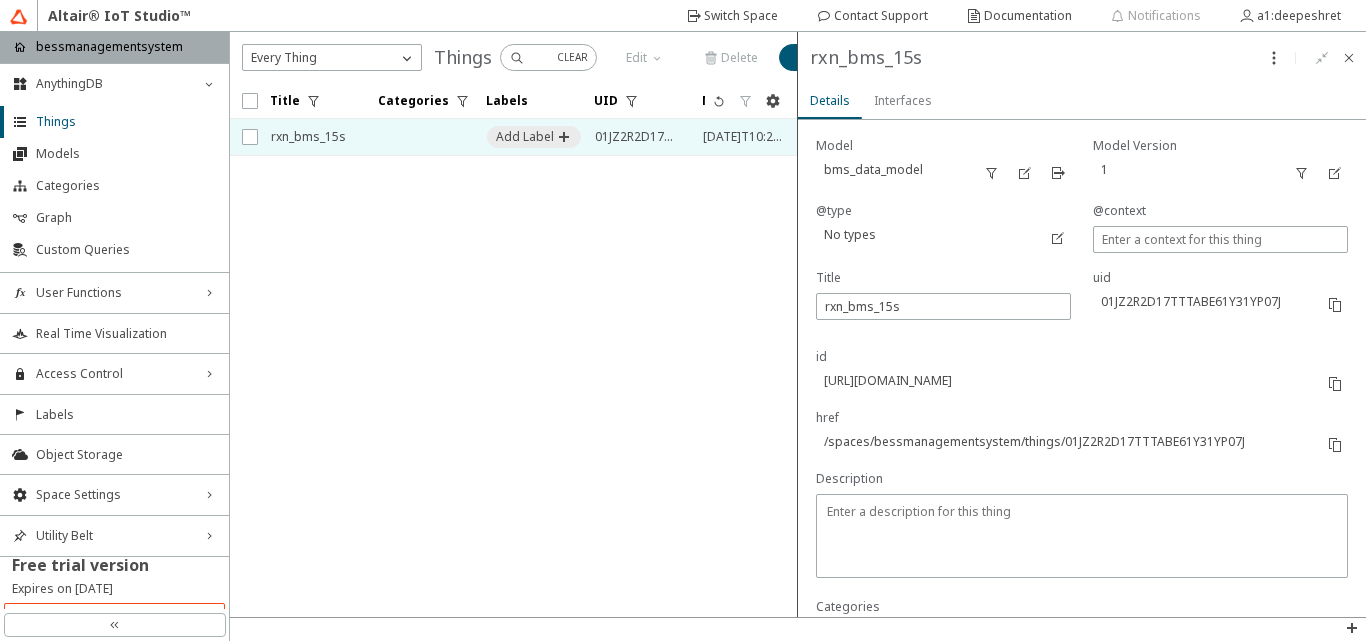 scroll, scrollTop: 0, scrollLeft: 0, axis: both 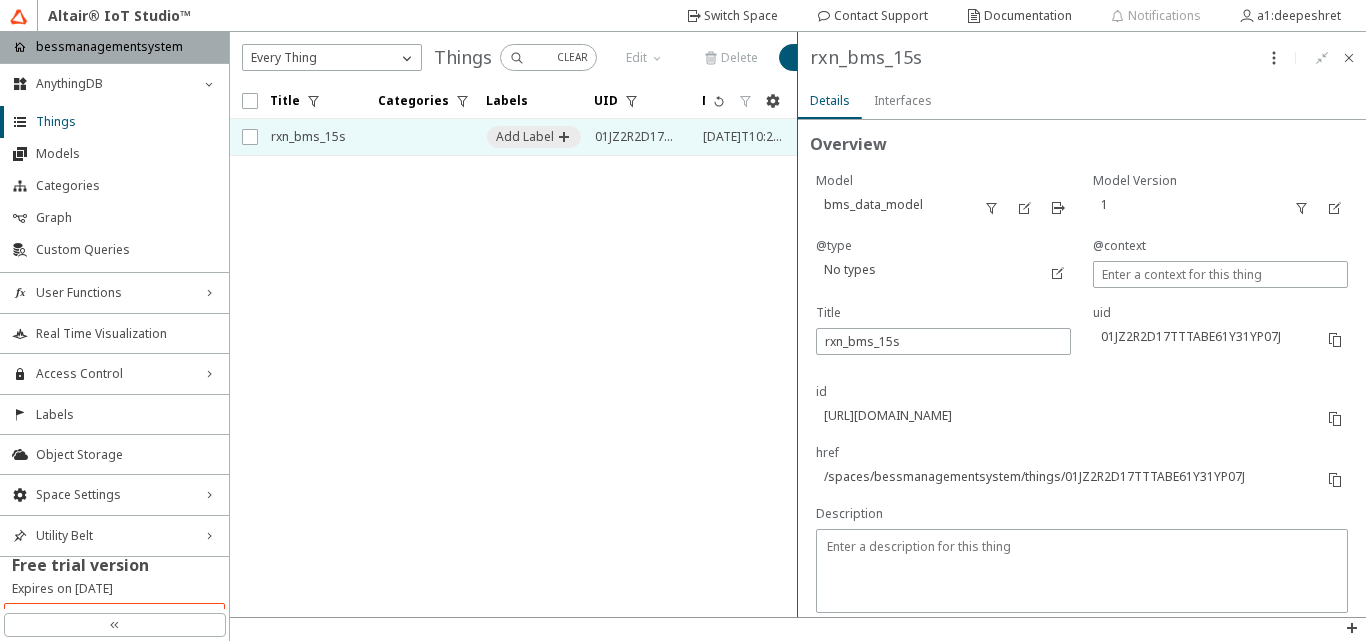 click on "Interfaces" at bounding box center (903, 101) 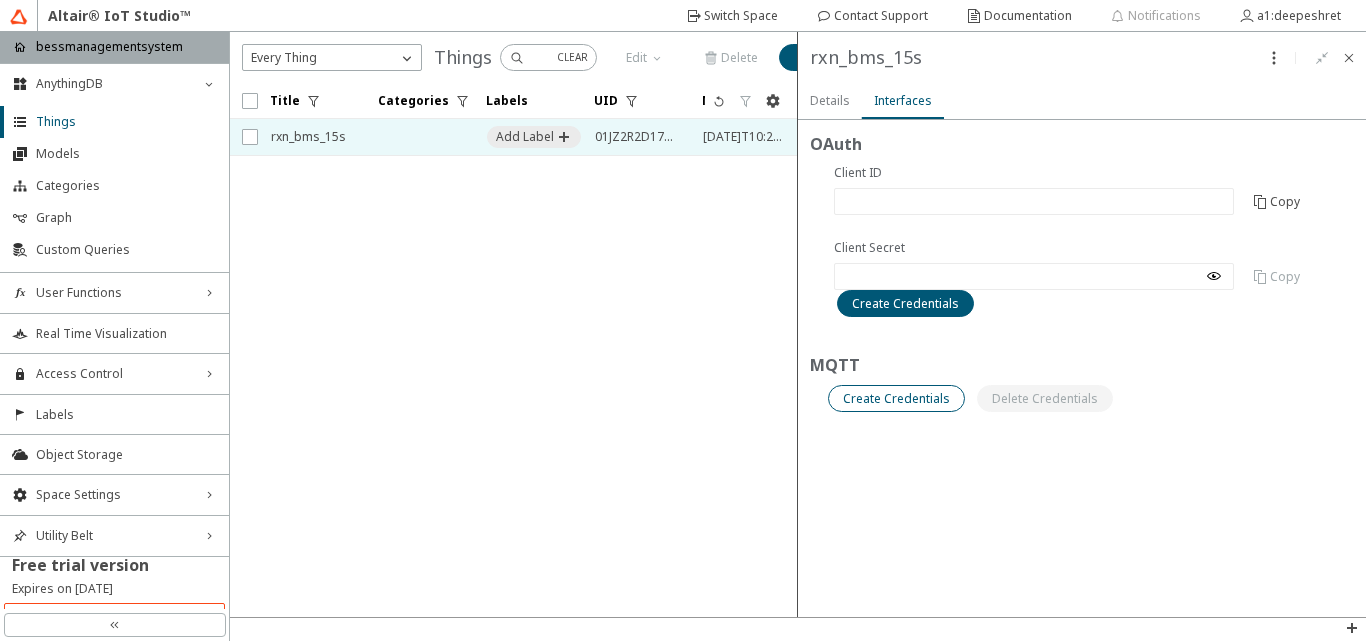 click on "Create Credentials" at bounding box center (0, 0) 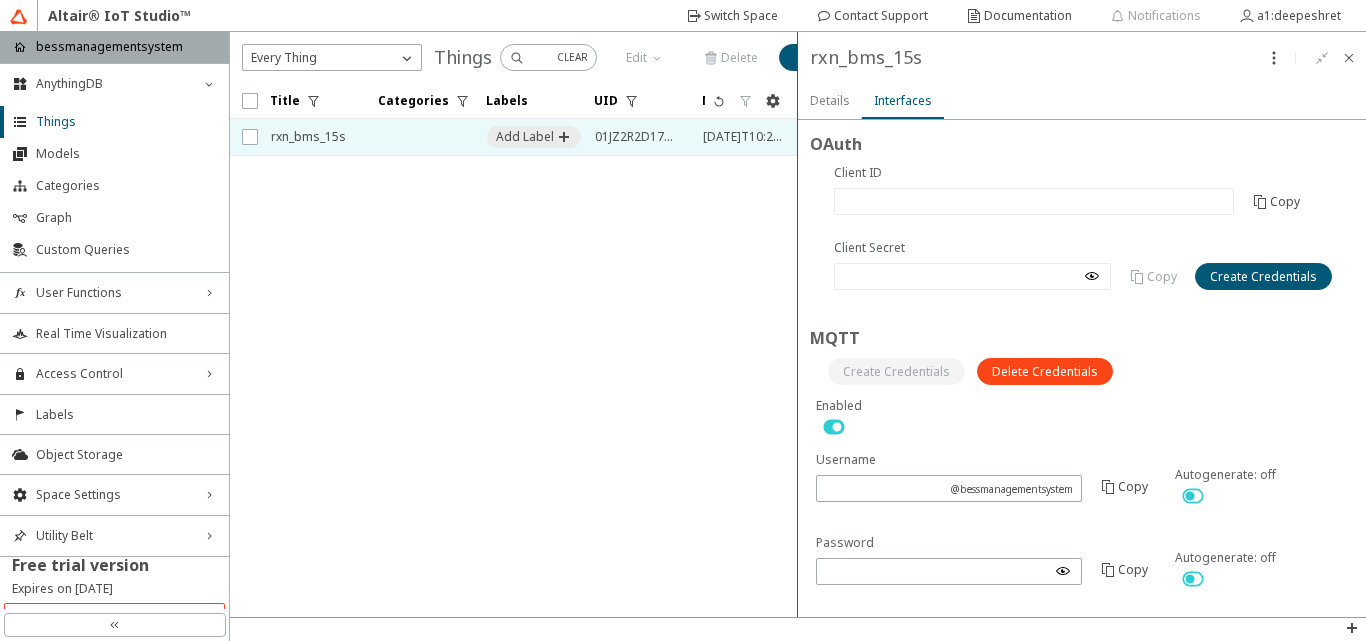 scroll, scrollTop: 18, scrollLeft: 0, axis: vertical 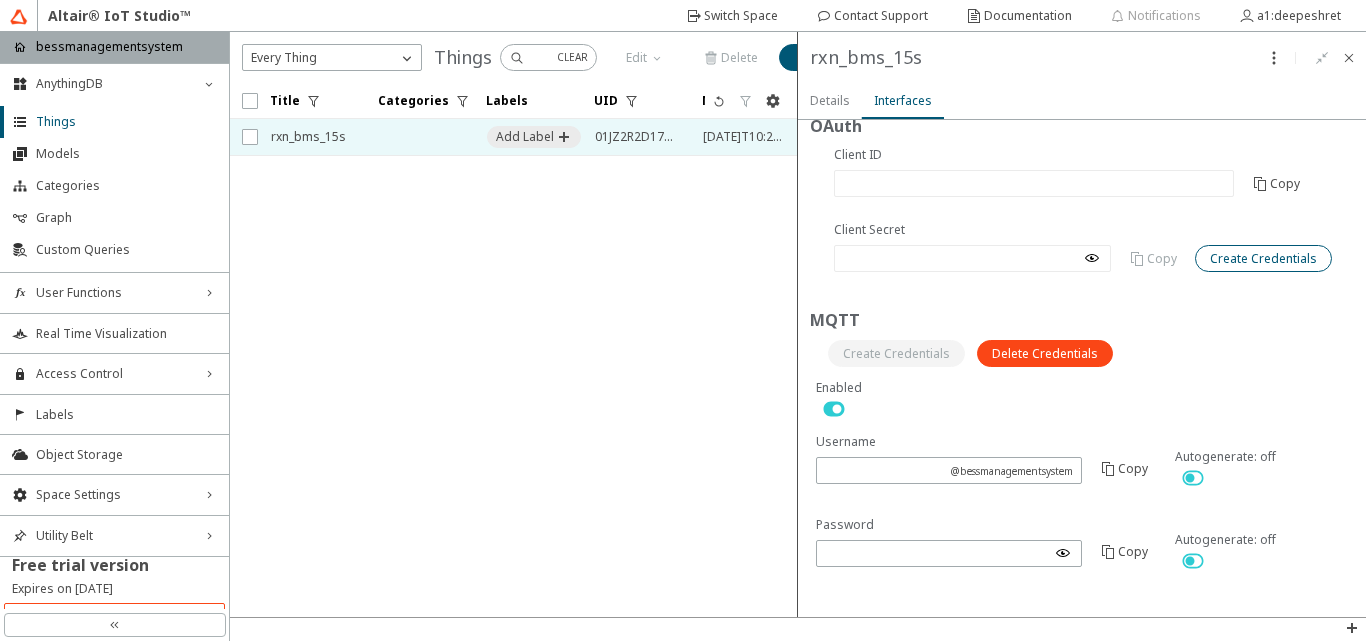 click on "Create Credentials" at bounding box center [0, 0] 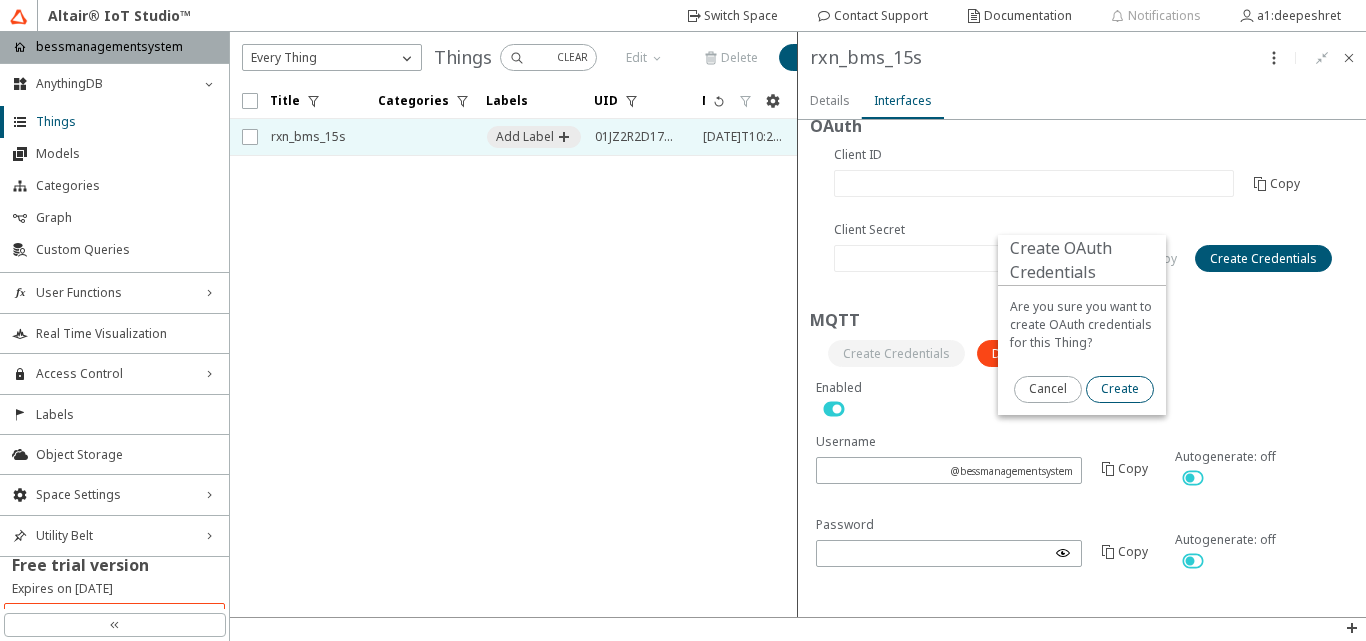 click on "Create" at bounding box center (1120, 389) 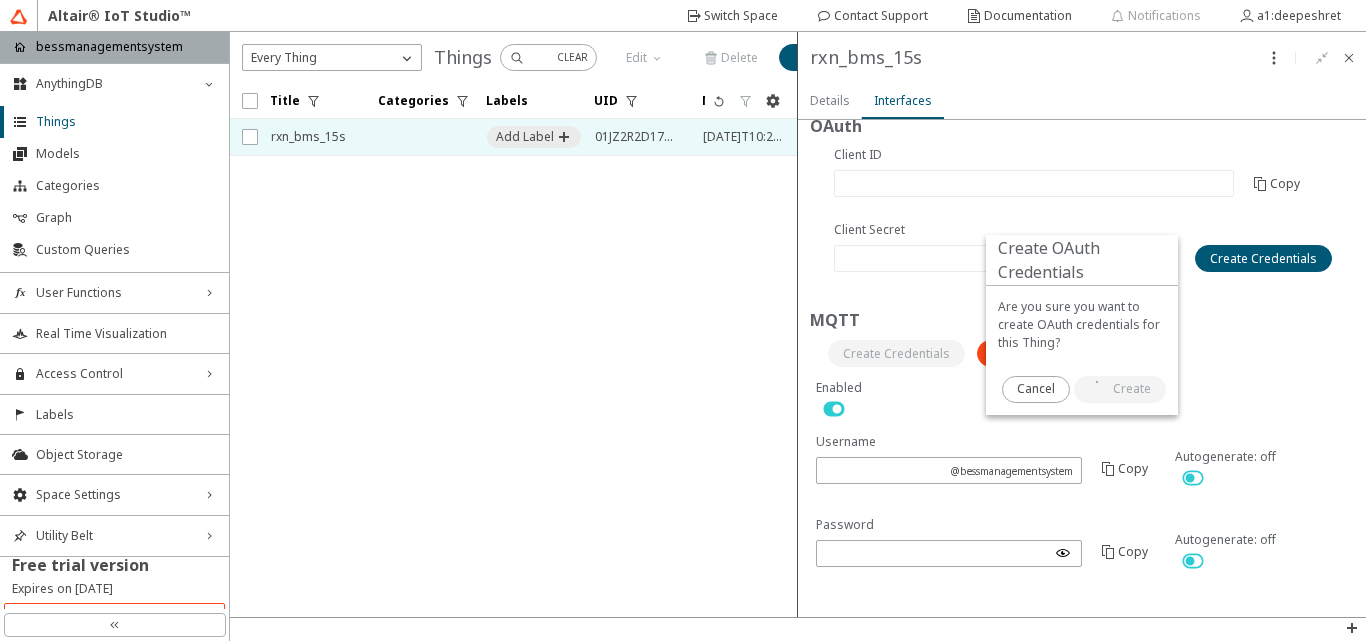 type on "bf959c5c-0257-47d1-880b-01c90bd11321" 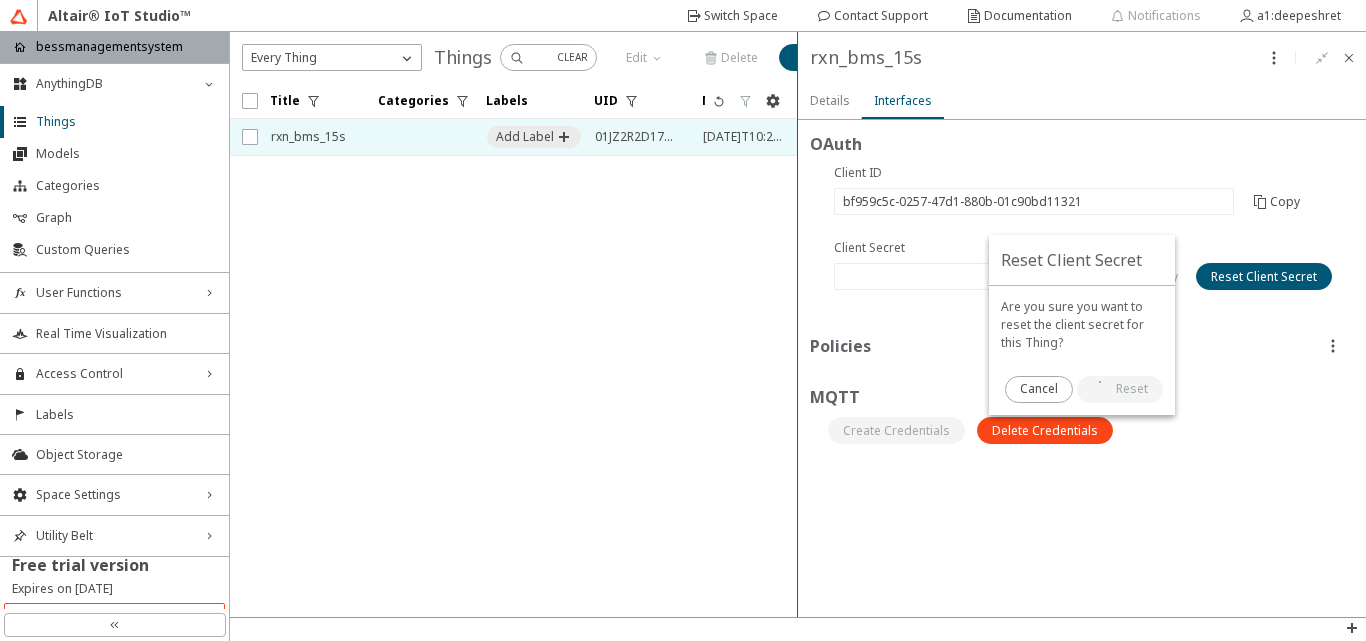 scroll, scrollTop: 0, scrollLeft: 0, axis: both 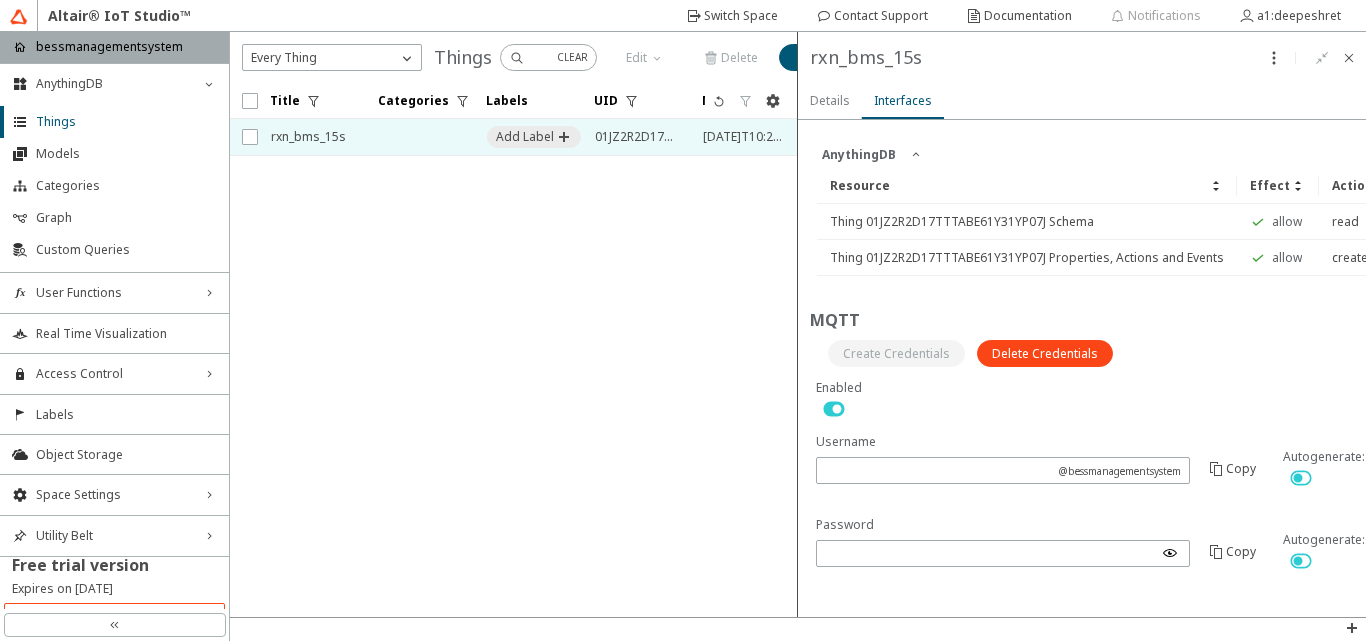 click 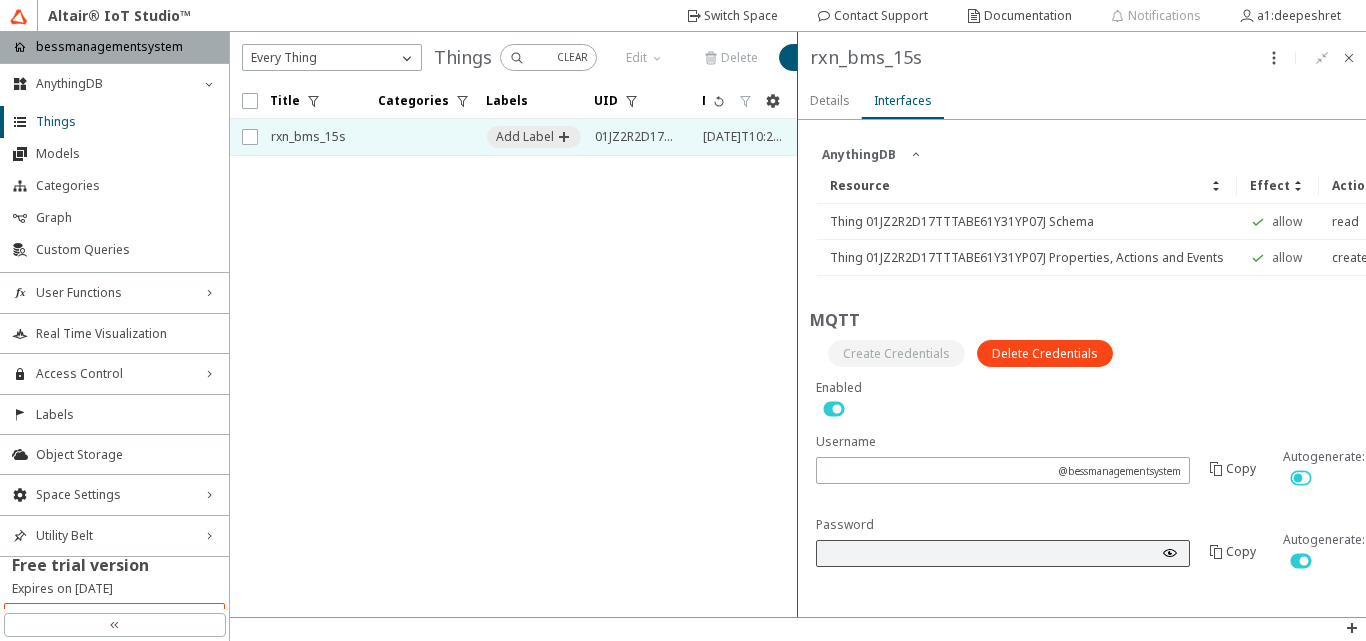 click 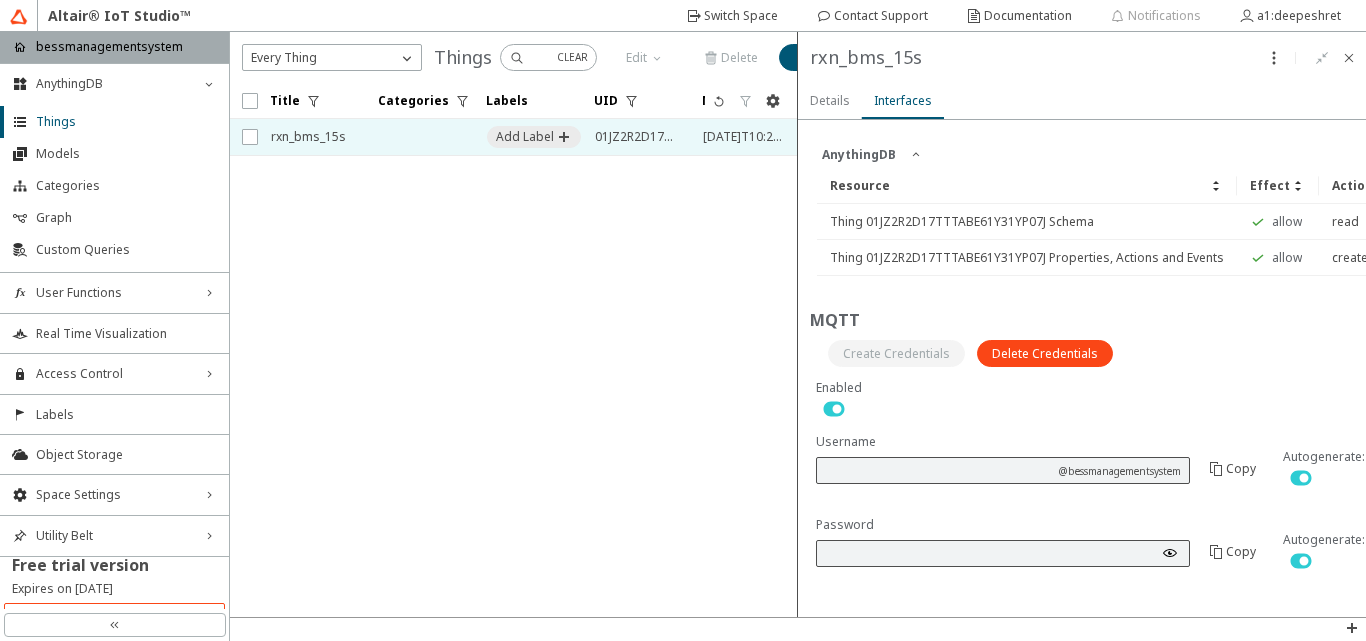 click at bounding box center [1170, 553] 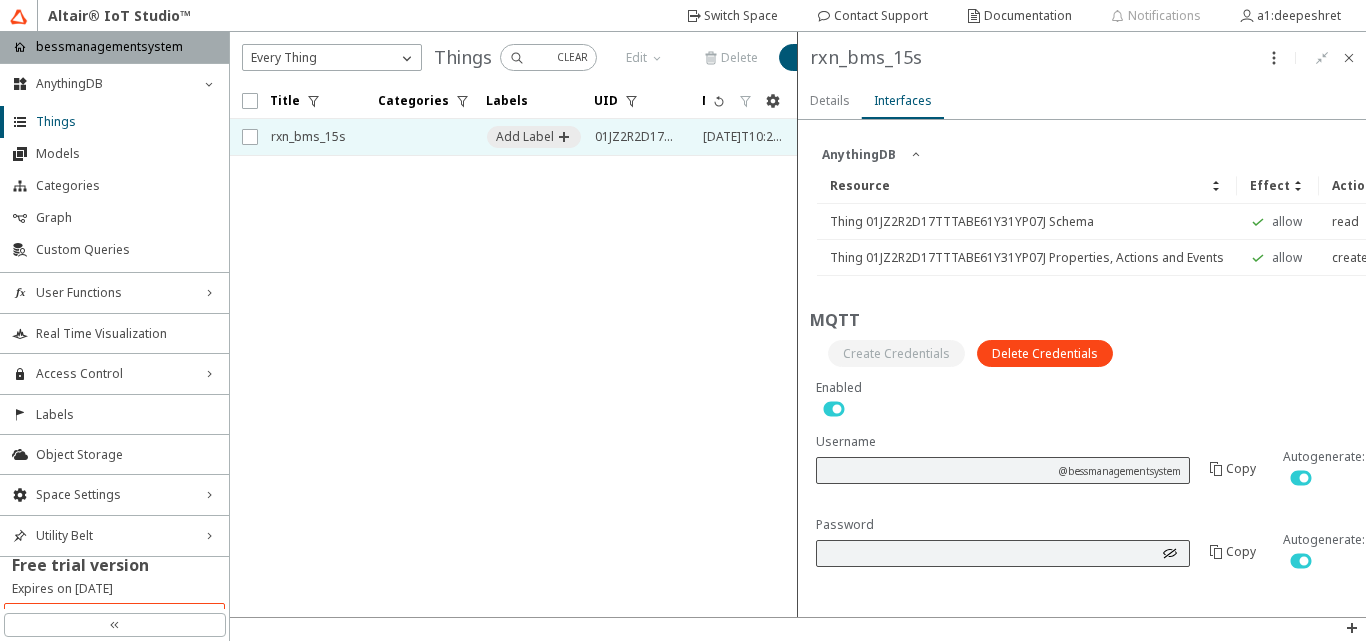 click at bounding box center [1170, 553] 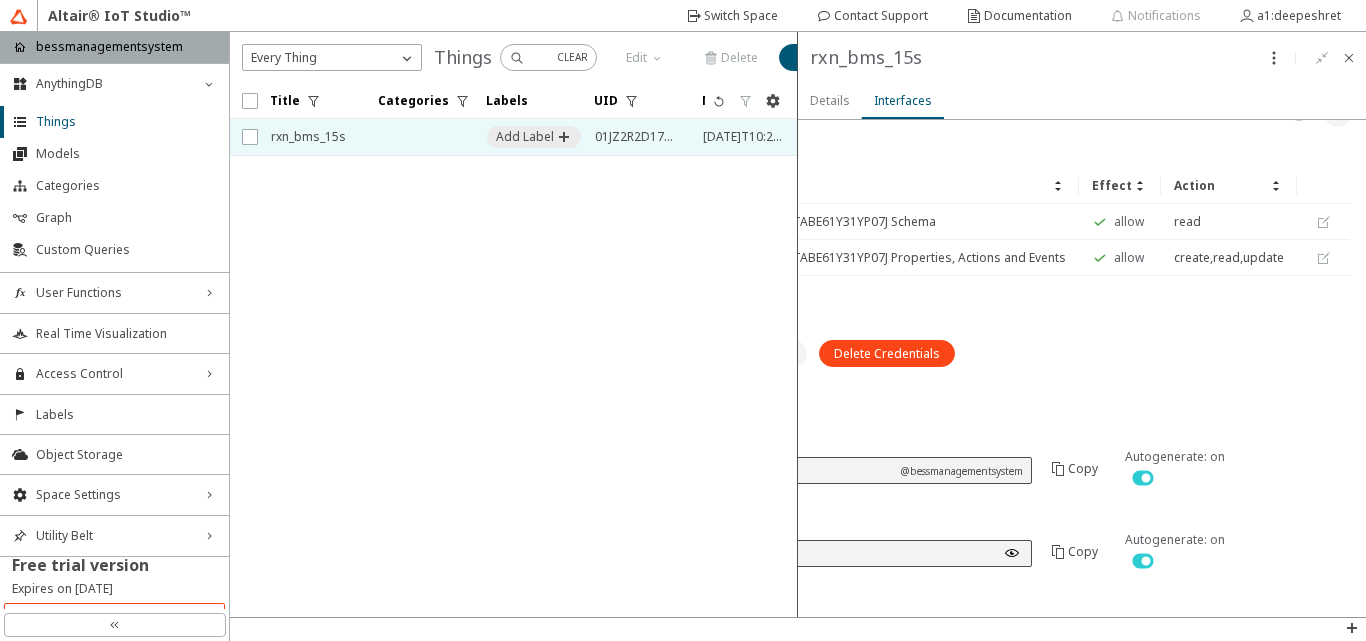 drag, startPoint x: 1347, startPoint y: 353, endPoint x: 1350, endPoint y: 317, distance: 36.124783 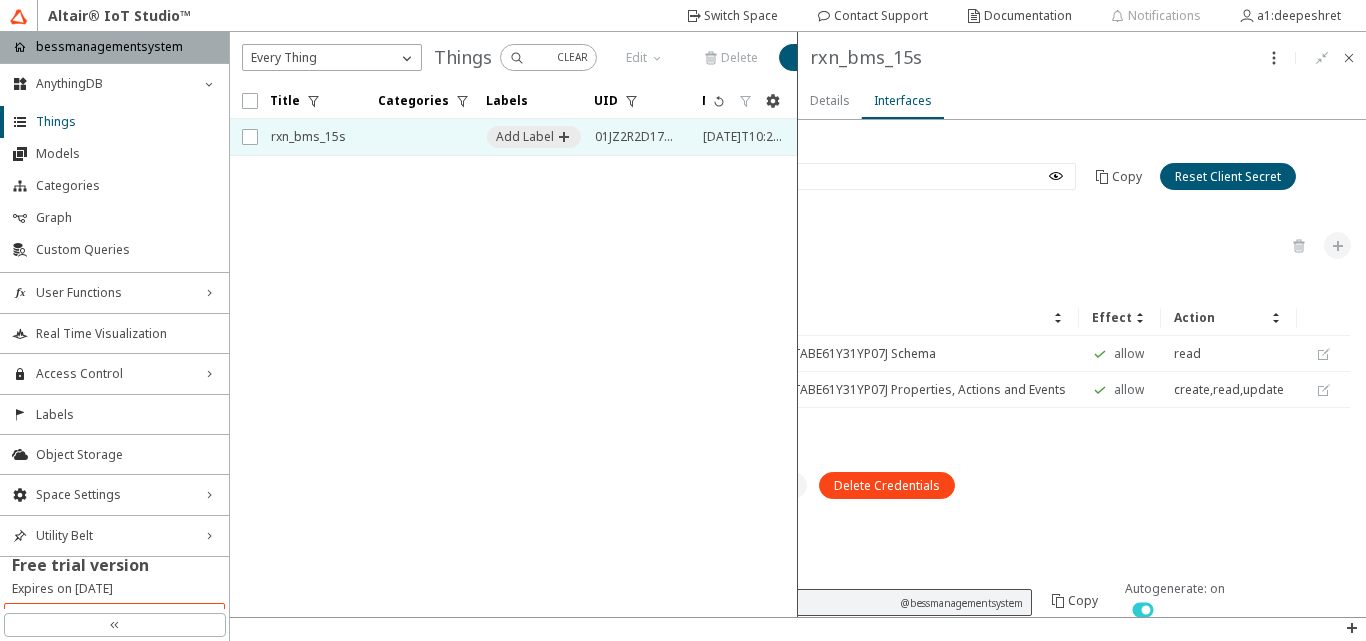 scroll, scrollTop: 0, scrollLeft: 158, axis: horizontal 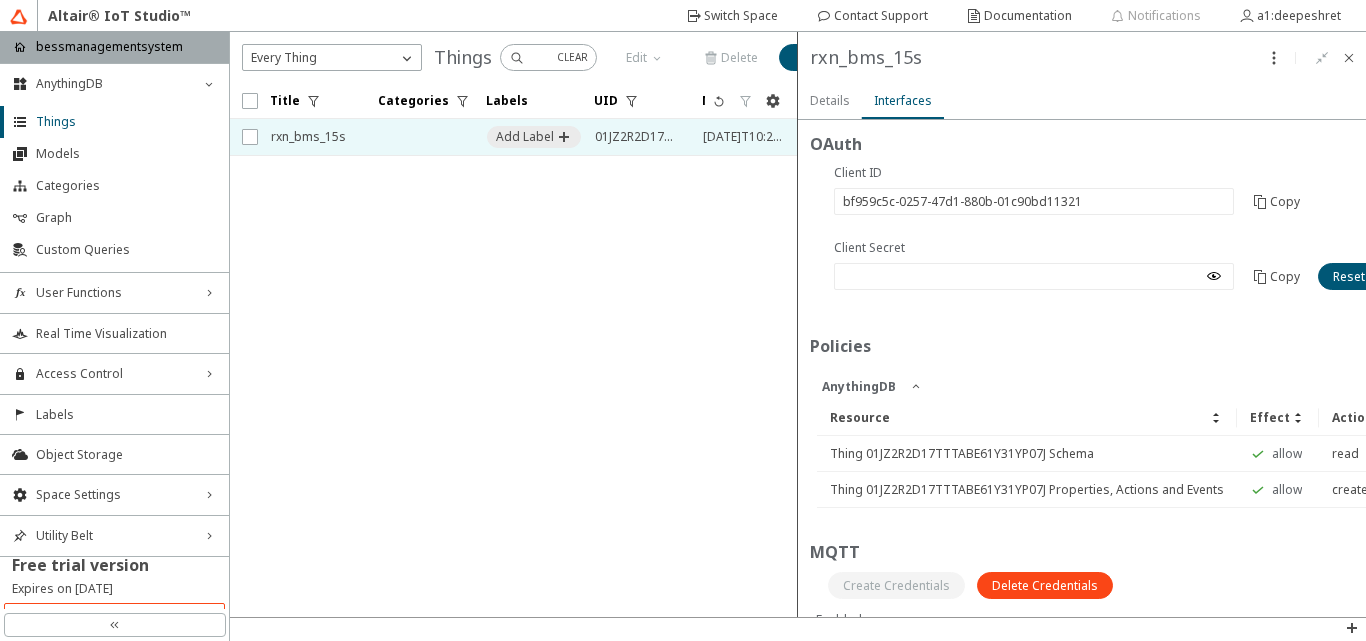 click on "Details" at bounding box center [0, 0] 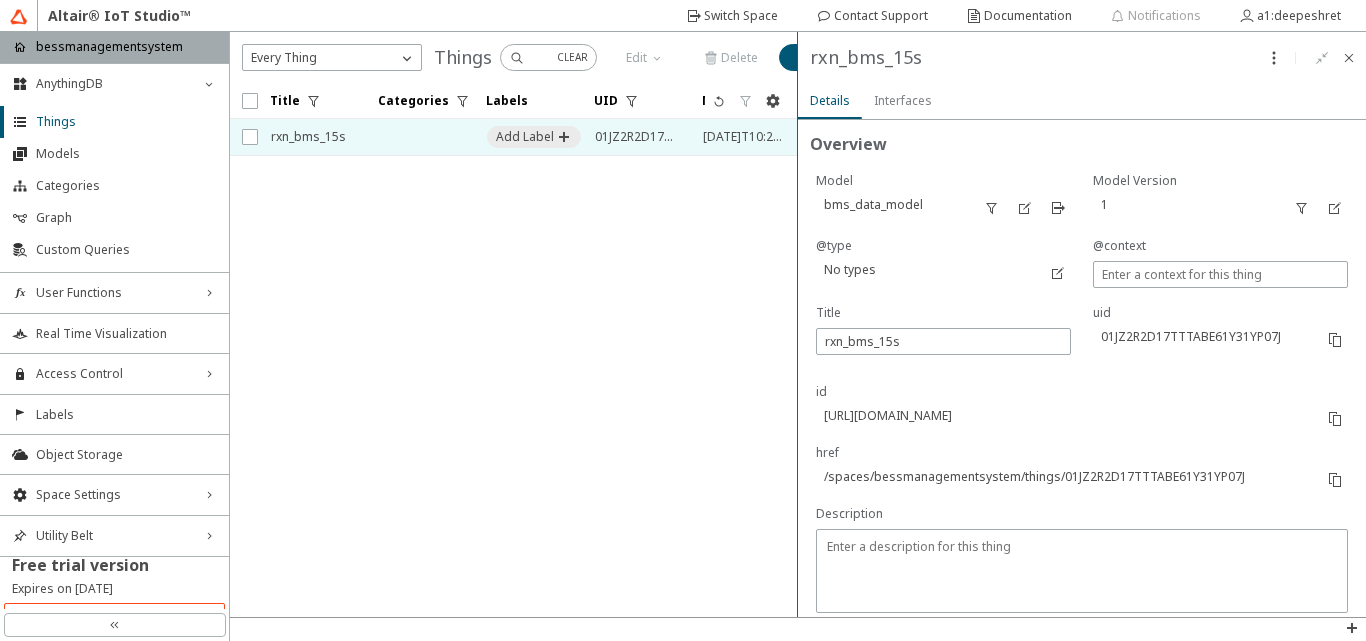click on "Interfaces" at bounding box center (0, 0) 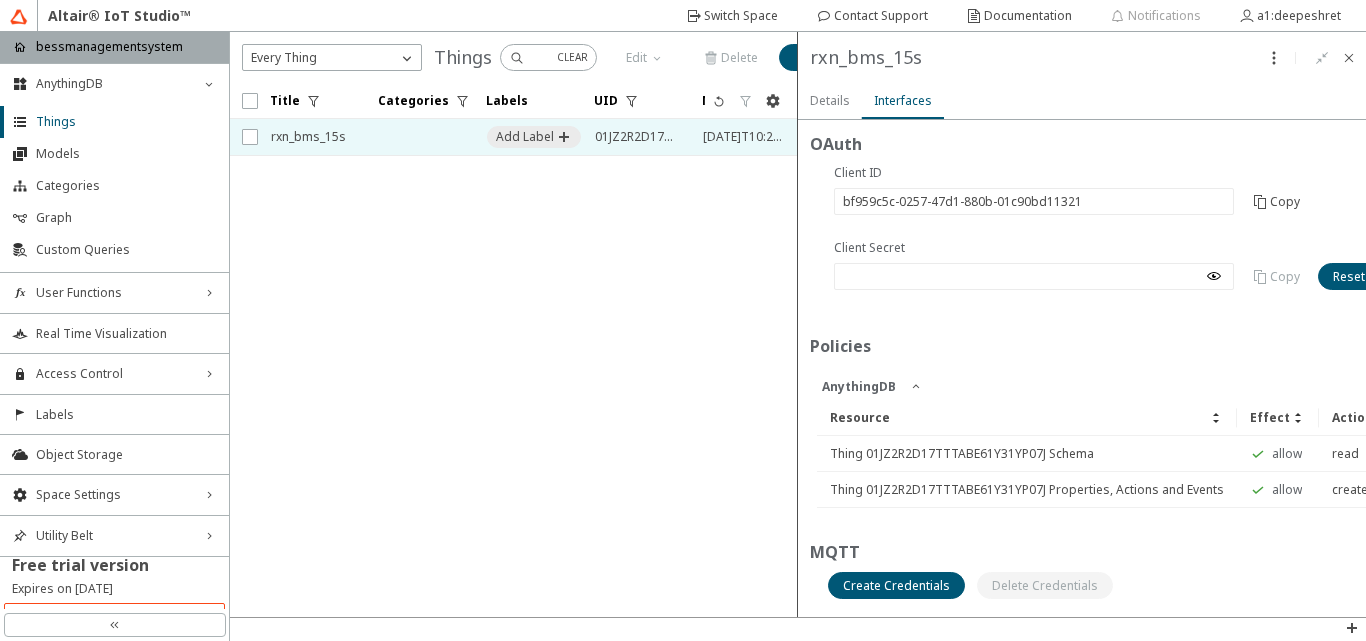 click on "AnythingDB" at bounding box center (1162, 386) 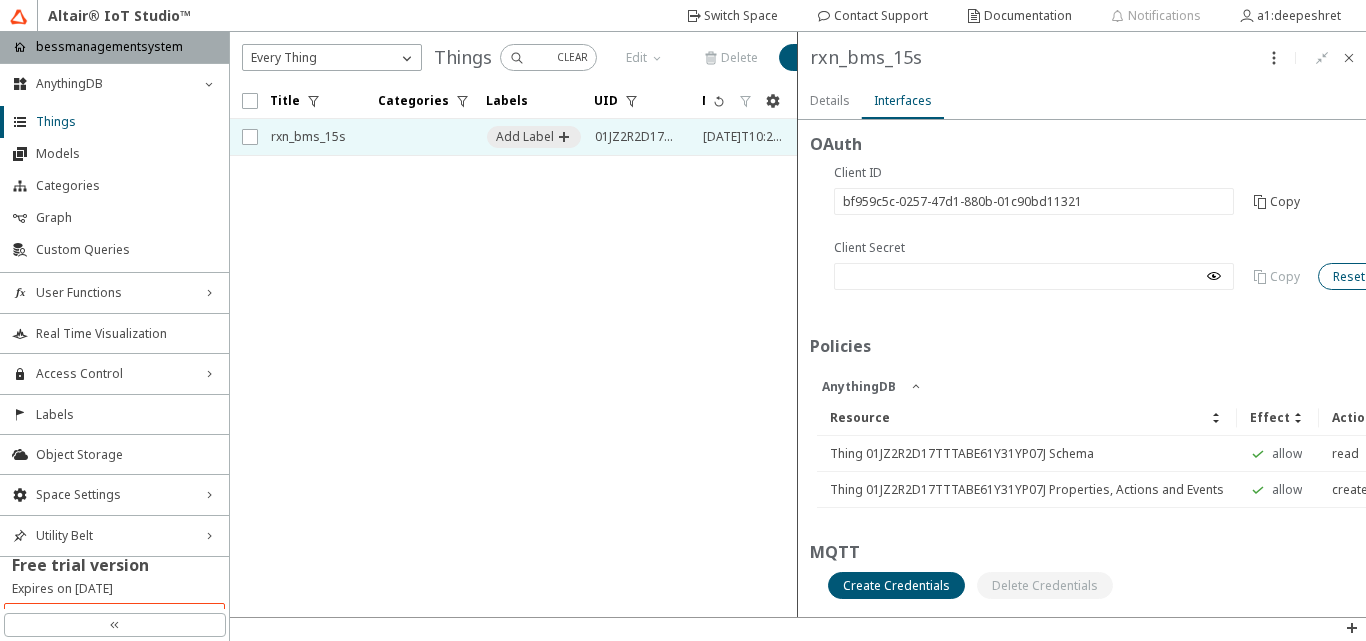 click on "Reset Client Secret" at bounding box center (1386, 276) 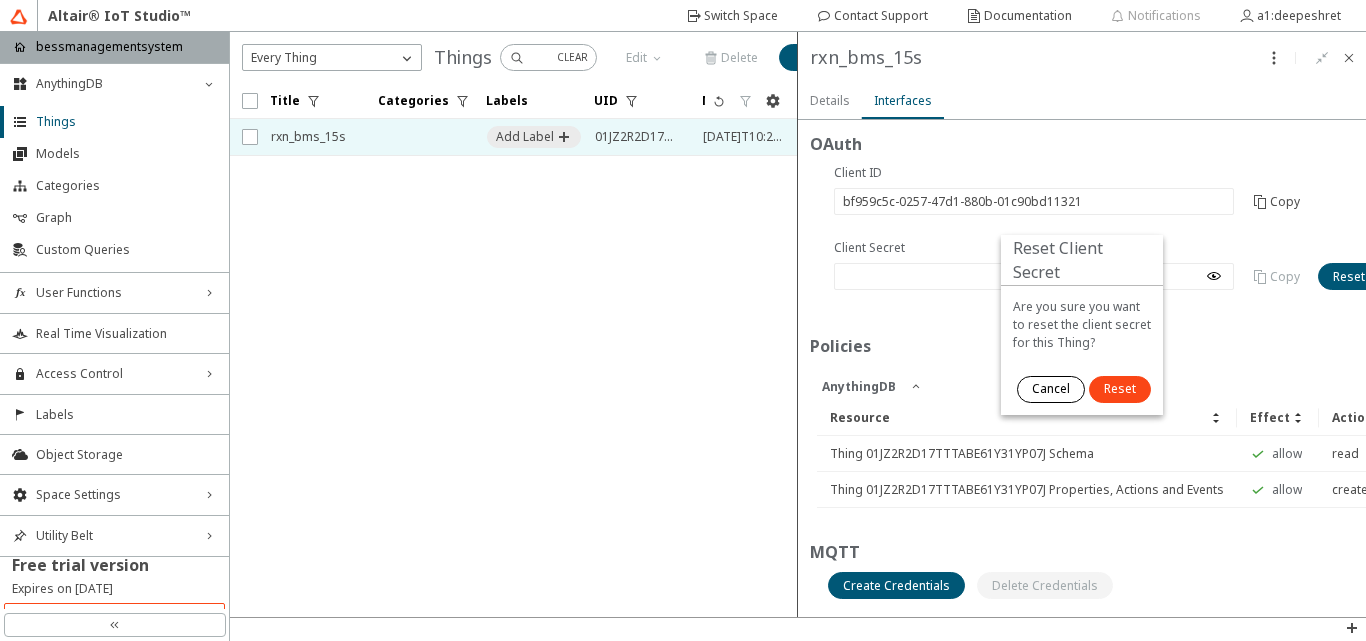 click on "Cancel" at bounding box center [1051, 389] 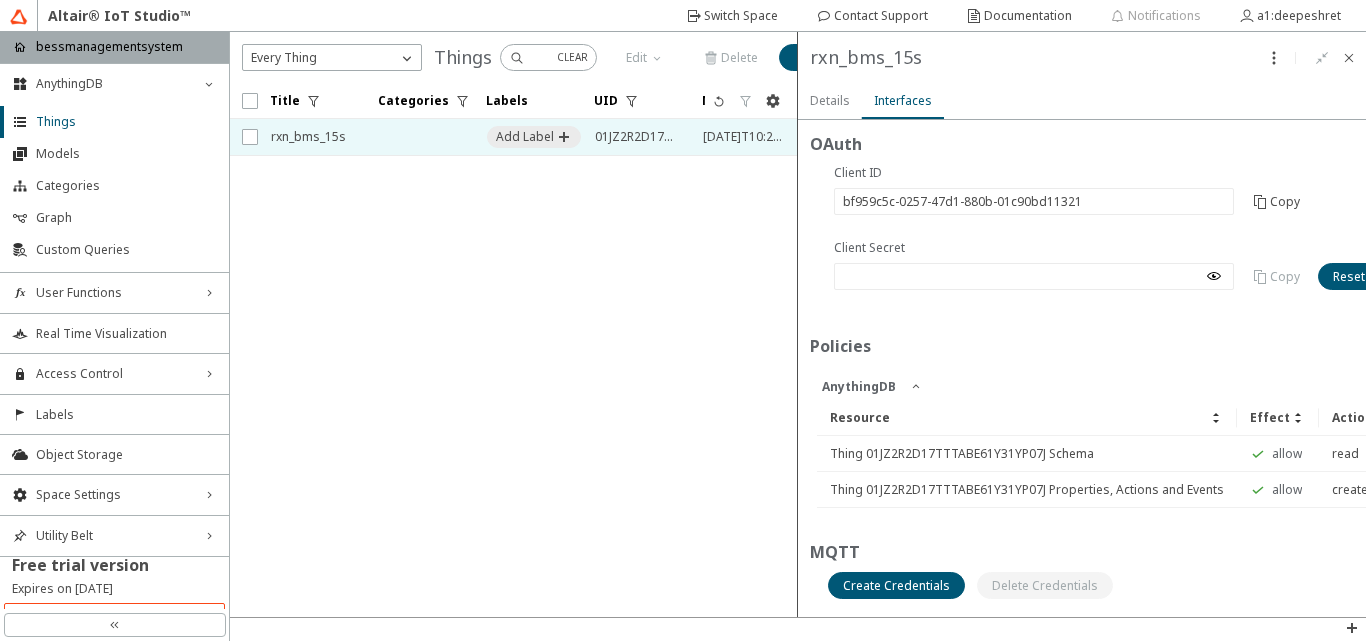 scroll, scrollTop: 21, scrollLeft: 0, axis: vertical 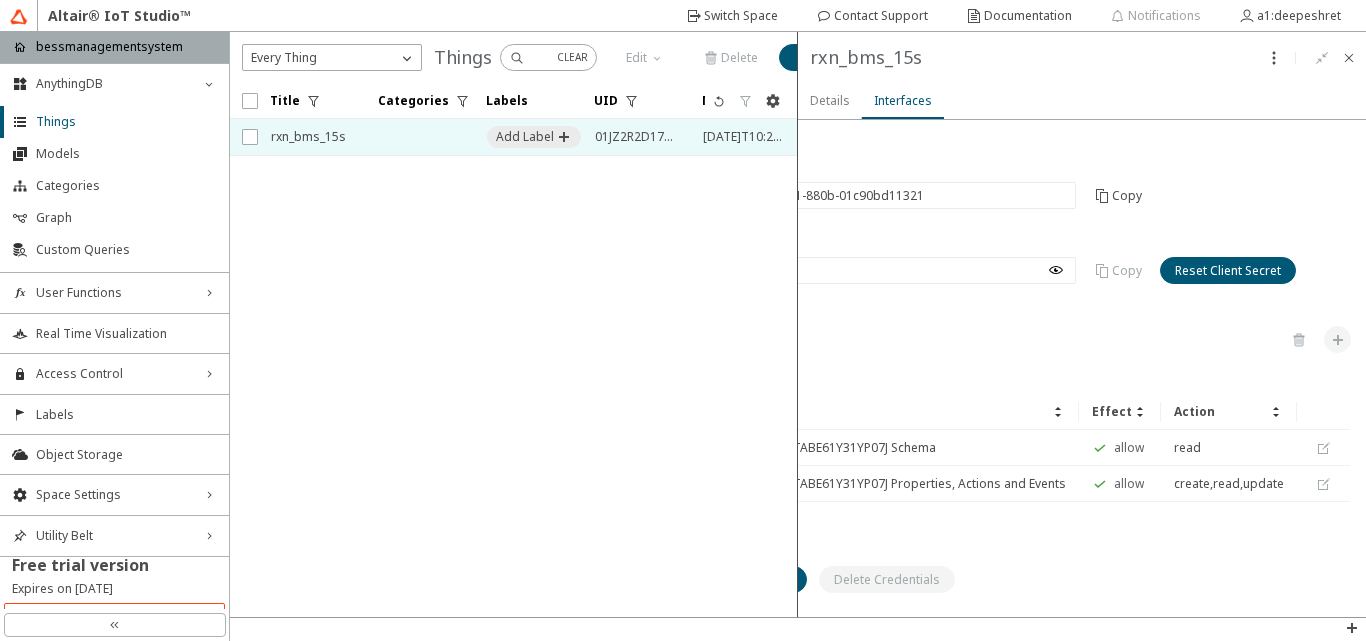 click at bounding box center [1298, 339] 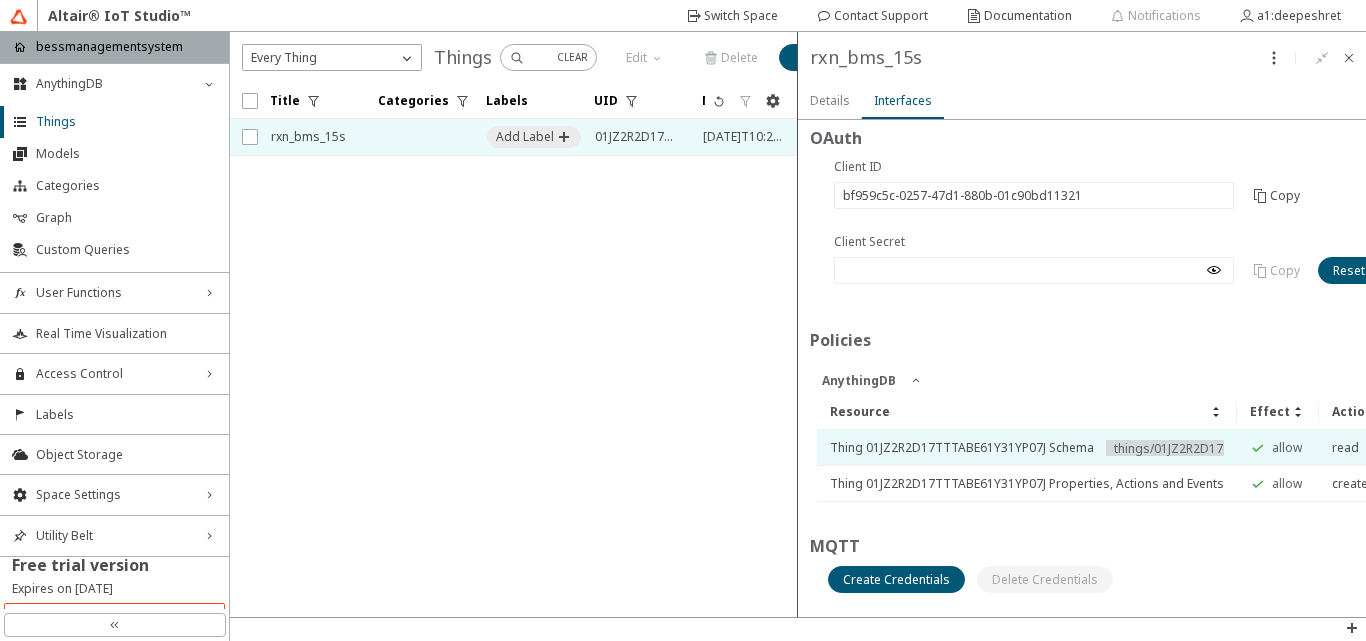 click on "Thing 01JZ2R2D17TTTABE61Y31YP07J Schema" at bounding box center [1027, 448] 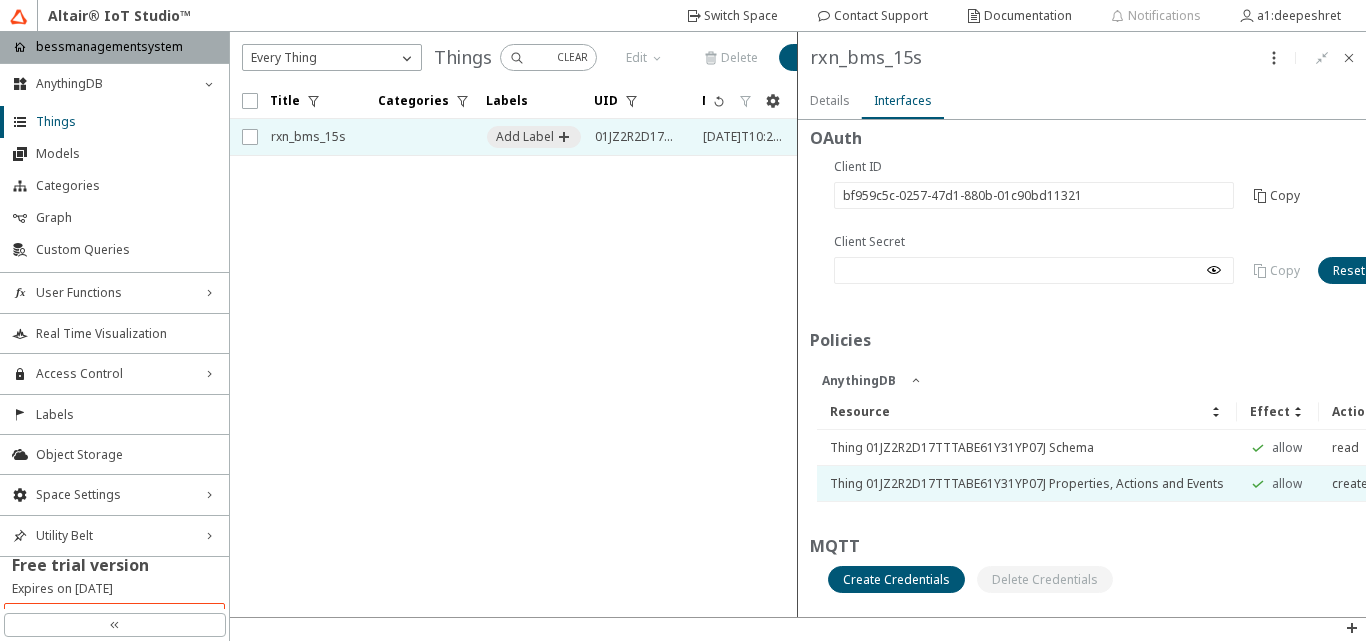 drag, startPoint x: 1019, startPoint y: 429, endPoint x: 946, endPoint y: 480, distance: 89.050545 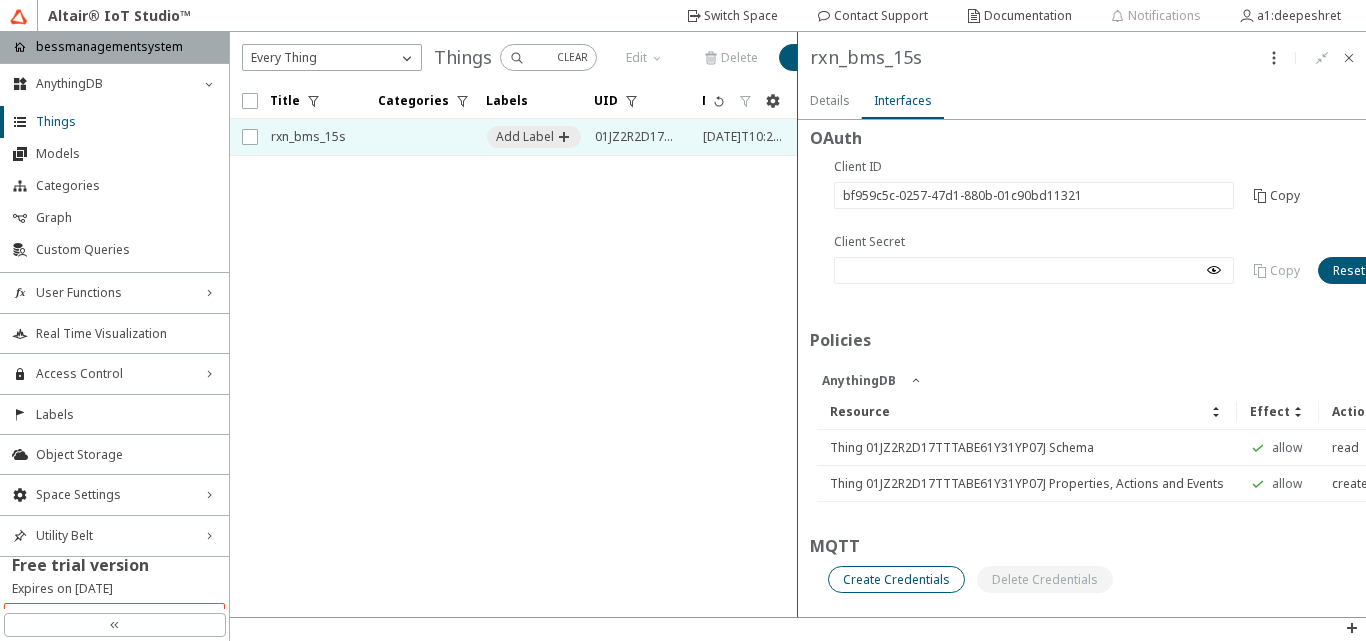 click on "Create Credentials" at bounding box center [0, 0] 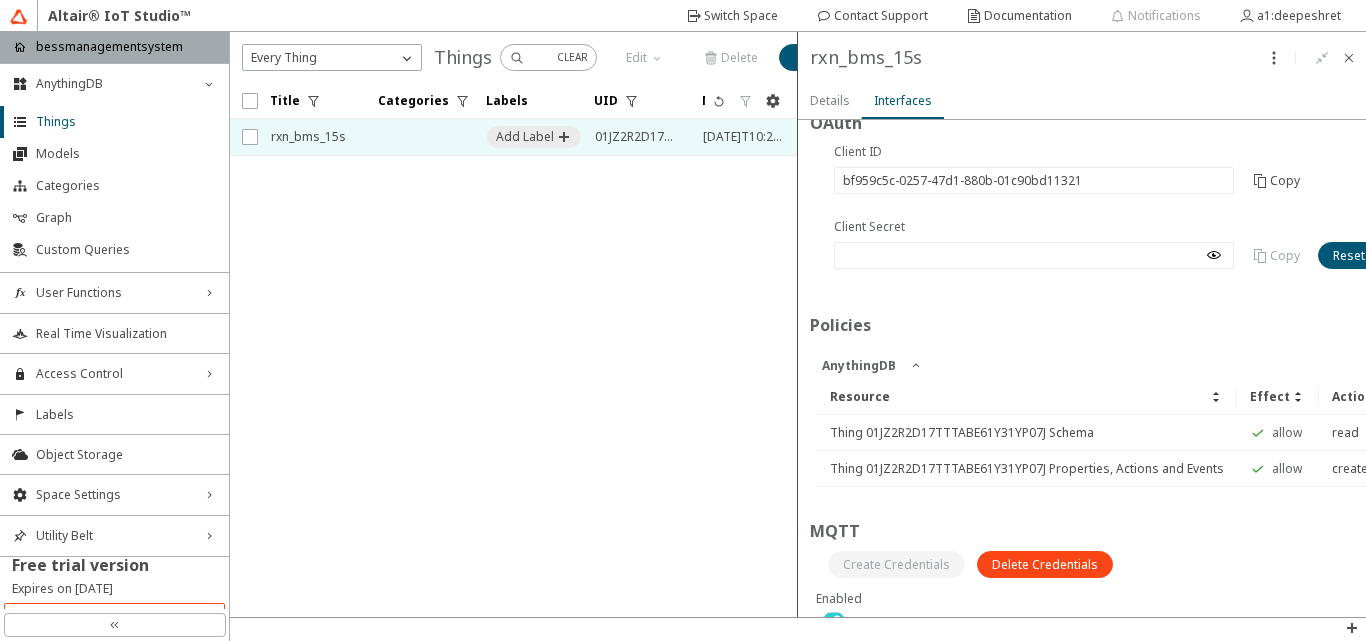 scroll, scrollTop: 247, scrollLeft: 0, axis: vertical 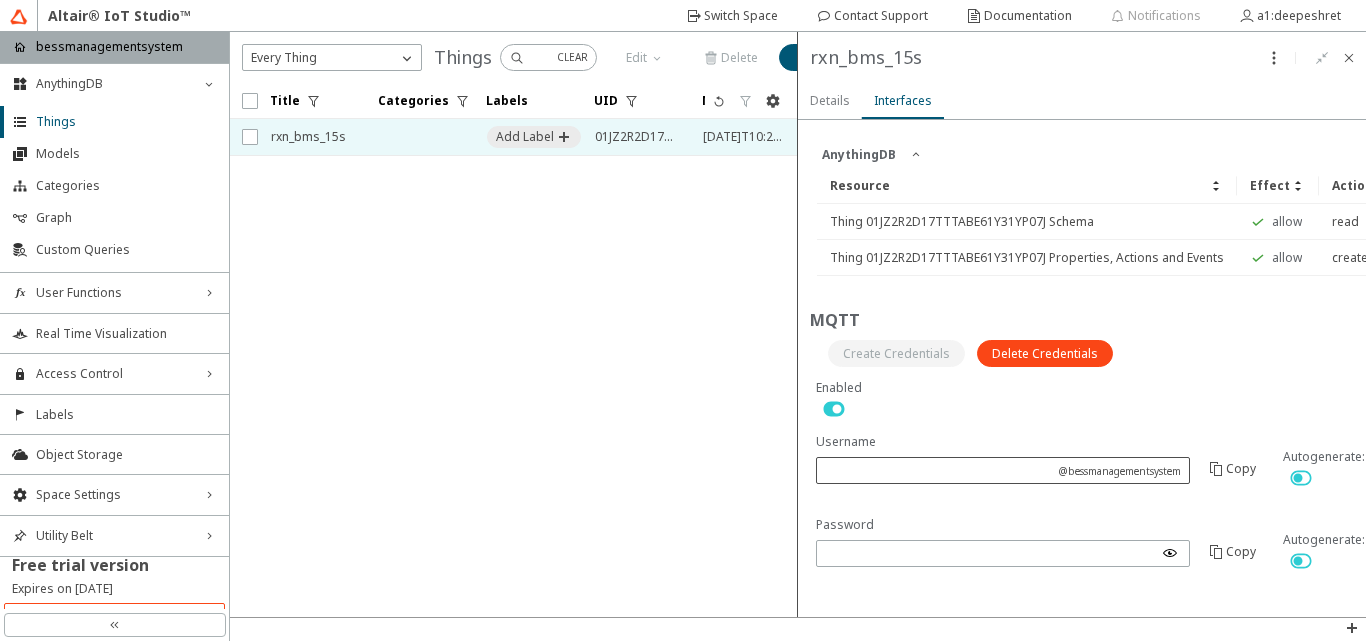click on "@bessmanagementsystem" 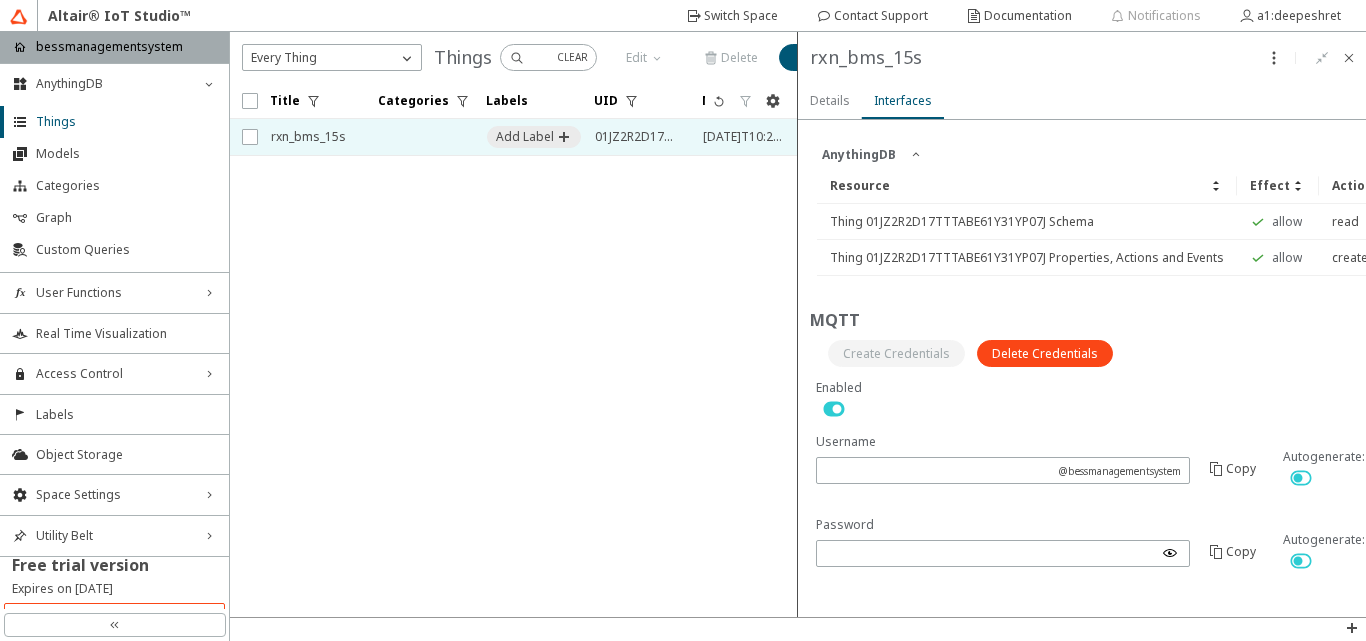click 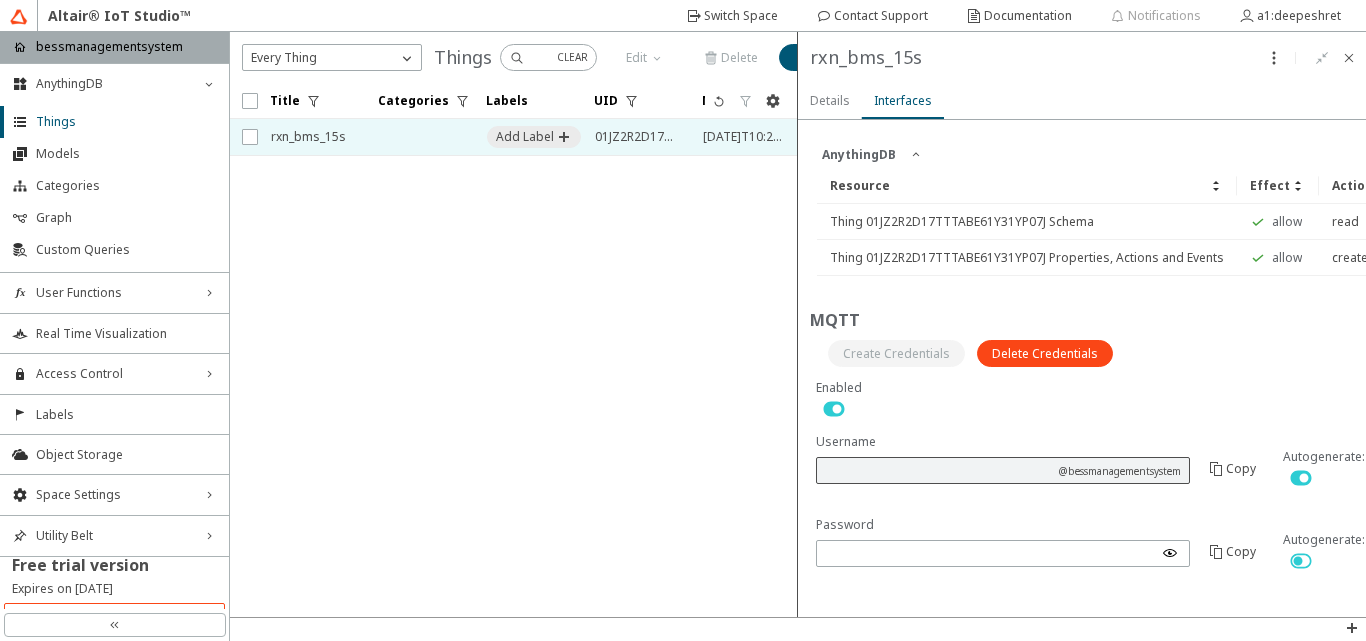 click 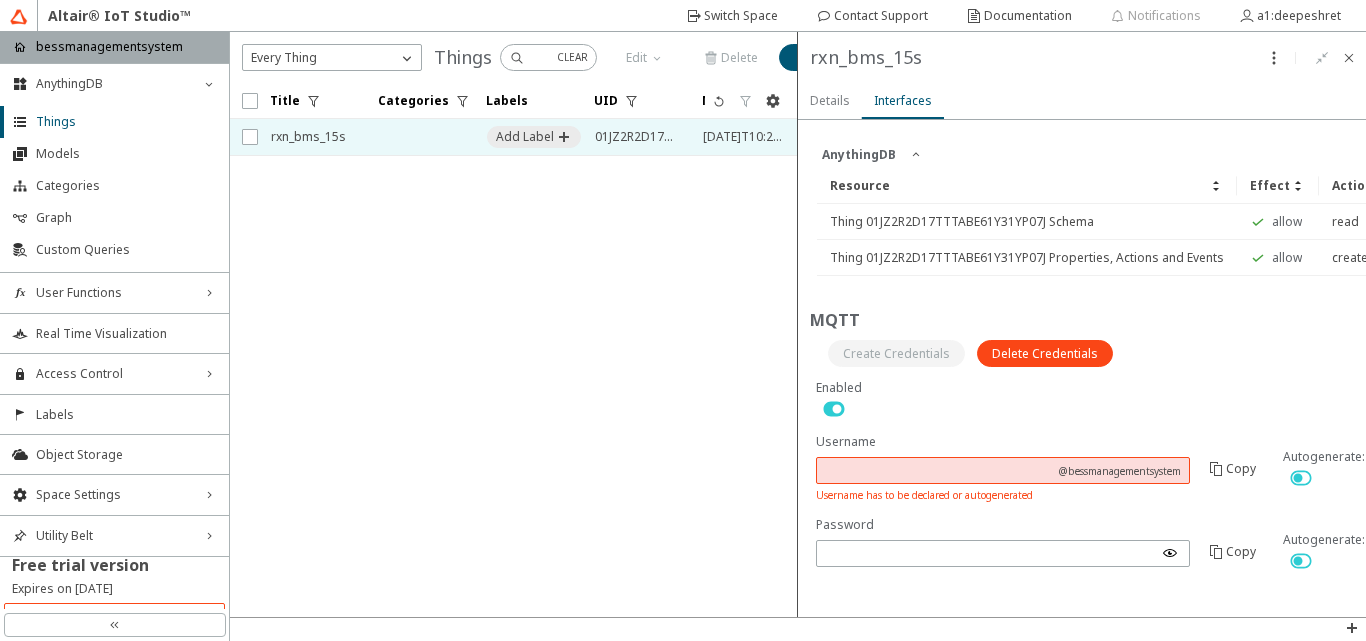 click at bounding box center (937, 470) 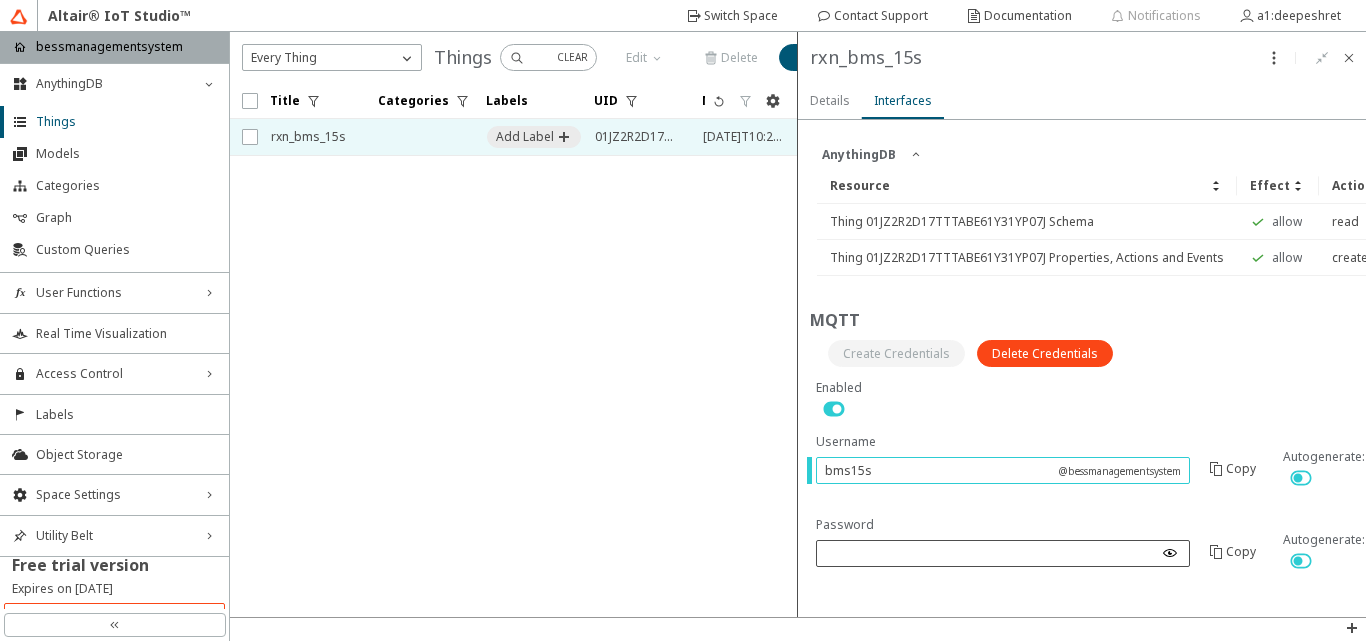 type on "bms15s" 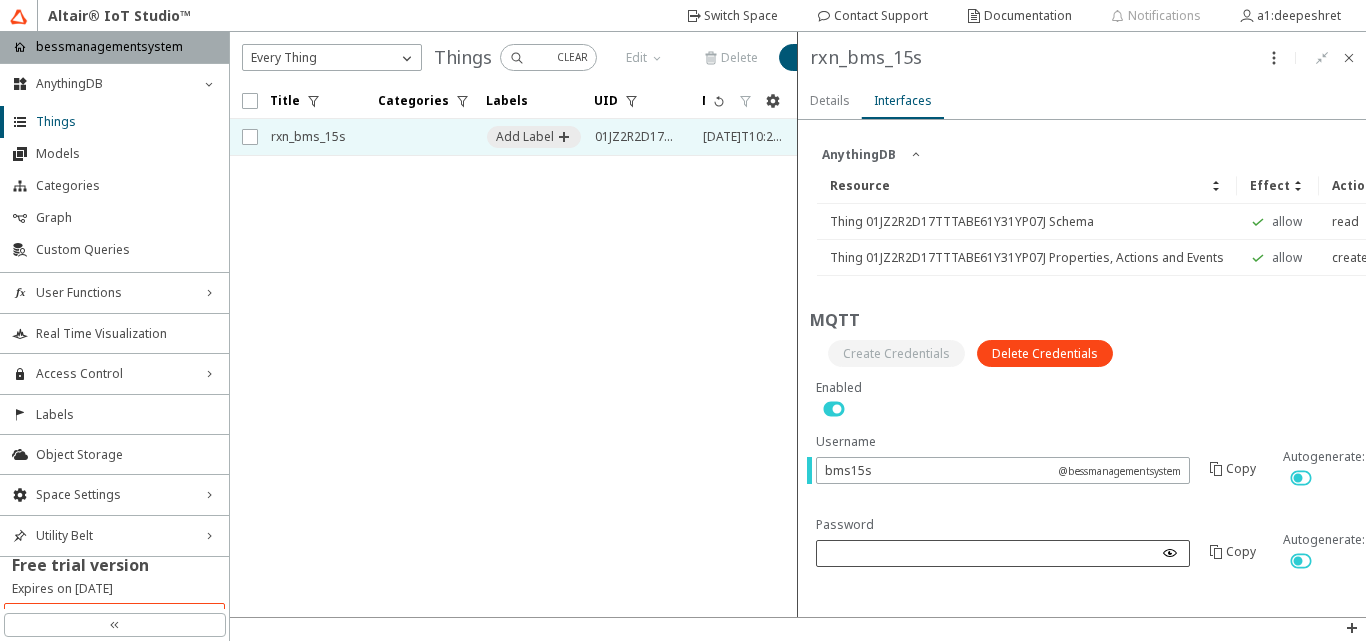 click at bounding box center [1170, 553] 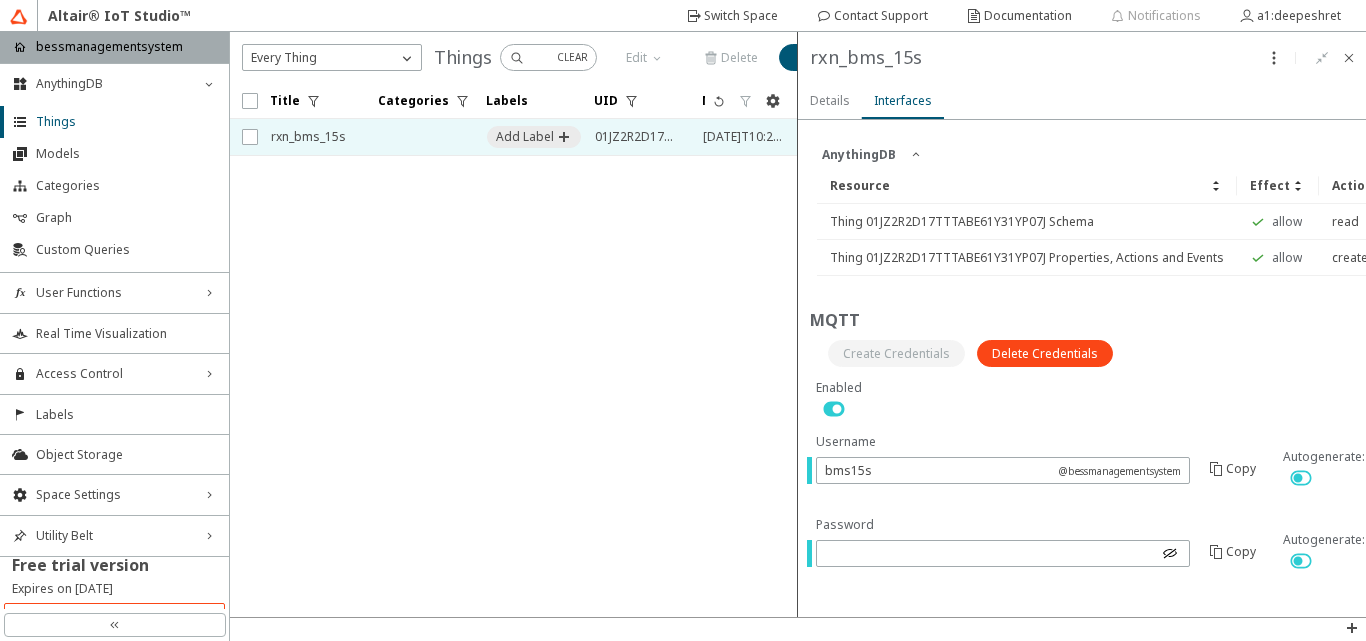 click on "Password" at bounding box center (1003, 525) 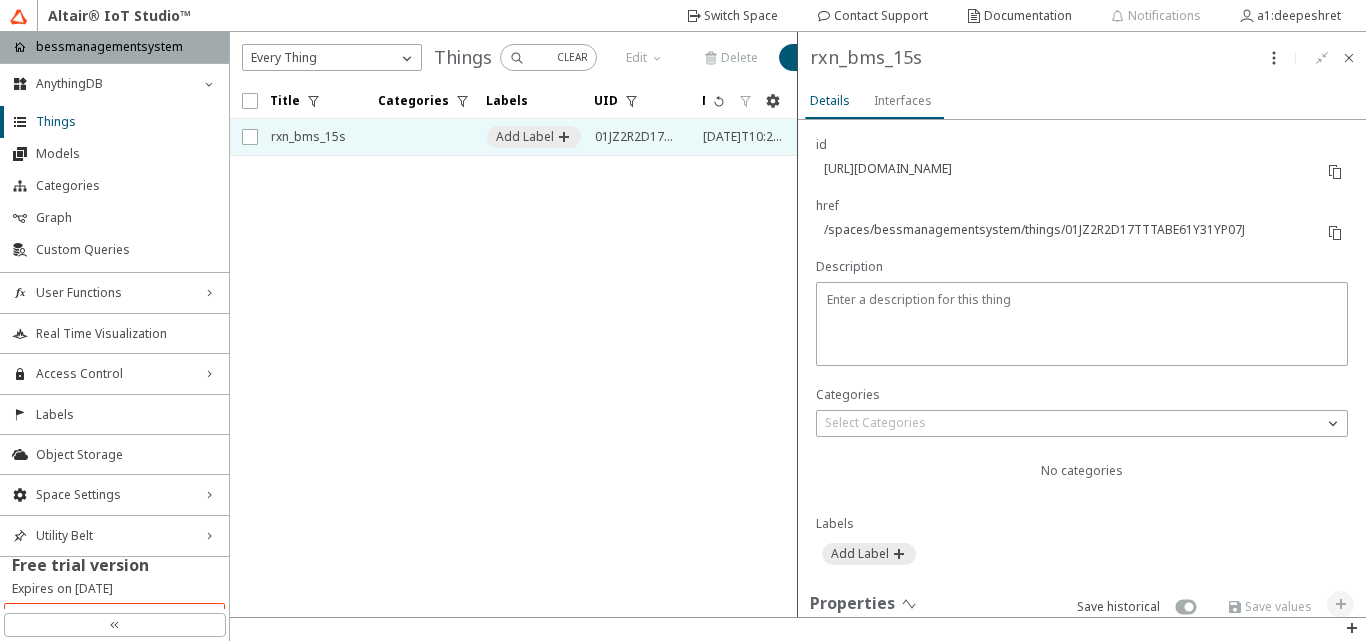 scroll, scrollTop: 0, scrollLeft: 0, axis: both 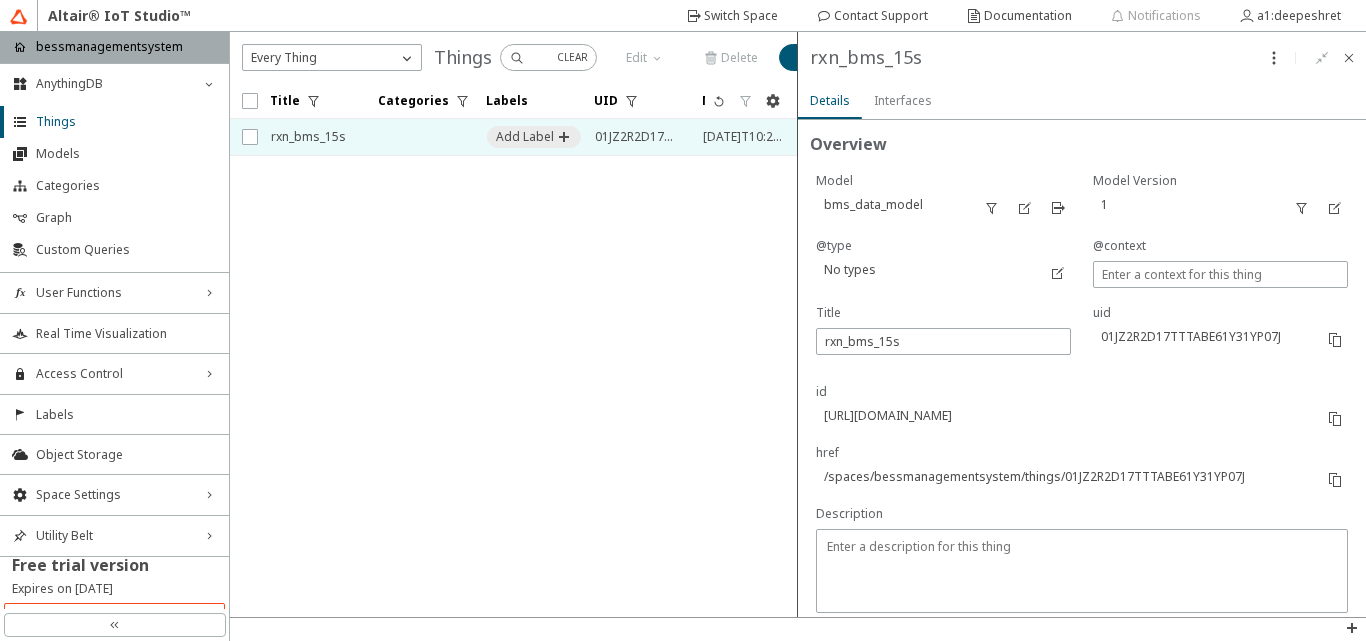 click on "Interfaces" at bounding box center [903, 101] 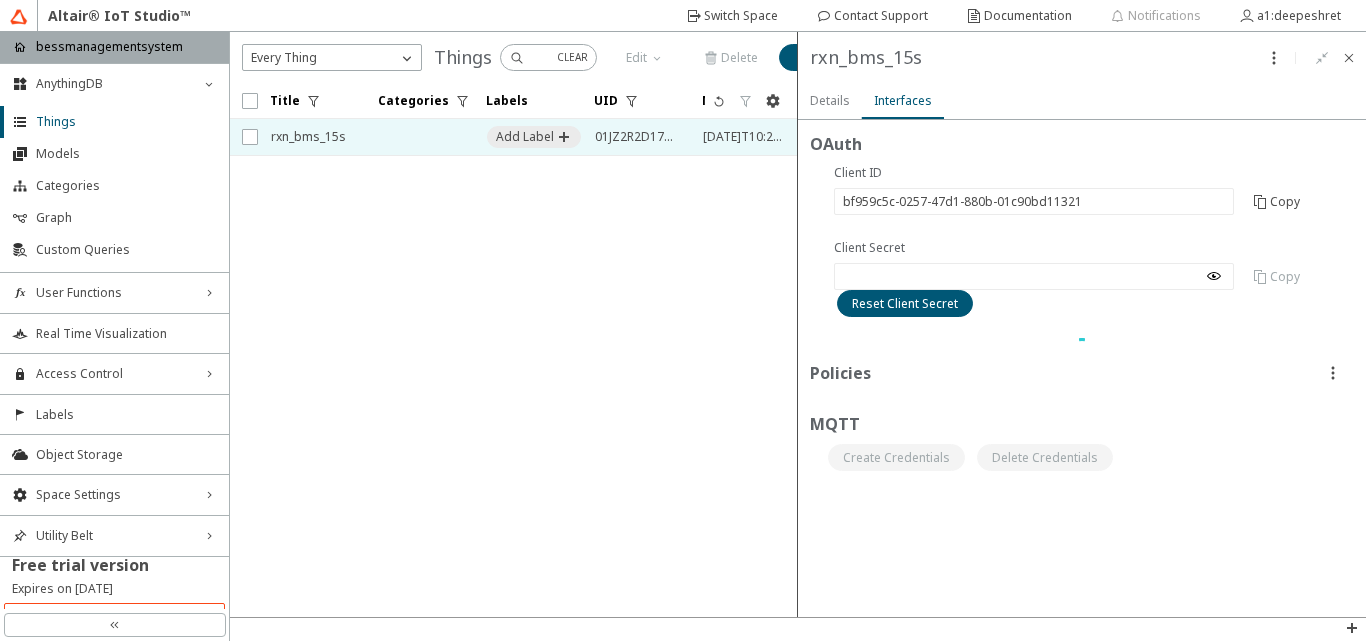 click on "Interfaces" at bounding box center (0, 0) 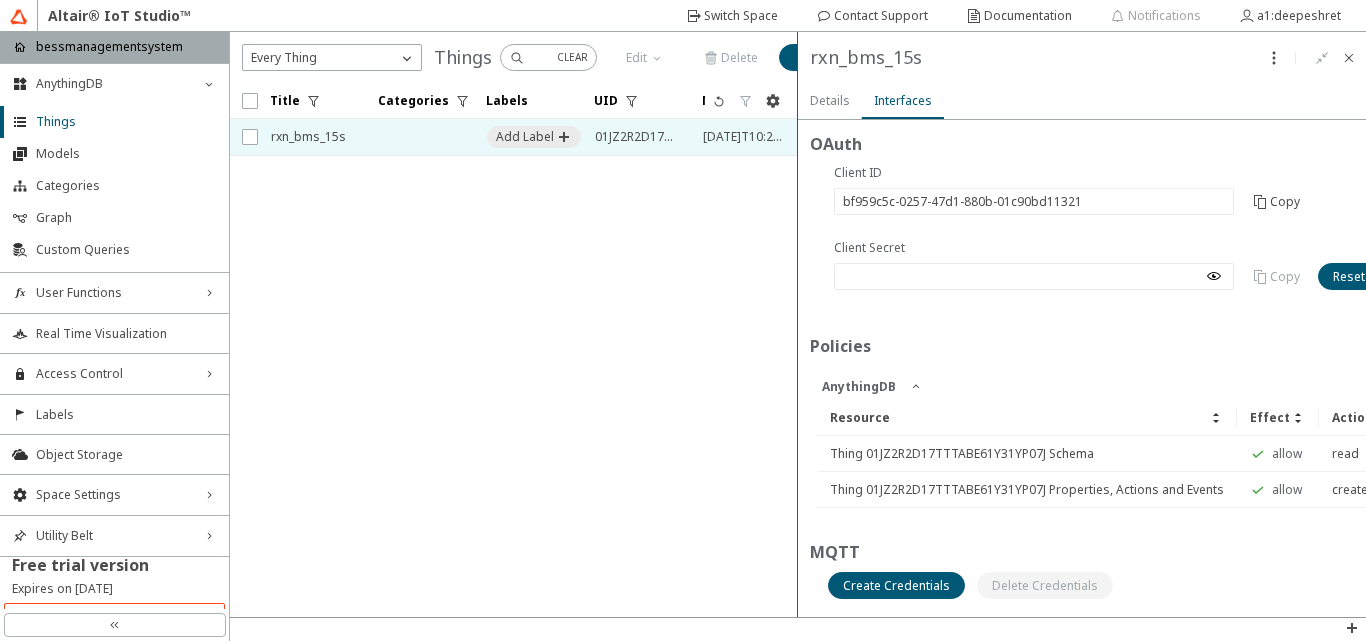 click on "AnythingDB Resource Effect Action   Thing 01JZ2R2D17TTTABE61Y31YP07J Schema     allow     read         Thing 01JZ2R2D17TTTABE61Y31YP07J Properties, Actions and Events     allow     create,read,update" at bounding box center (1162, 450) 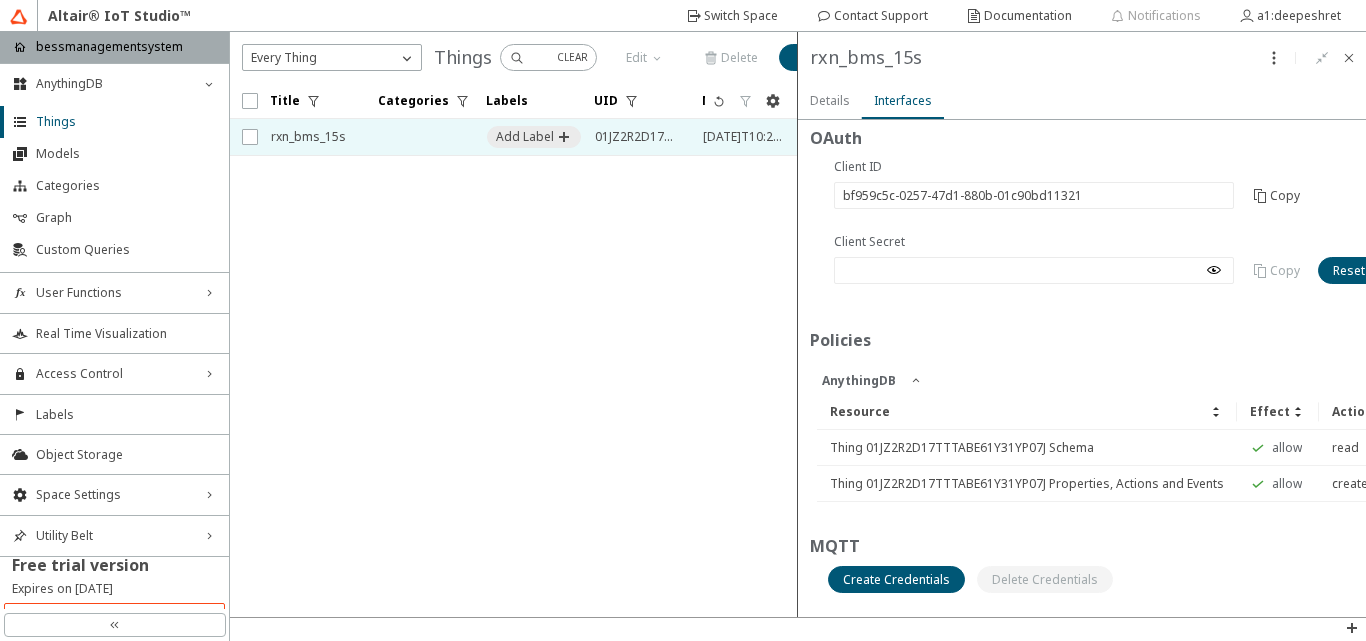 click at bounding box center [1045, 579] 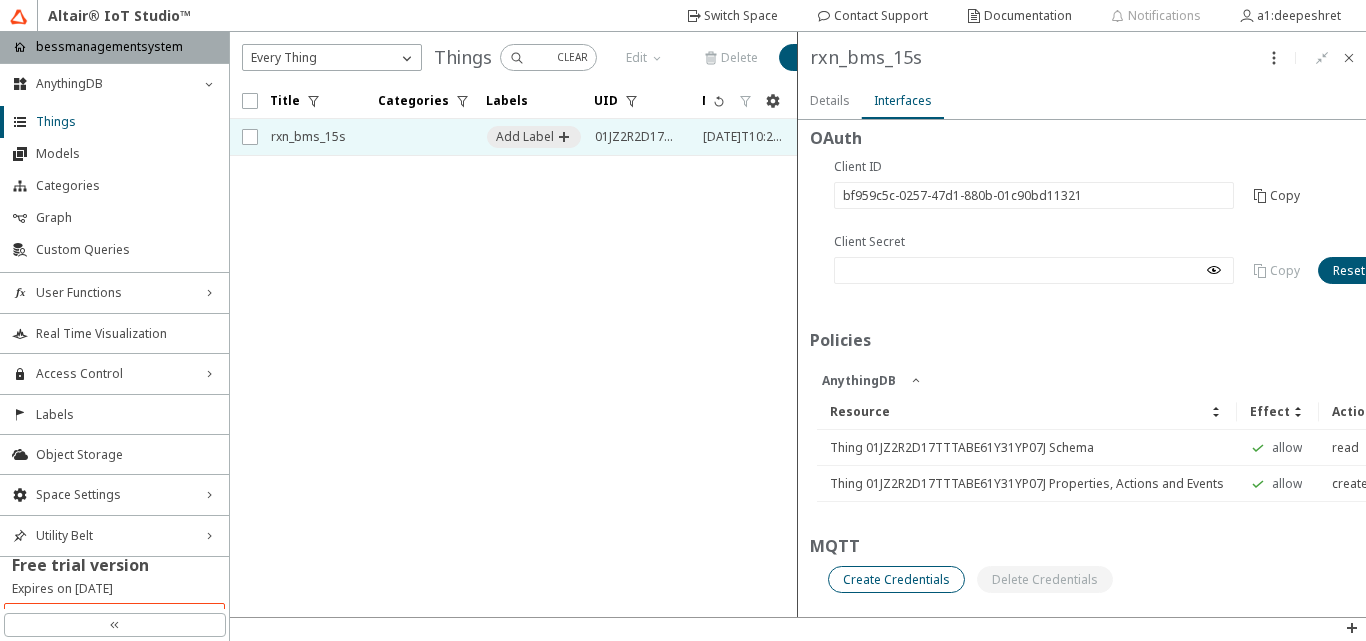 click on "Create Credentials" at bounding box center (0, 0) 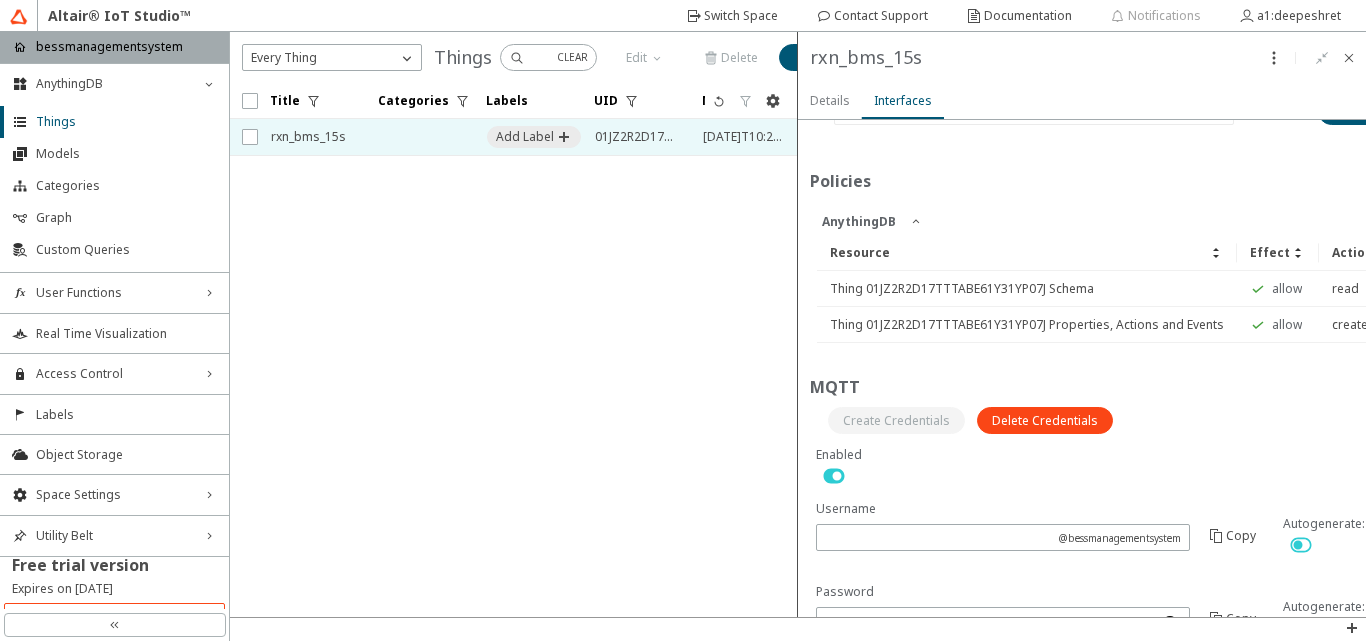 scroll, scrollTop: 247, scrollLeft: 0, axis: vertical 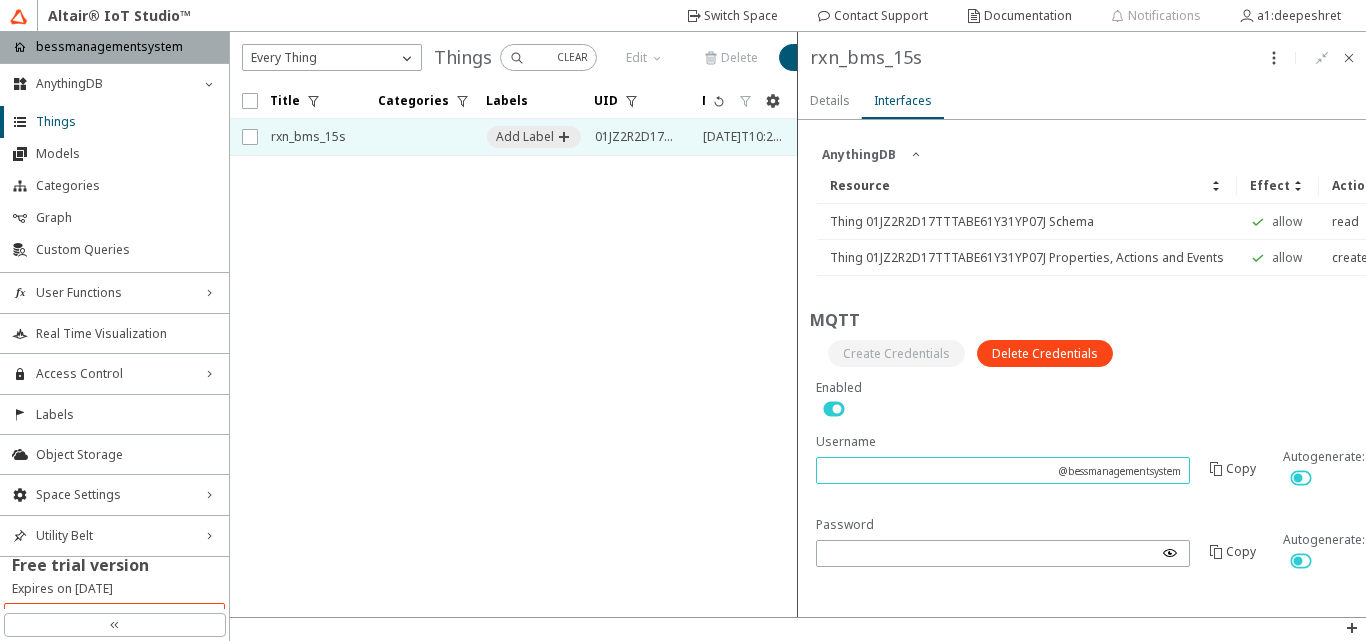 click at bounding box center (937, 470) 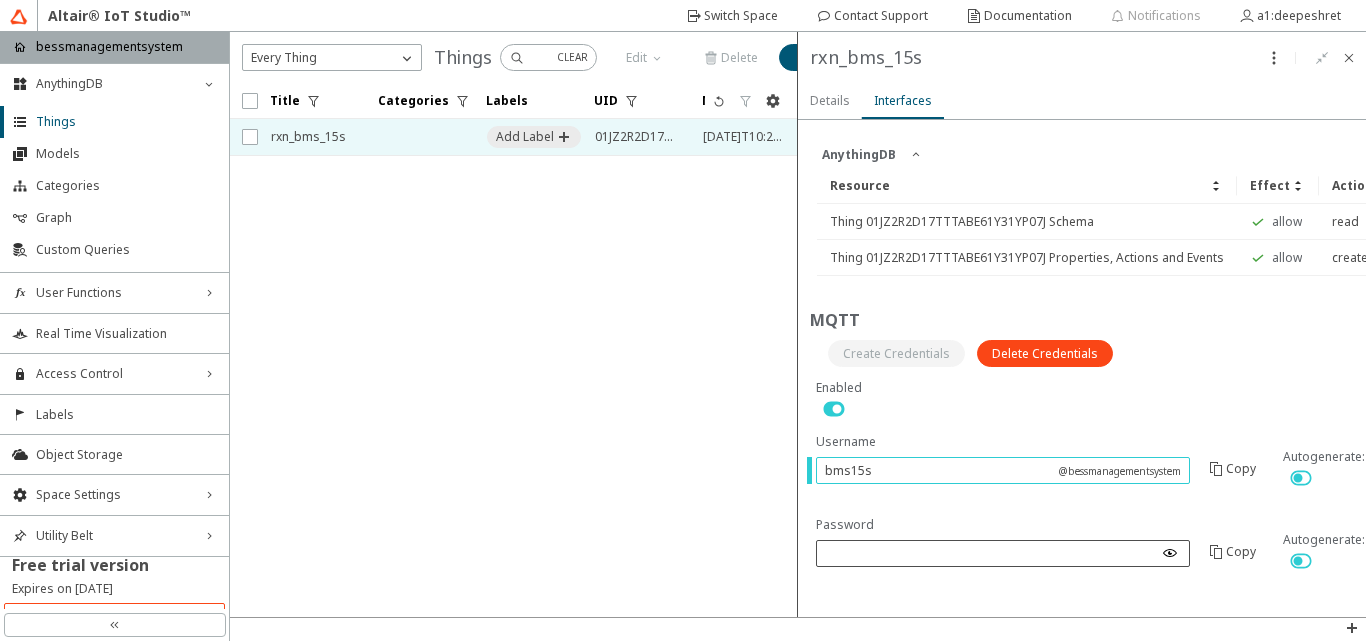 type on "bms15s" 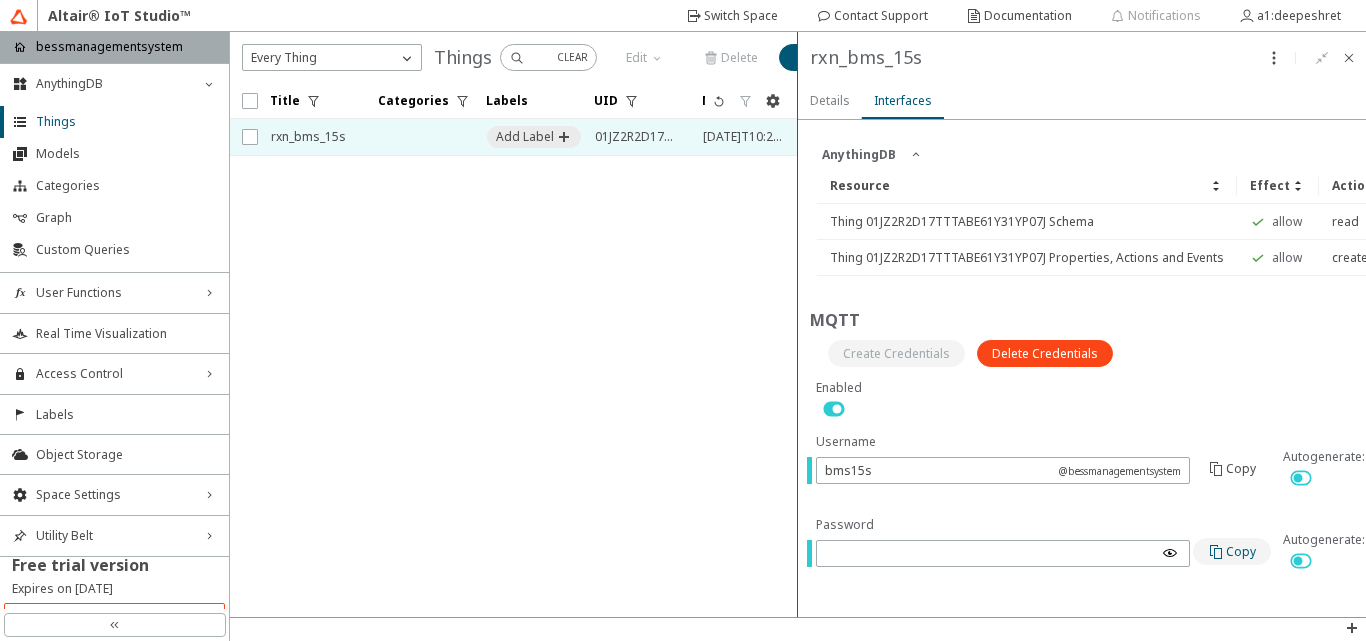 click on "Copy" 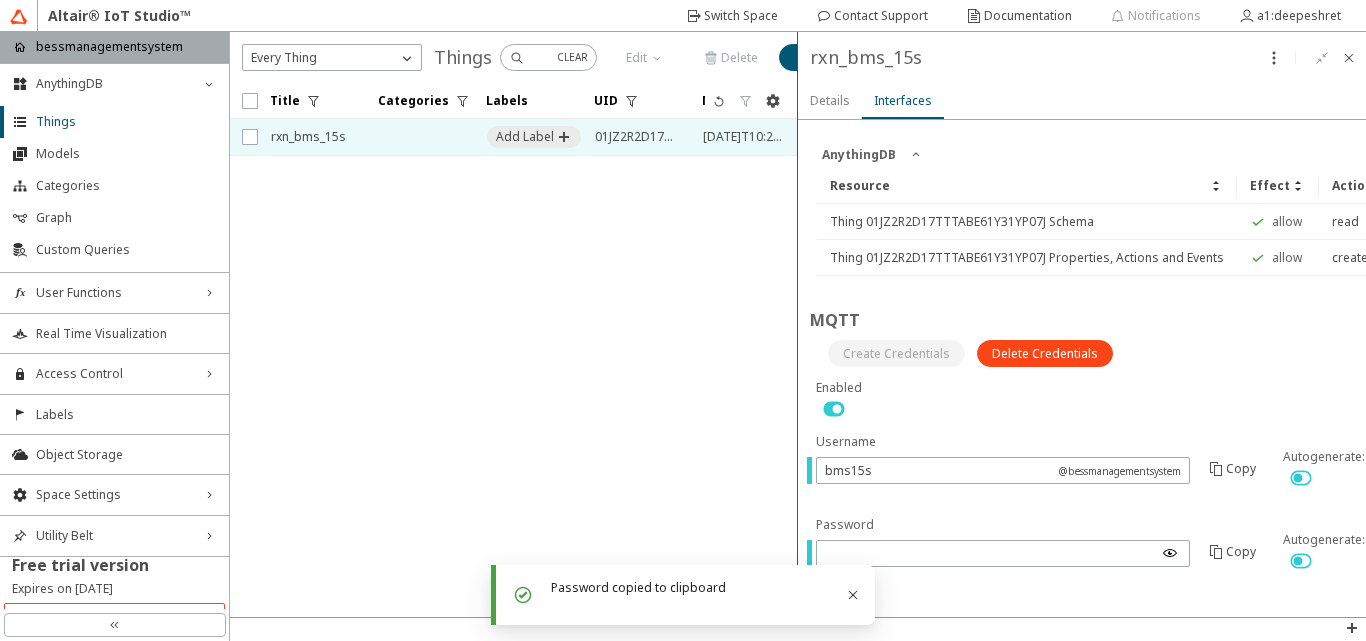 click at bounding box center [1043, 468] 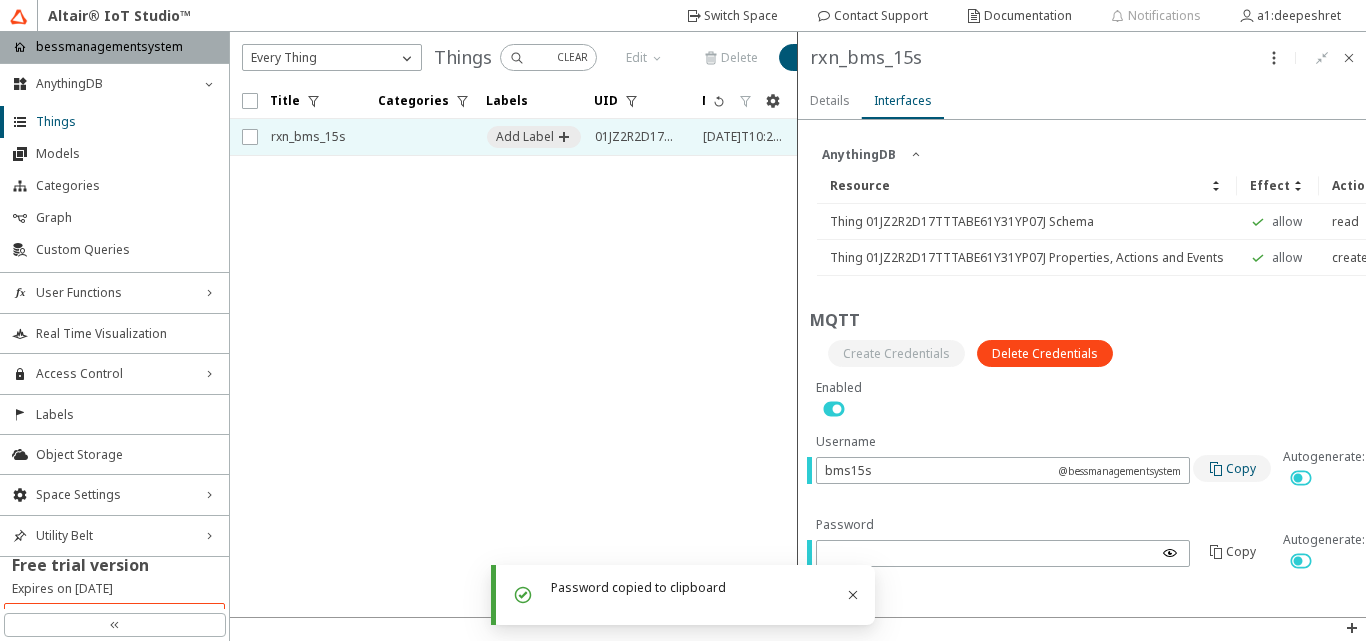 click at bounding box center (1217, 469) 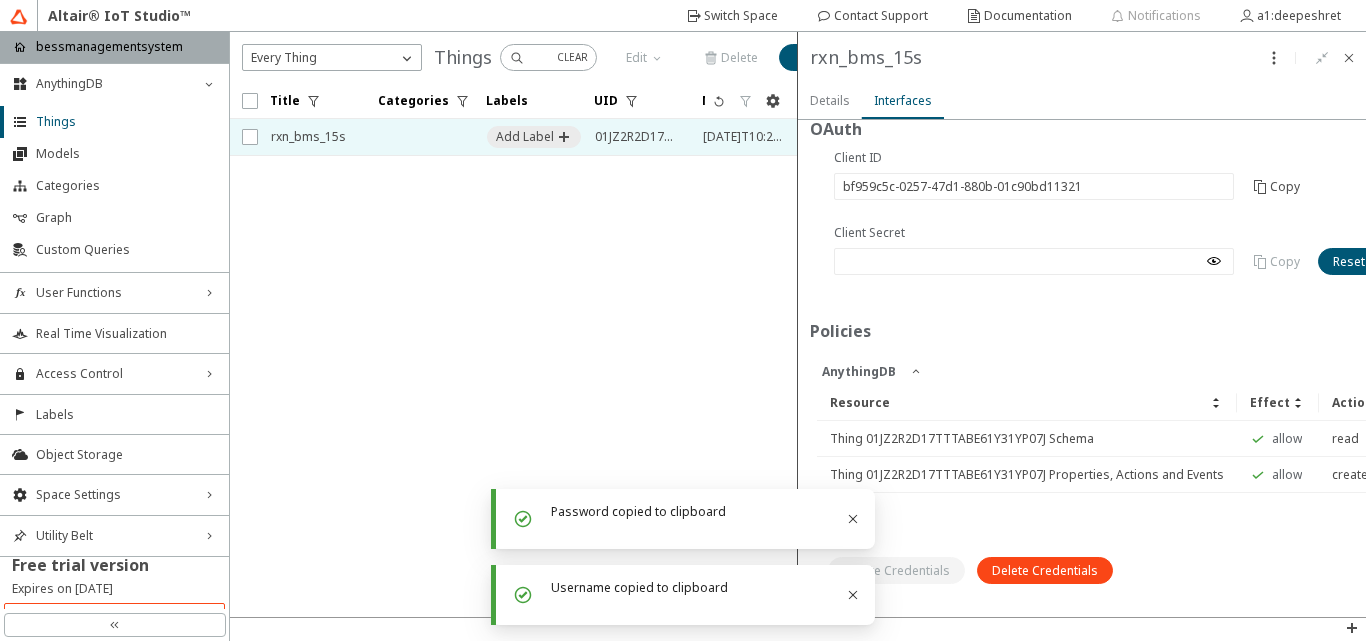 scroll, scrollTop: 13, scrollLeft: 0, axis: vertical 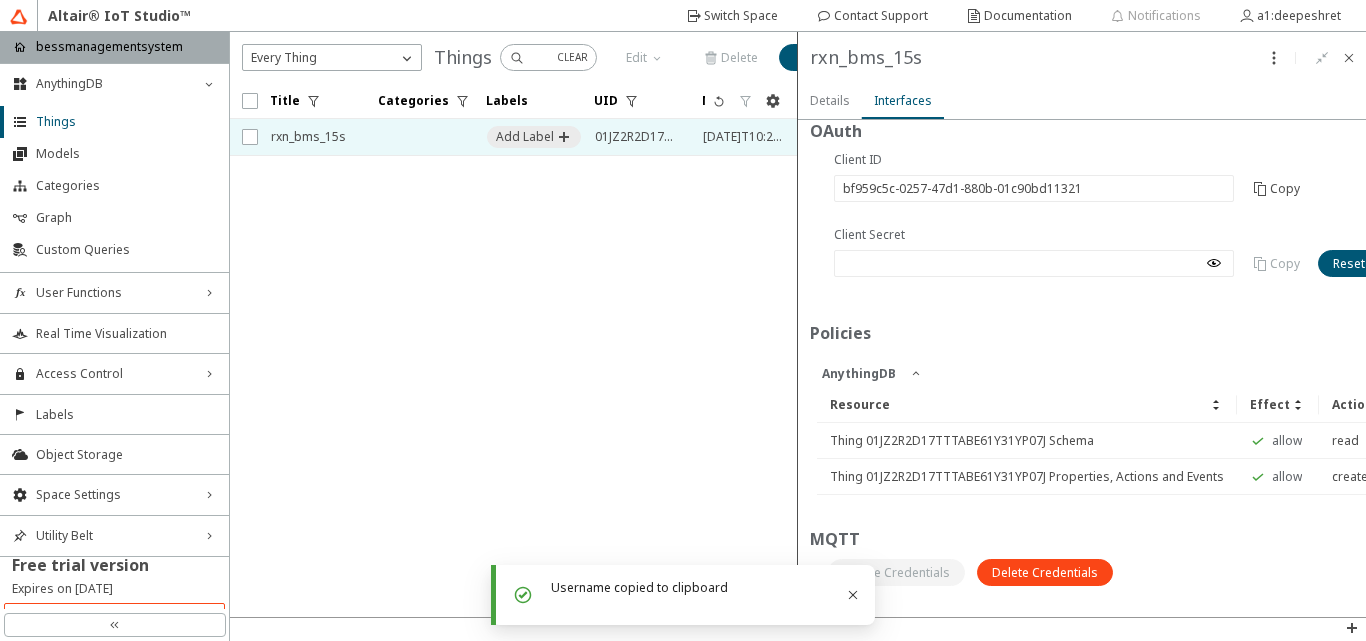 click at bounding box center (1321, 57) 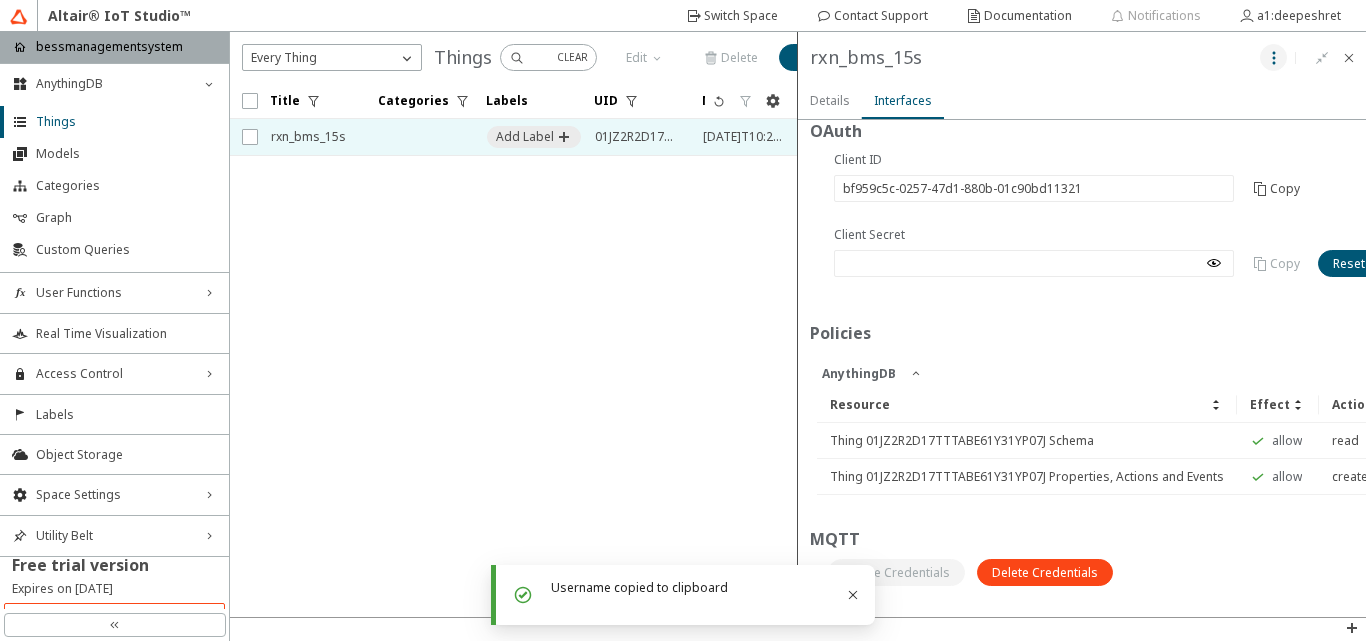 click at bounding box center [1273, 57] 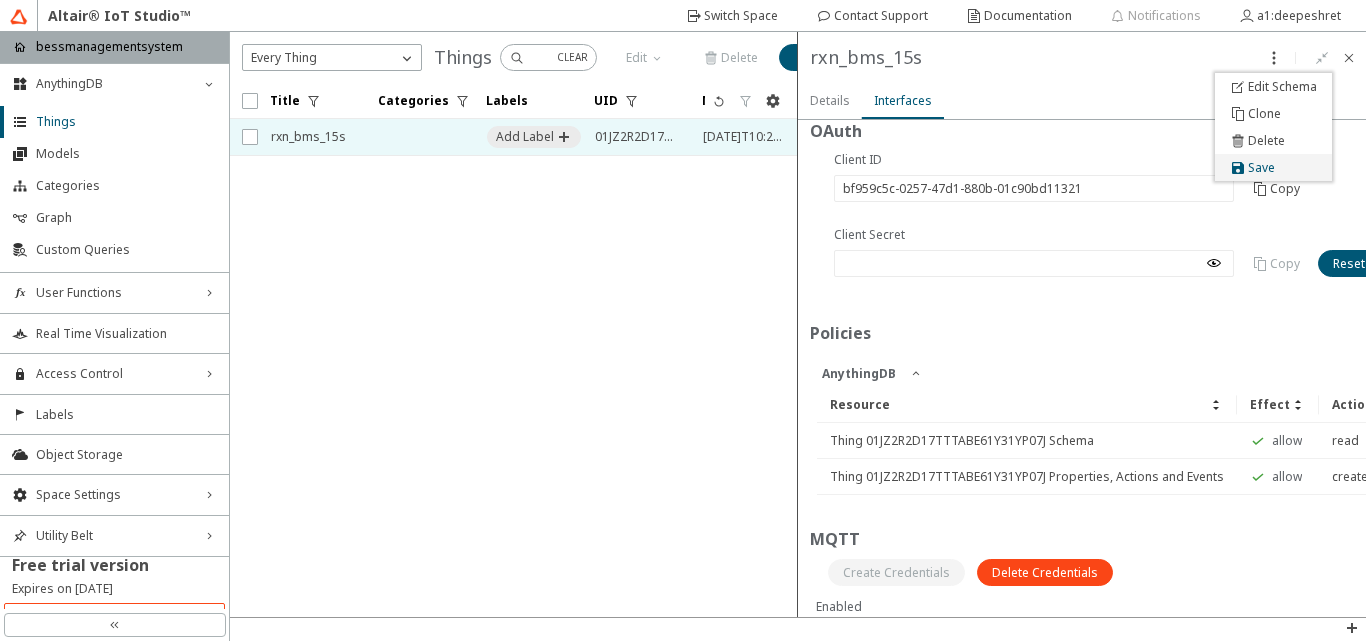 click on "Save" 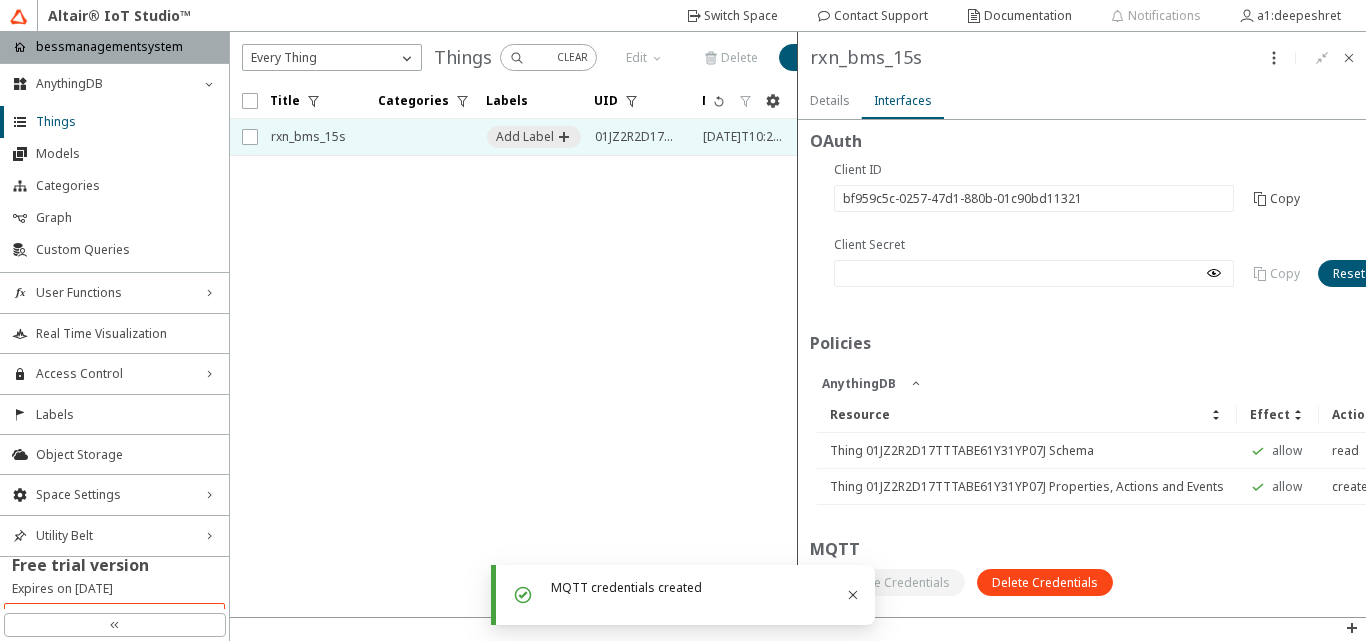 scroll, scrollTop: 0, scrollLeft: 0, axis: both 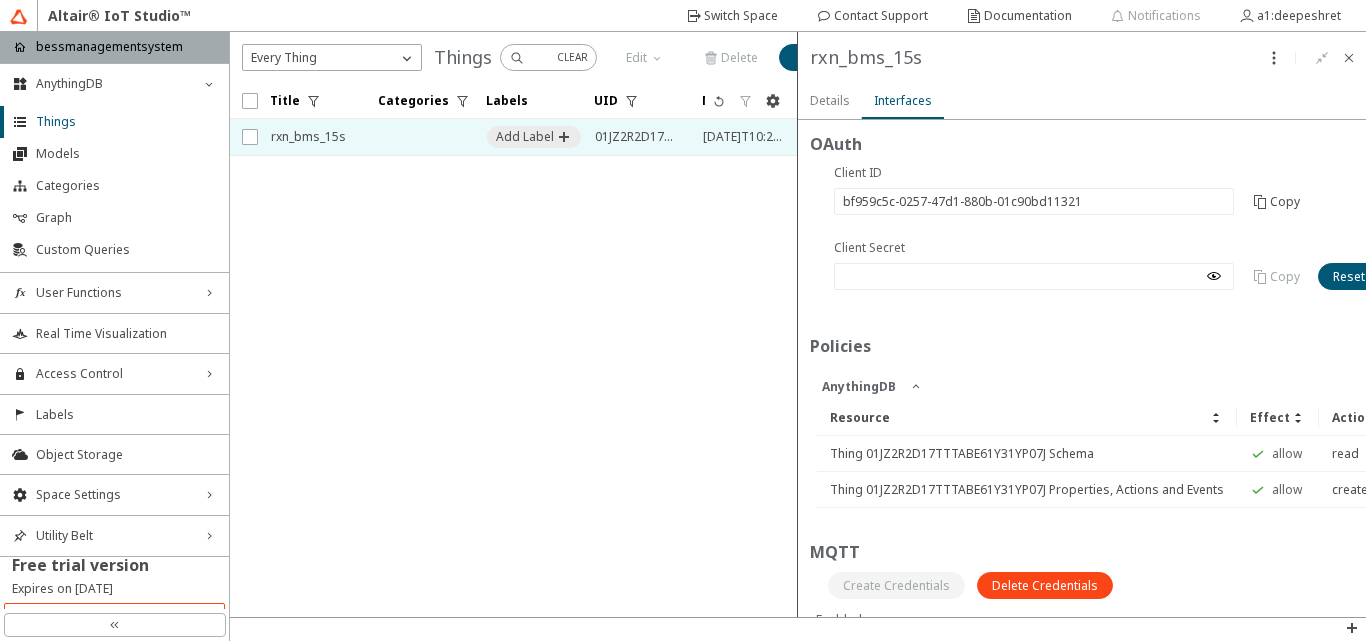click on "Action" at bounding box center (1379, 418) 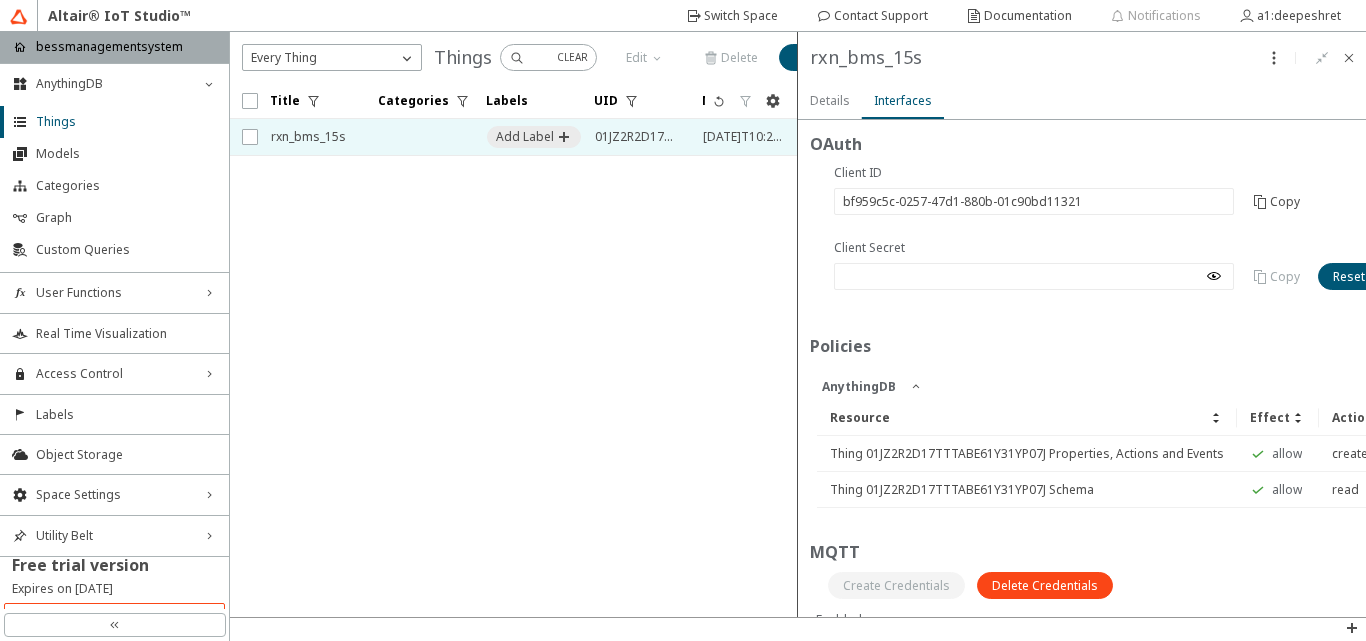 click on "Details" at bounding box center [830, 101] 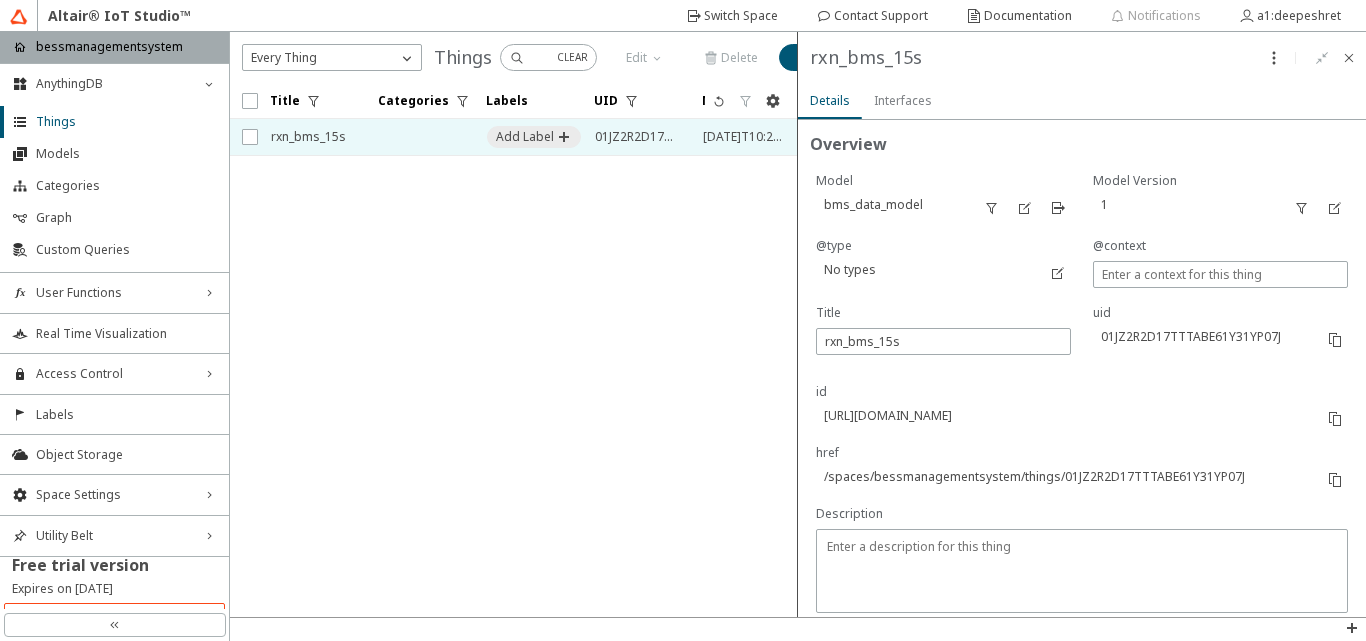 click on "Interfaces" at bounding box center (903, 101) 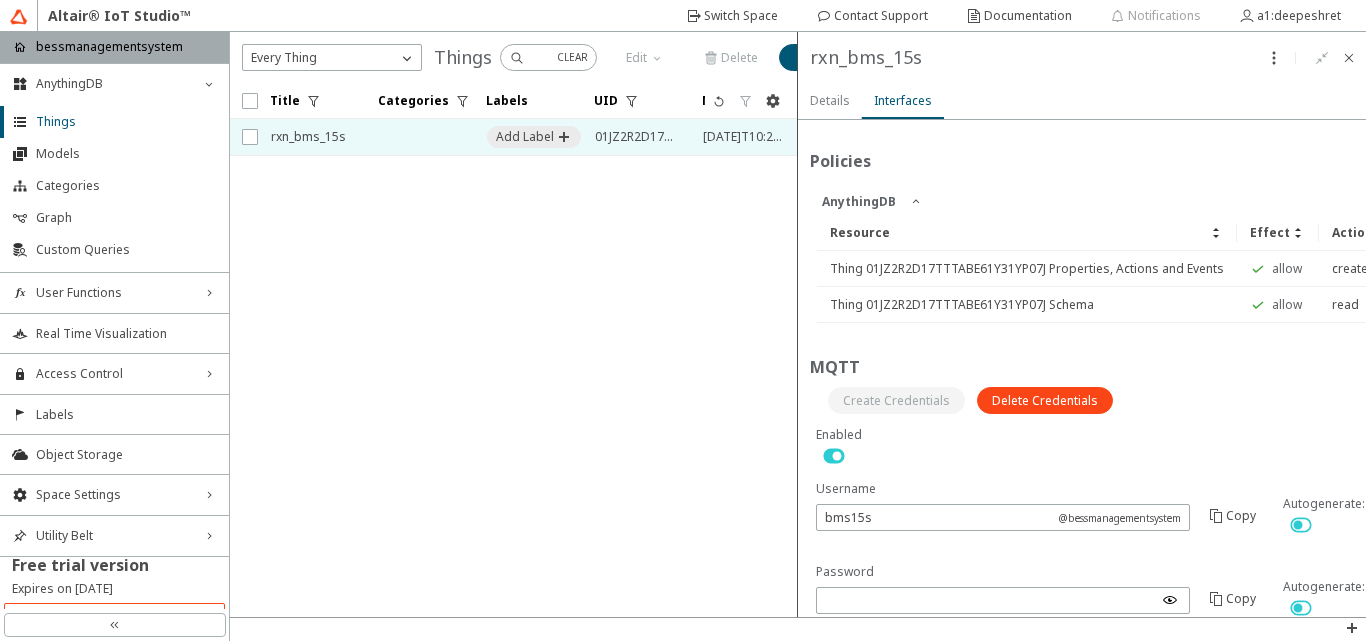 scroll, scrollTop: 247, scrollLeft: 0, axis: vertical 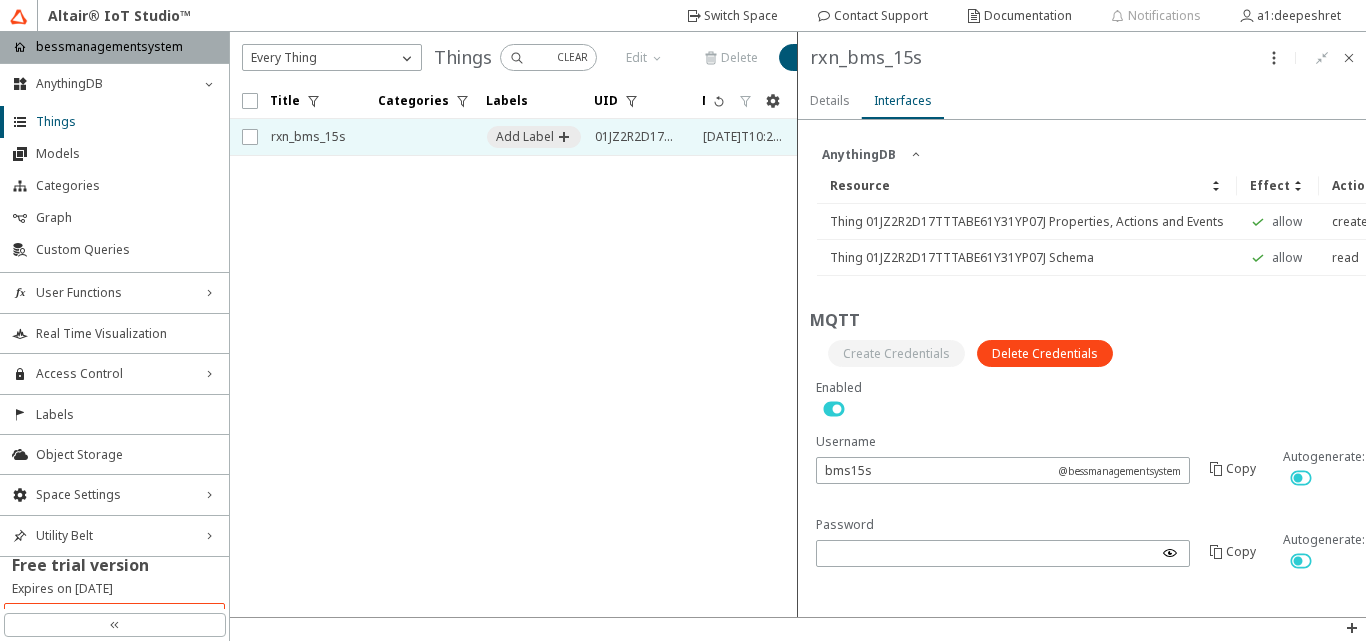 click at bounding box center (1003, 577) 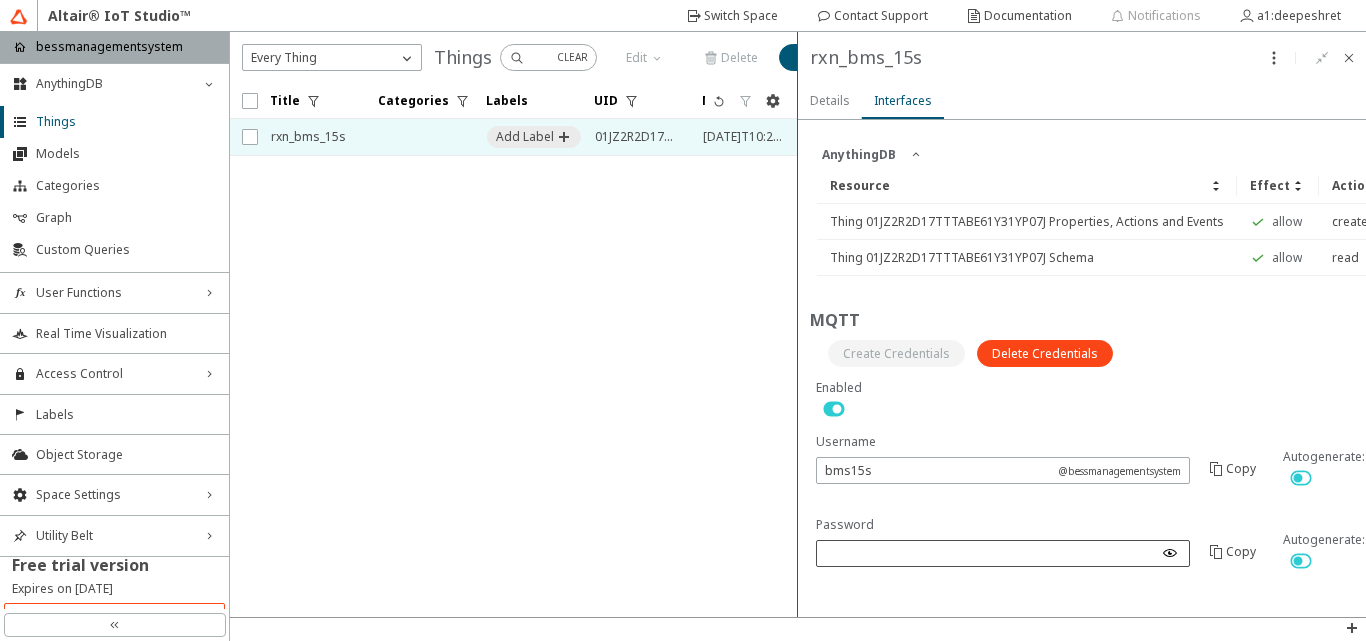click at bounding box center [1003, 553] 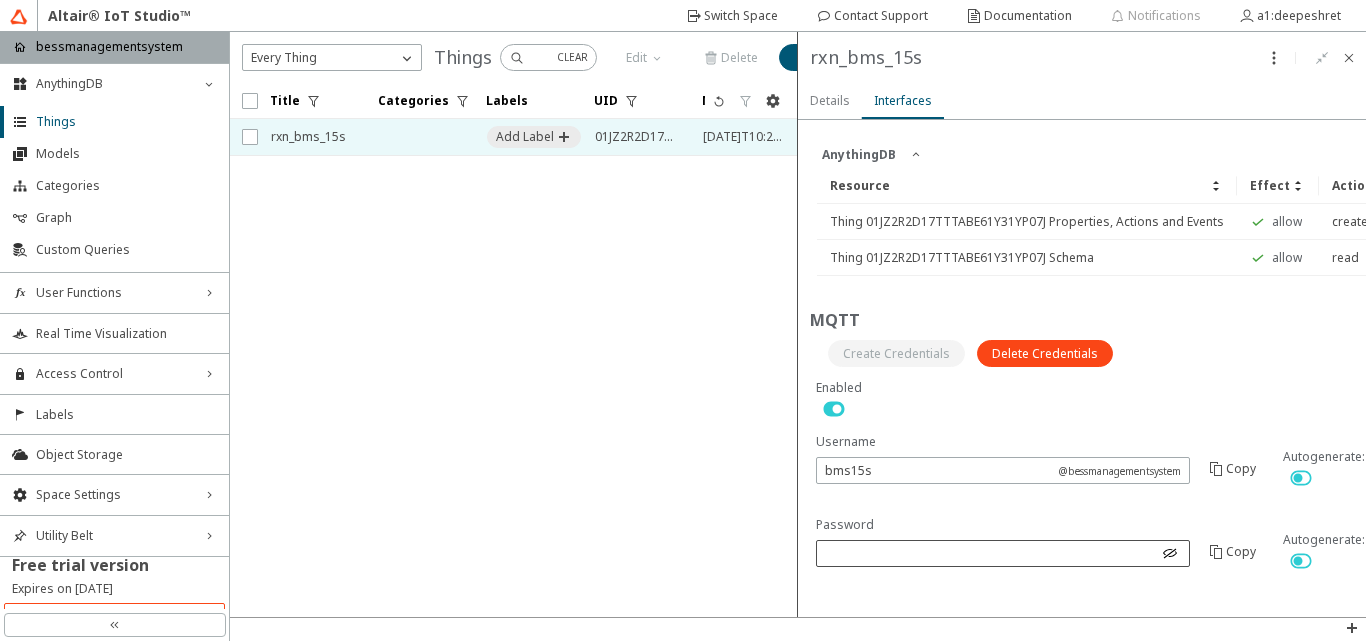 click at bounding box center (1170, 553) 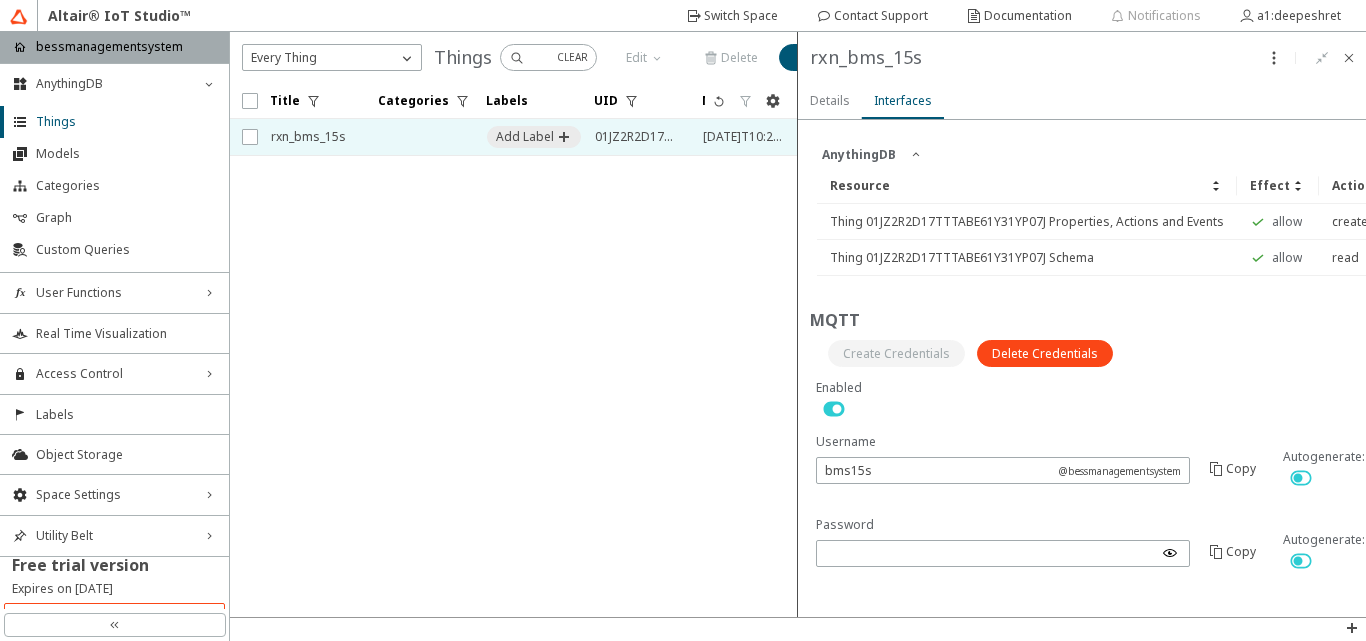 click on "Details" at bounding box center (0, 0) 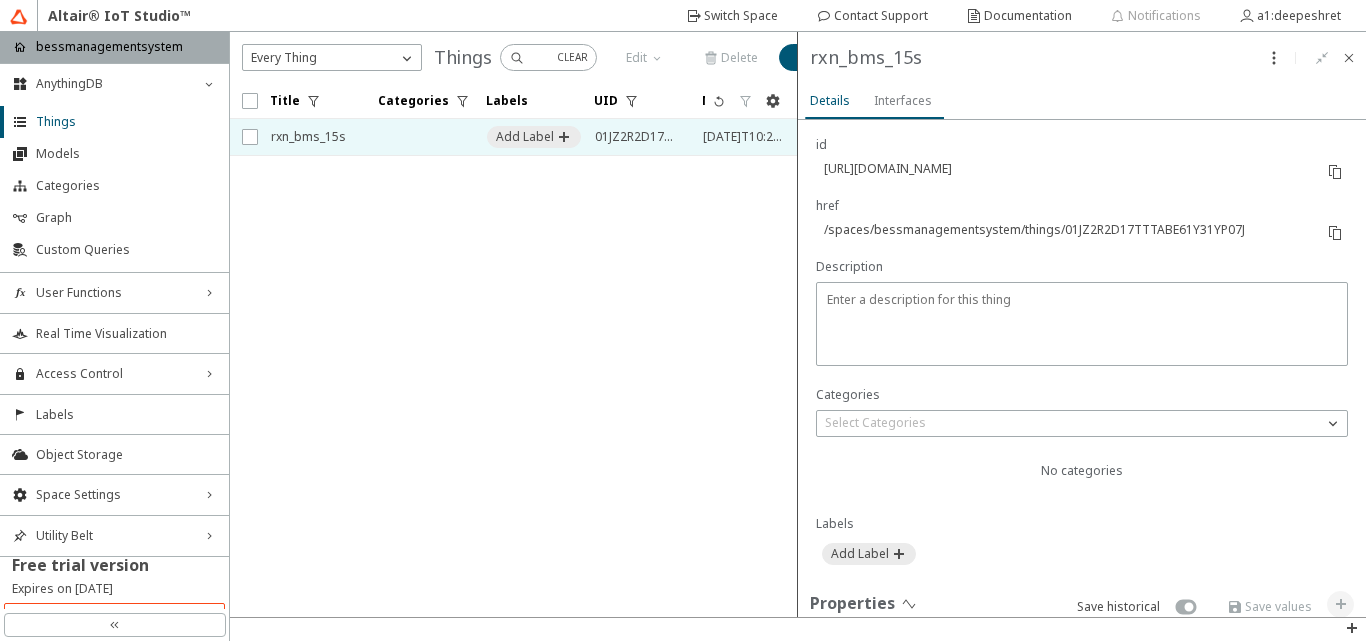 scroll, scrollTop: 0, scrollLeft: 0, axis: both 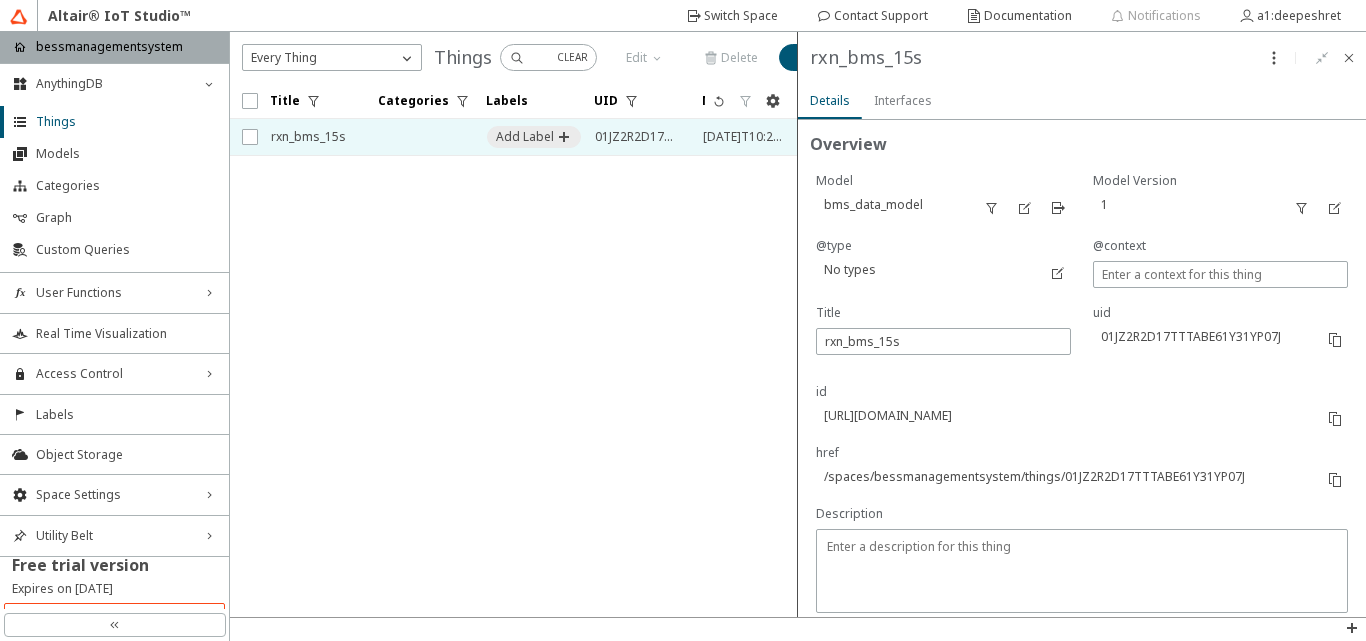 click on "Interfaces" at bounding box center (0, 0) 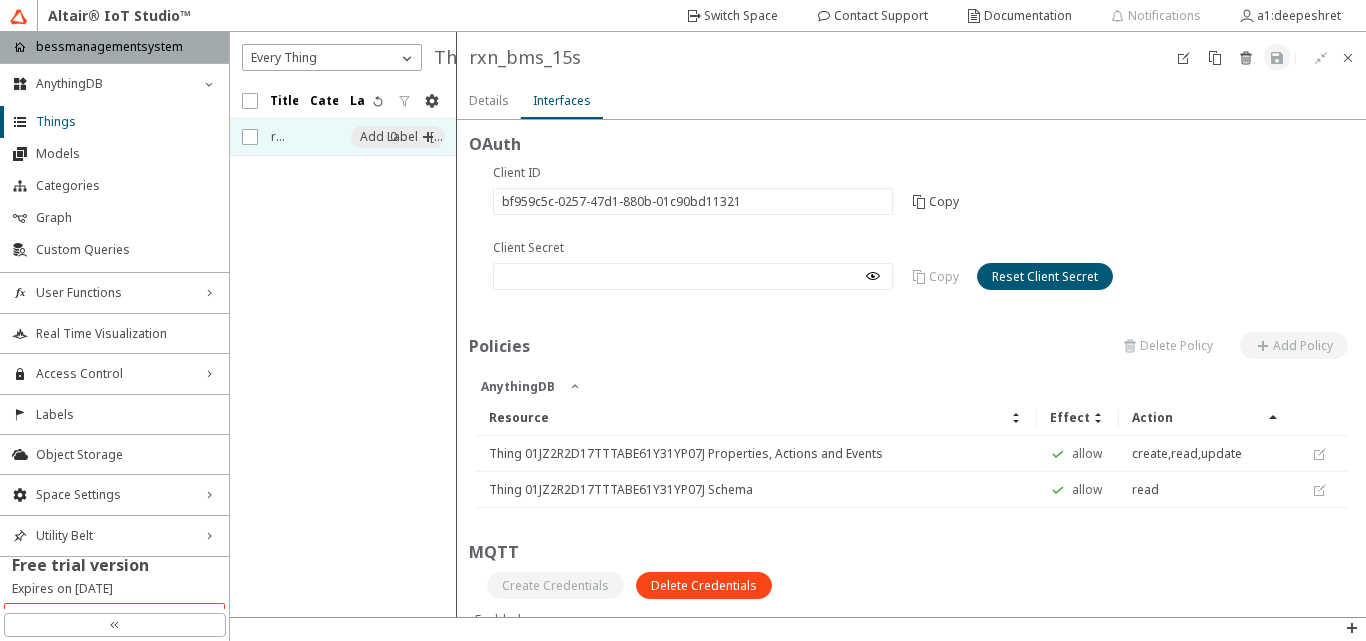 drag, startPoint x: 796, startPoint y: 151, endPoint x: 414, endPoint y: 222, distance: 388.54214 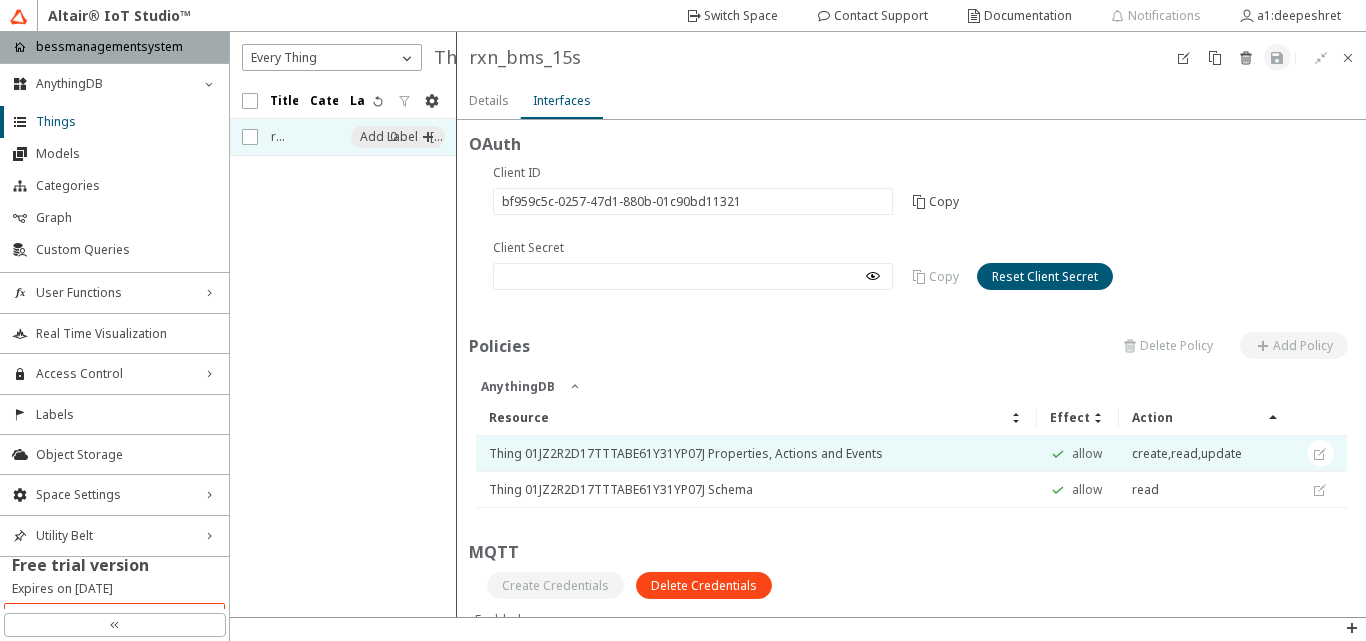 click on "Thing 01JZ2R2D17TTTABE61Y31YP07J Properties, Actions and Events" at bounding box center (756, 454) 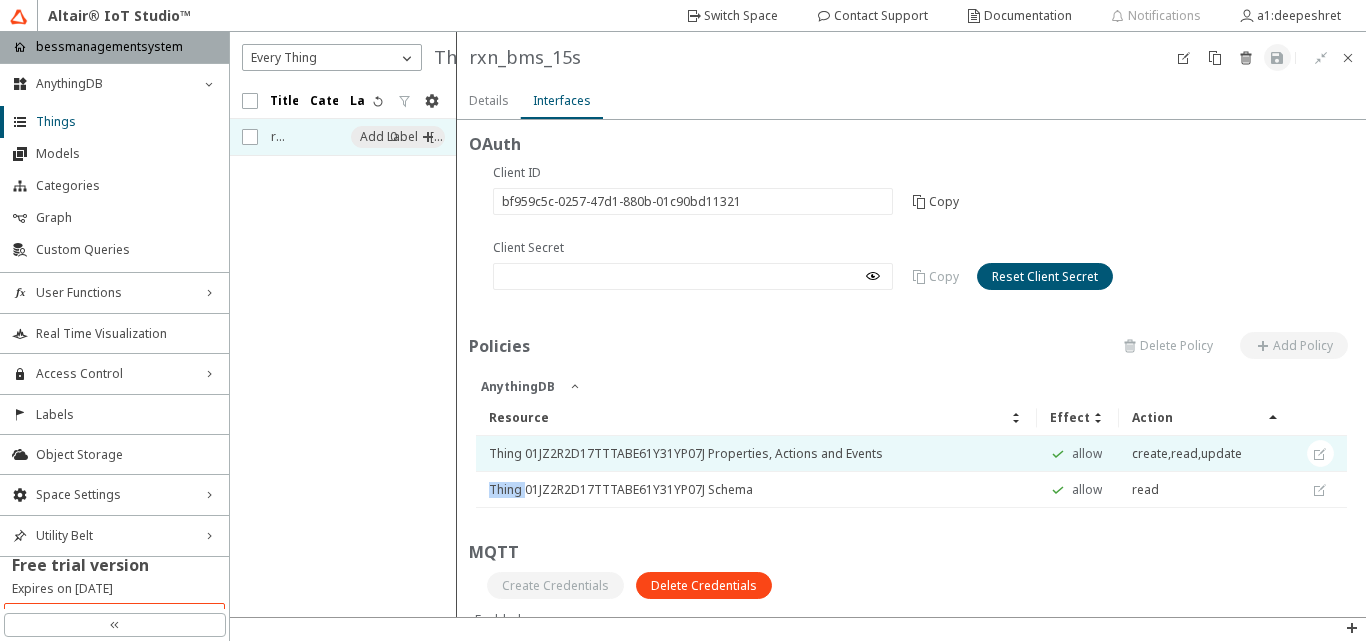drag, startPoint x: 1306, startPoint y: 454, endPoint x: 1144, endPoint y: 463, distance: 162.2498 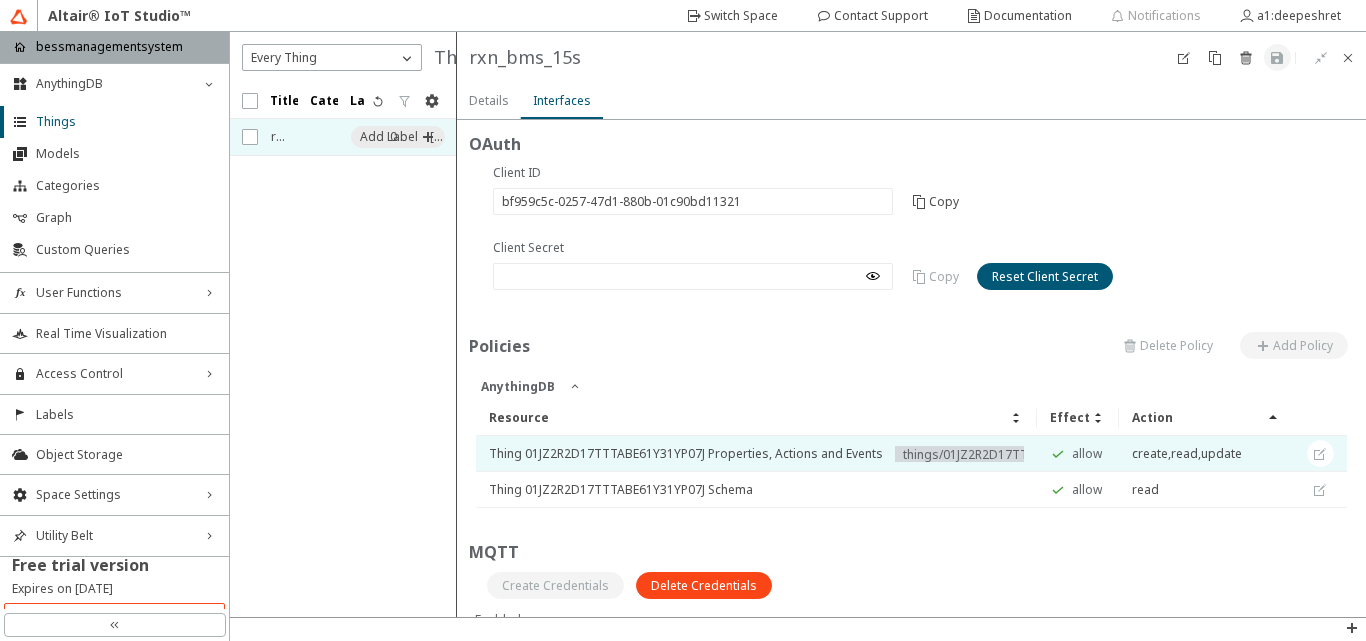 click on "Thing 01JZ2R2D17TTTABE61Y31YP07J Properties, Actions and Events" at bounding box center (756, 454) 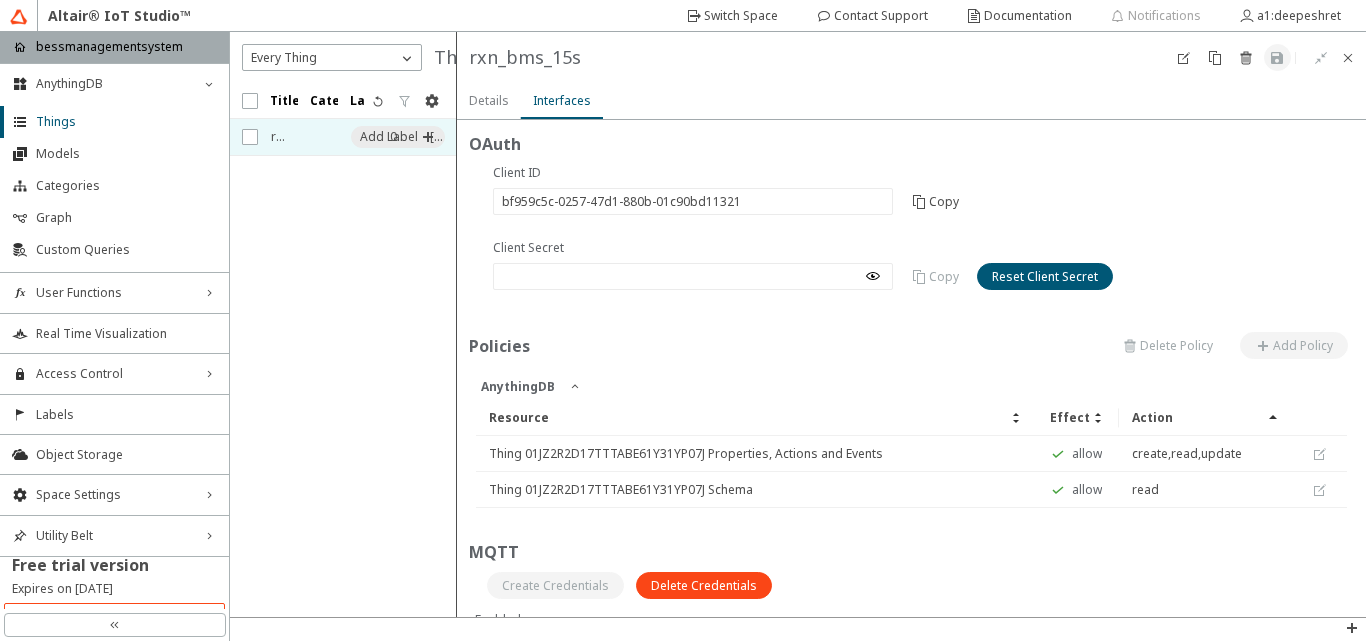 click on "Resource" at bounding box center [756, 418] 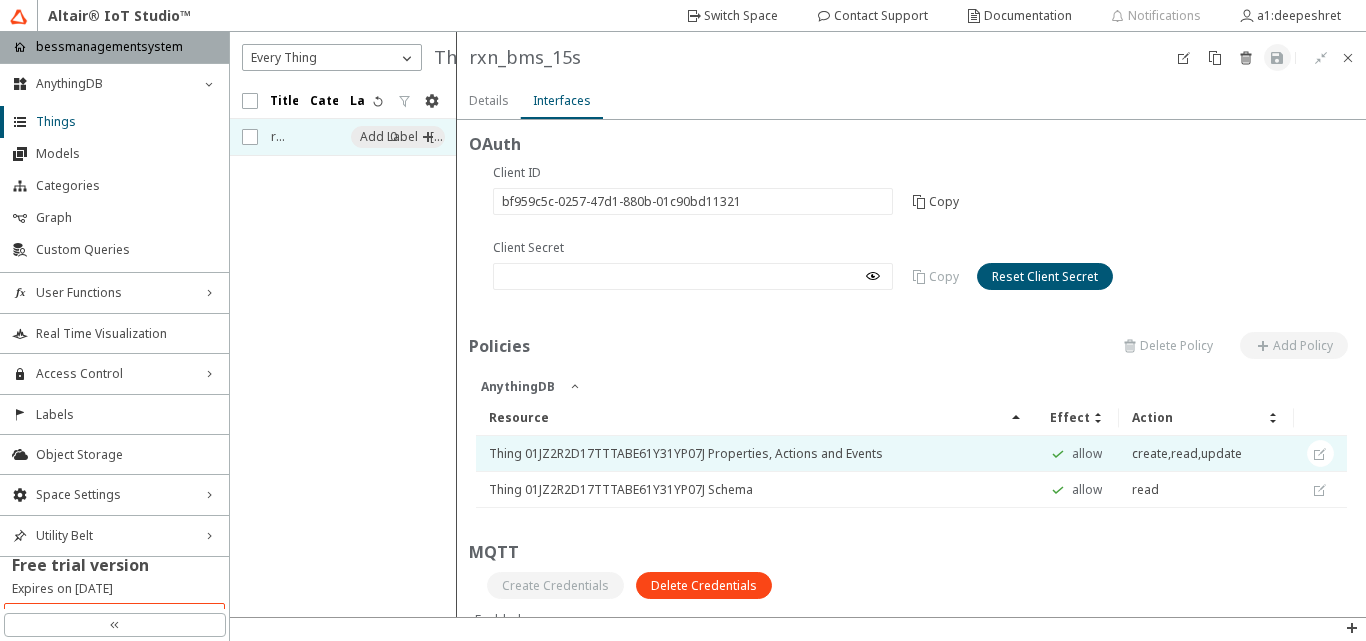 click on "Thing 01JZ2R2D17TTTABE61Y31YP07J Properties, Actions and Events" at bounding box center [756, 454] 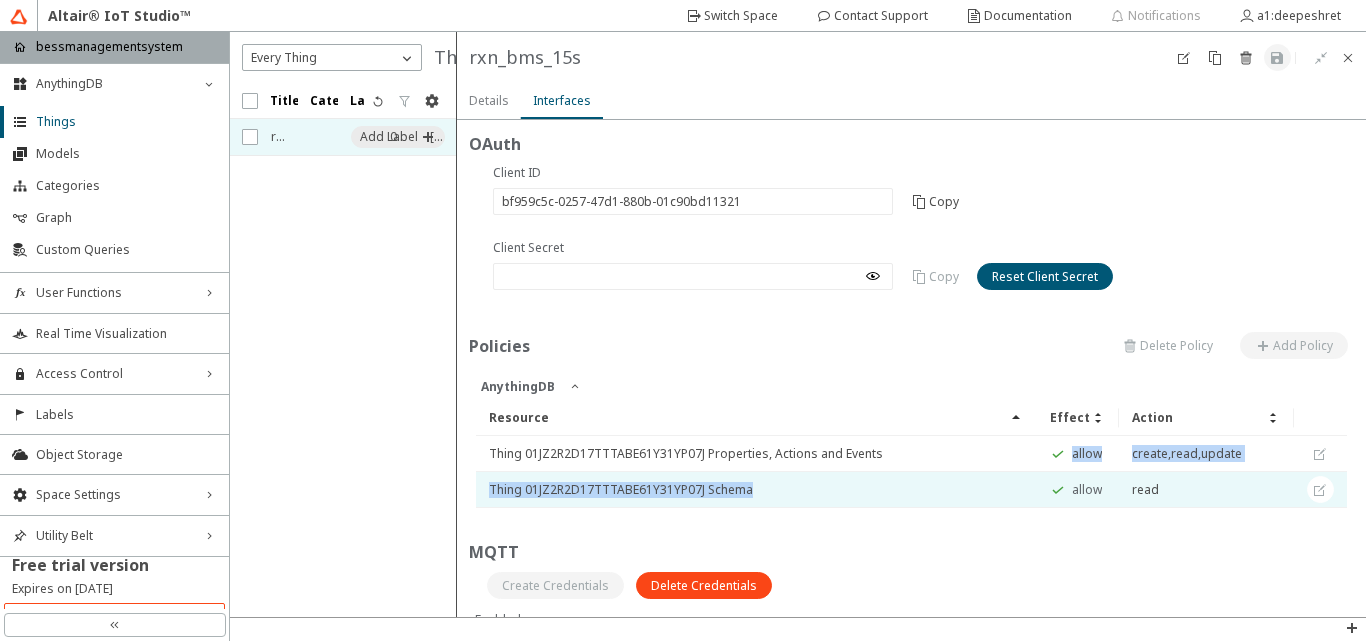 drag, startPoint x: 896, startPoint y: 452, endPoint x: 906, endPoint y: 502, distance: 50.990196 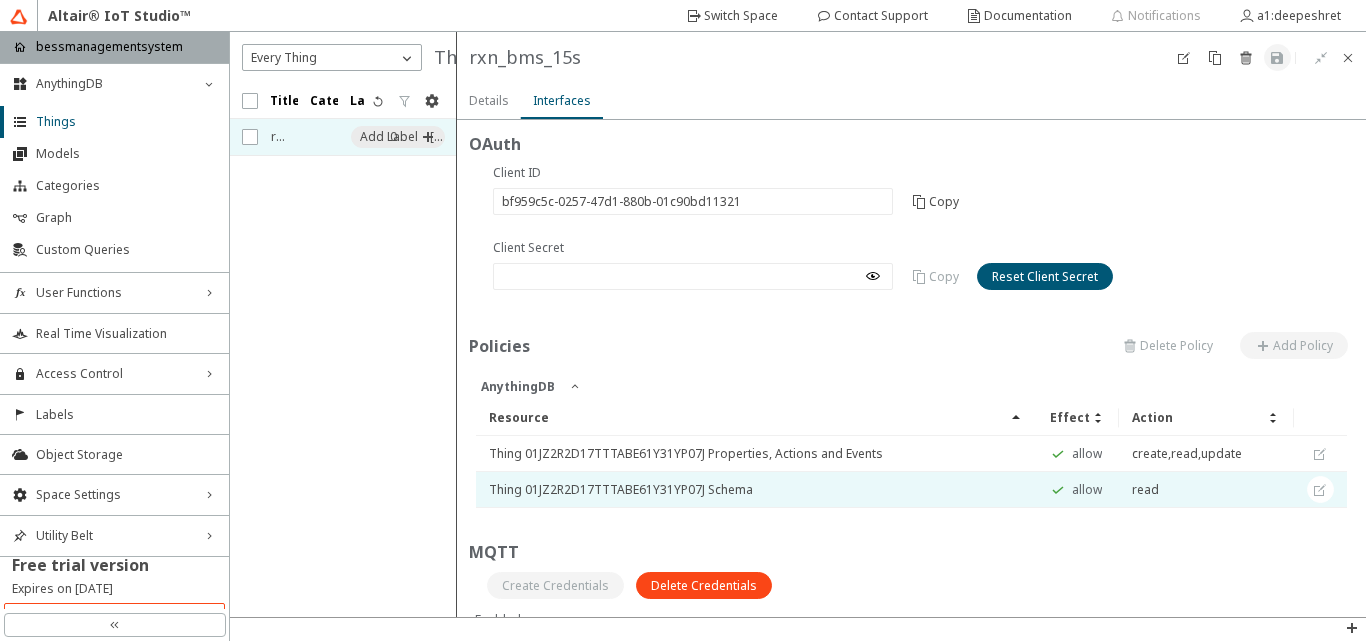 click at bounding box center (1320, 489) 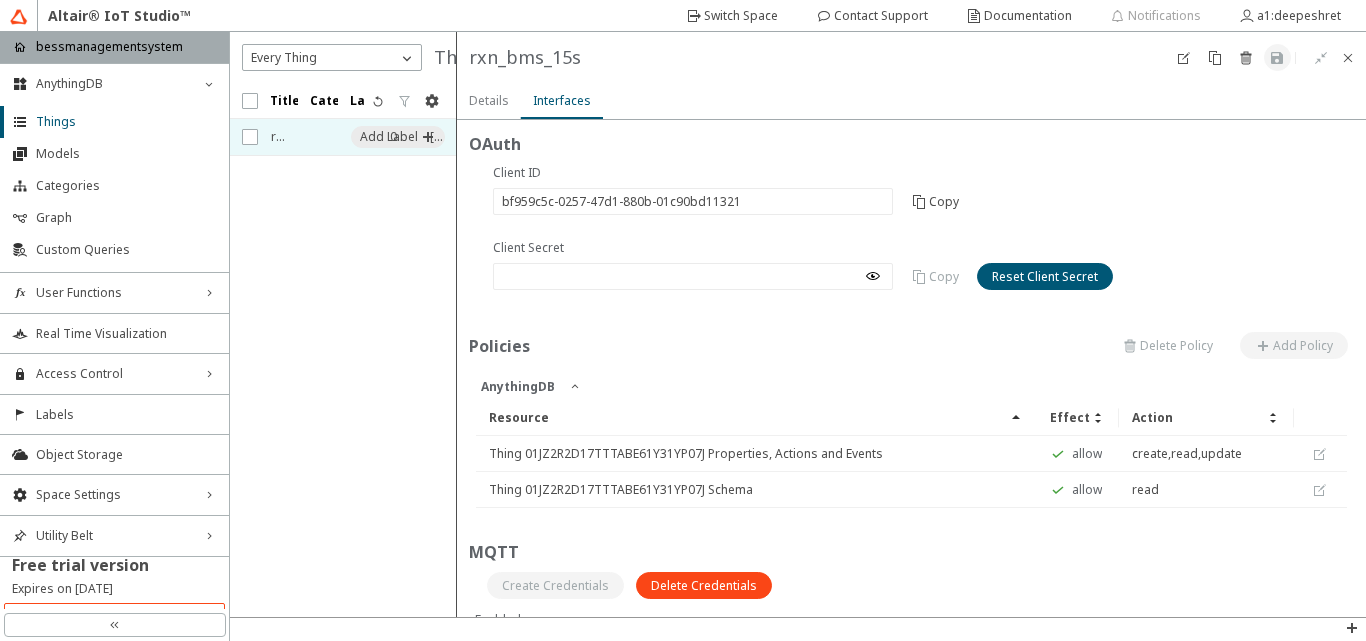 scroll, scrollTop: 232, scrollLeft: 0, axis: vertical 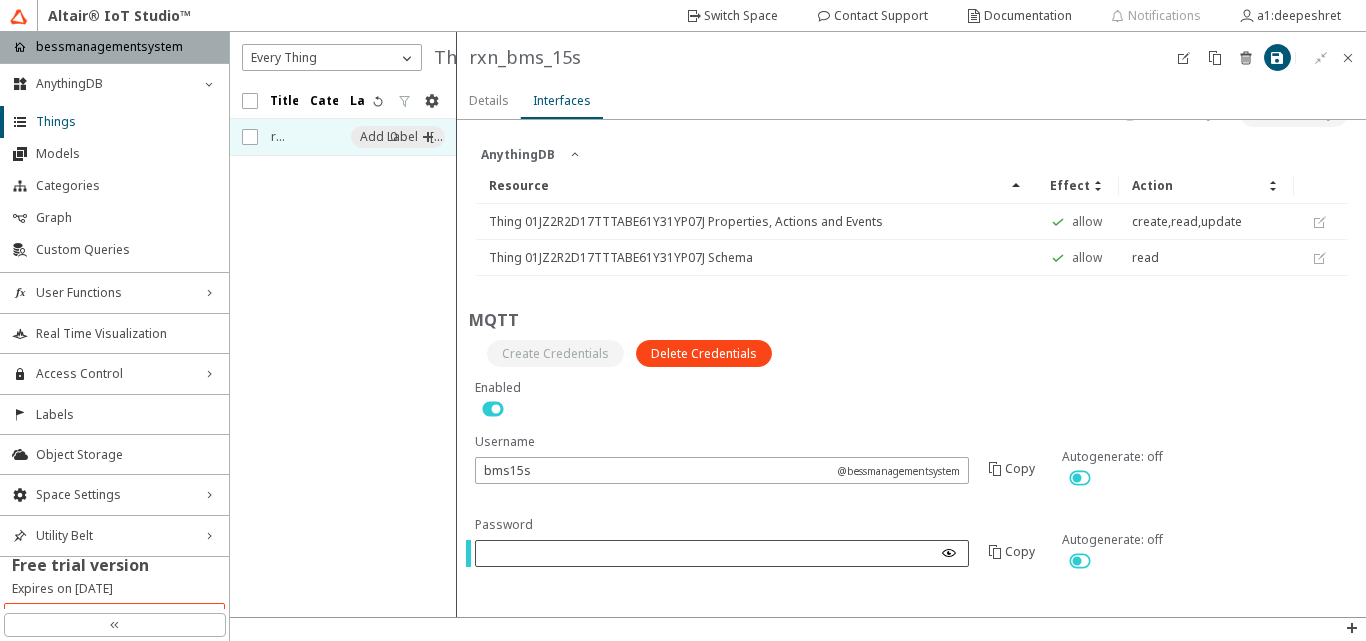 click at bounding box center [949, 553] 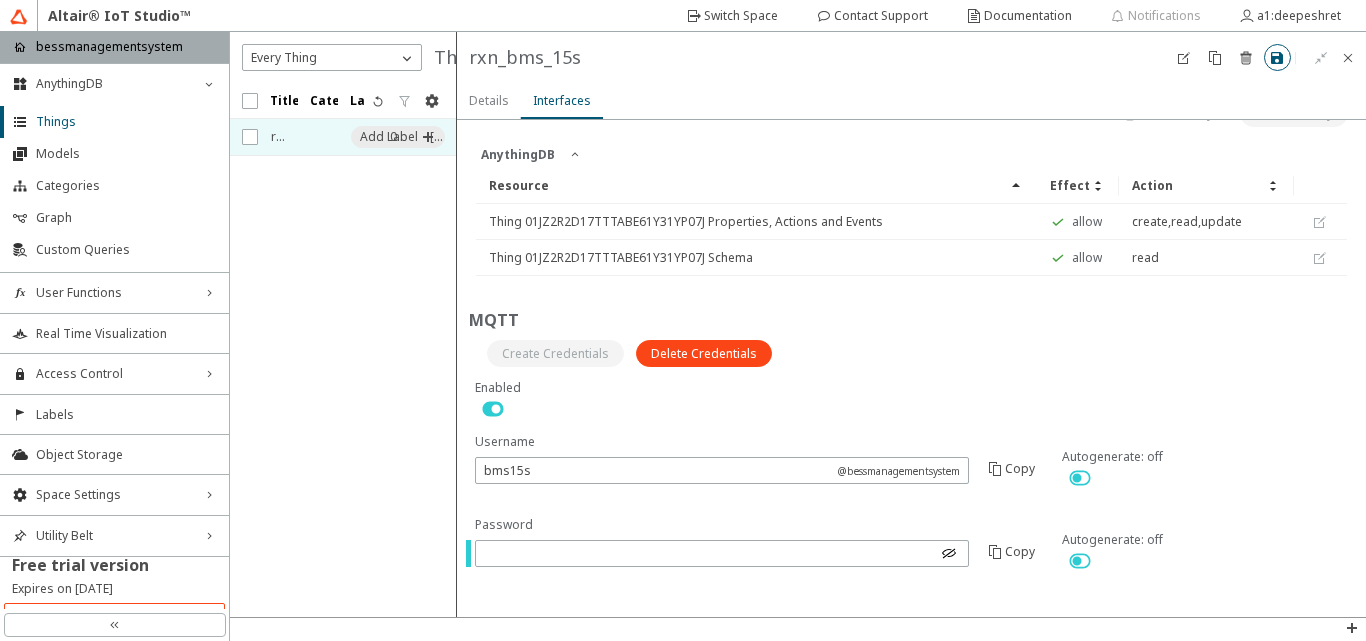 click 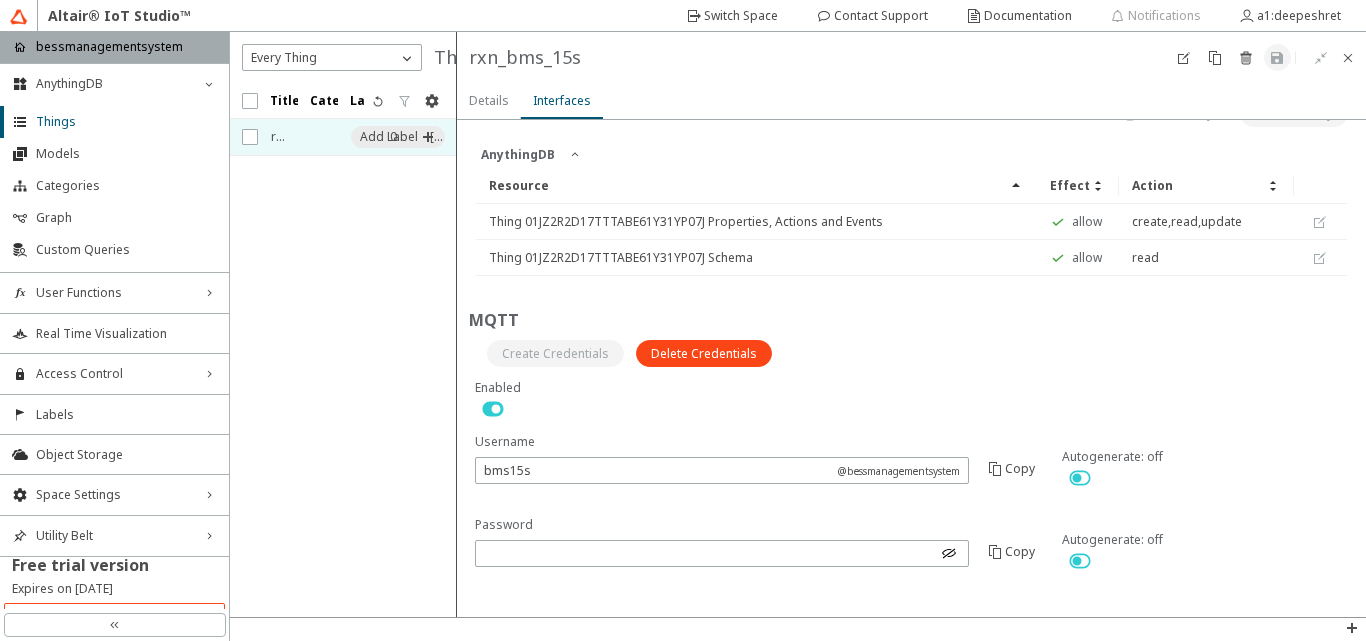 click on "Details" at bounding box center (0, 0) 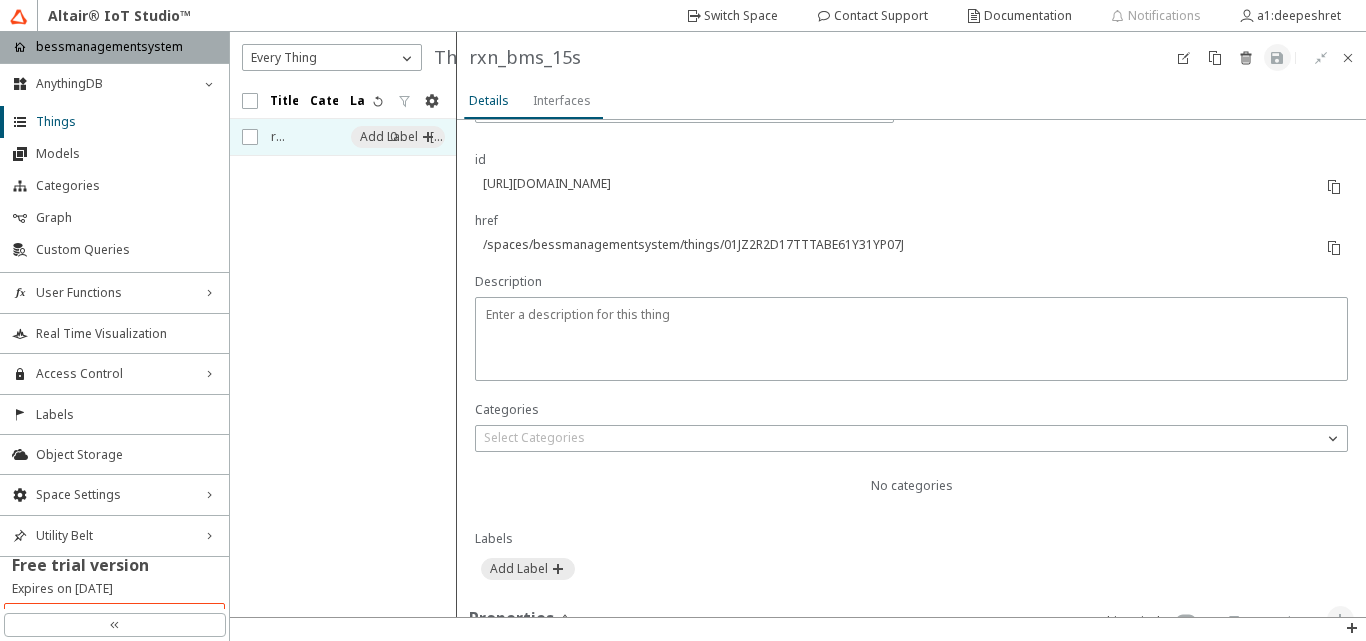 scroll, scrollTop: 0, scrollLeft: 0, axis: both 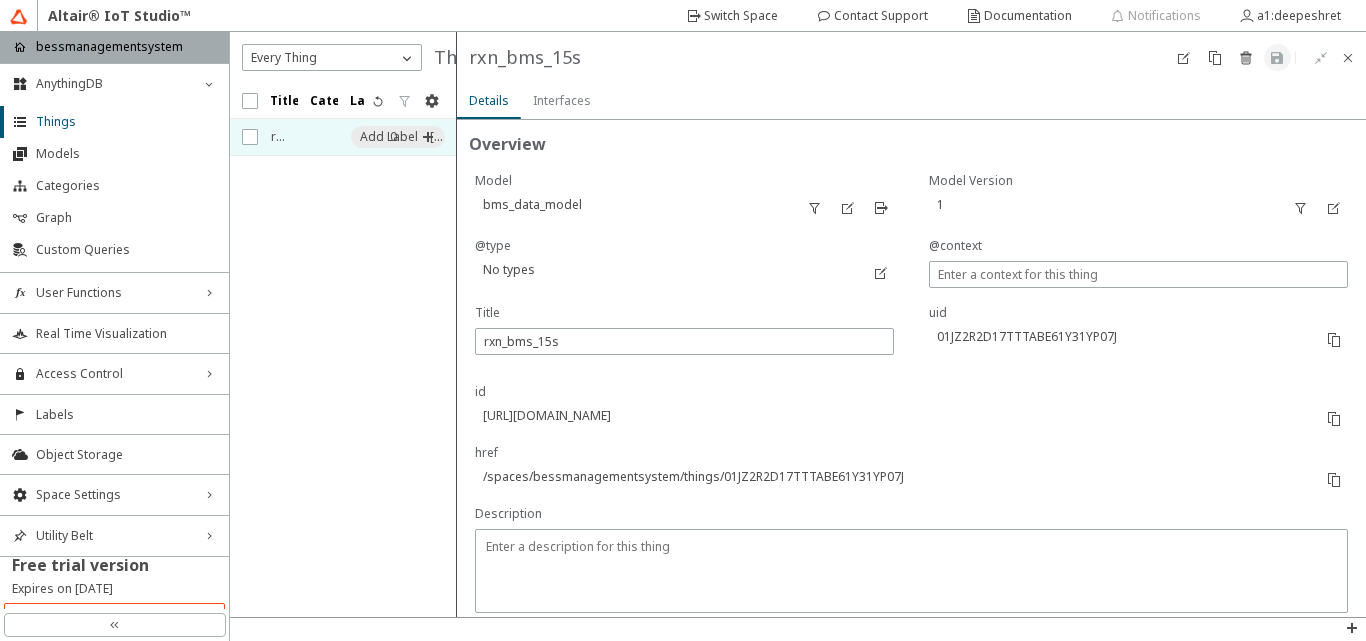 click on "Interfaces" at bounding box center [0, 0] 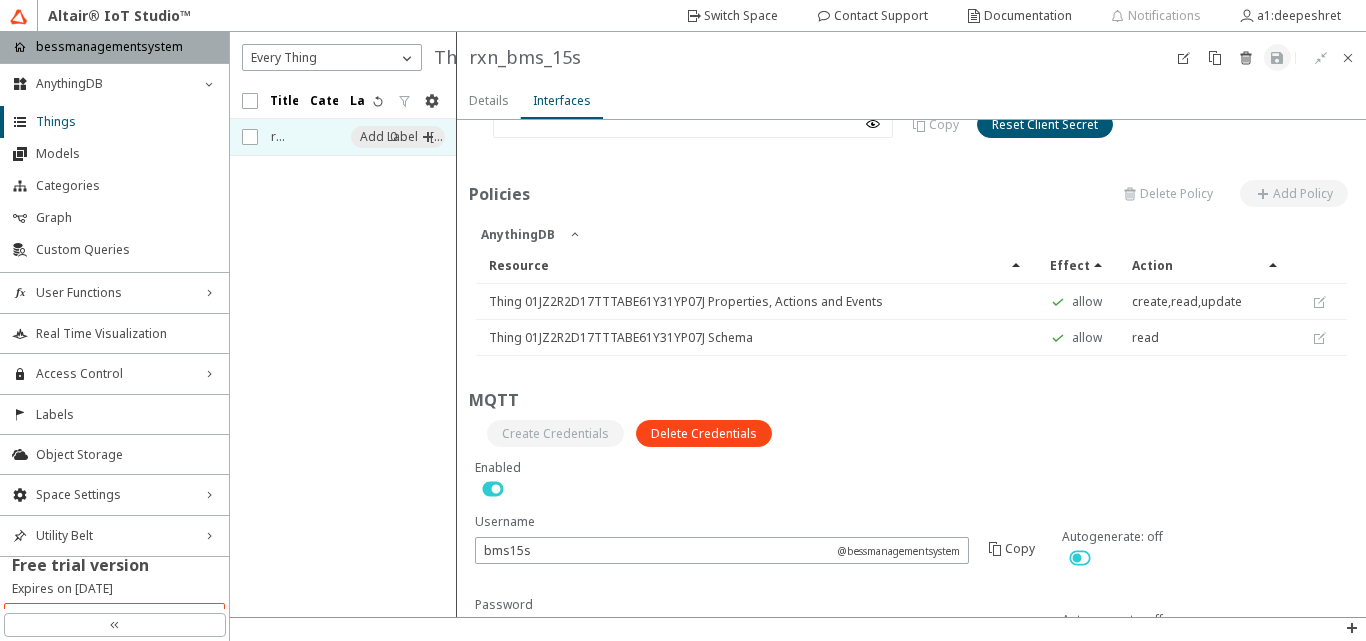 scroll, scrollTop: 232, scrollLeft: 0, axis: vertical 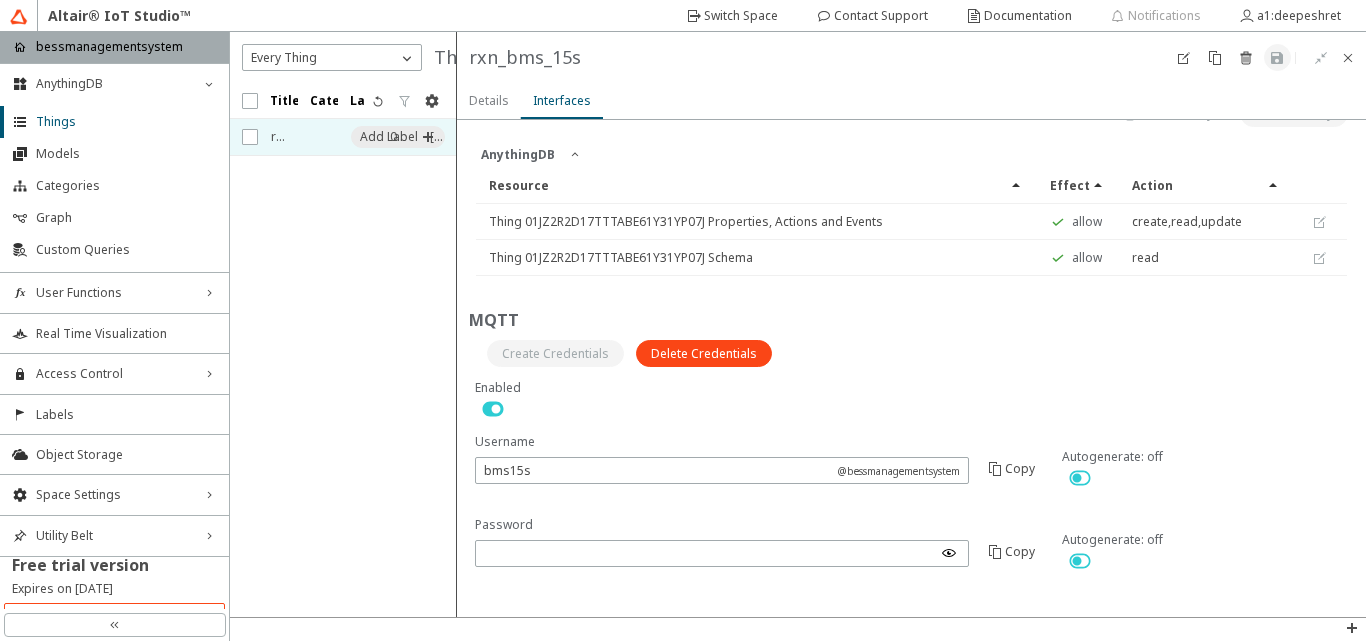 click on "Details" at bounding box center [0, 0] 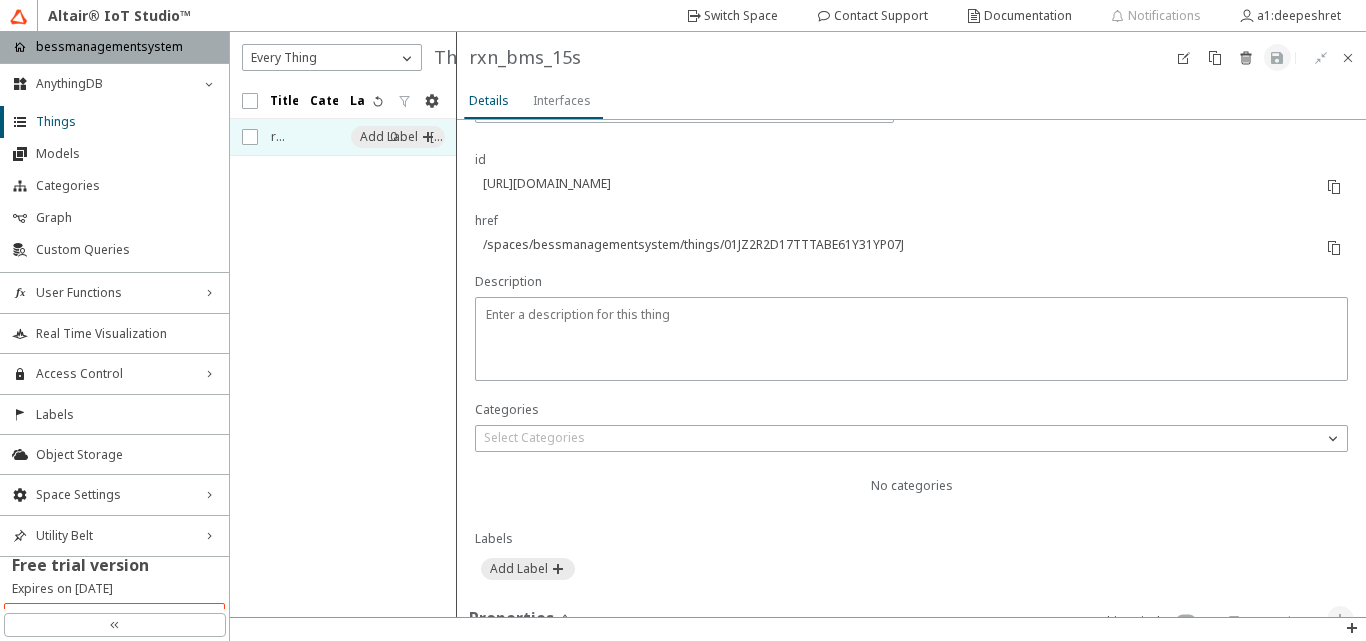 scroll, scrollTop: 0, scrollLeft: 0, axis: both 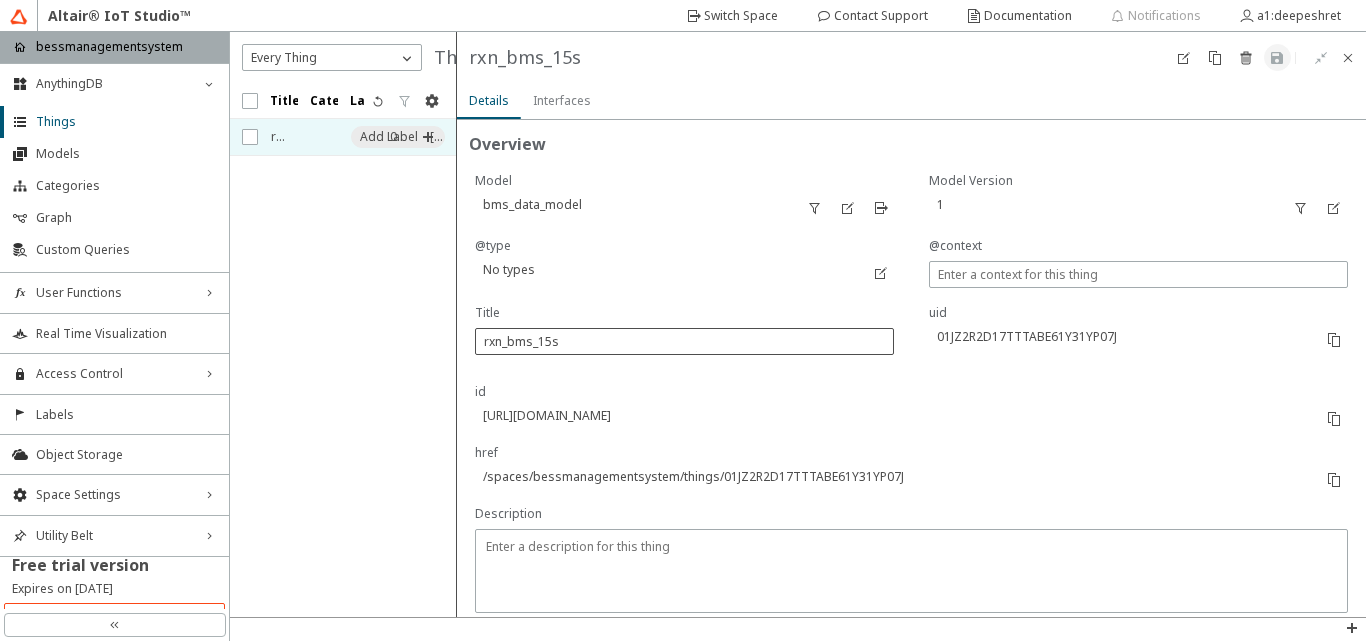 click on "rxn_bms_15s" at bounding box center [684, 341] 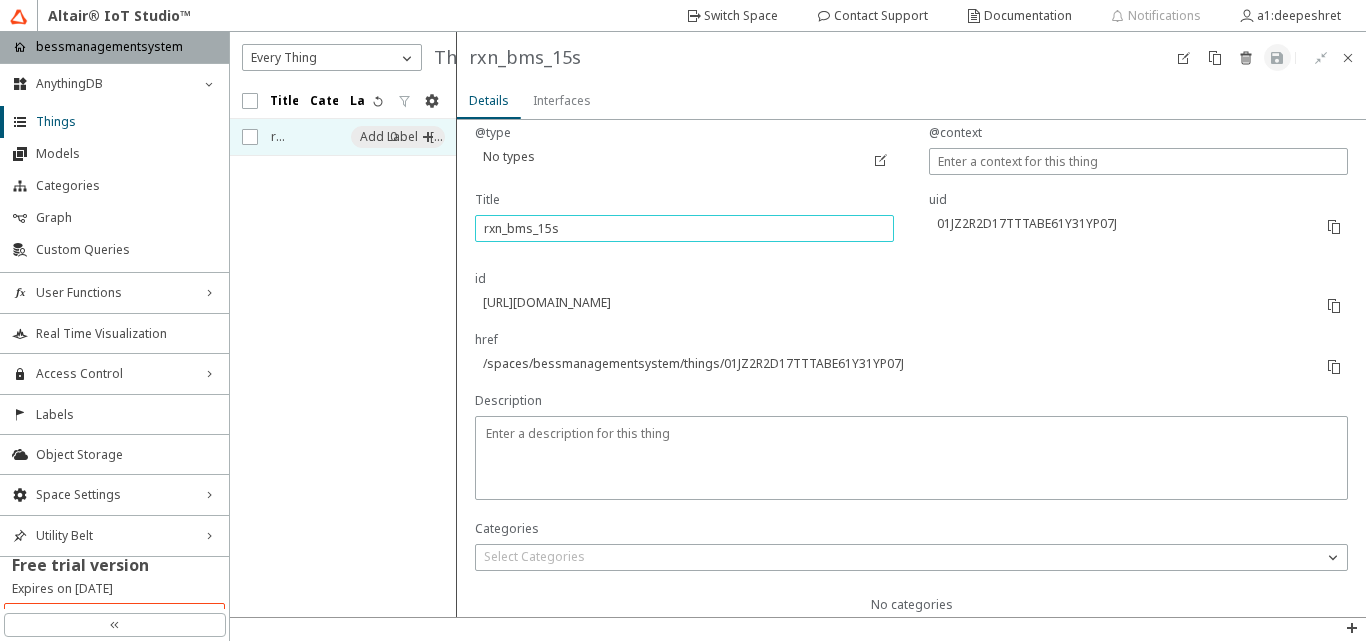 scroll, scrollTop: 134, scrollLeft: 0, axis: vertical 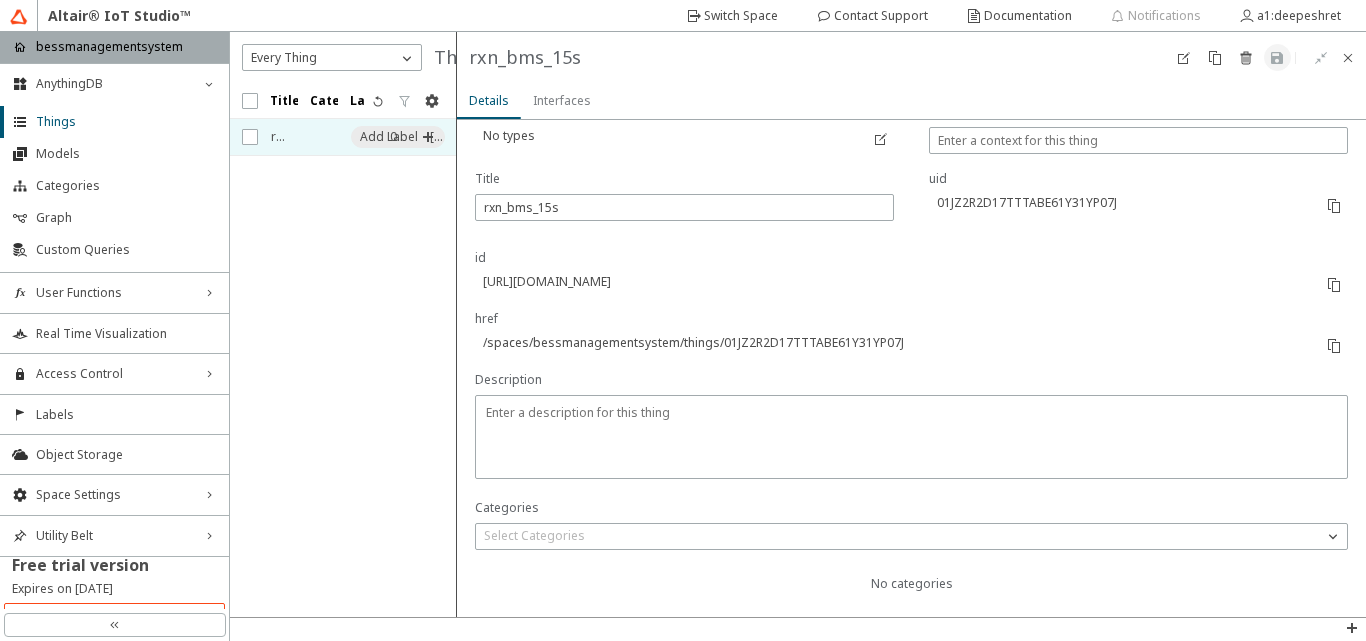 click at bounding box center [895, 302] 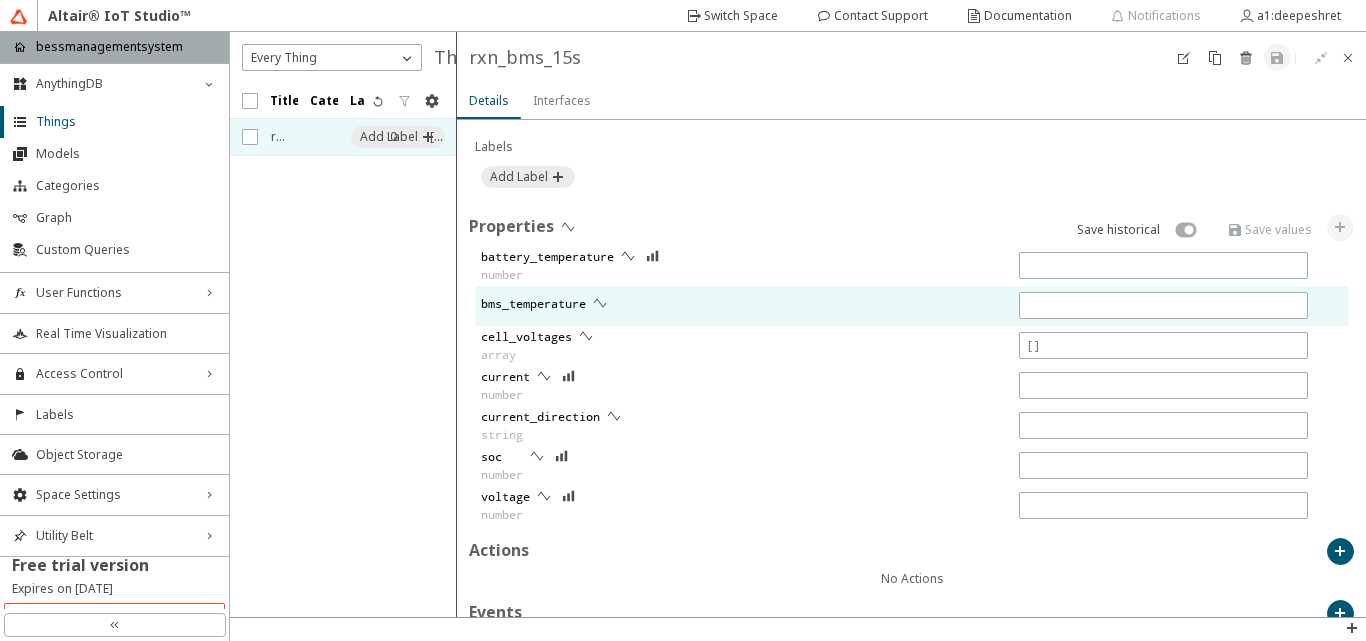 scroll, scrollTop: 623, scrollLeft: 0, axis: vertical 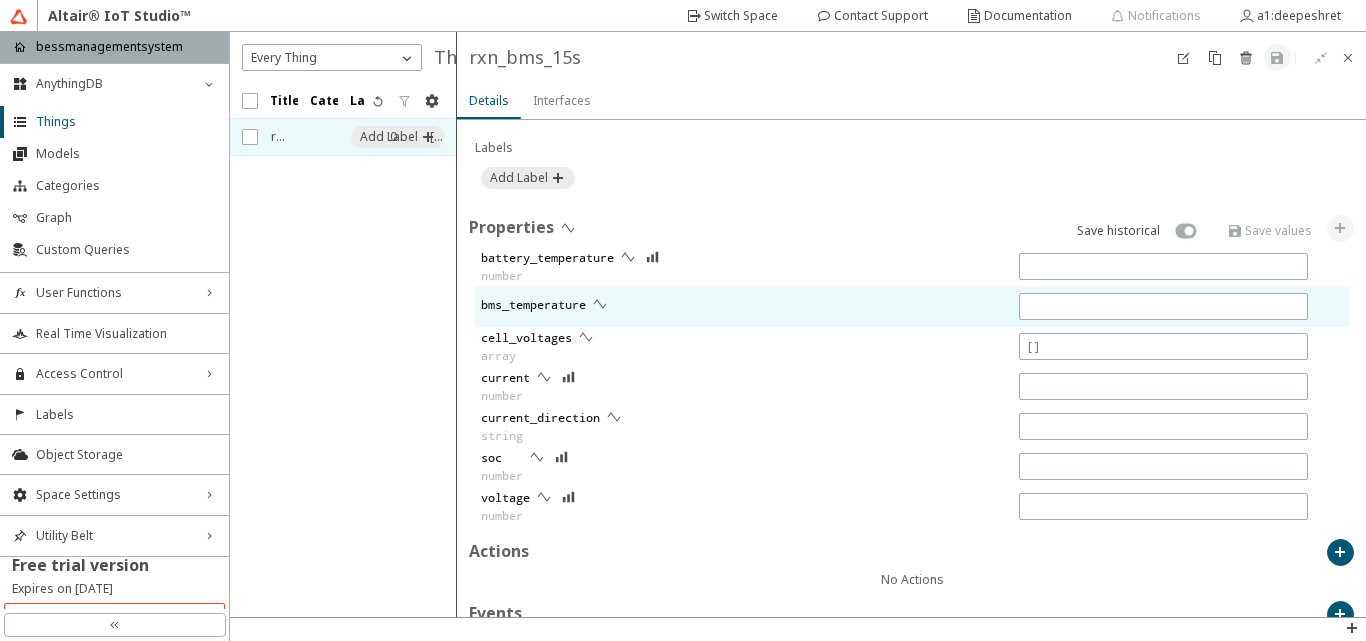 click on "bms_temperature" at bounding box center [894, 307] 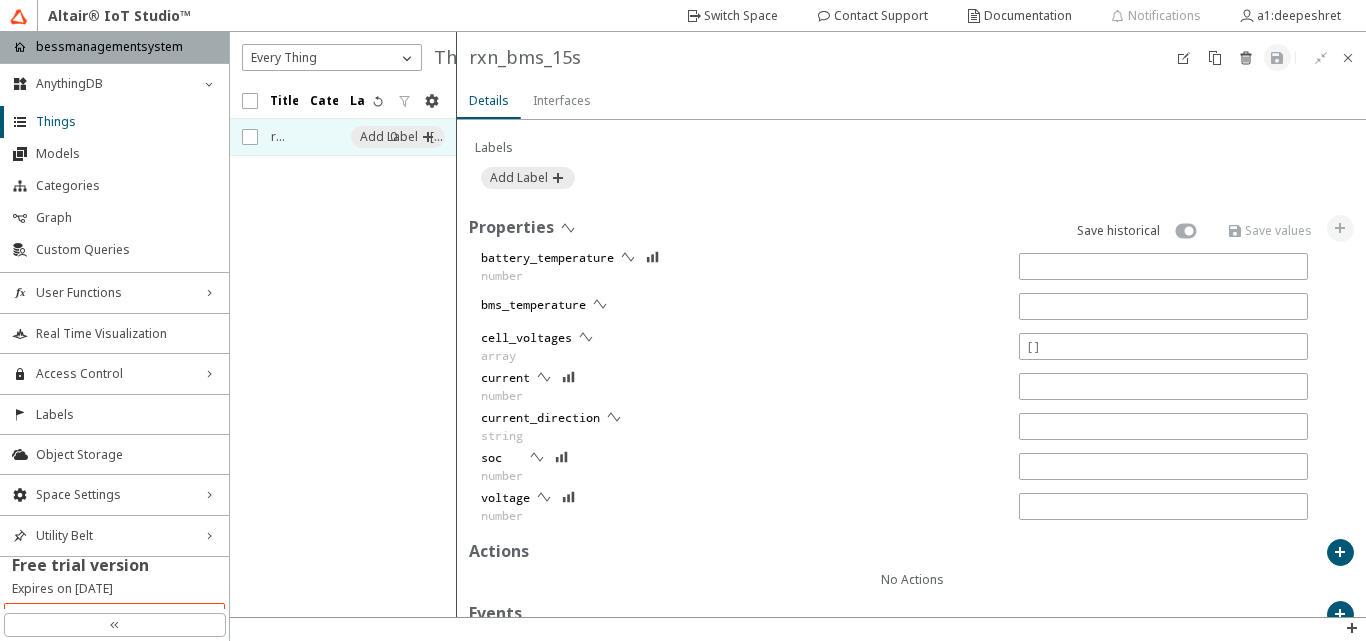 drag, startPoint x: 797, startPoint y: 306, endPoint x: 783, endPoint y: 148, distance: 158.61903 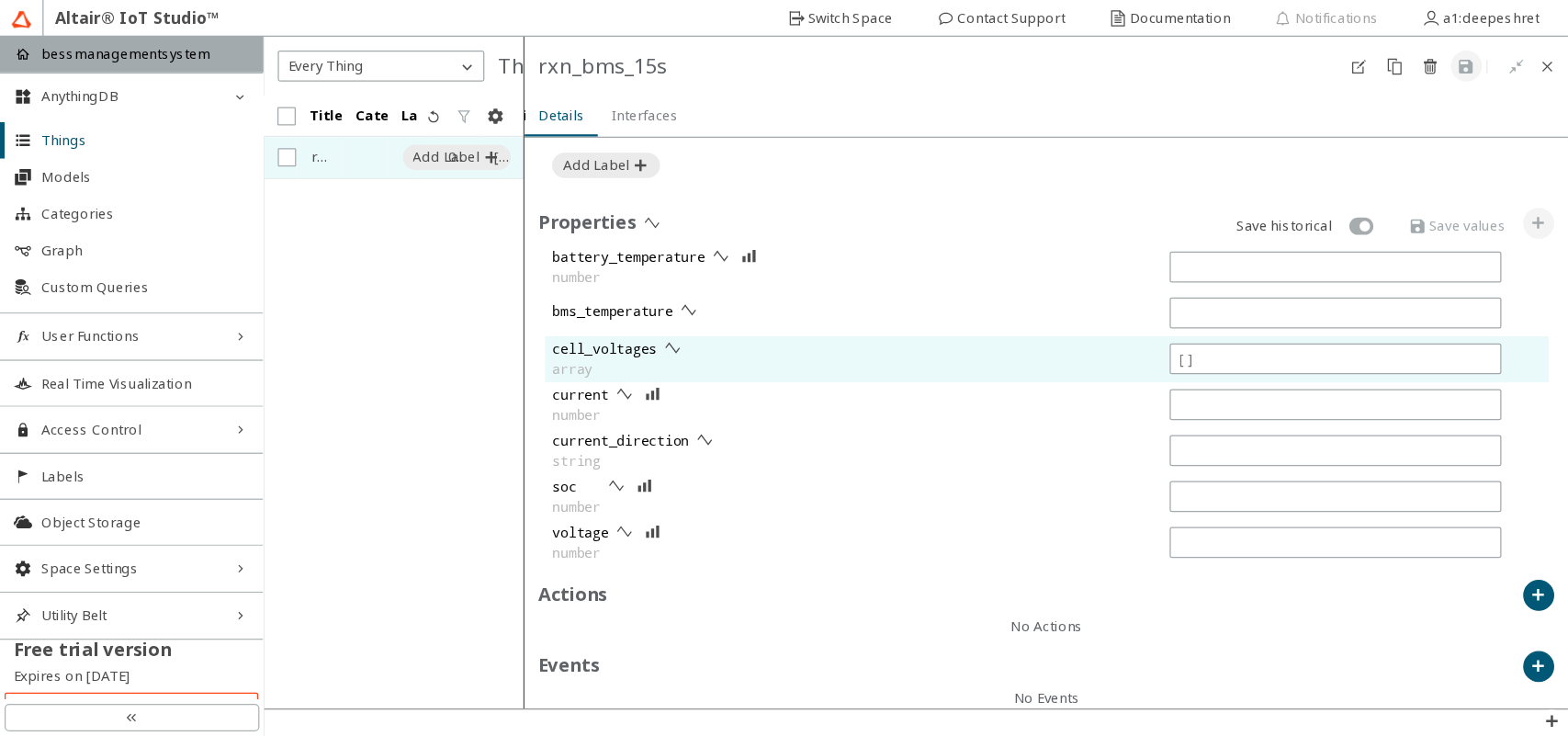 scroll, scrollTop: 0, scrollLeft: 0, axis: both 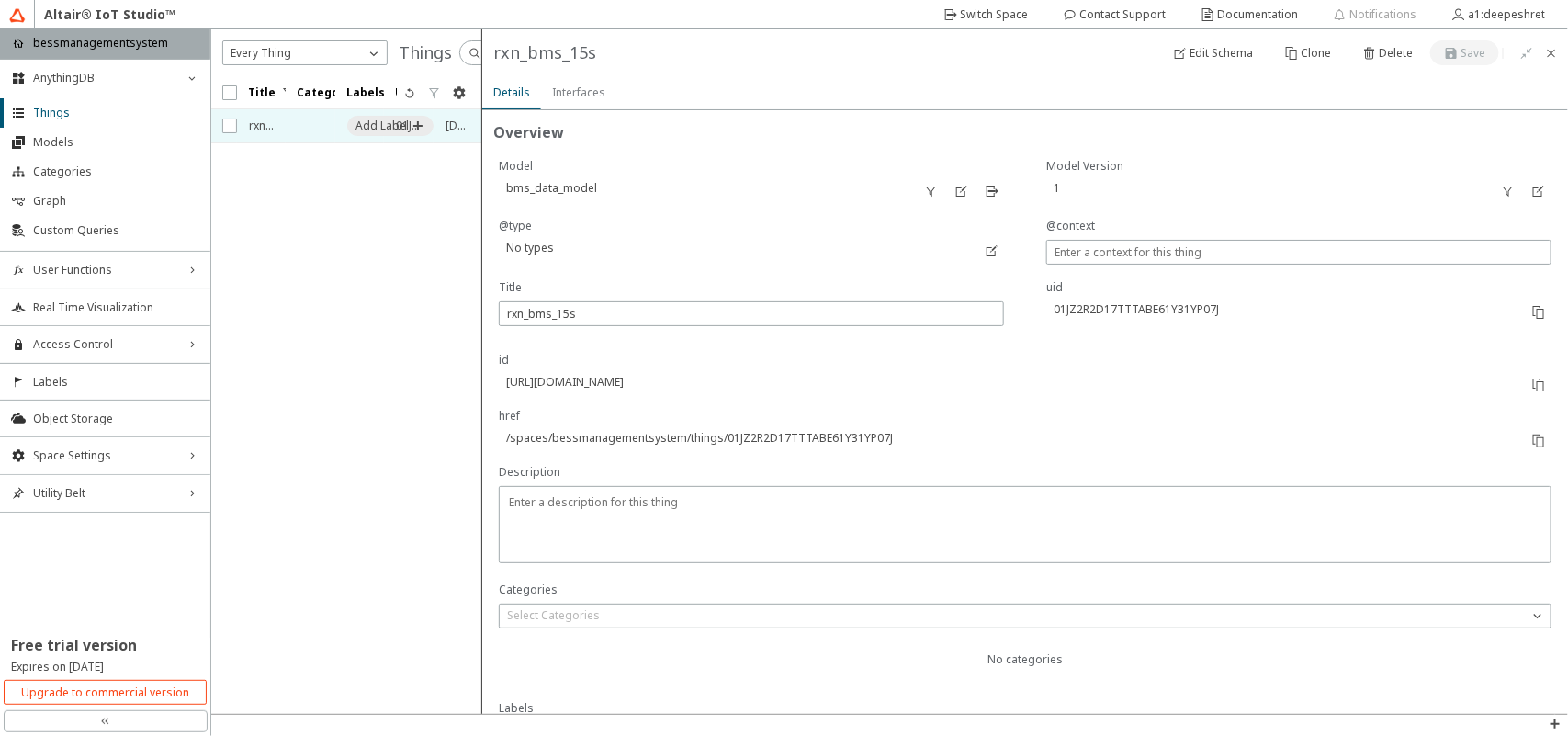 click on "Title
Categories
Labels
UID" at bounding box center [346, 395] 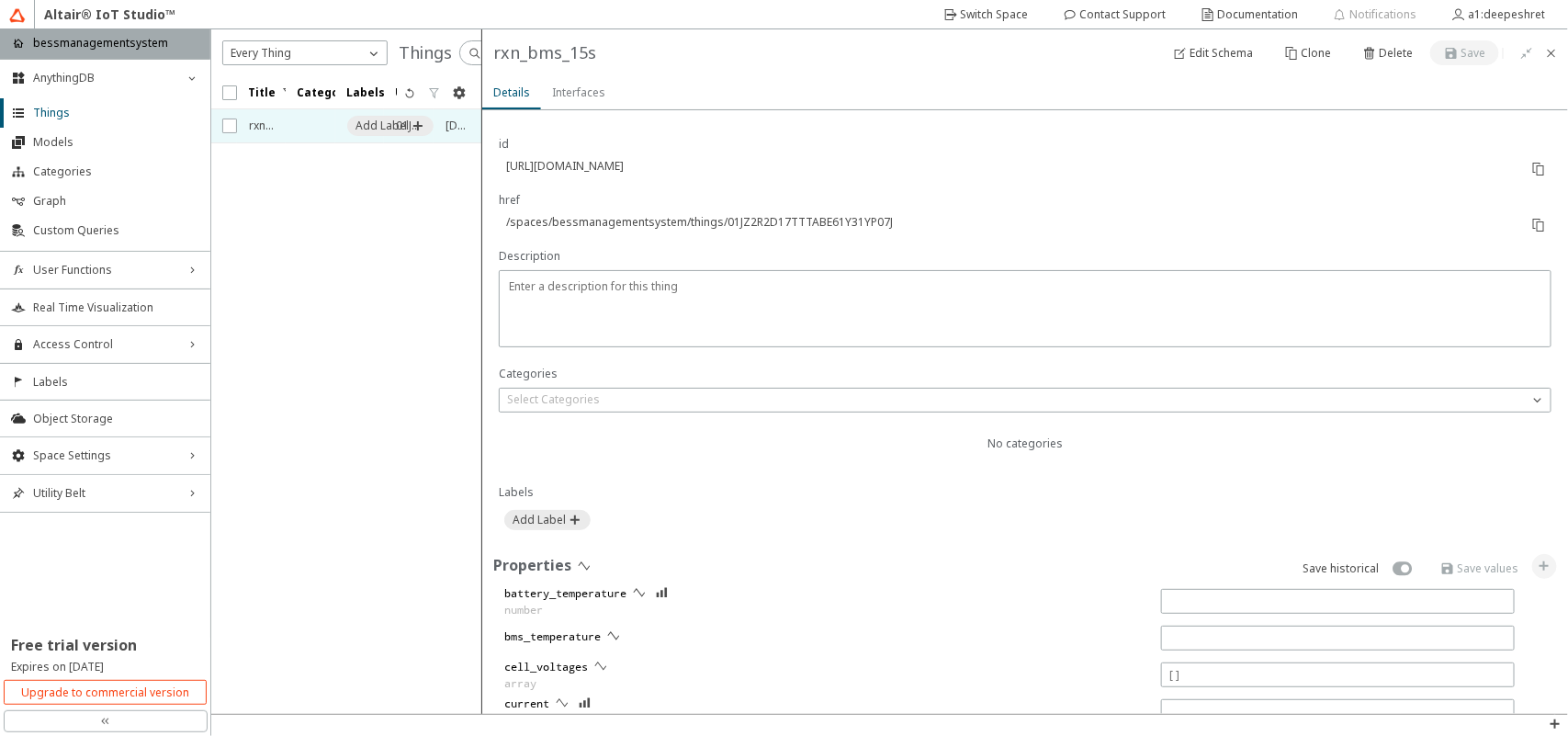 scroll, scrollTop: 535, scrollLeft: 0, axis: vertical 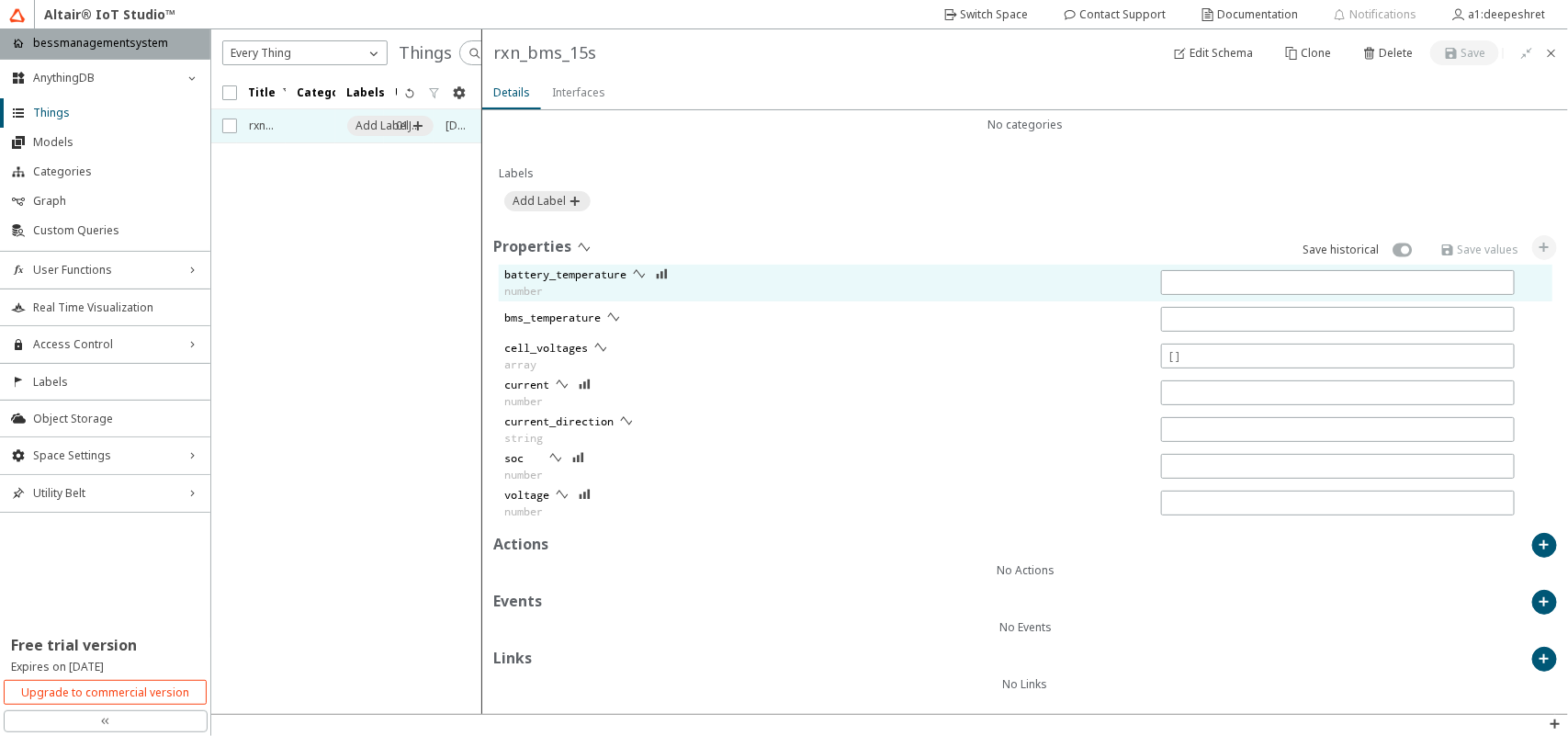 click on "battery_temperature number" at bounding box center (1010, 283) 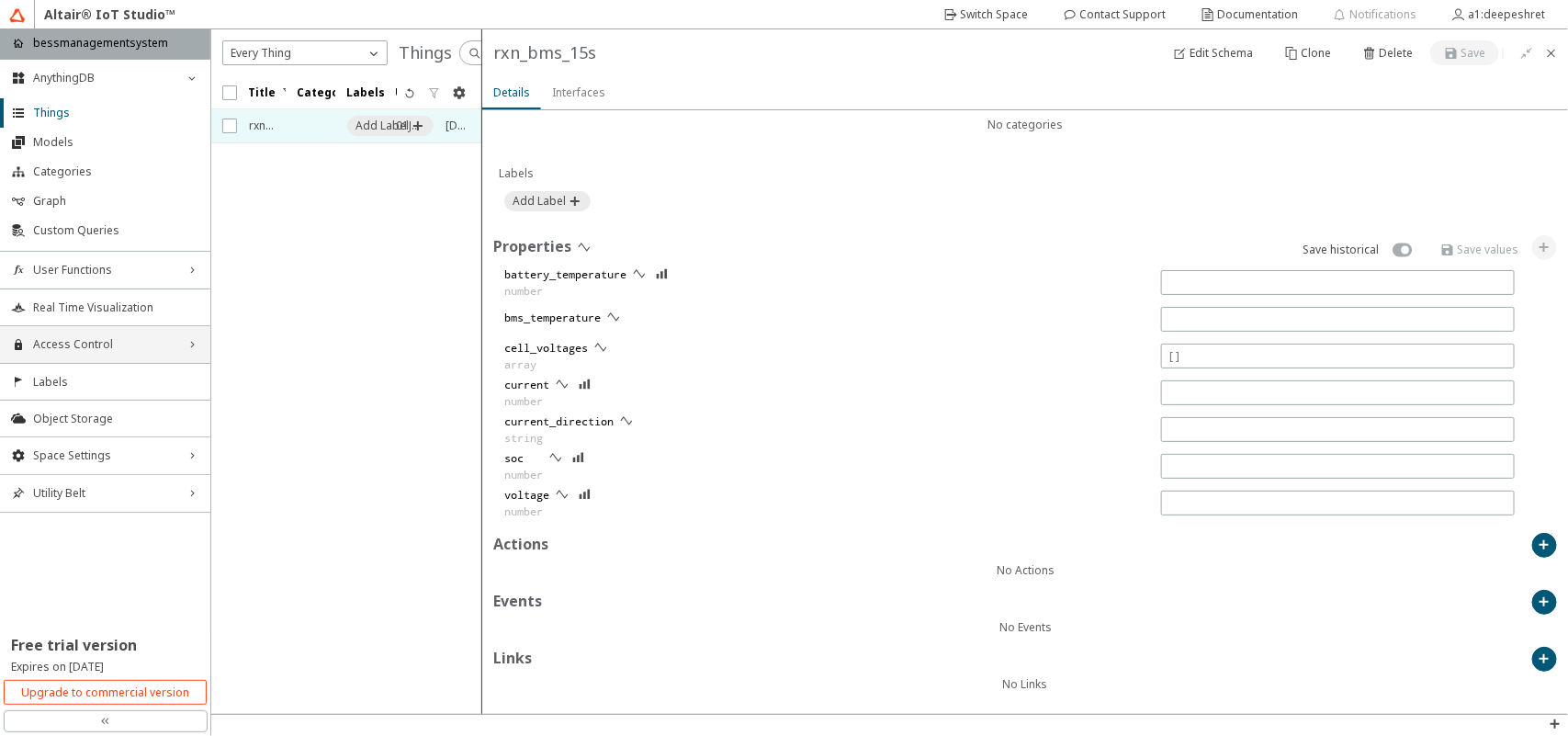 click on "right_chevron" 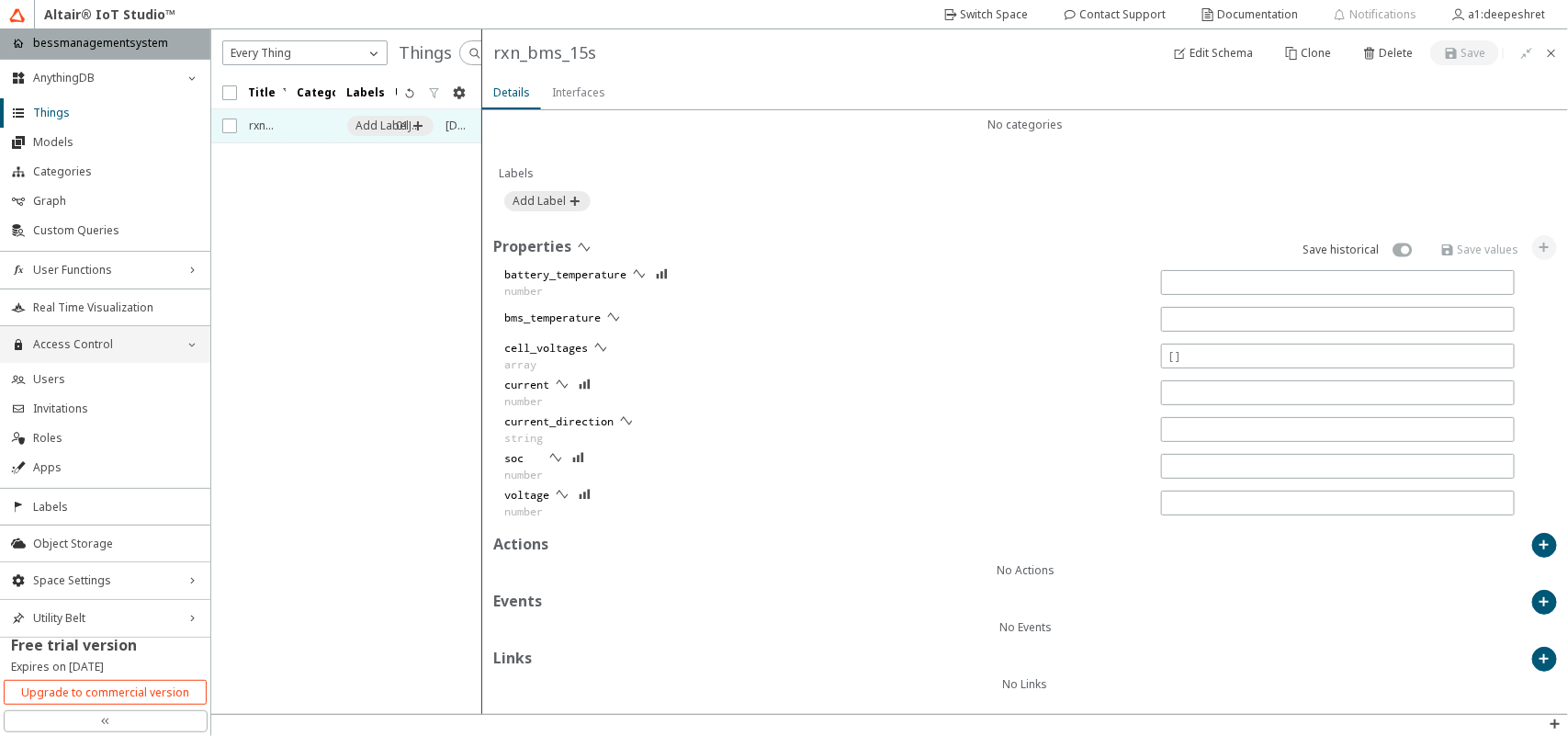 click 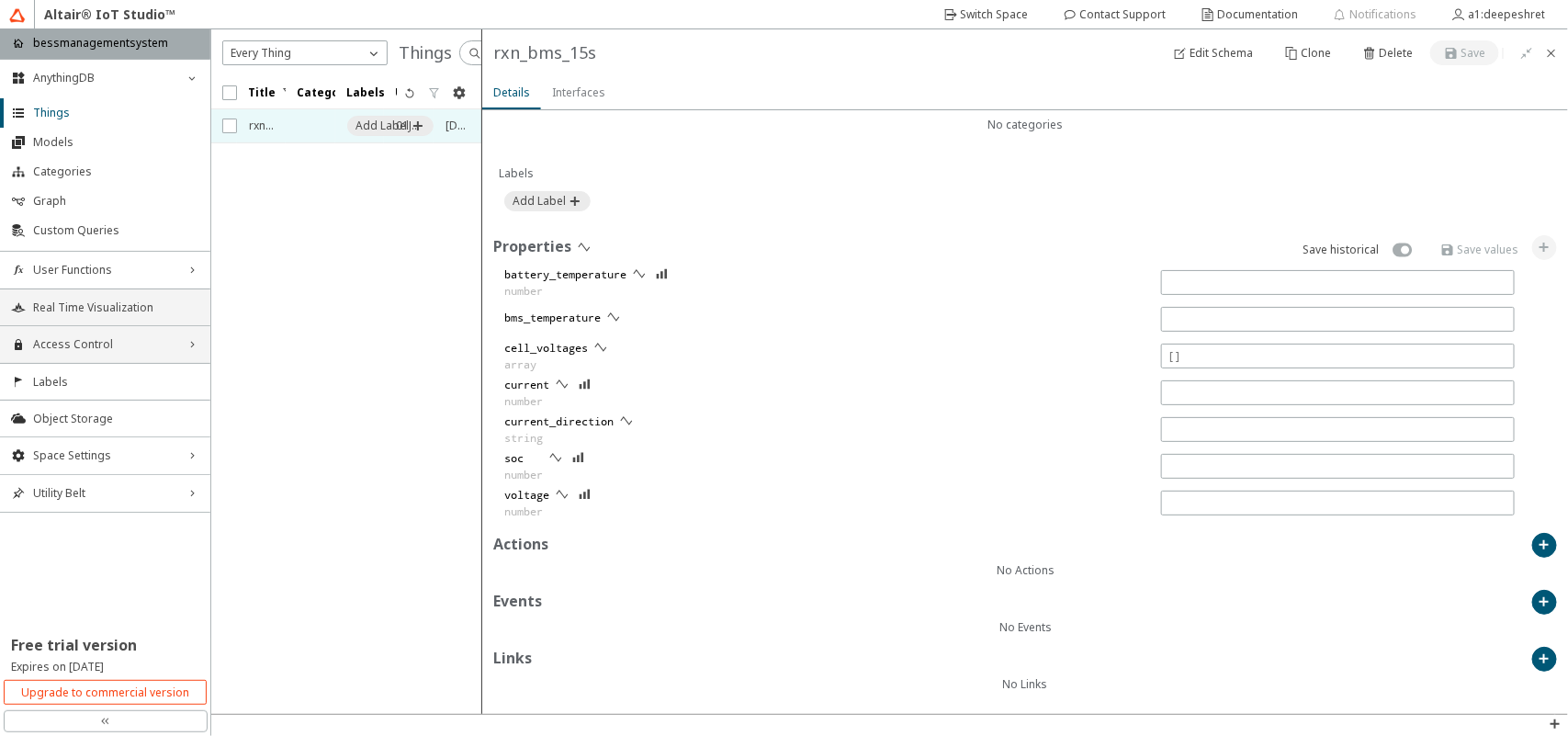 click on "Real Time Visualization" at bounding box center [116, 308] 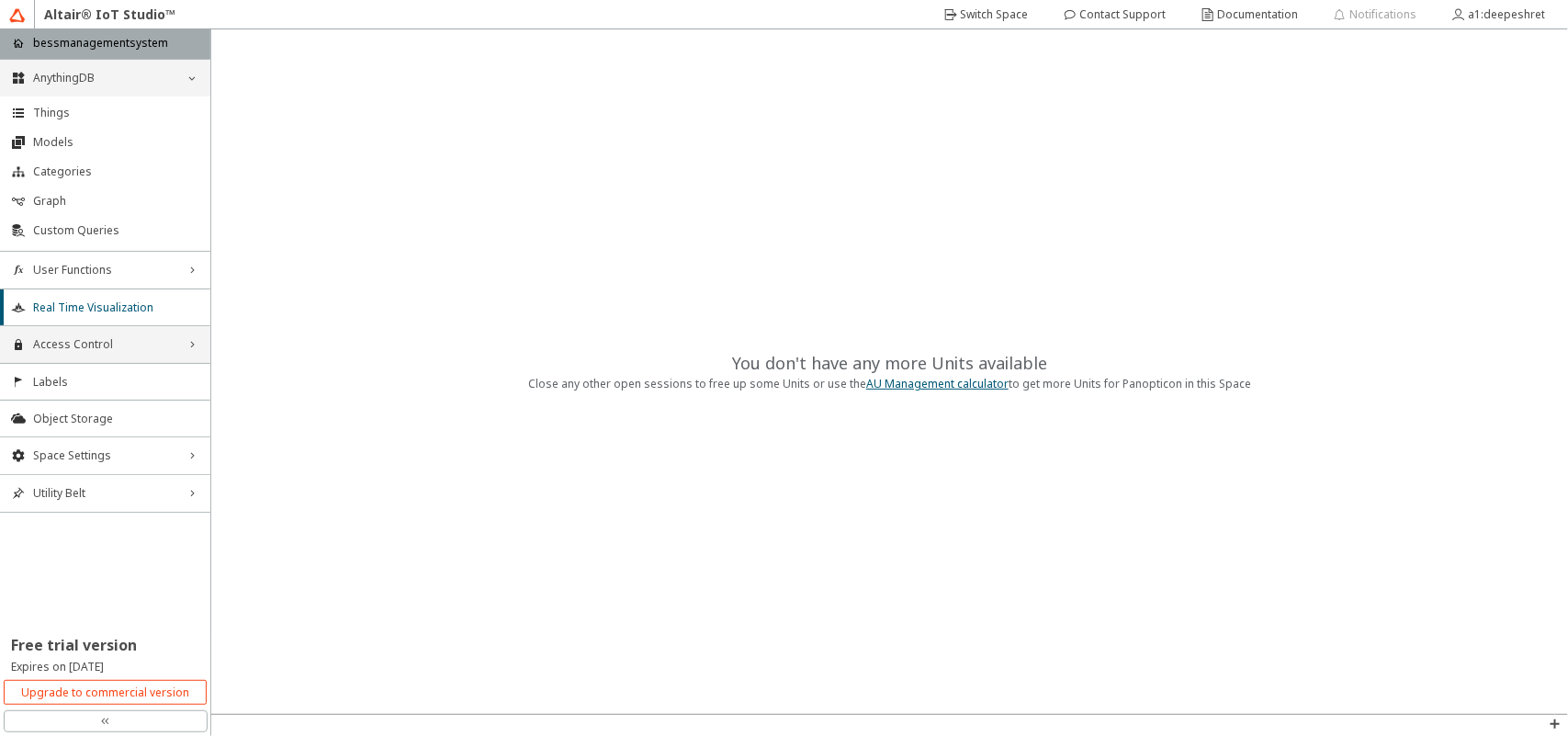 click on "AnythingDB" at bounding box center (105, 78) 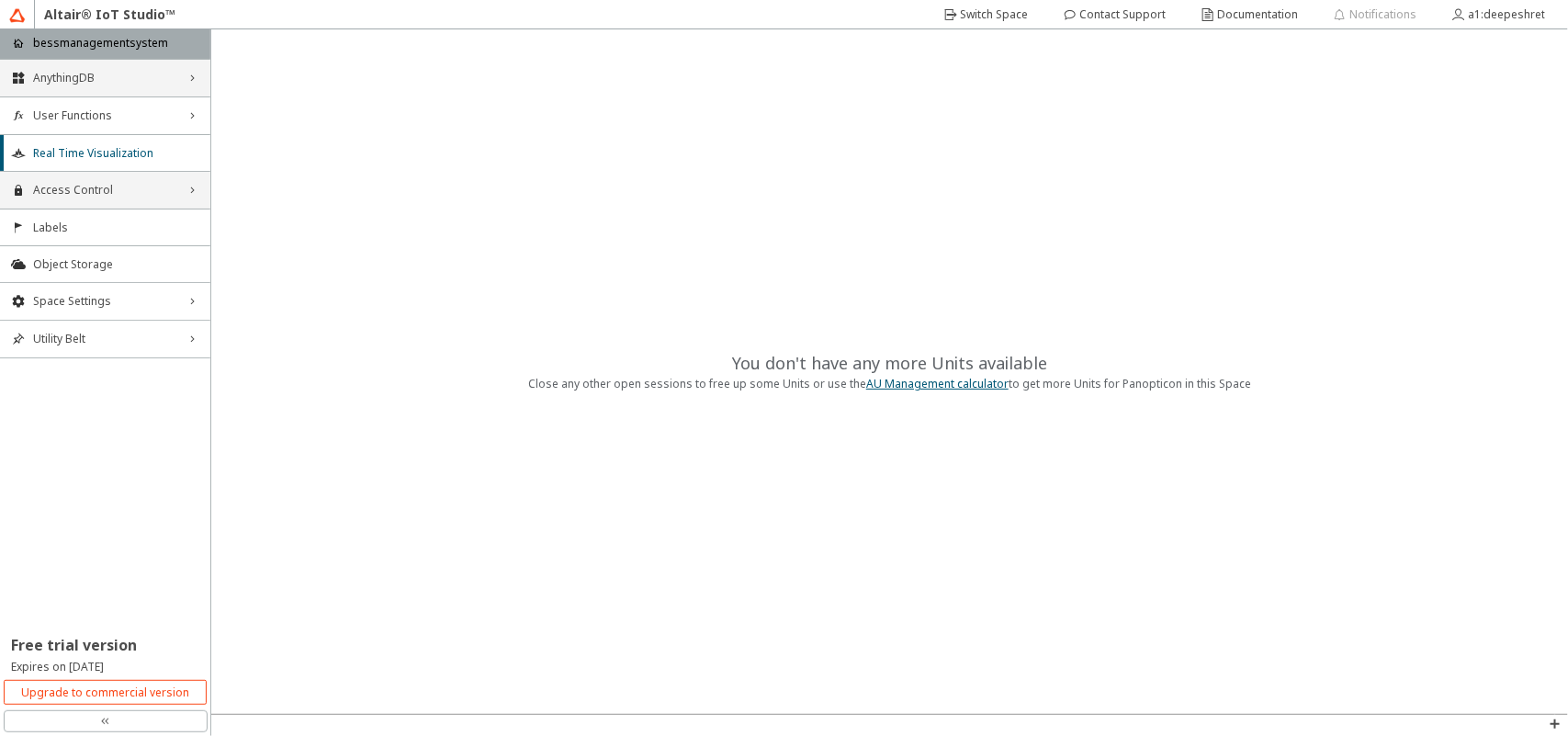 click on "AnythingDB right_chevron" at bounding box center [105, 78] 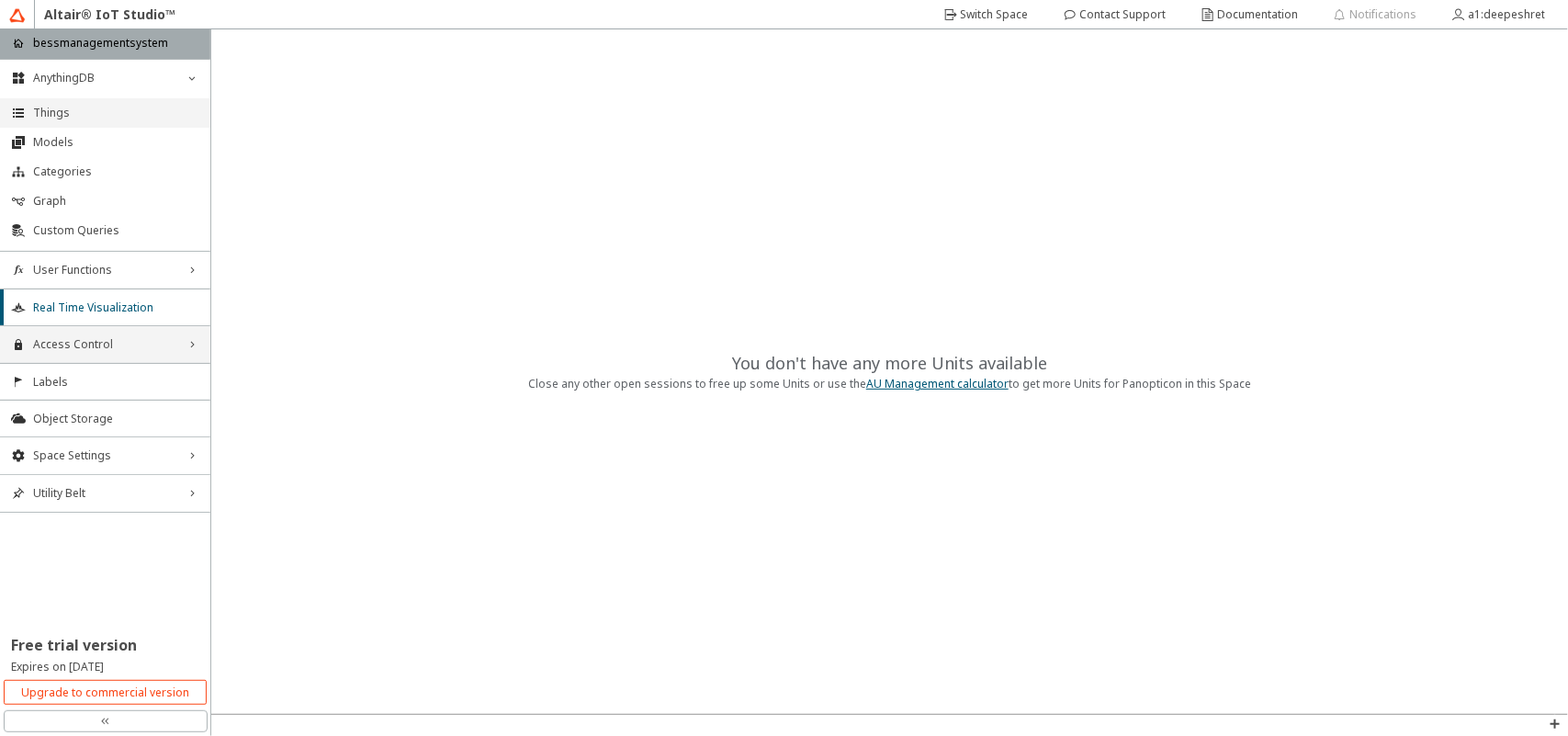 click on "Things" at bounding box center [116, 113] 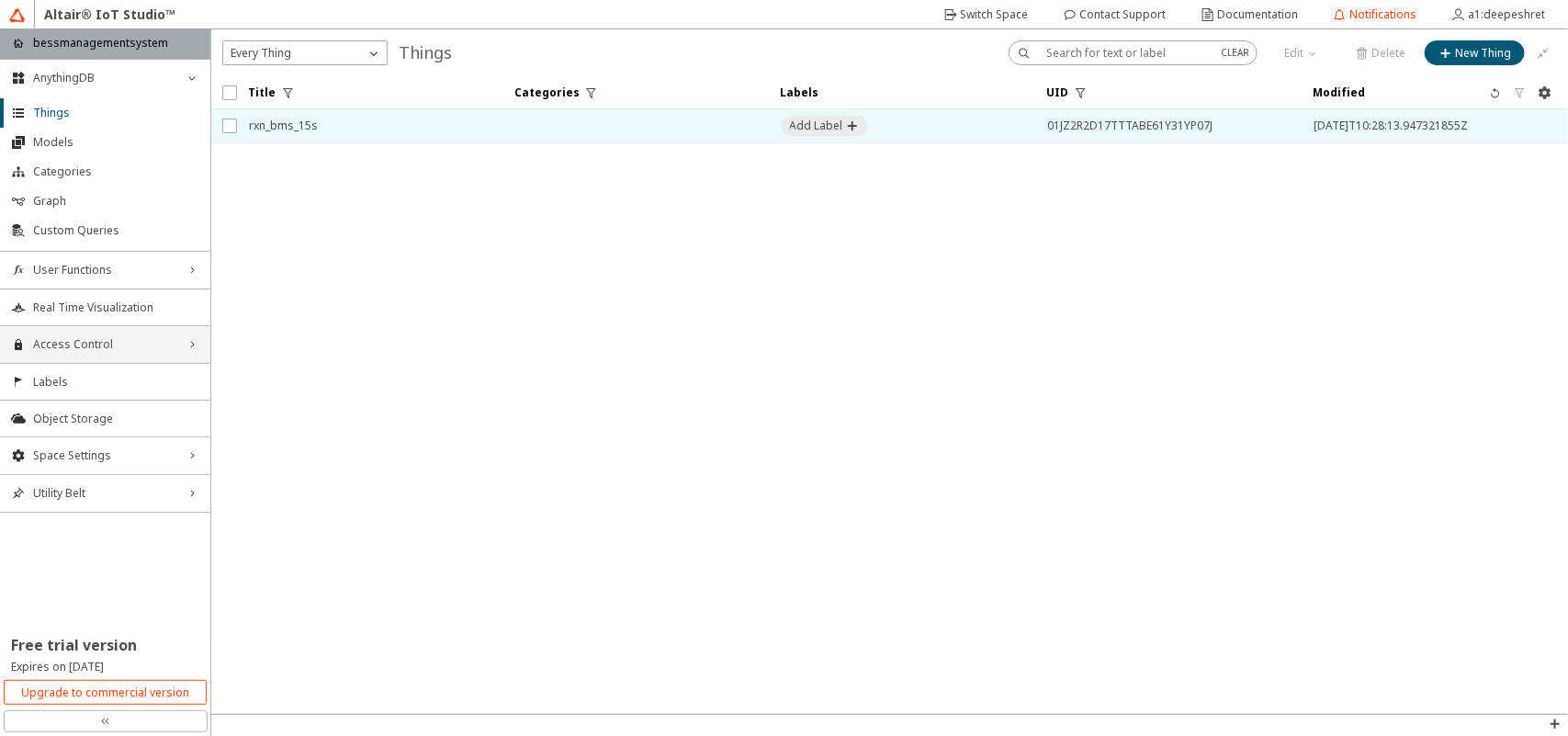 click on "rxn_bms_15s" at bounding box center [370, 126] 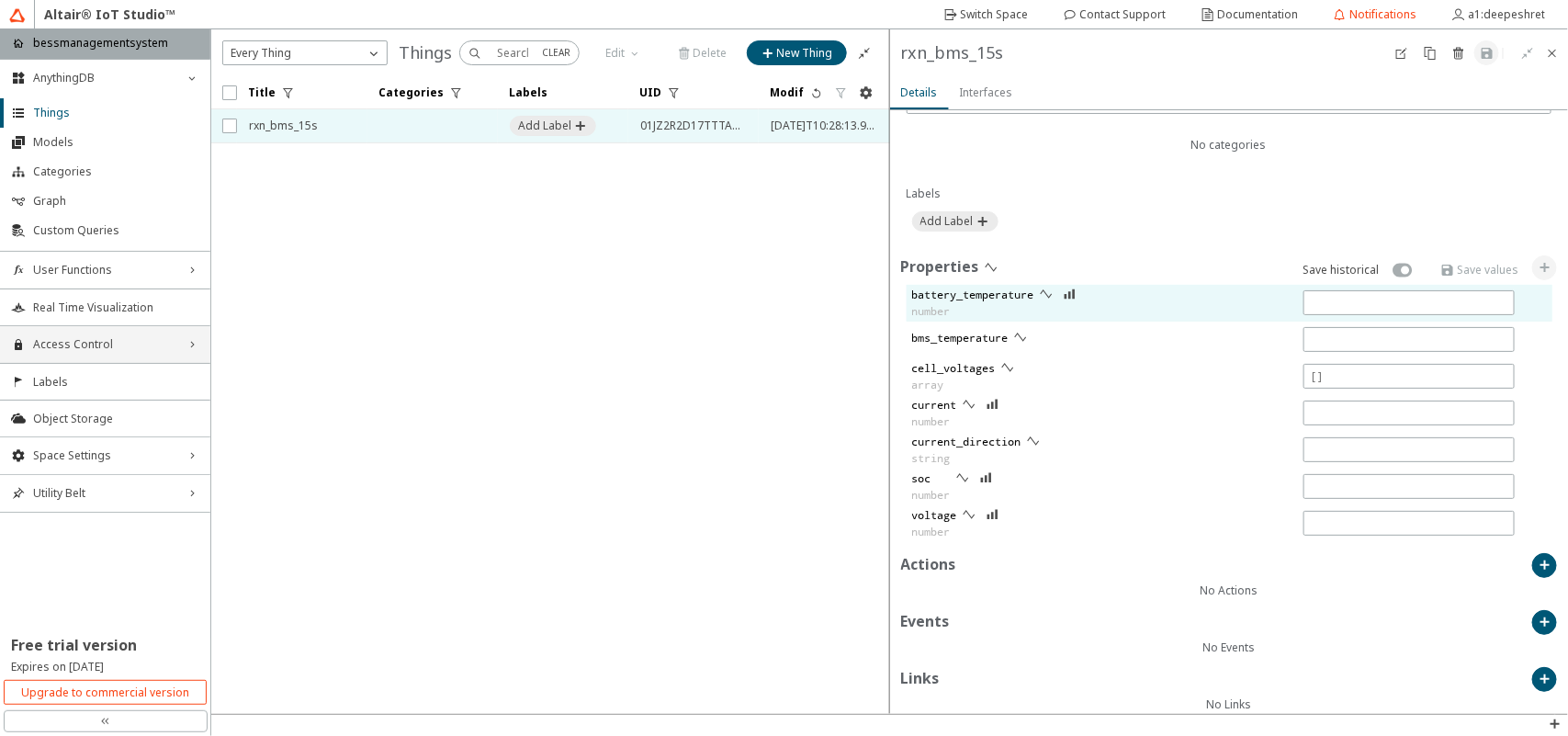 scroll, scrollTop: 535, scrollLeft: 0, axis: vertical 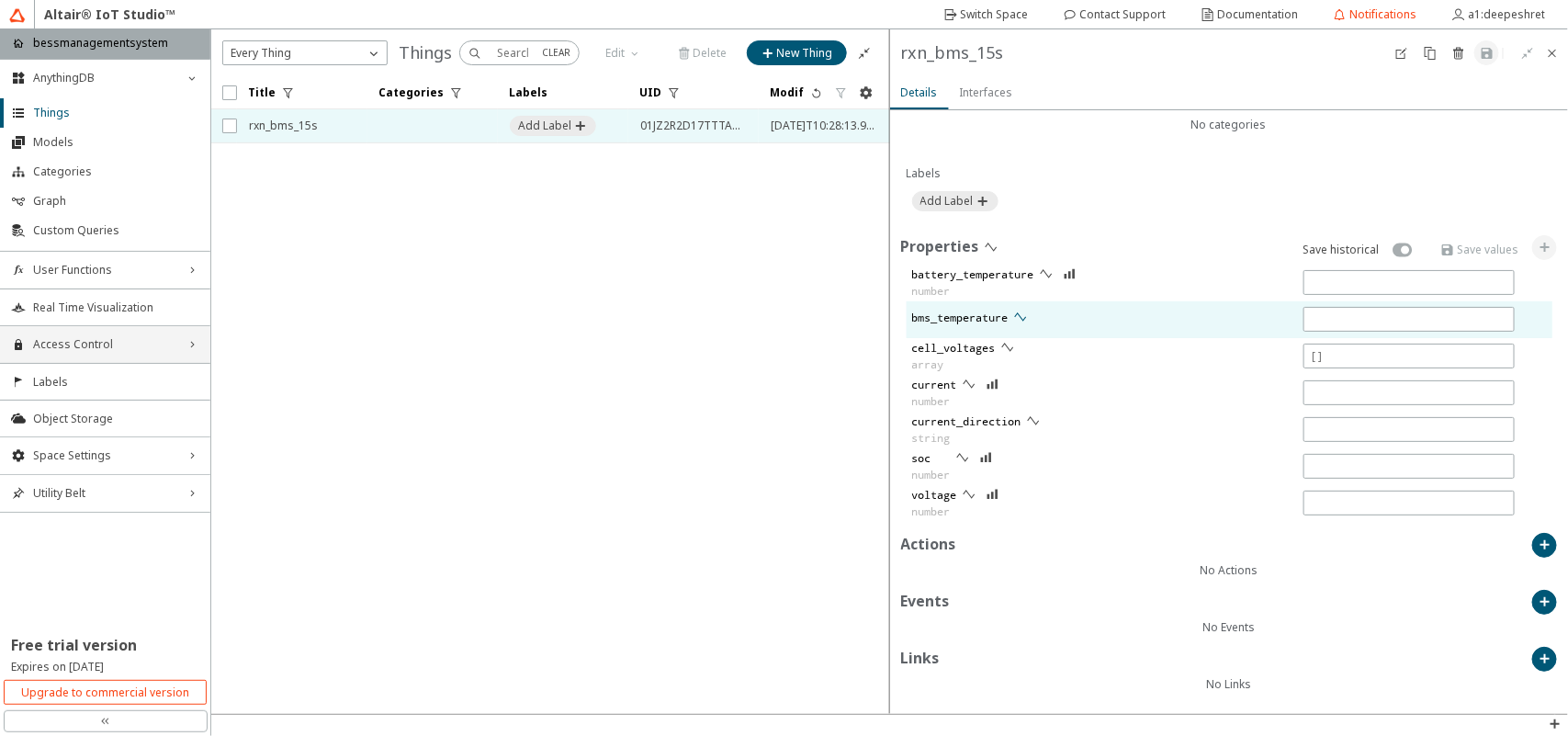 click at bounding box center (1021, 317) 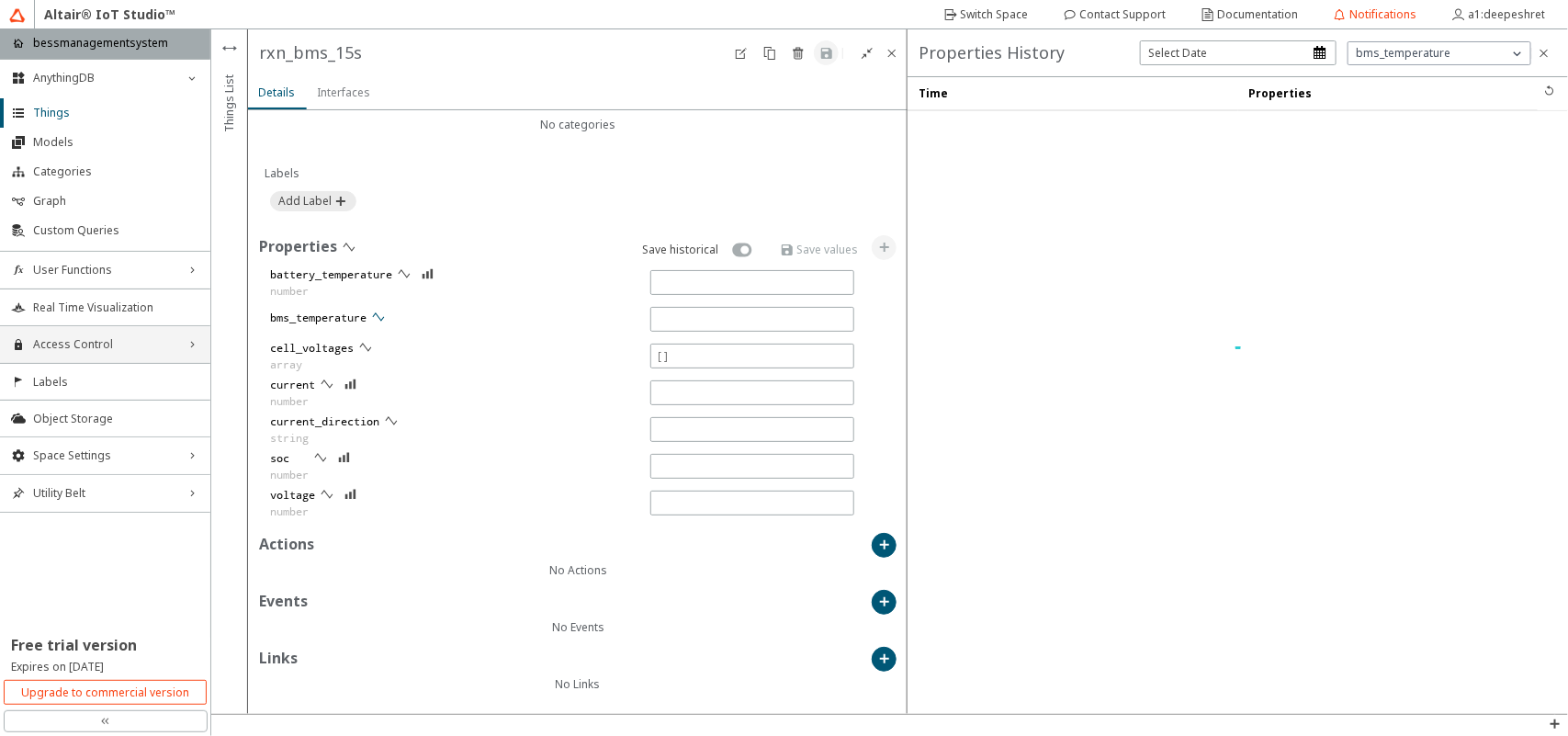 click on "Time
Properties" at bounding box center (1237, 395) 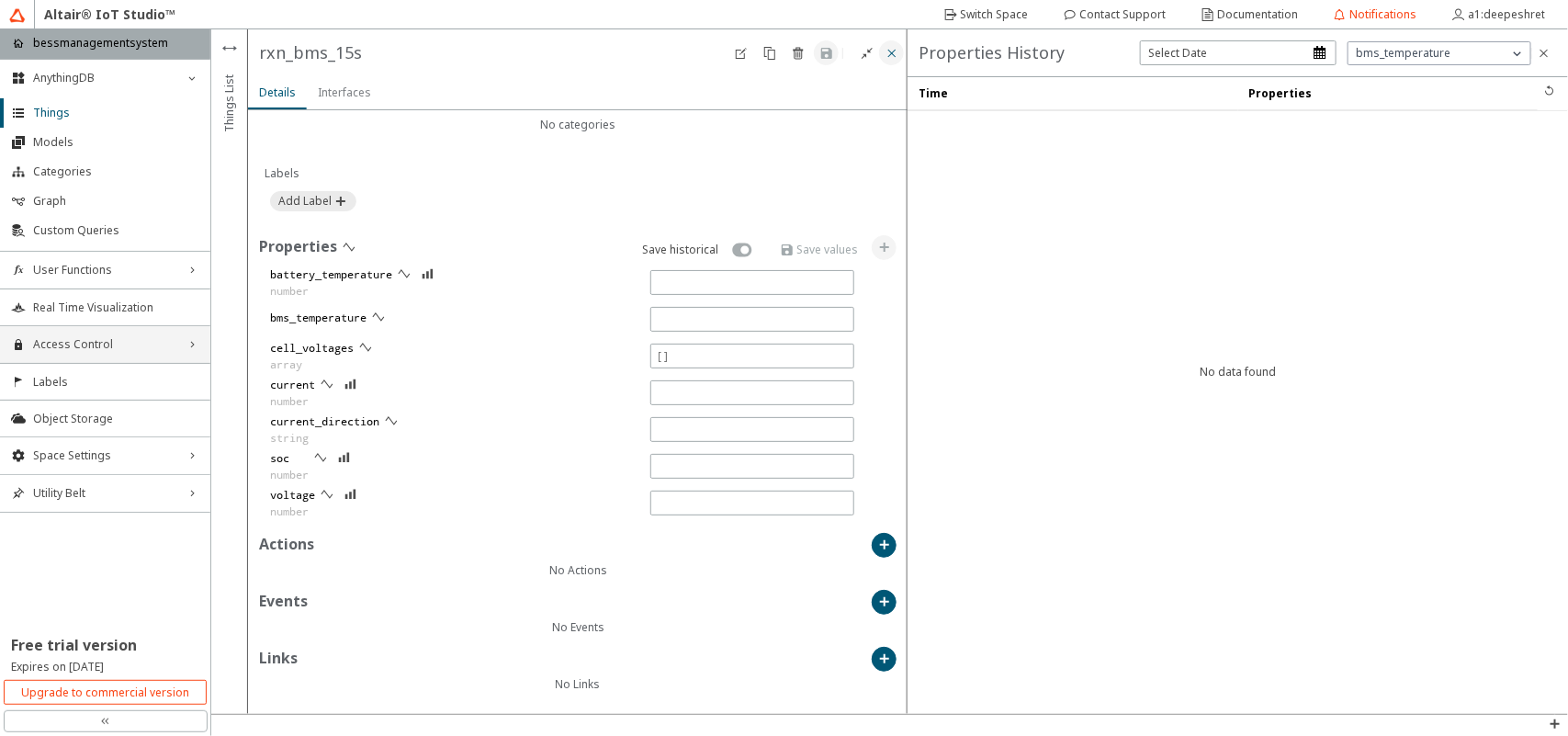 click 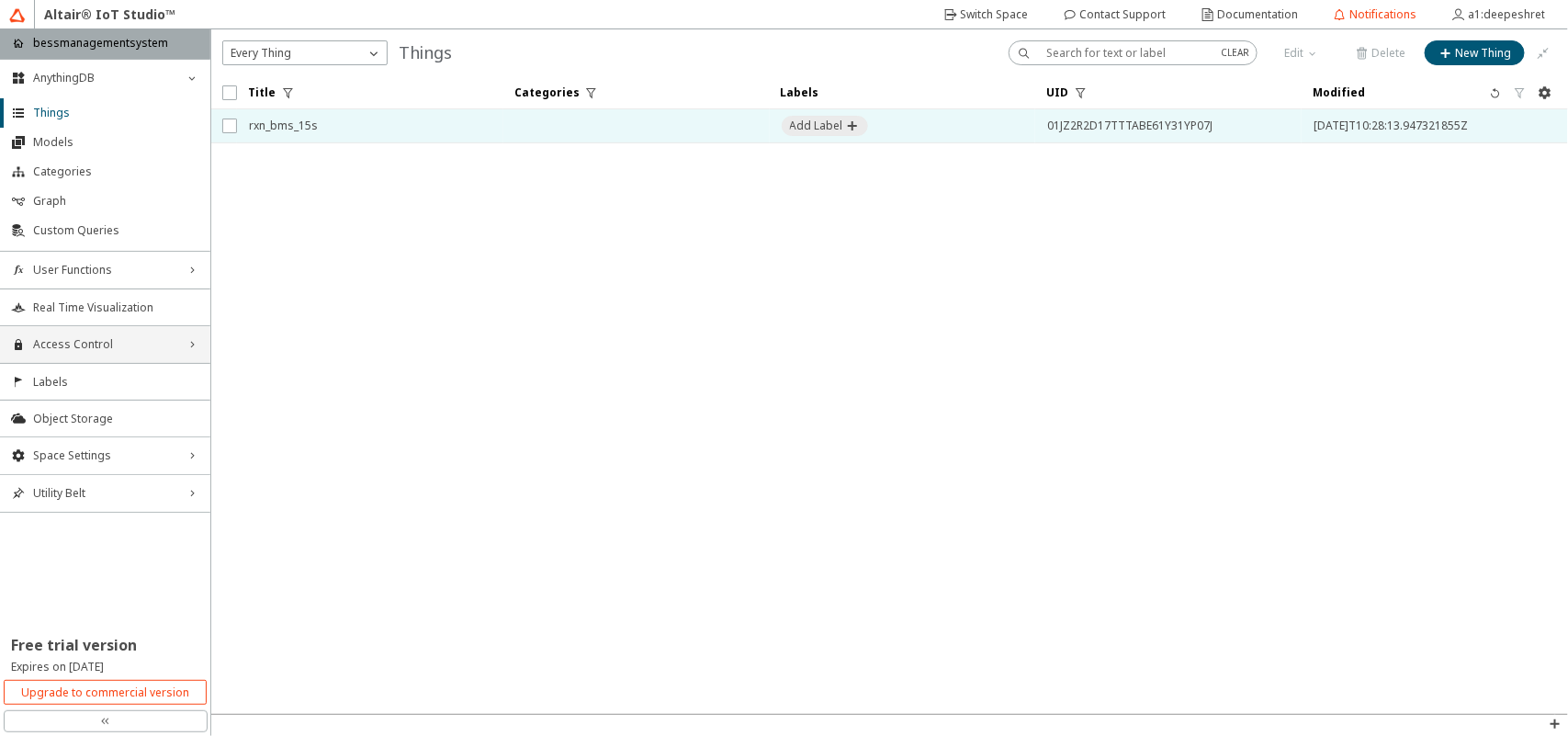 click on "01JZ2R2D17TTTABE61Y31YP07J" at bounding box center (1168, 126) 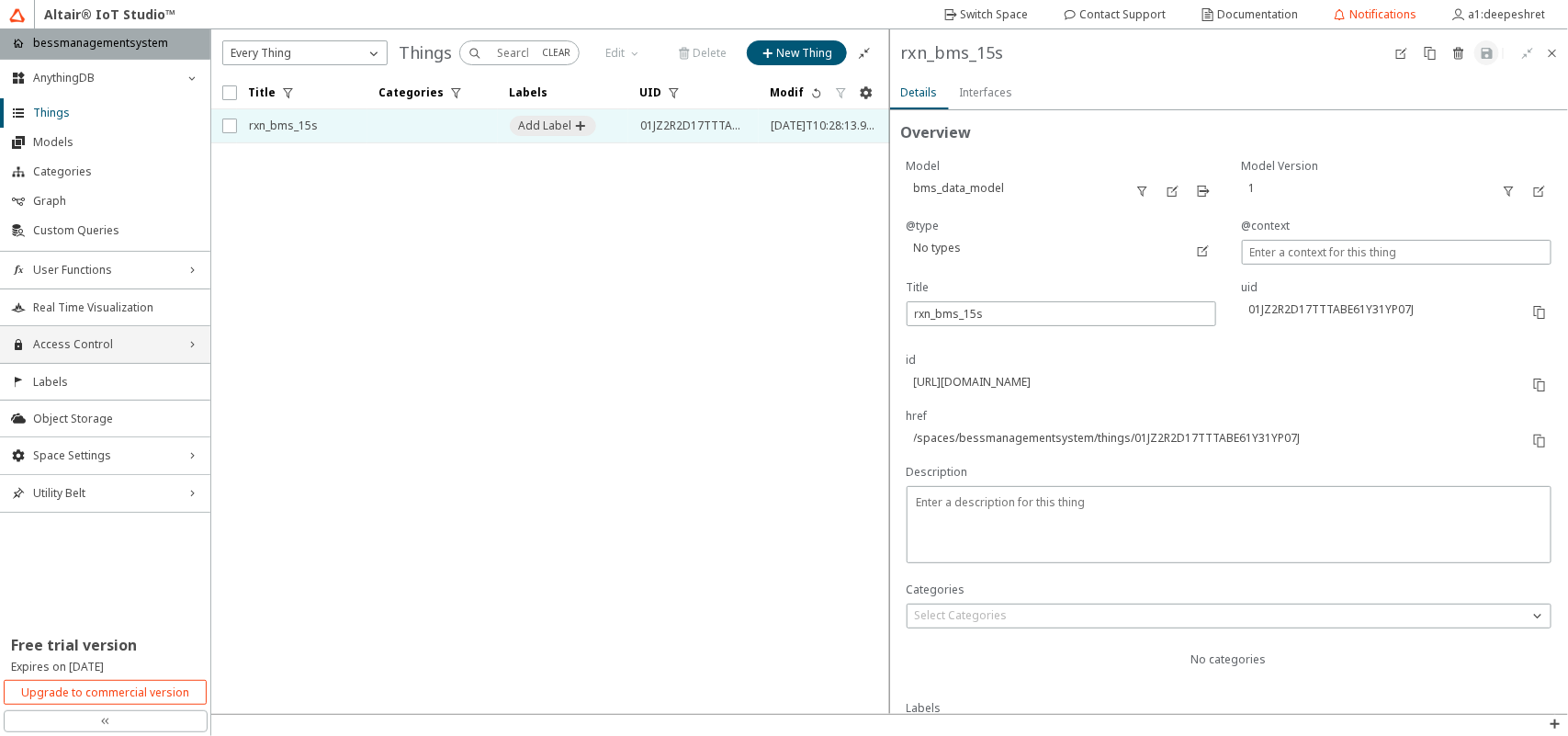 click on "rxn_bms_15s
Details
Interfaces" at bounding box center (550, 52) 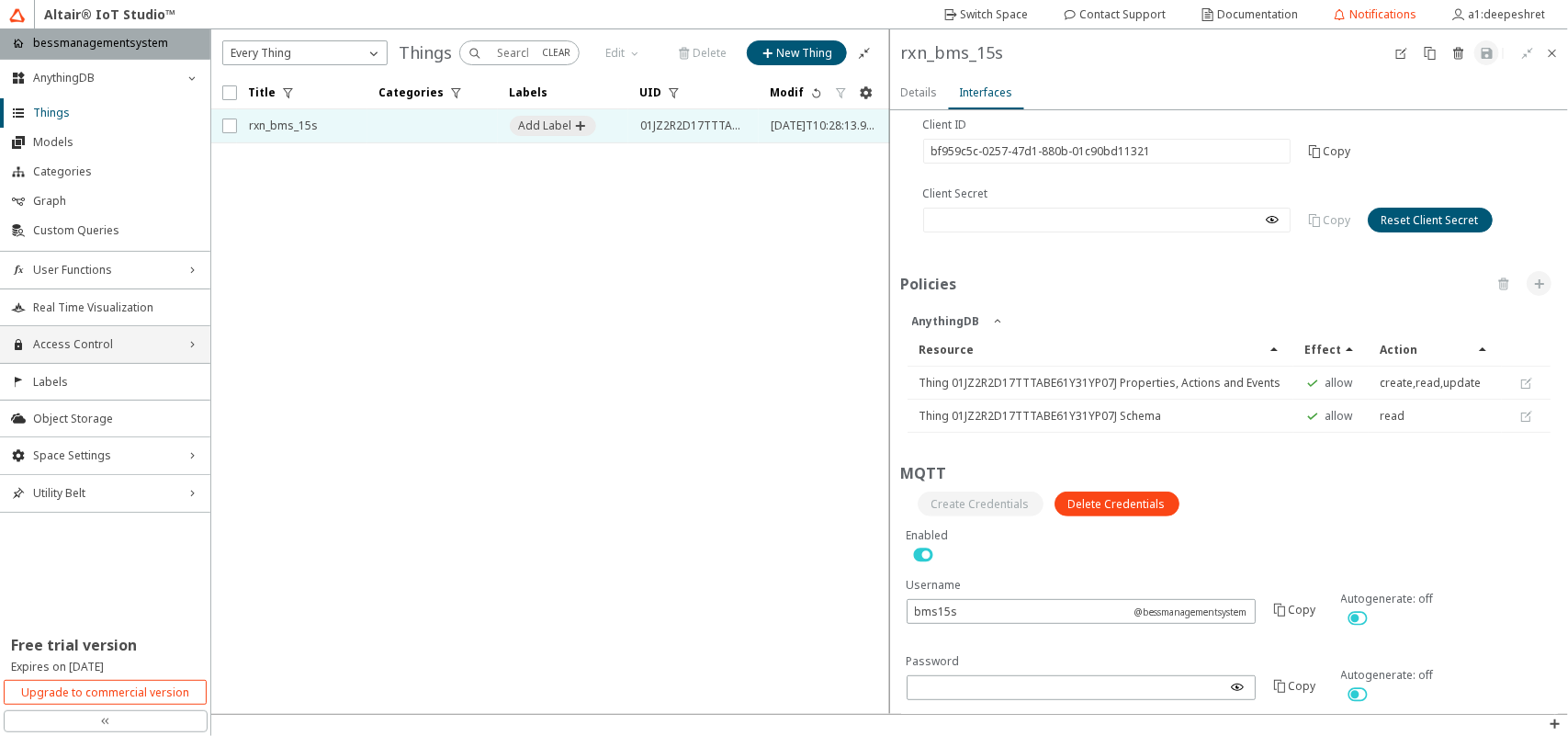 scroll, scrollTop: 66, scrollLeft: 0, axis: vertical 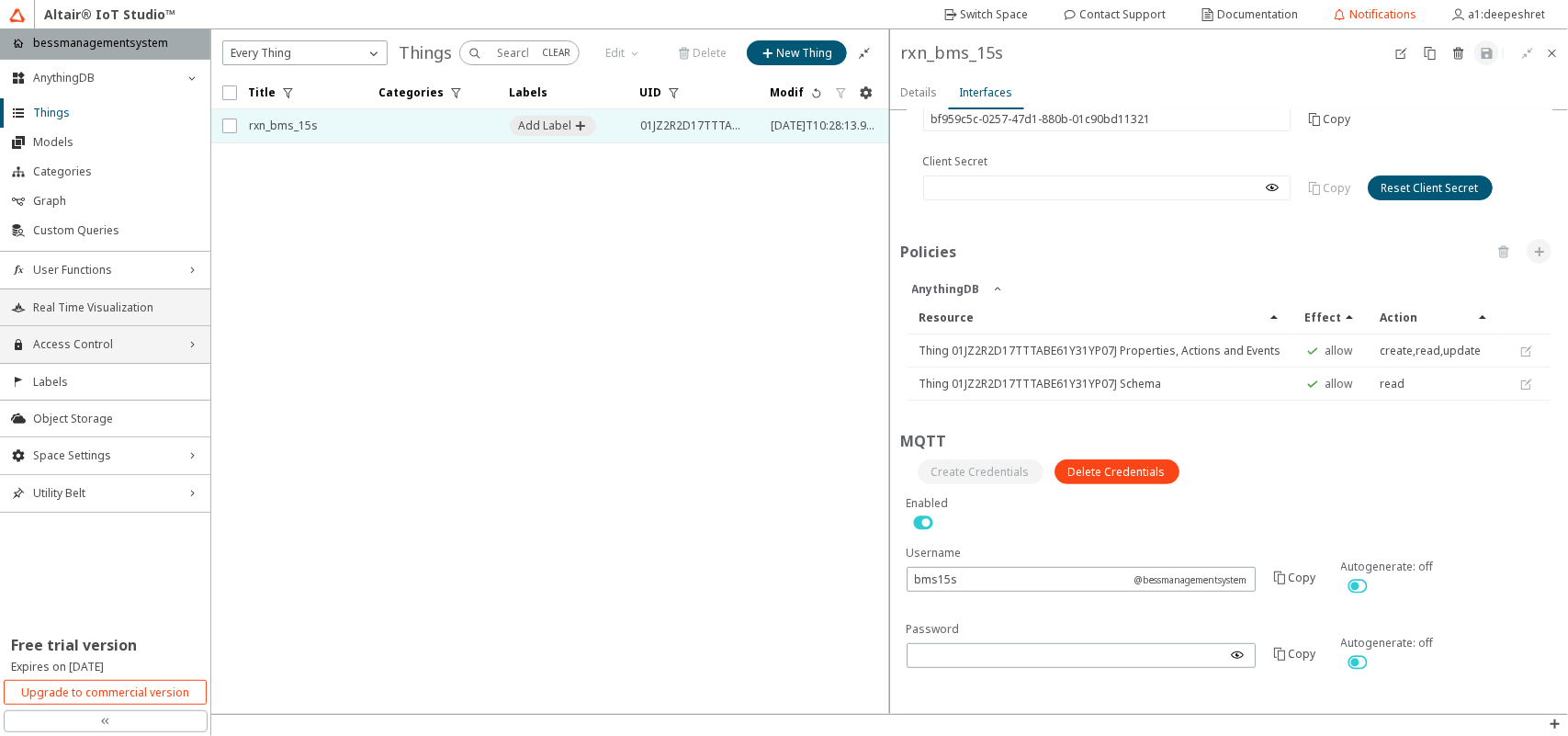 click on "Real Time Visualization" at bounding box center (105, 307) 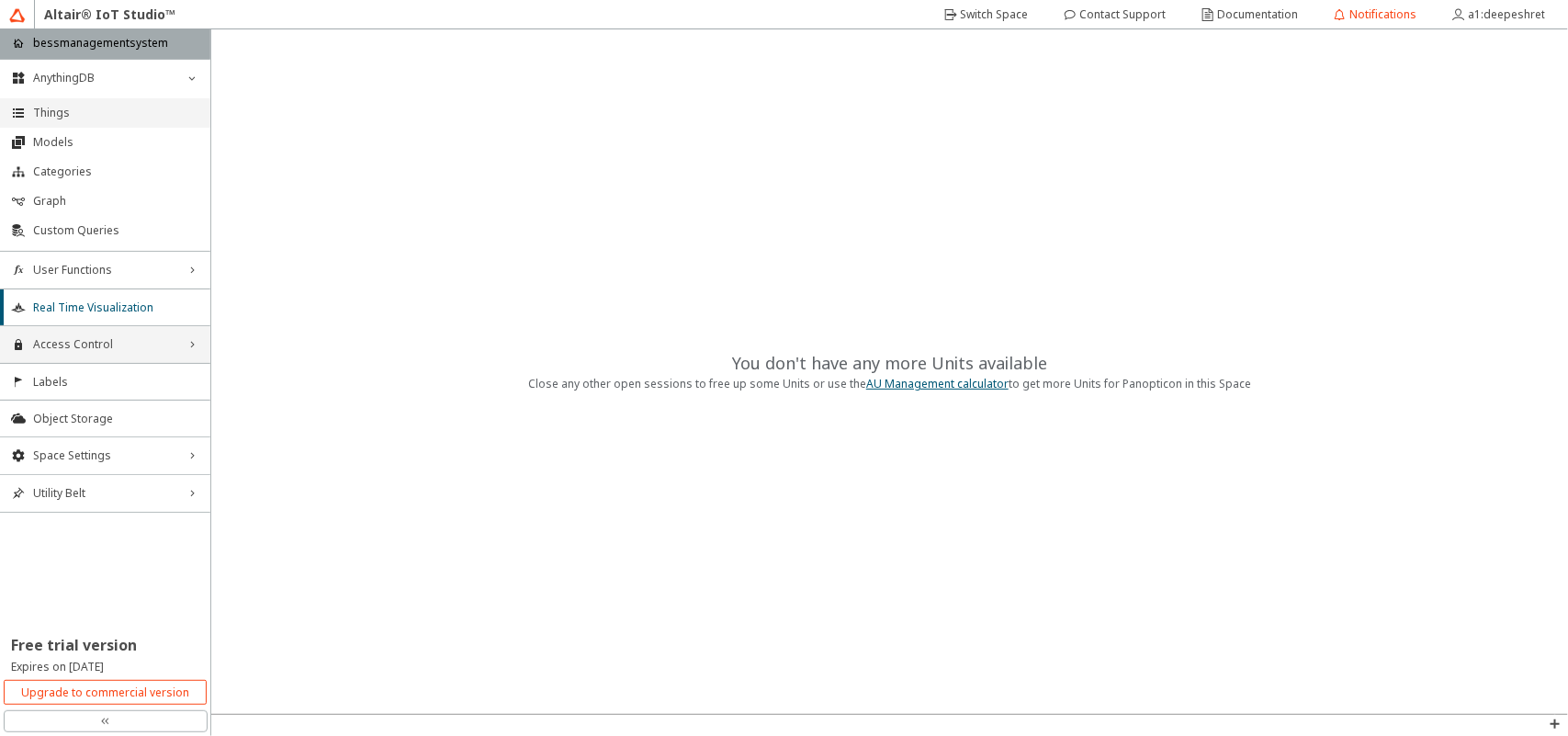 click on "Things" at bounding box center (116, 113) 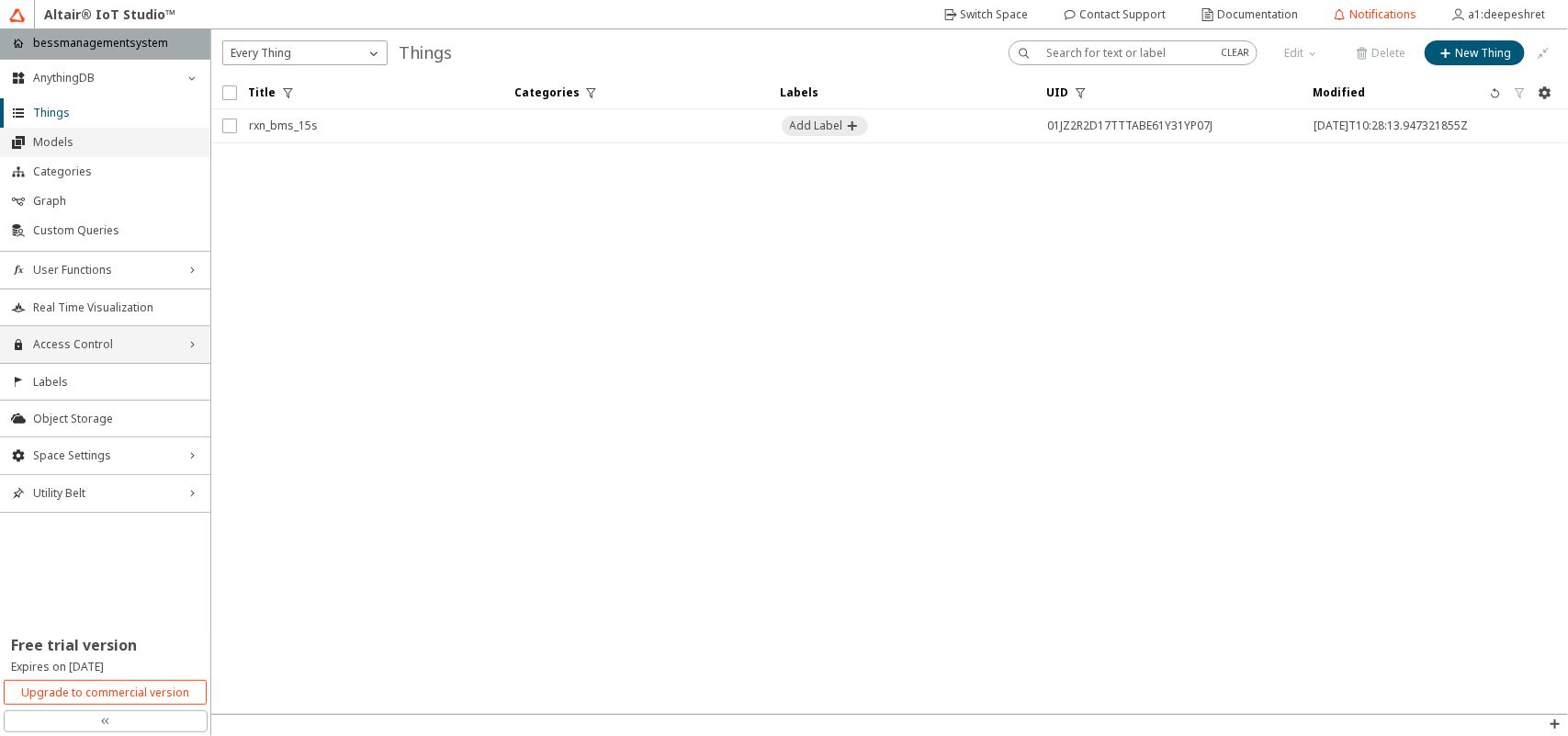 click on "Models" at bounding box center [105, 142] 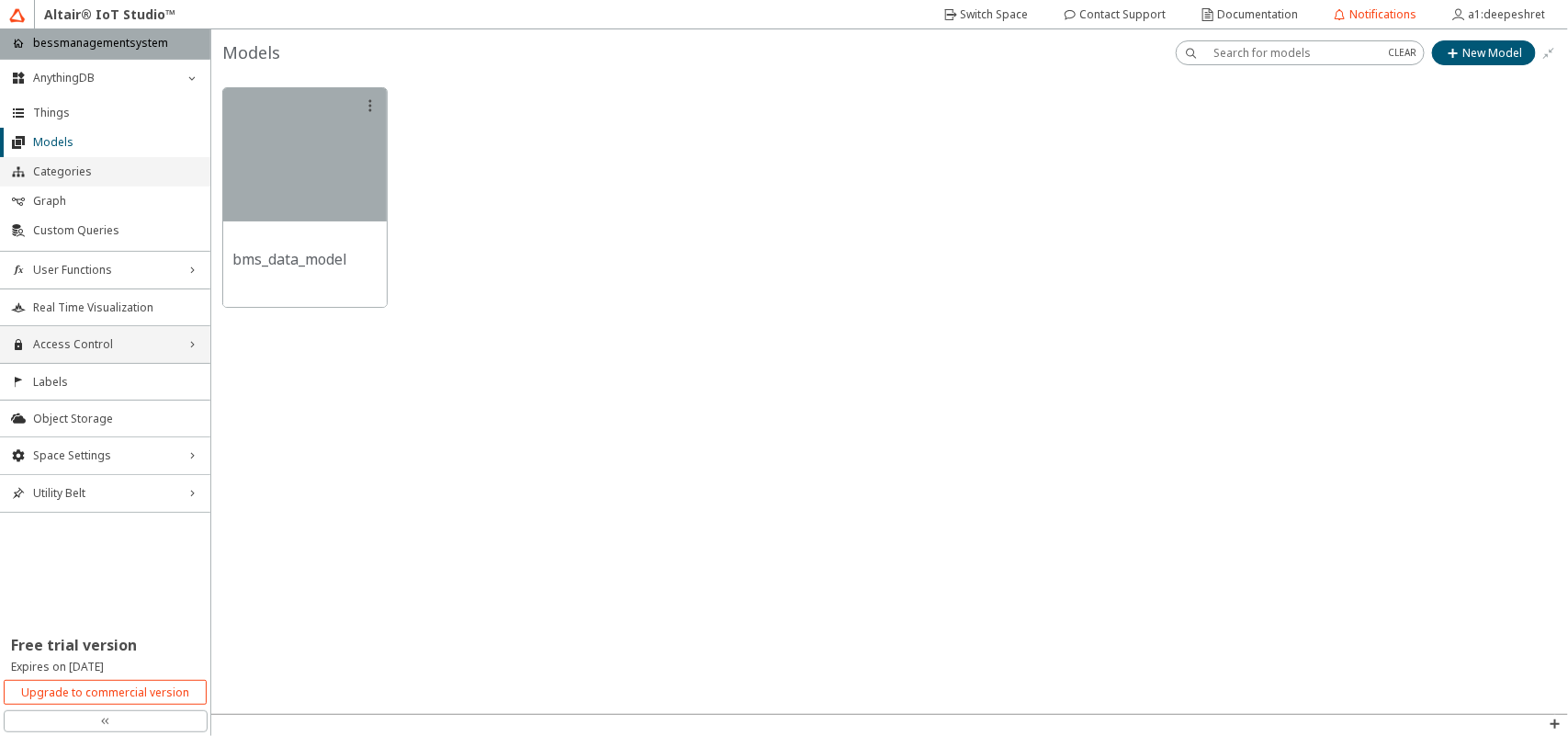 click on "Categories" at bounding box center [105, 172] 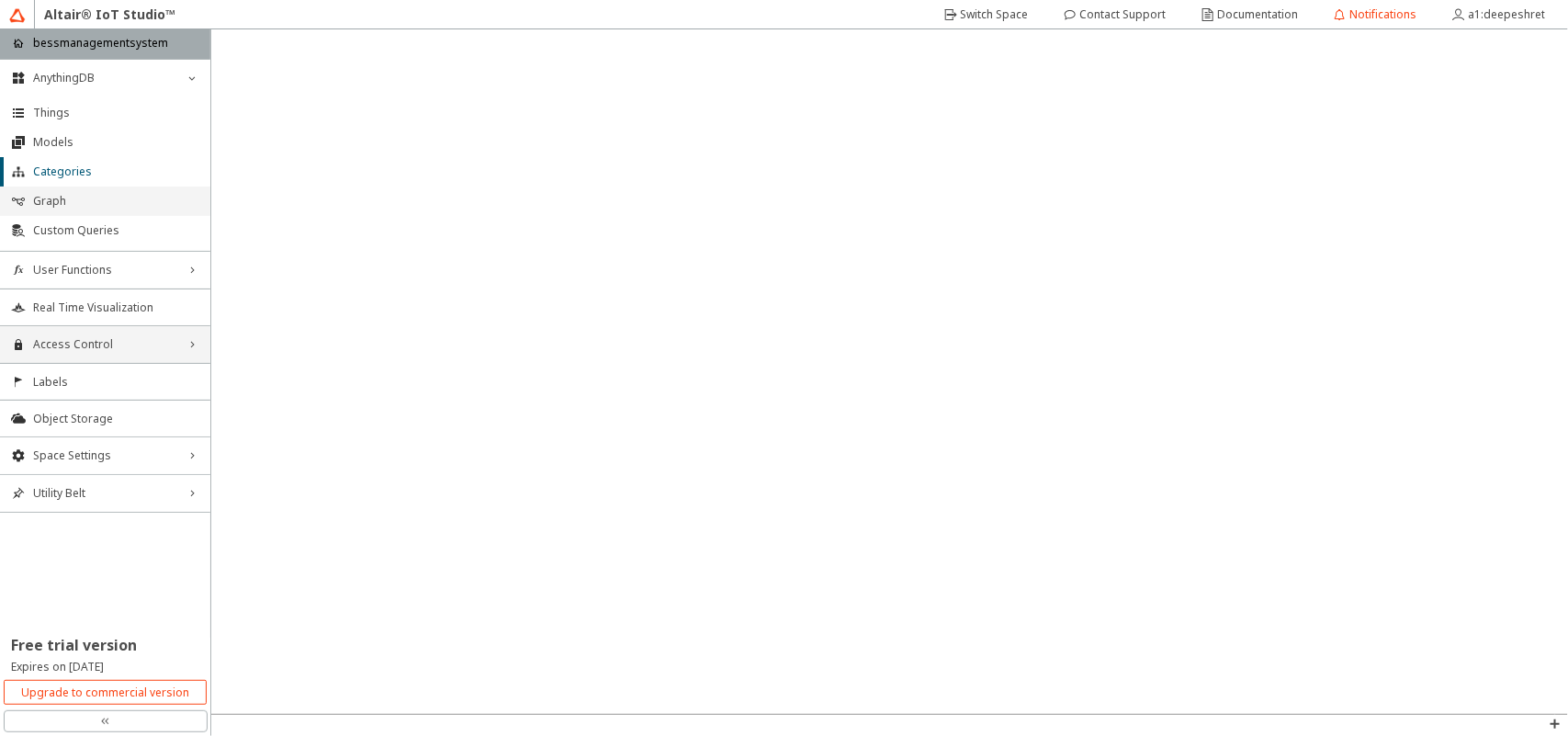 click on "Graph" at bounding box center [105, 201] 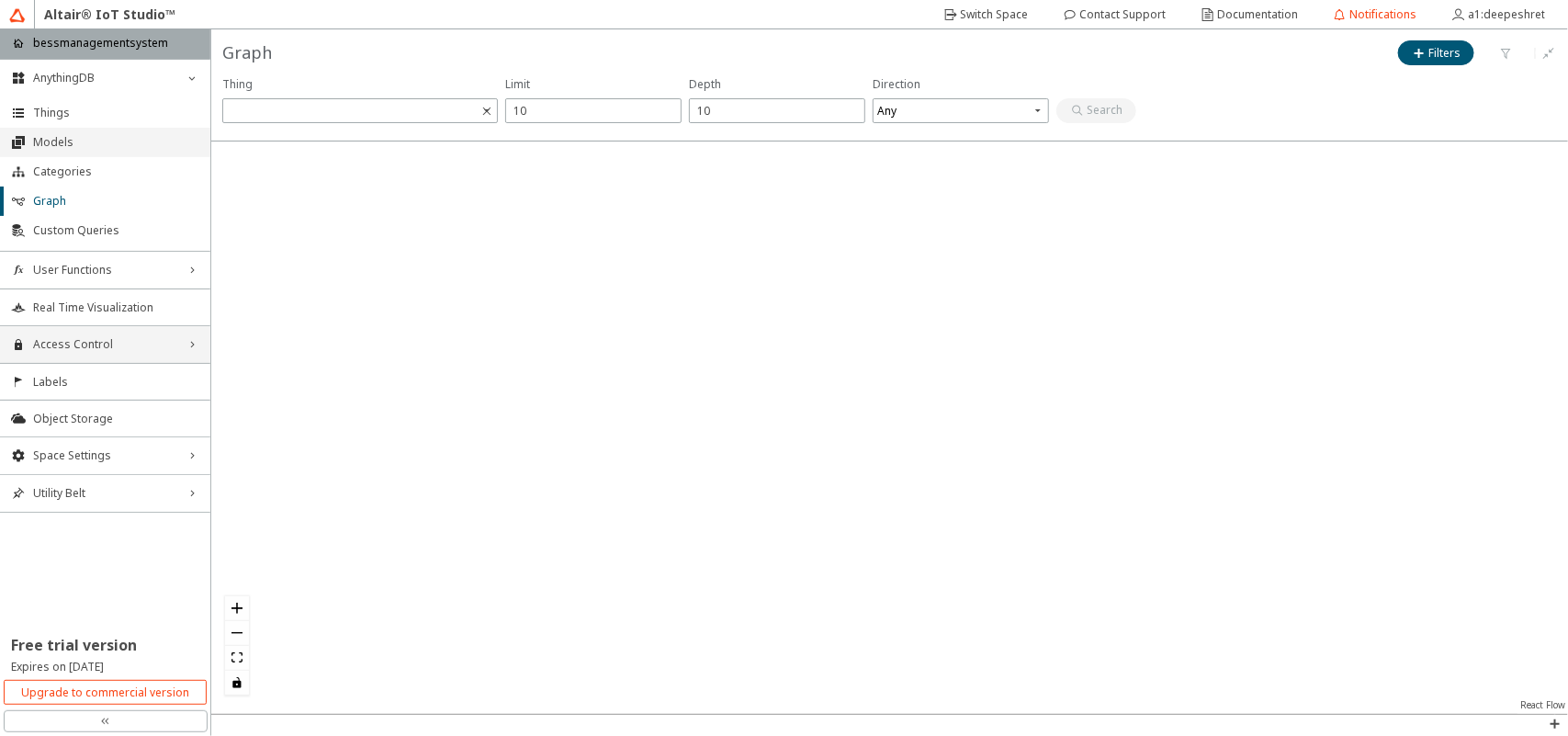 click on "Models" at bounding box center (105, 142) 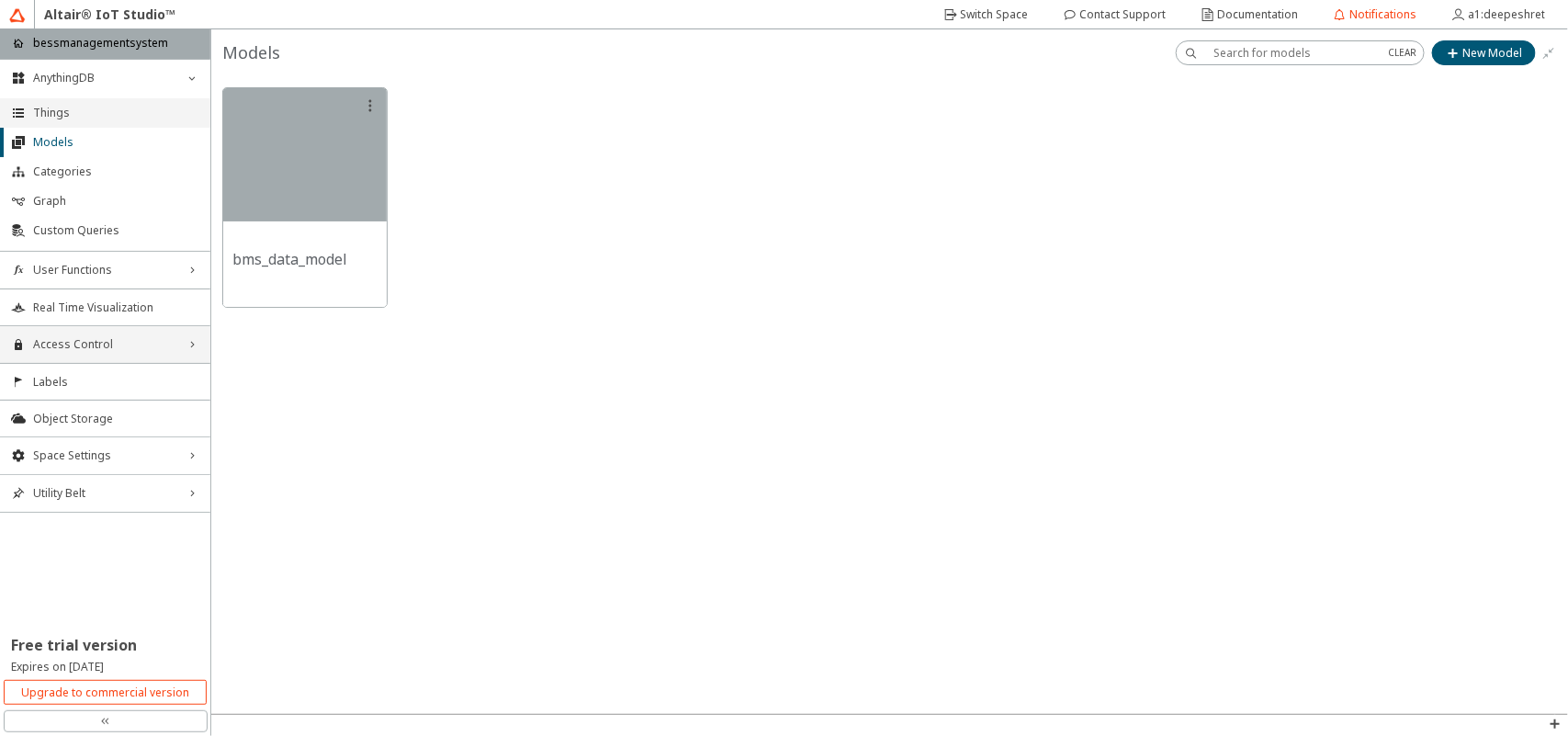 click on "Things" at bounding box center [116, 113] 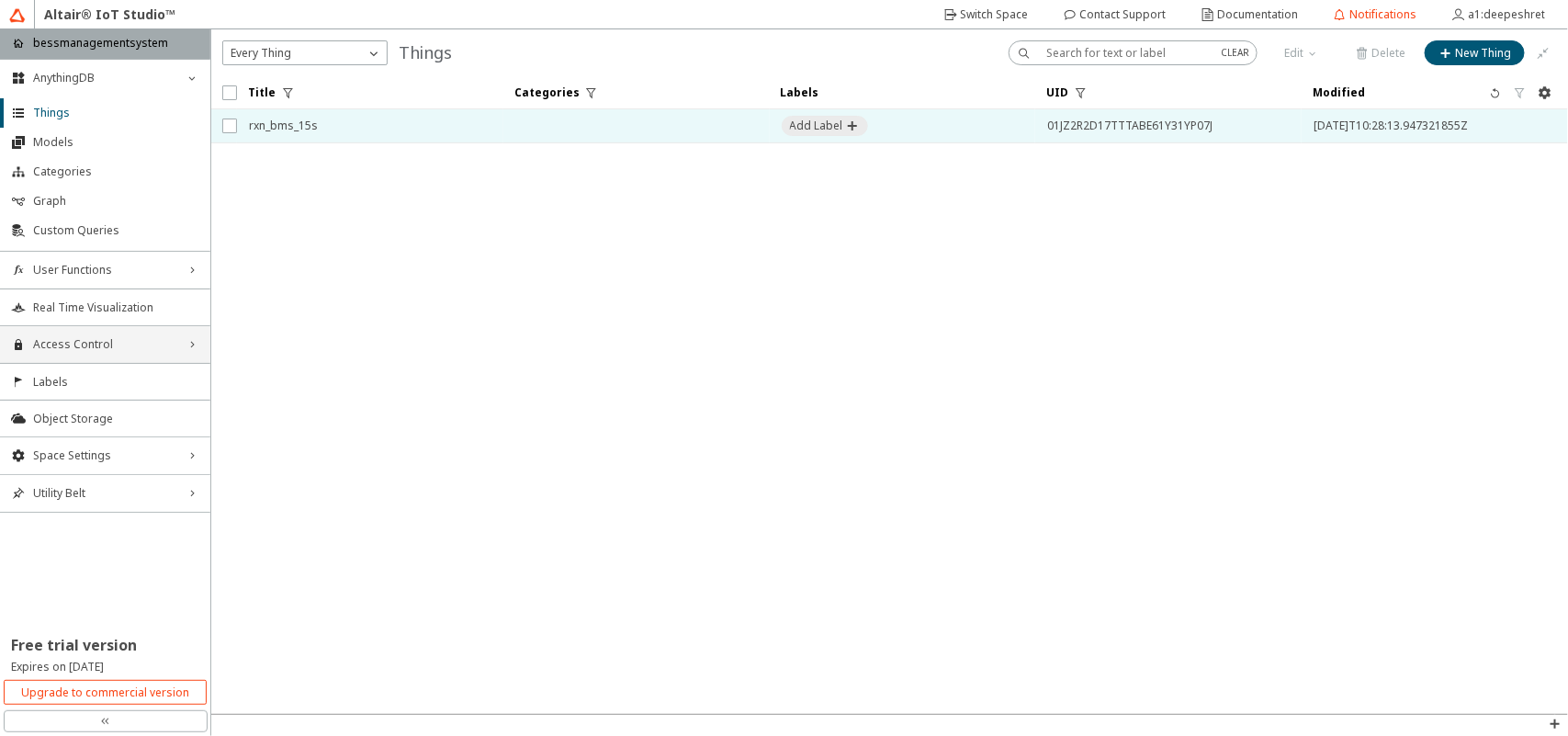 click on "rxn_bms_15s" at bounding box center [370, 126] 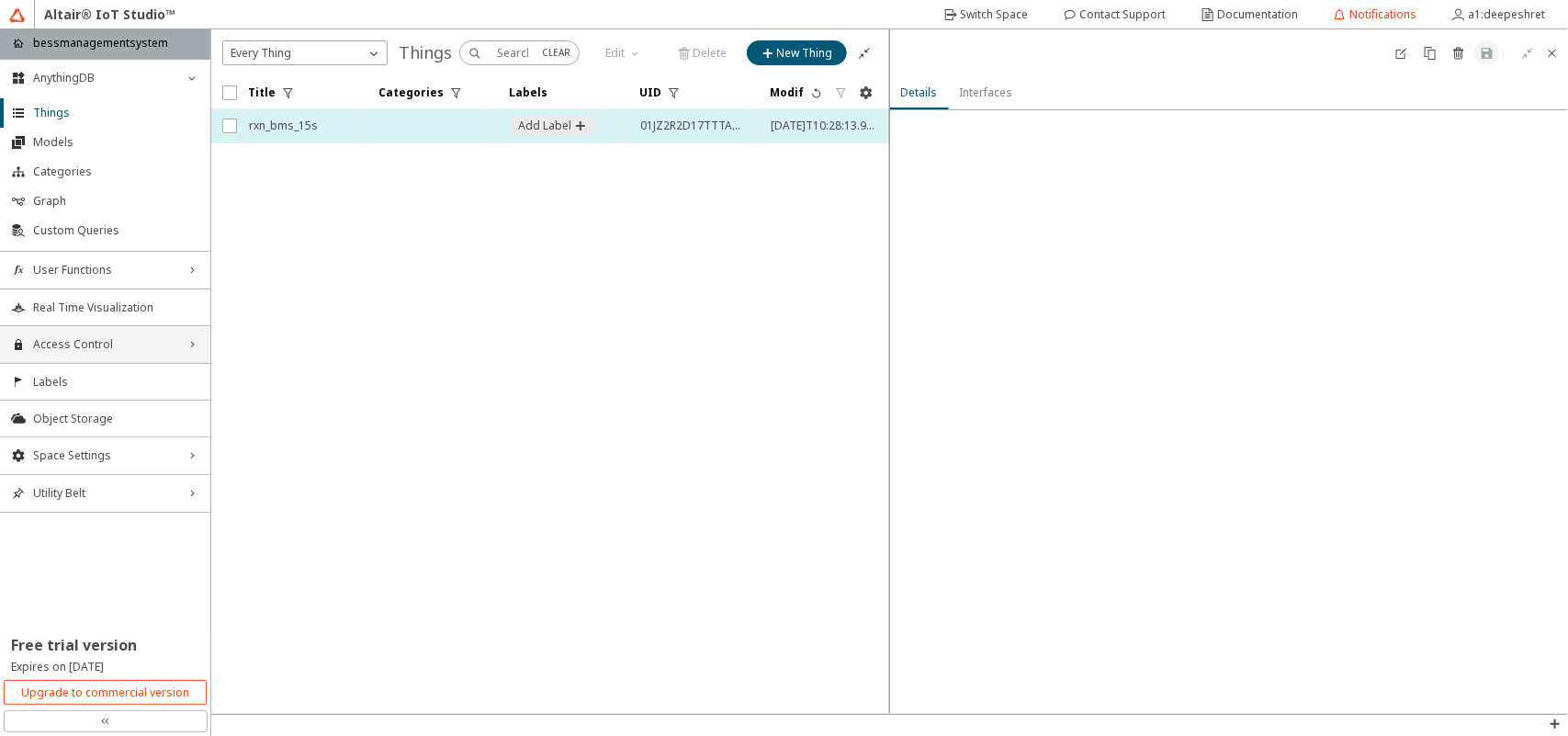 click on "rxn_bms_15s" at bounding box center [302, 126] 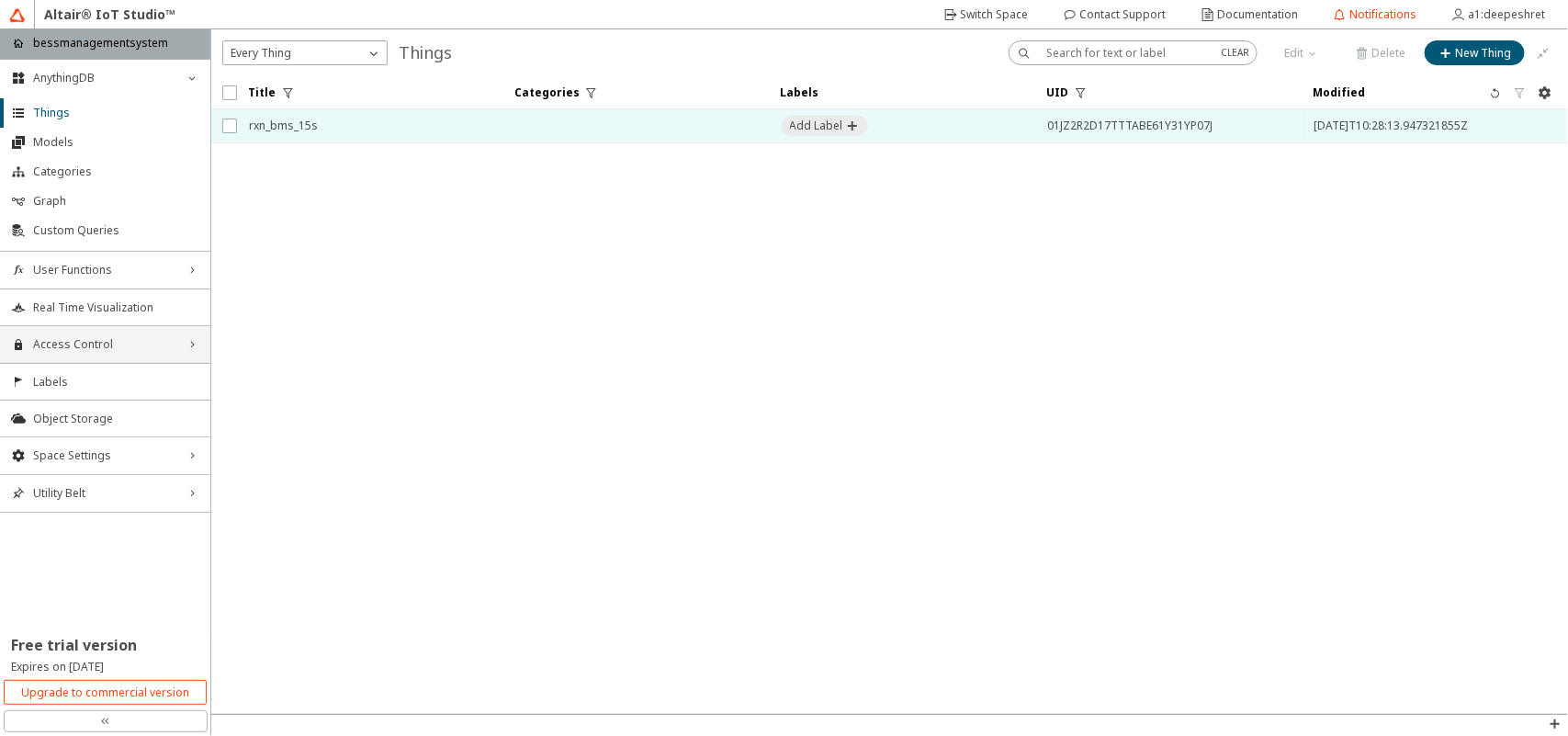 click on "rxn_bms_15s" at bounding box center (370, 126) 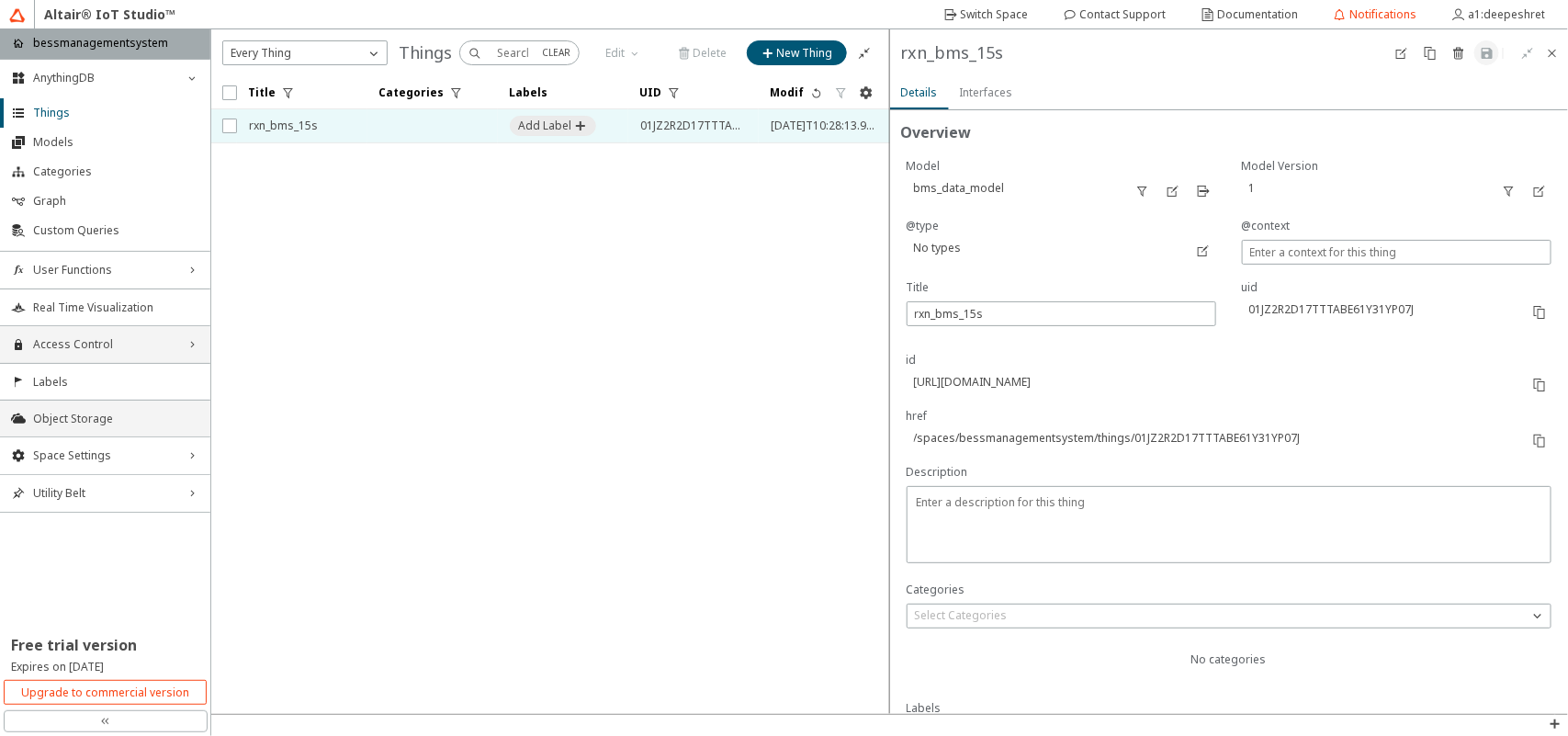 click on "Object Storage" at bounding box center [105, 418] 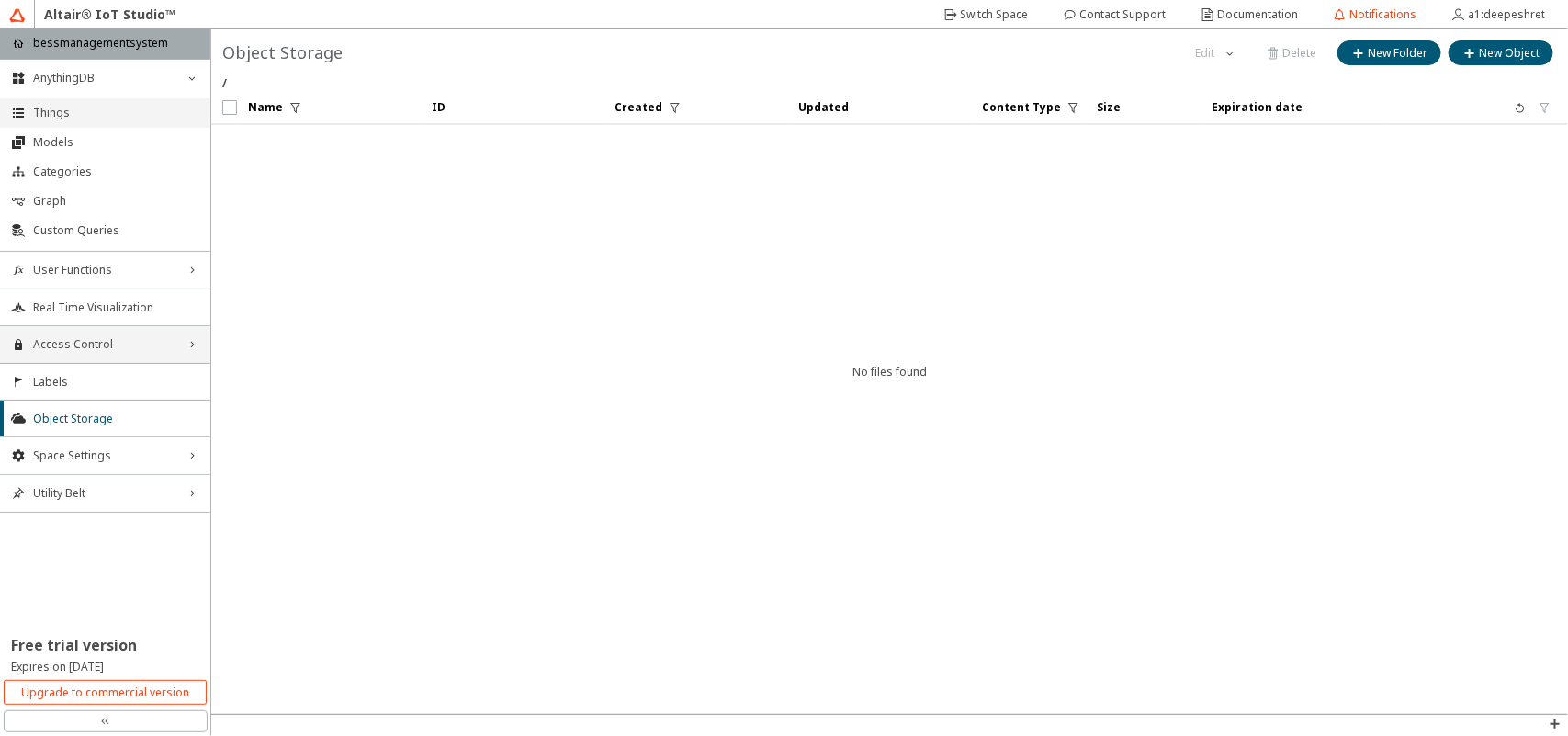 click on "Things" at bounding box center (116, 113) 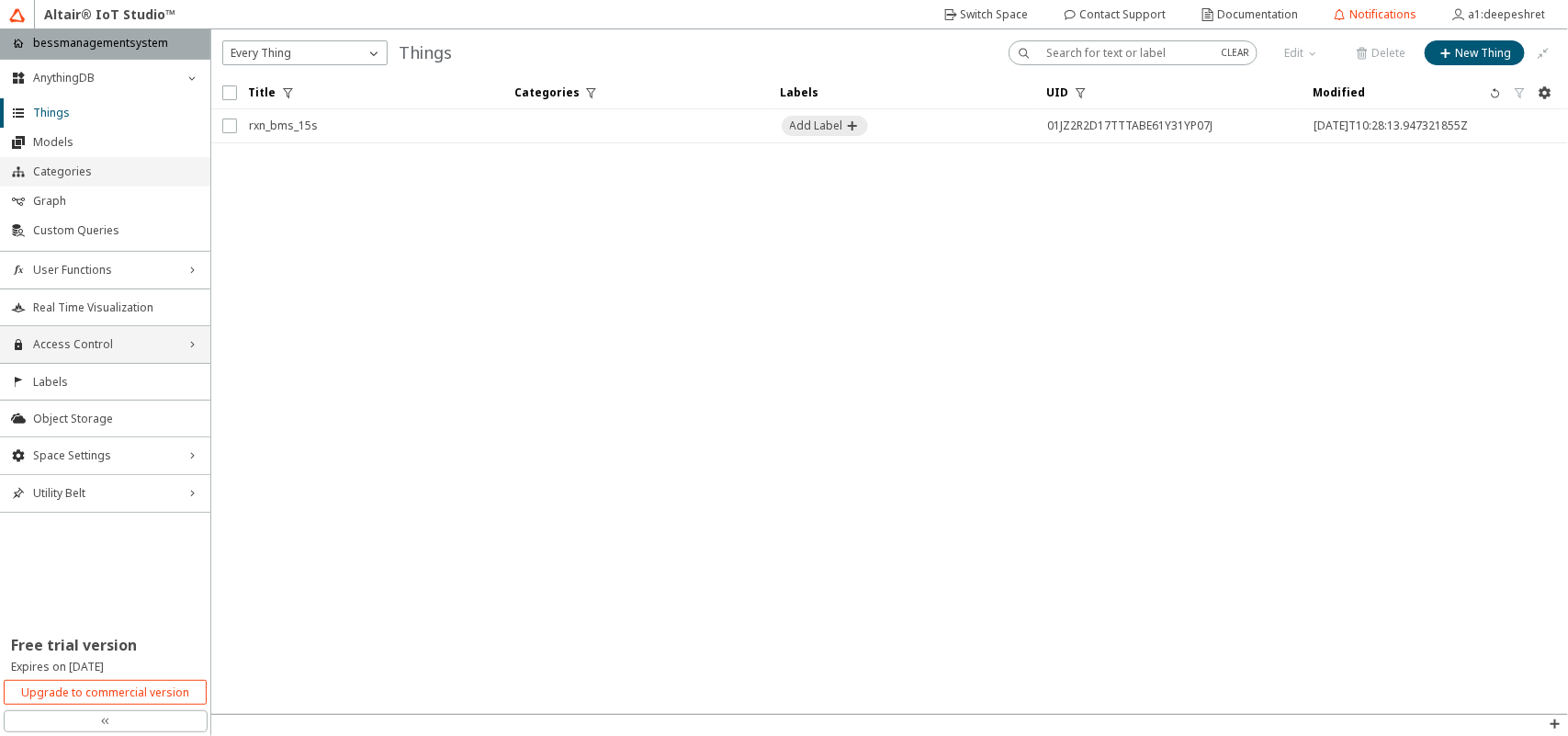 click on "Categories" at bounding box center (105, 172) 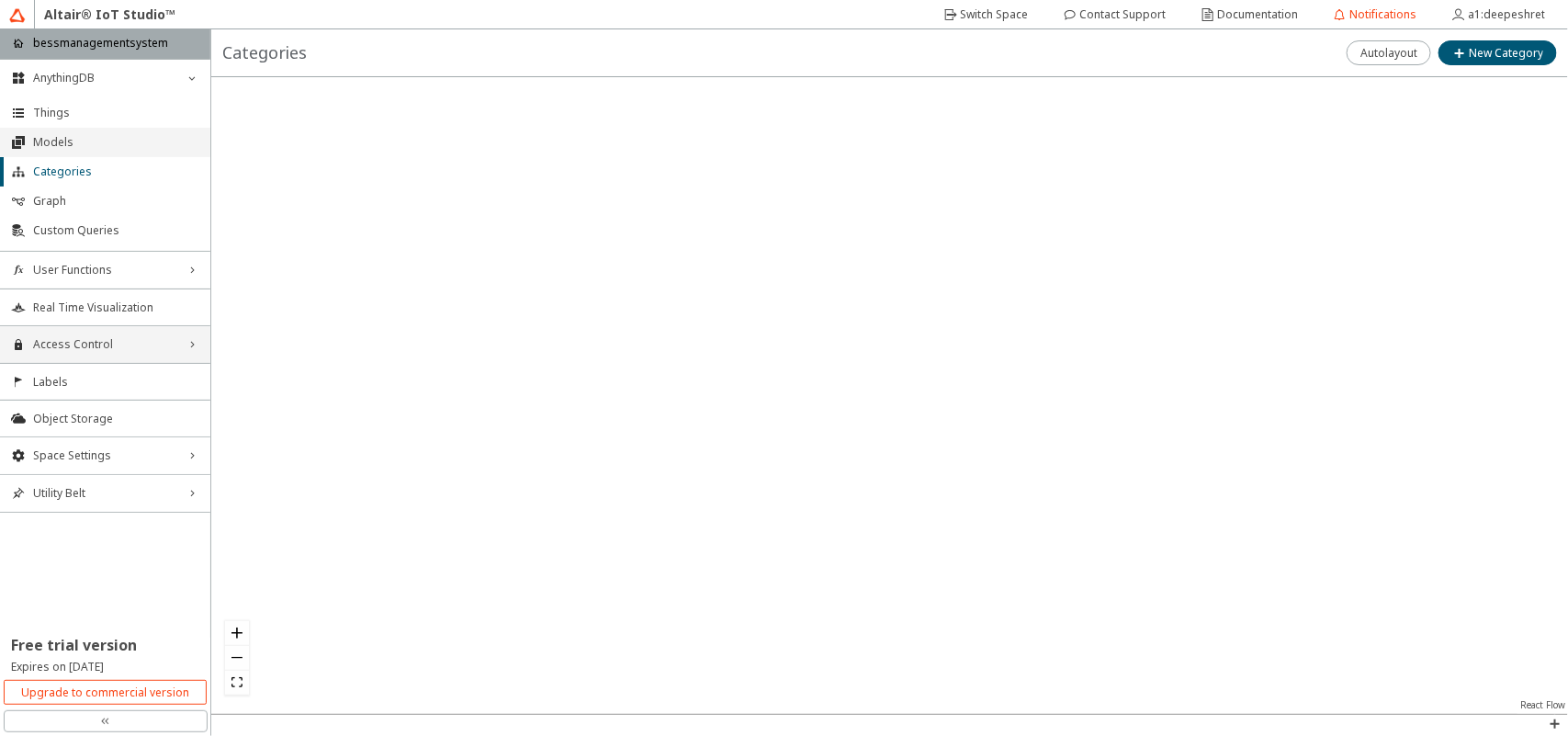 click on "Models" at bounding box center (116, 142) 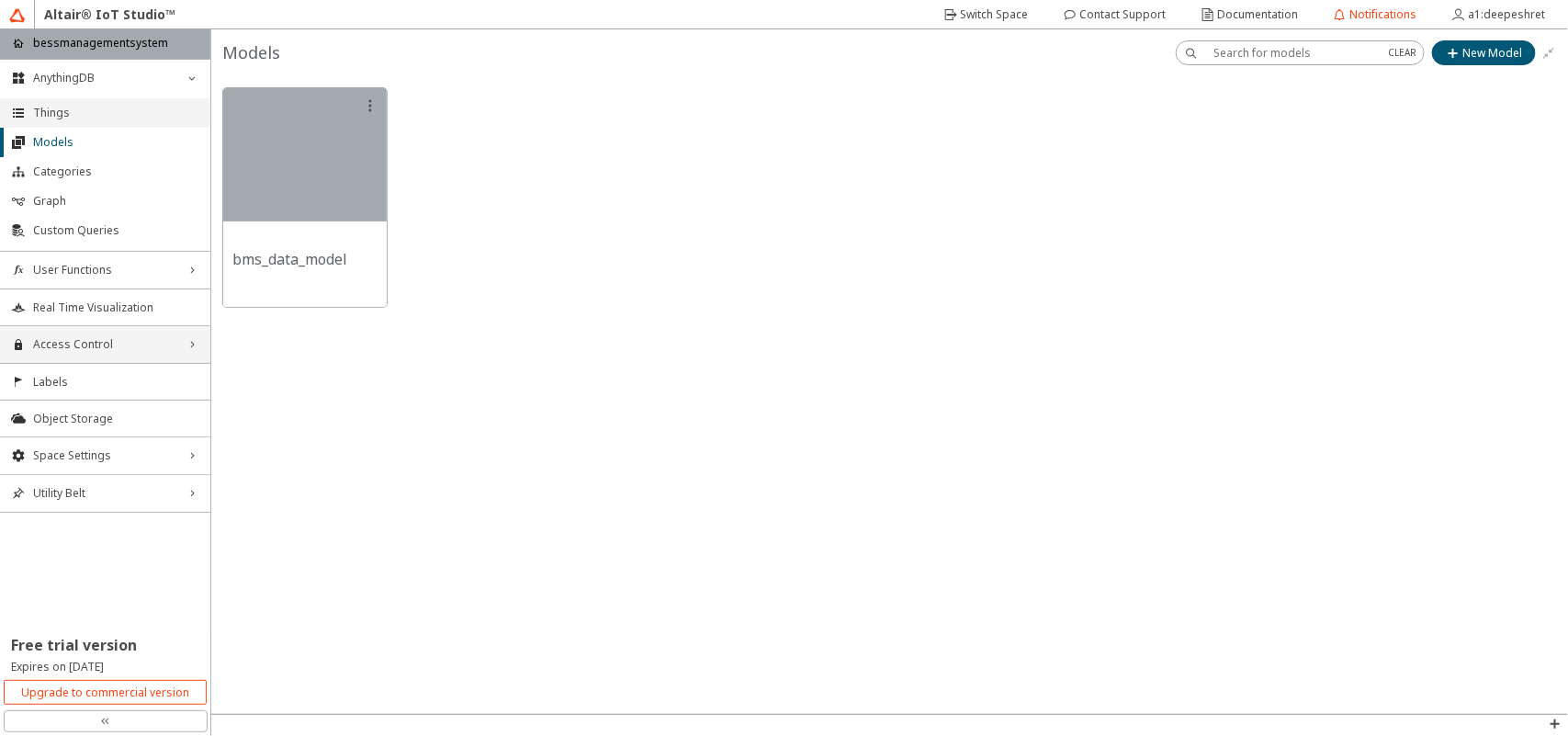 click on "Things" at bounding box center (116, 113) 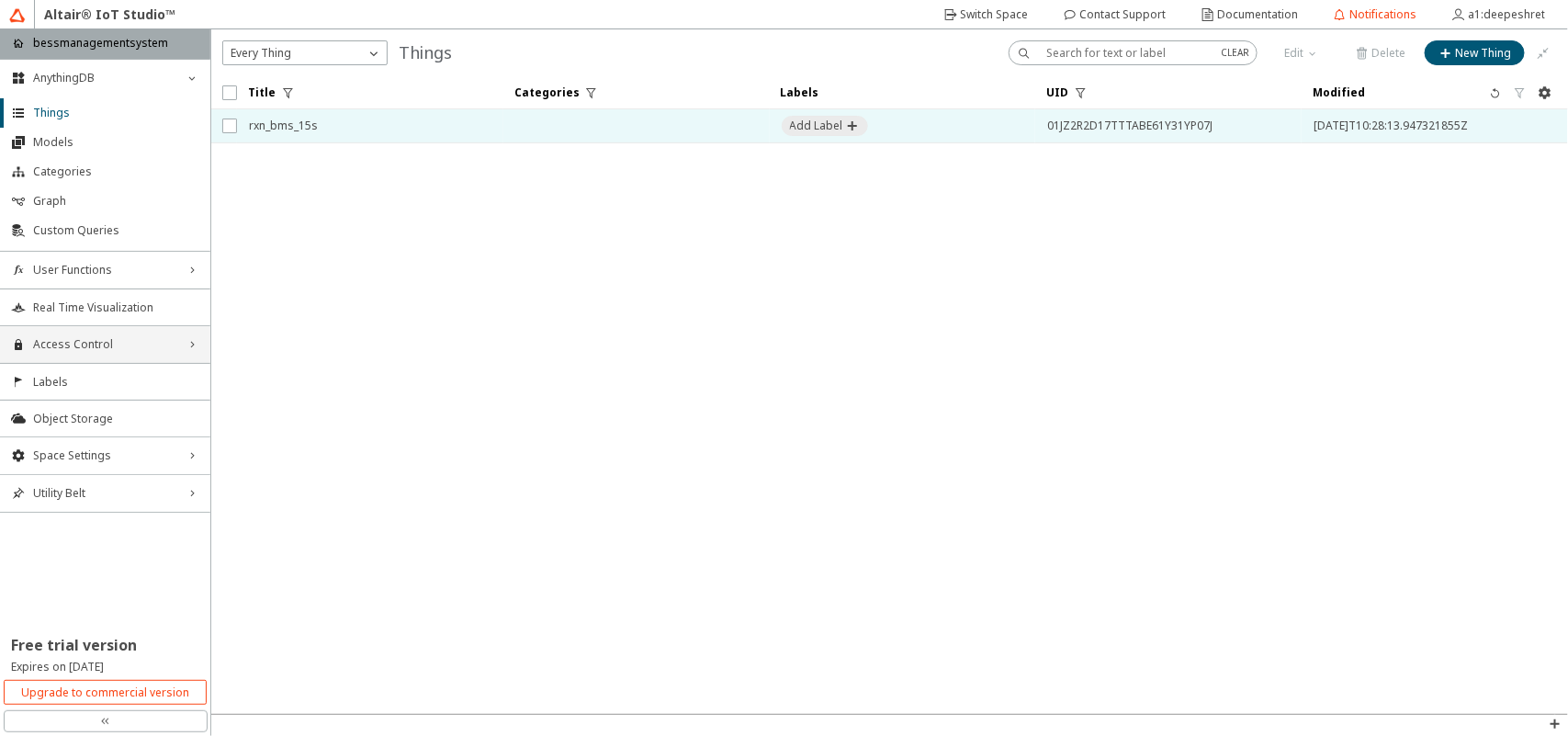 click at bounding box center (637, 126) 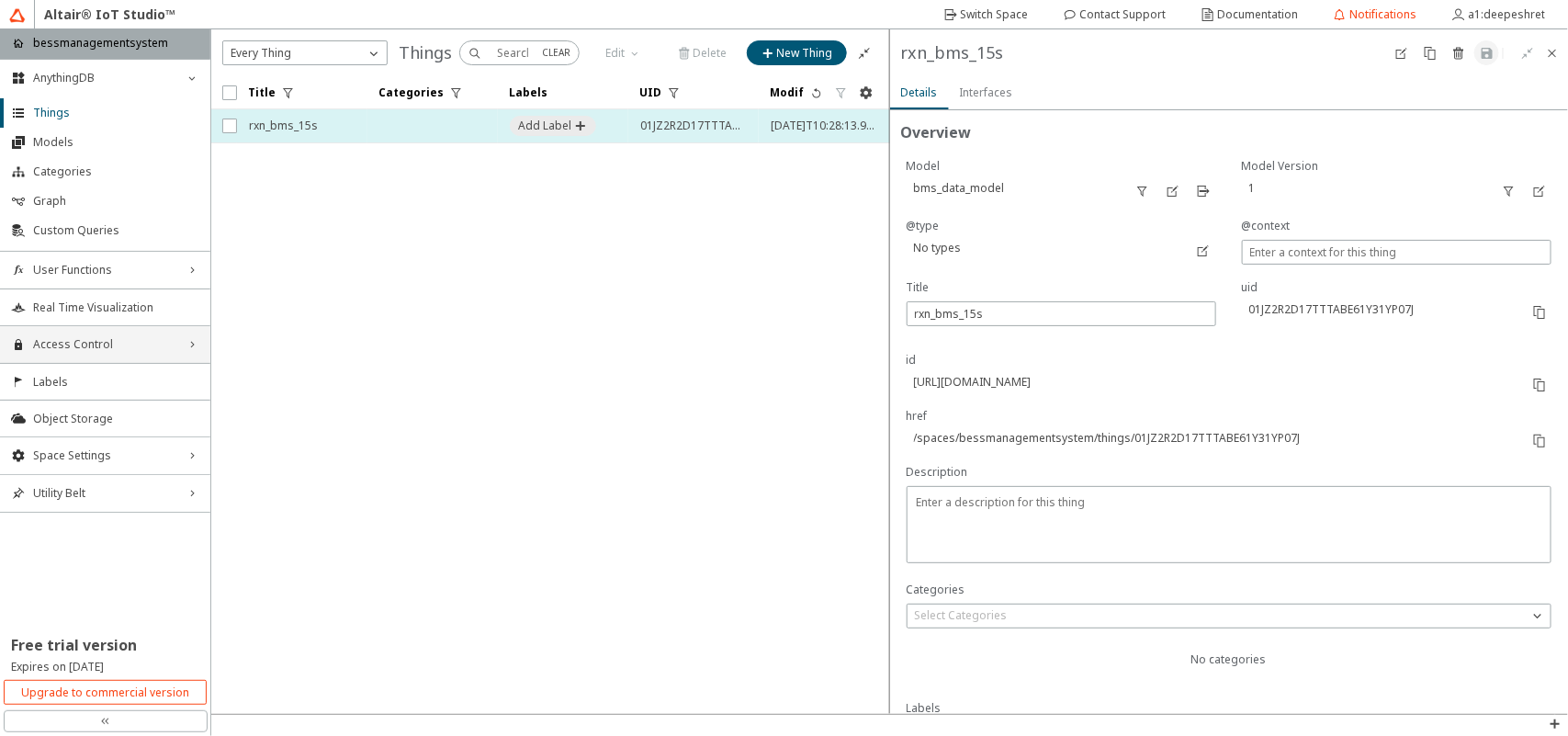 click on "rxn_bms_15s" at bounding box center [302, 126] 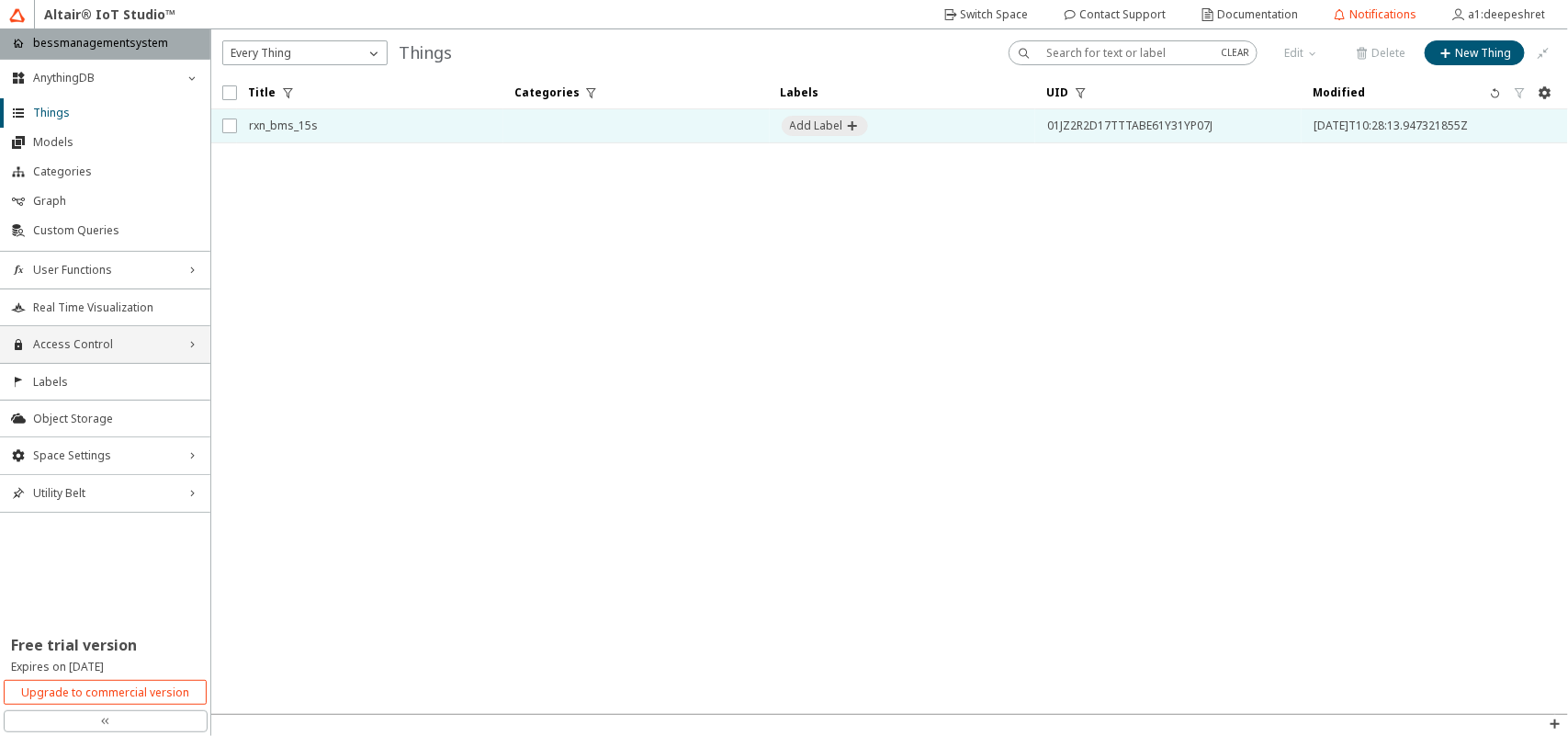 click on "rxn_bms_15s" at bounding box center (370, 126) 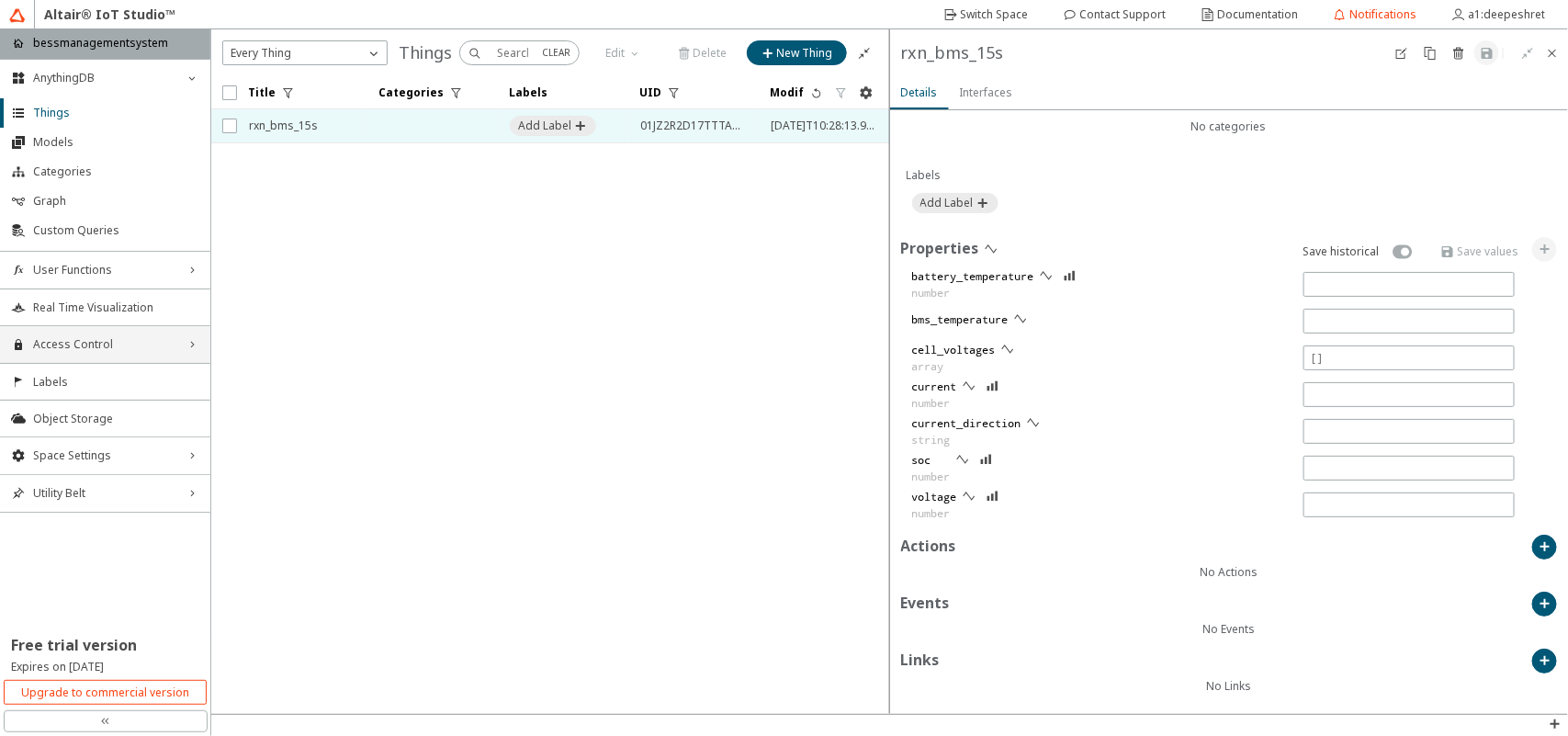 scroll, scrollTop: 535, scrollLeft: 0, axis: vertical 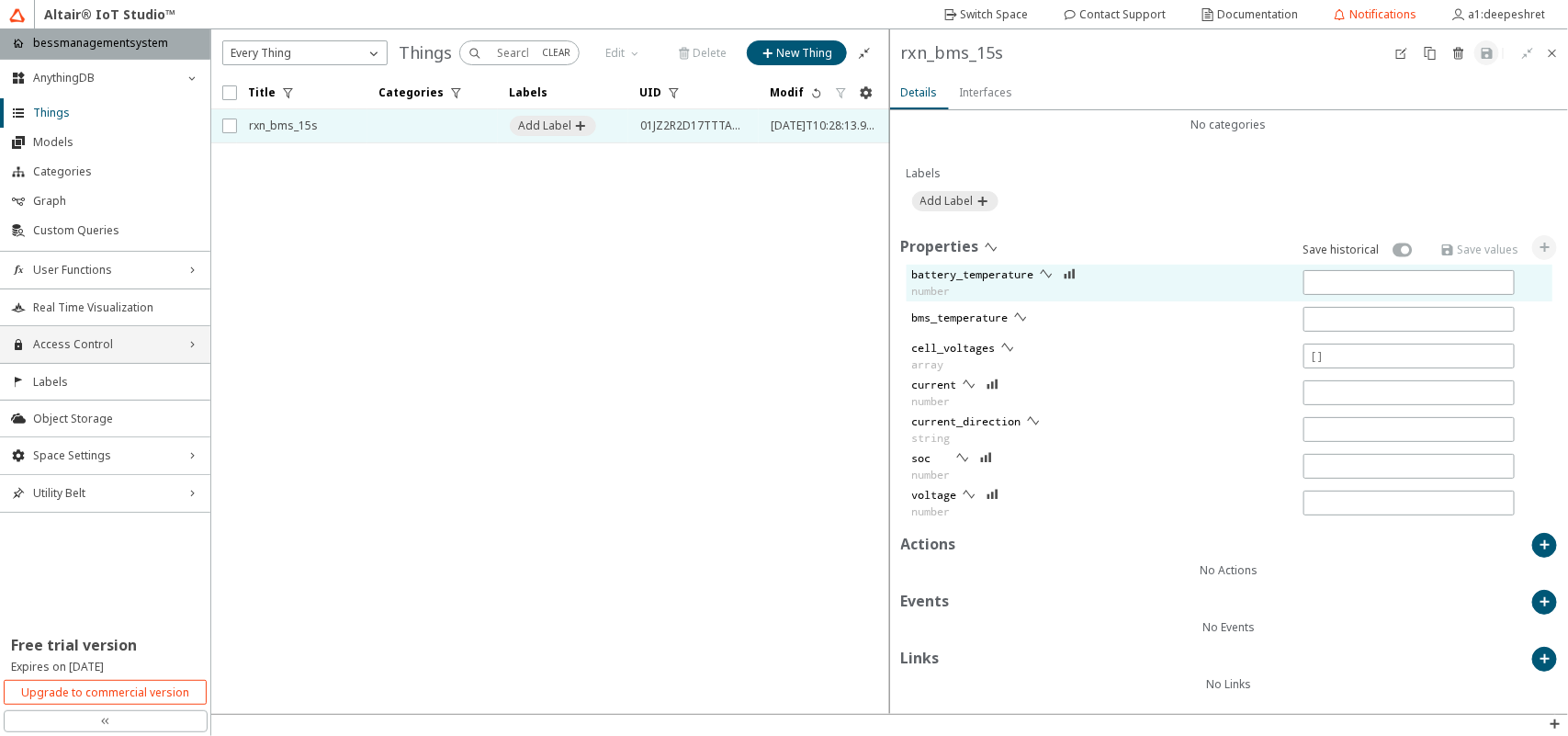 click on "battery_temperature number" at bounding box center [1213, 283] 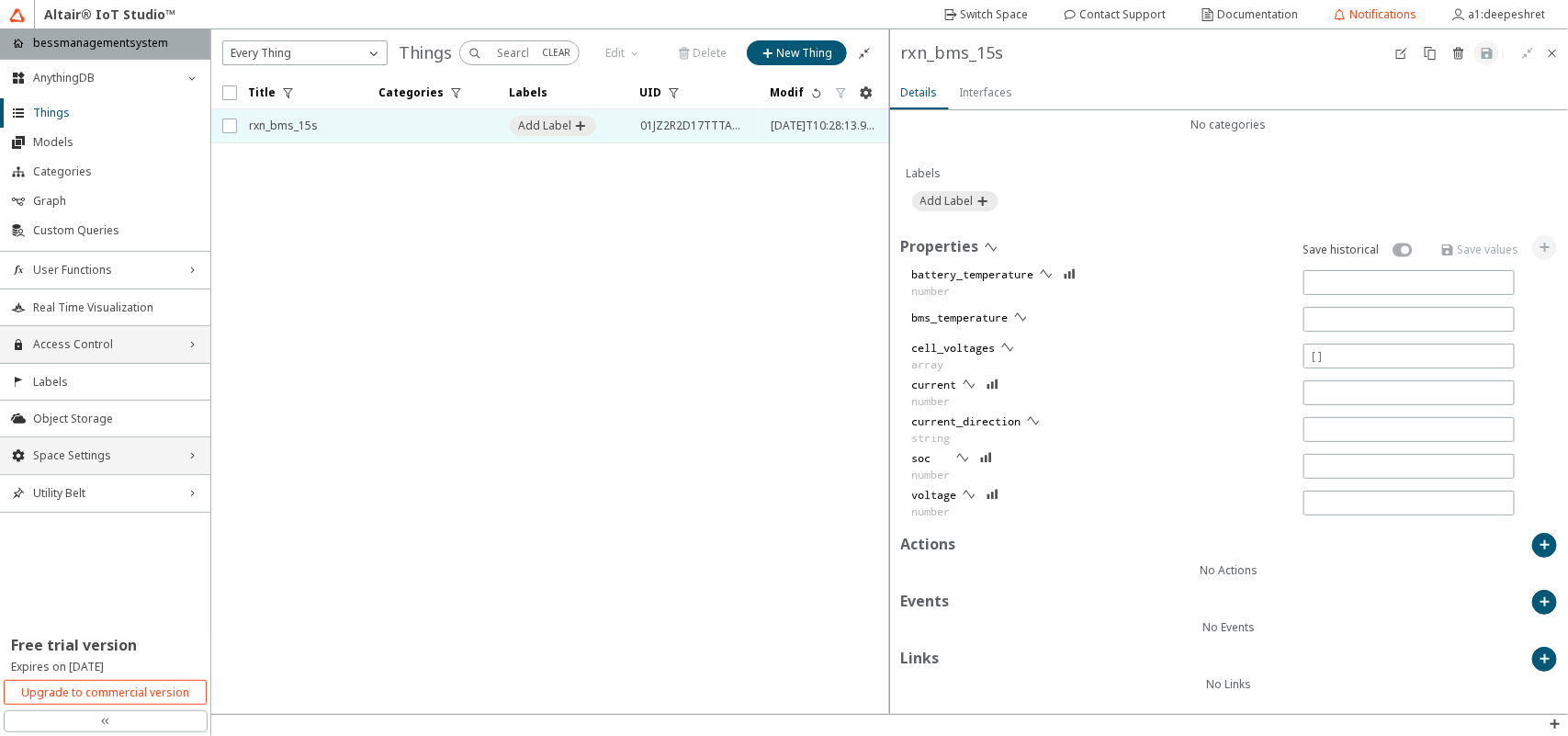 click on "Space Settings right_chevron" at bounding box center (105, 456) 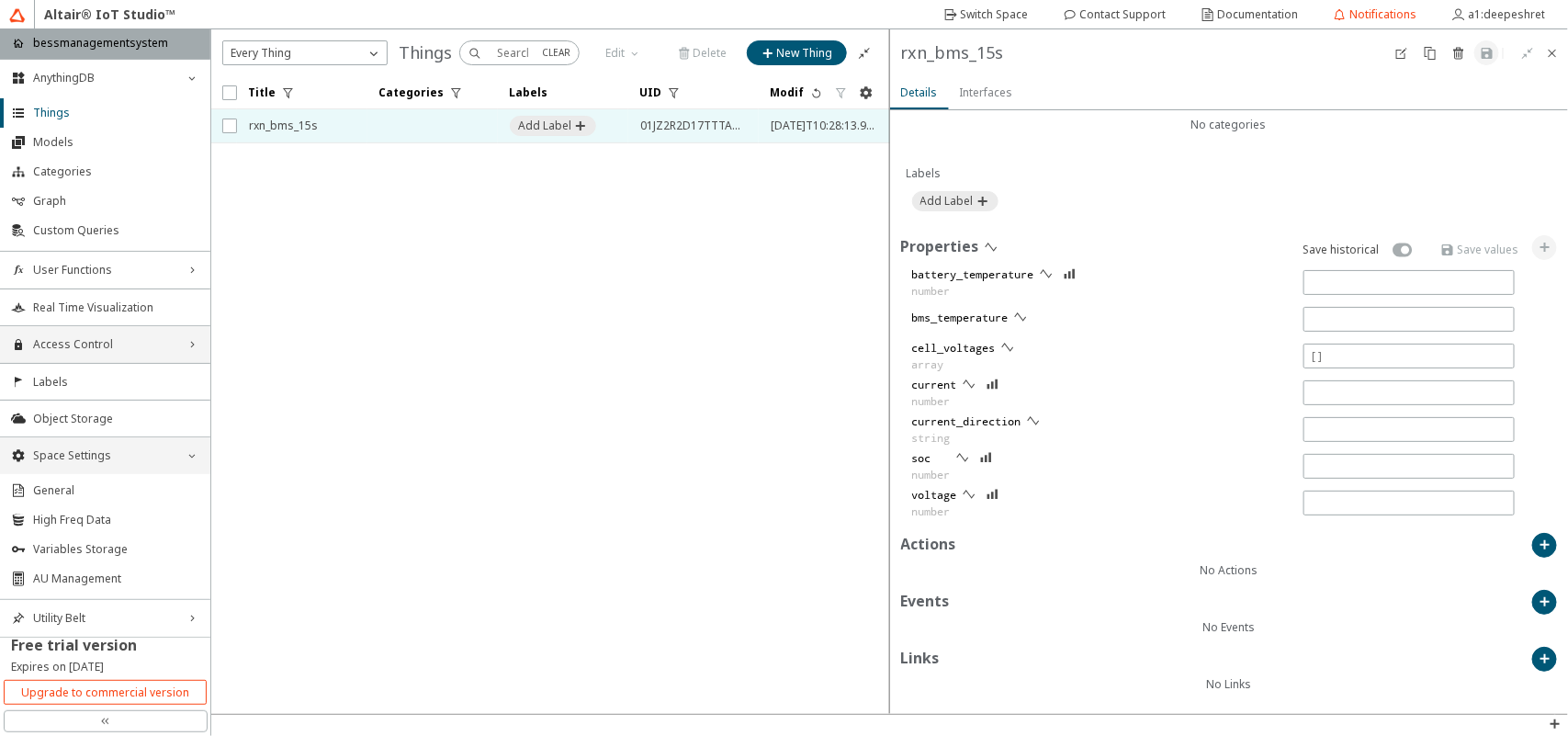 click on "Space Settings down_chevron" at bounding box center [105, 456] 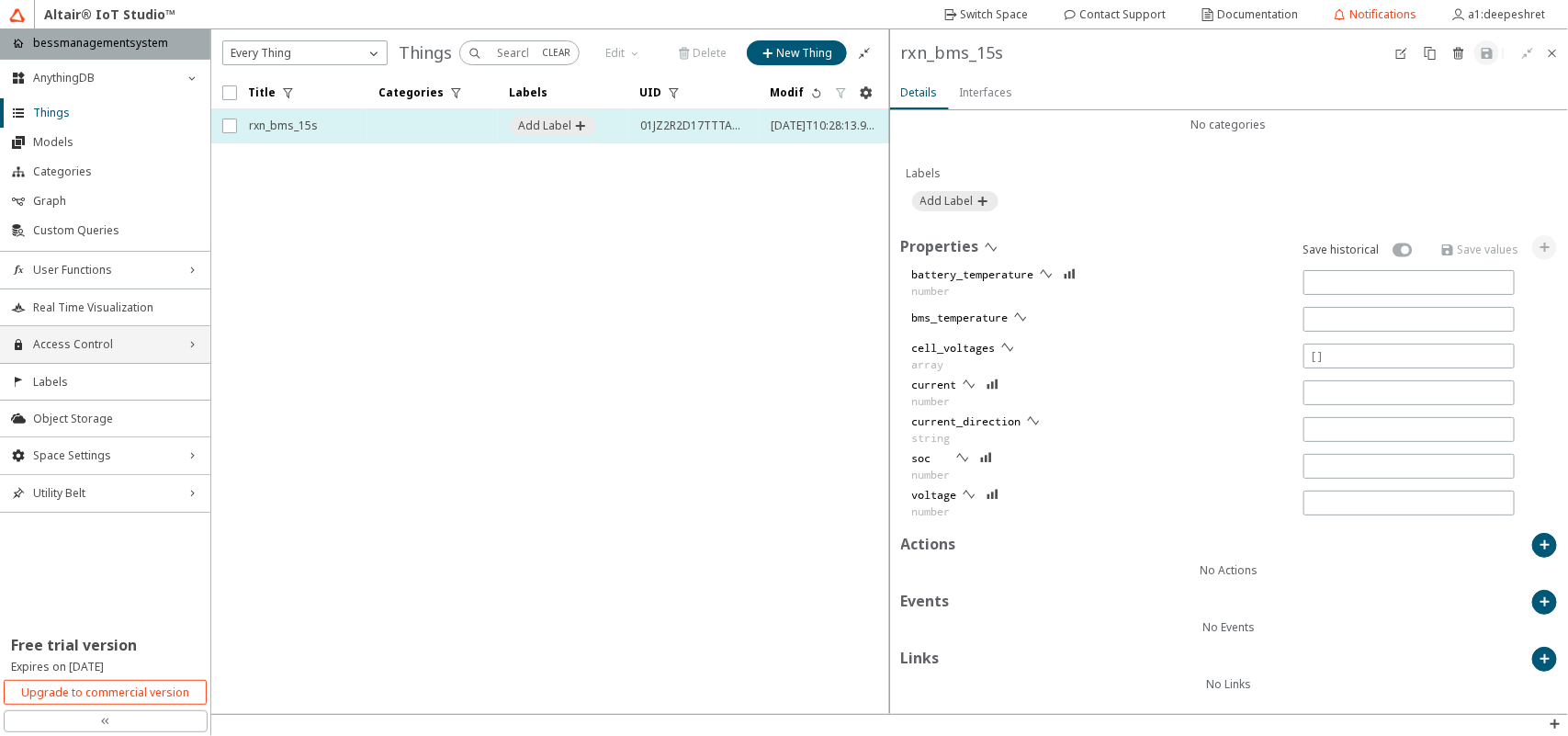 click on "rxn_bms_15s" at bounding box center (302, 126) 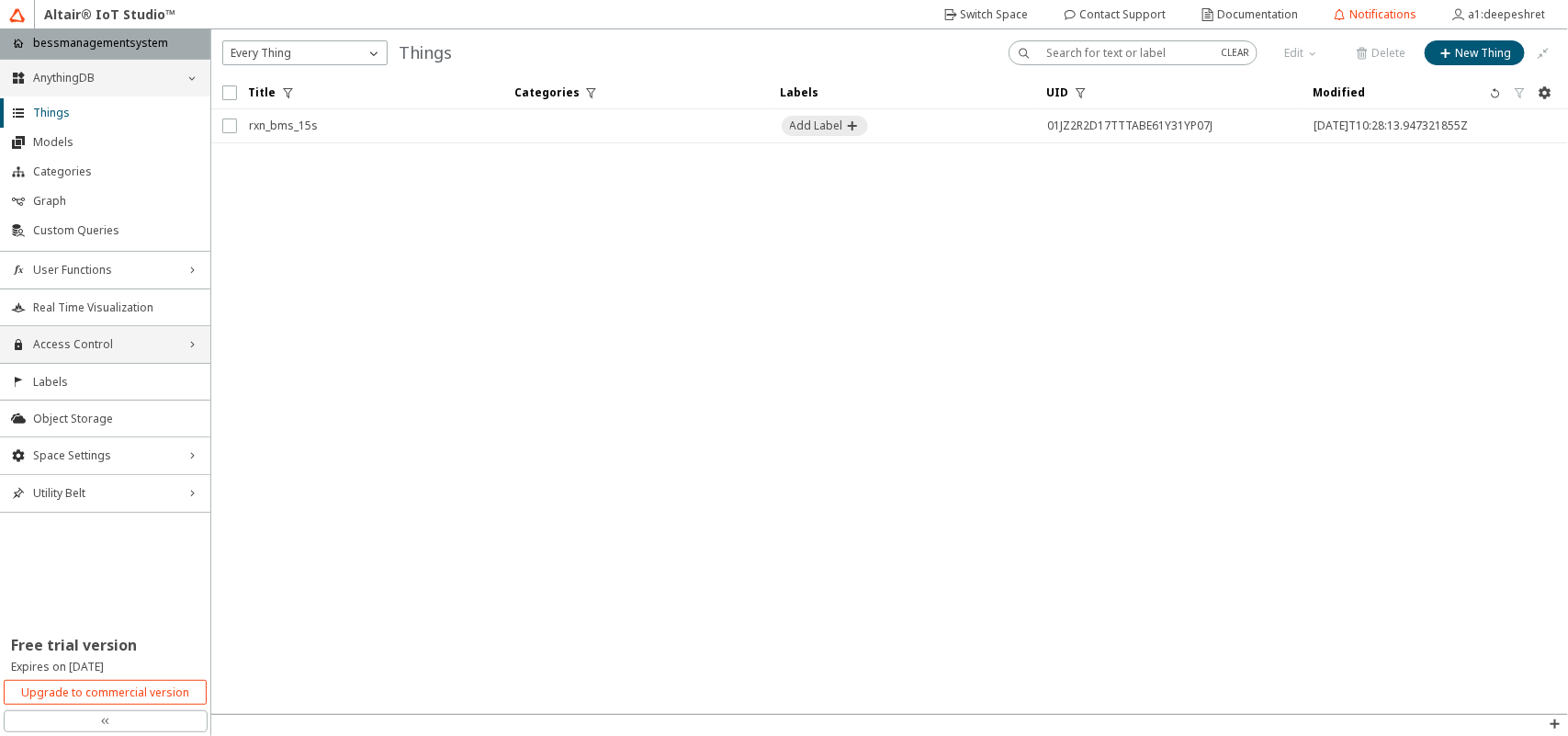 click on "AnythingDB down_chevron" at bounding box center (105, 78) 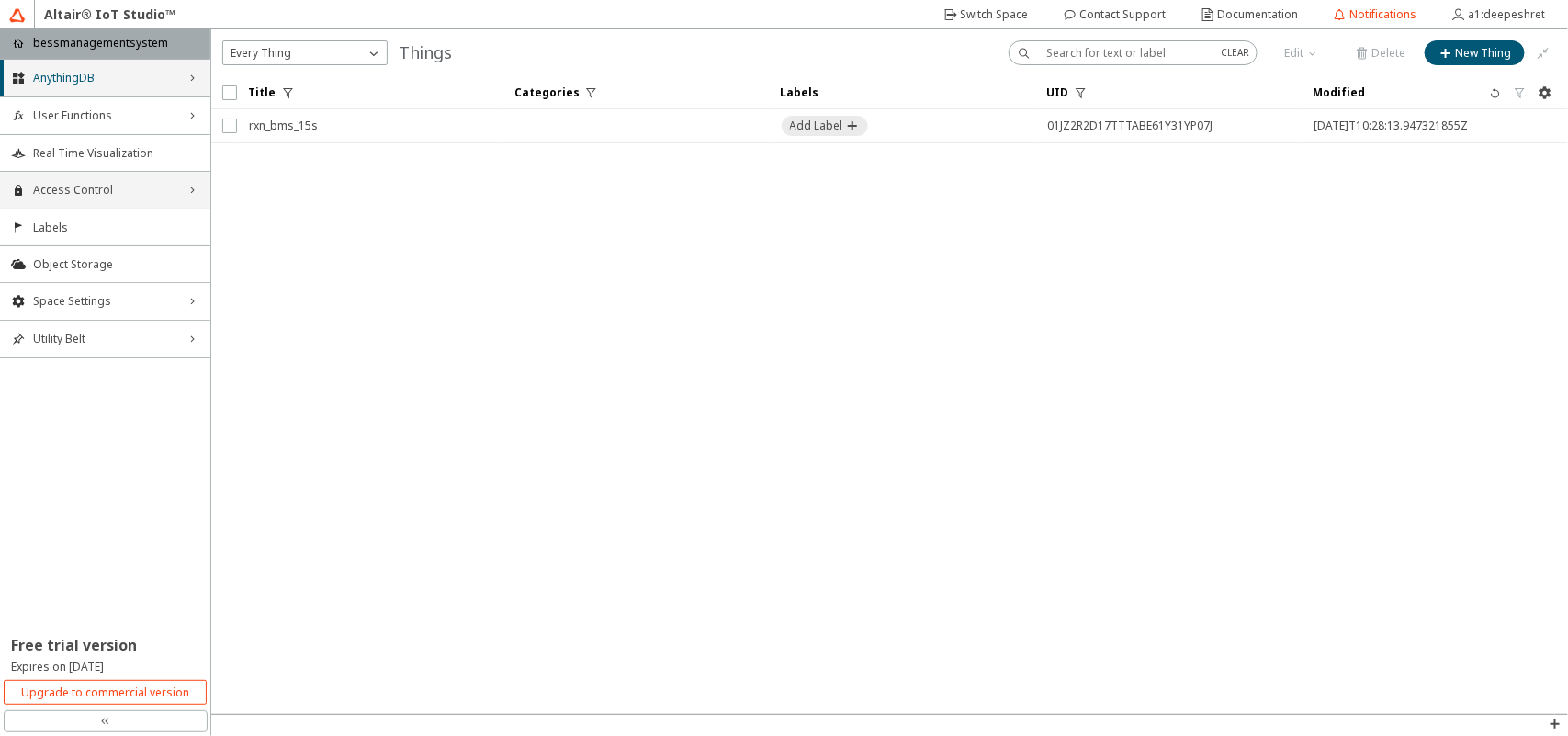 click on "AnythingDB right_chevron" at bounding box center (105, 78) 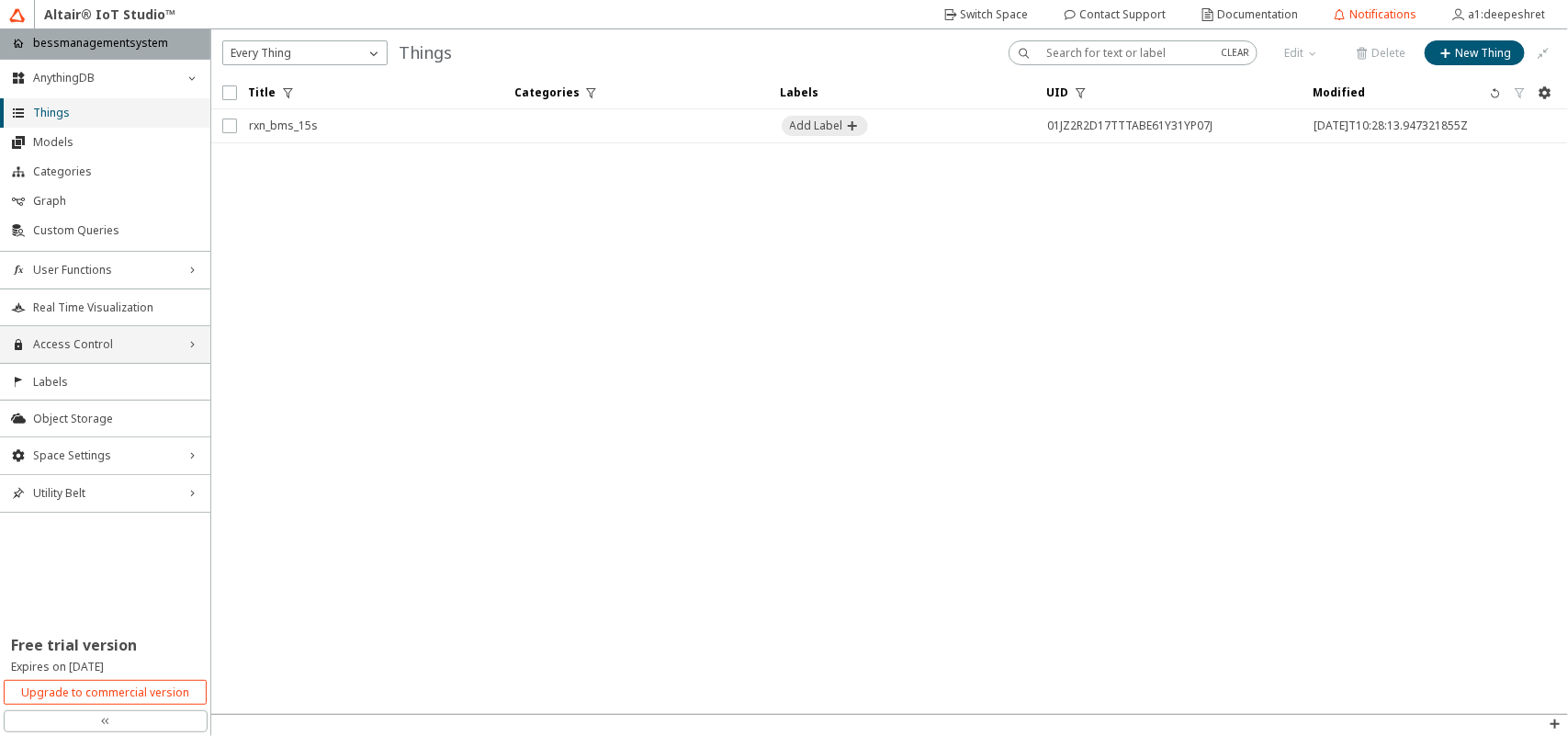 click on "Things" at bounding box center (105, 113) 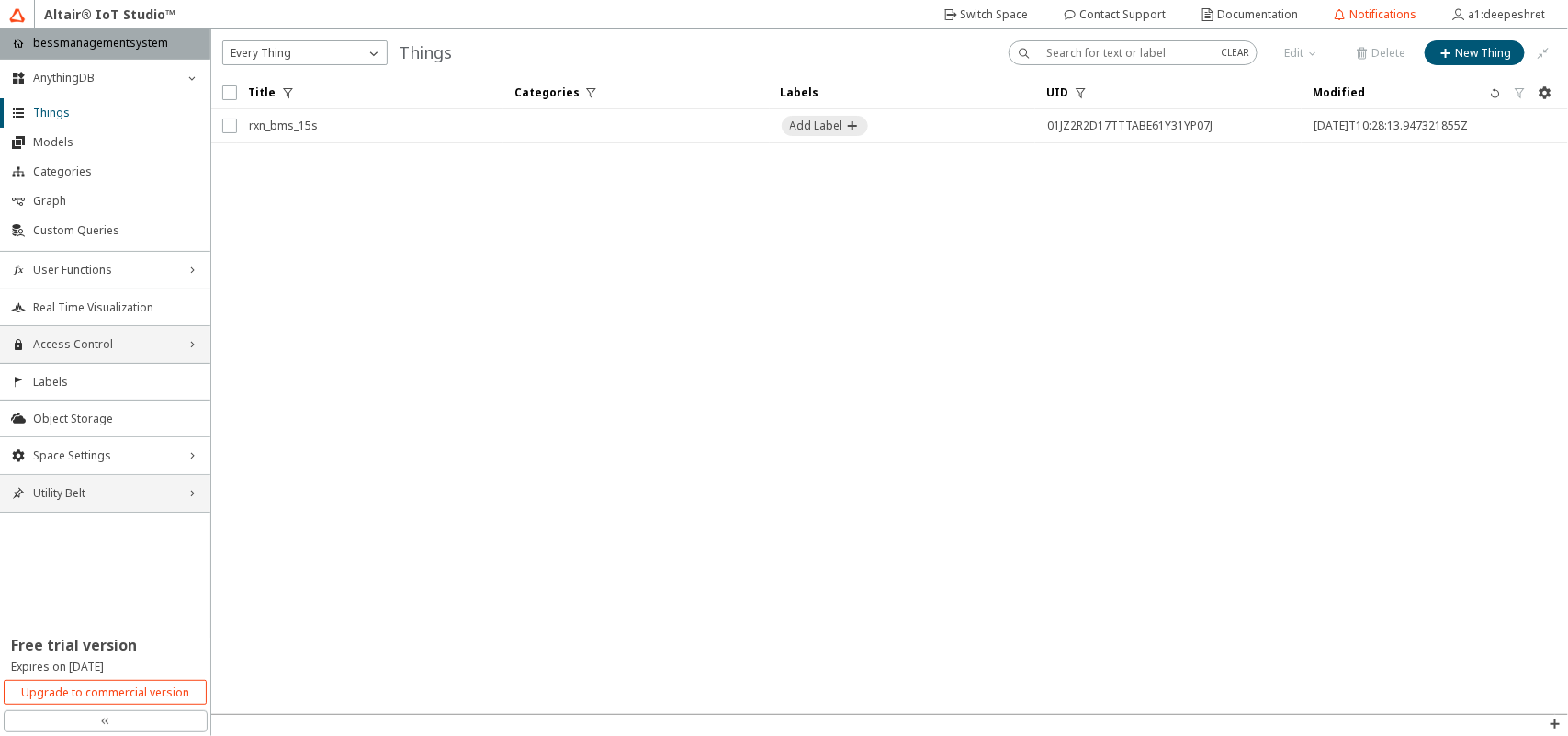 click on "Utility Belt" at bounding box center (105, 493) 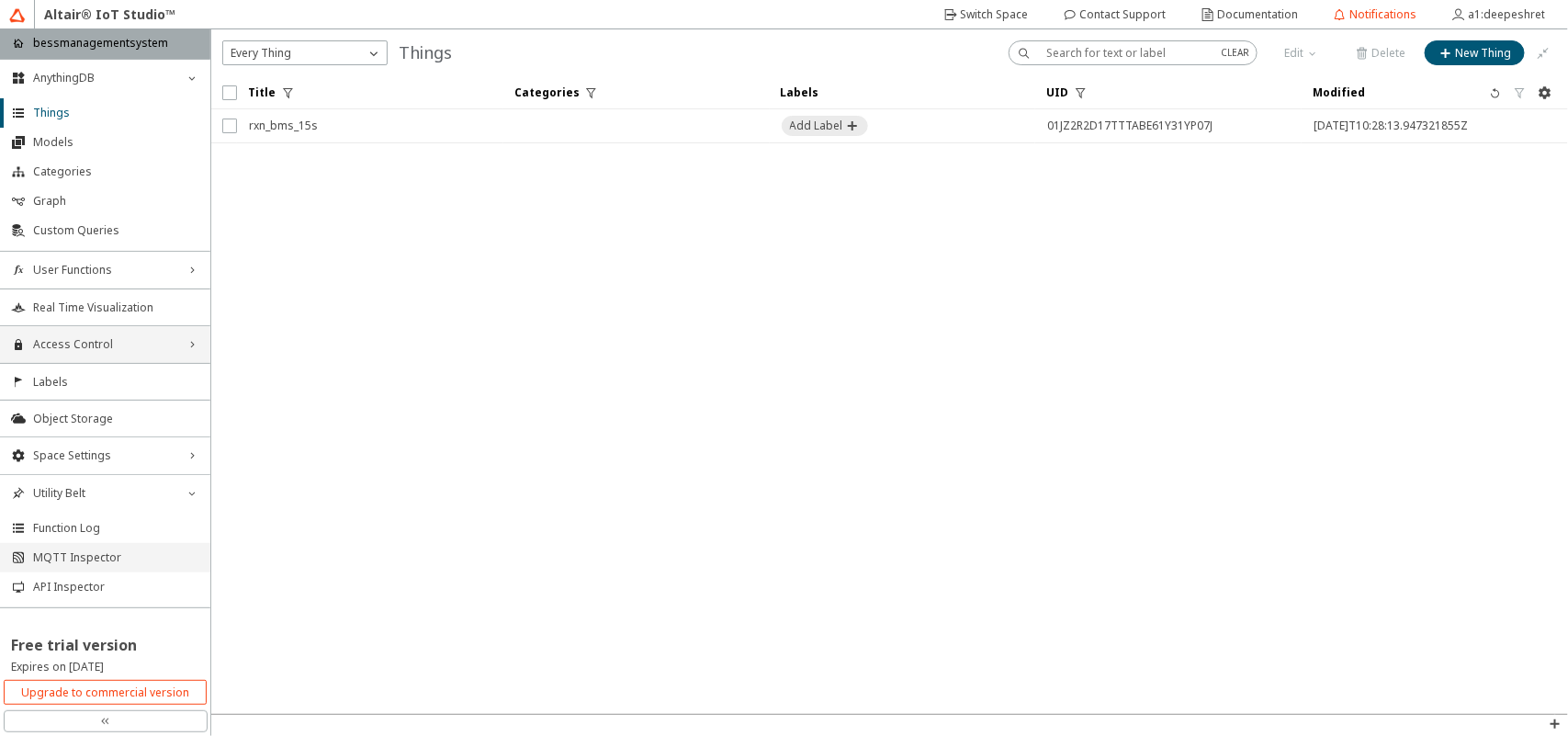 click on "MQTT Inspector" at bounding box center (105, 558) 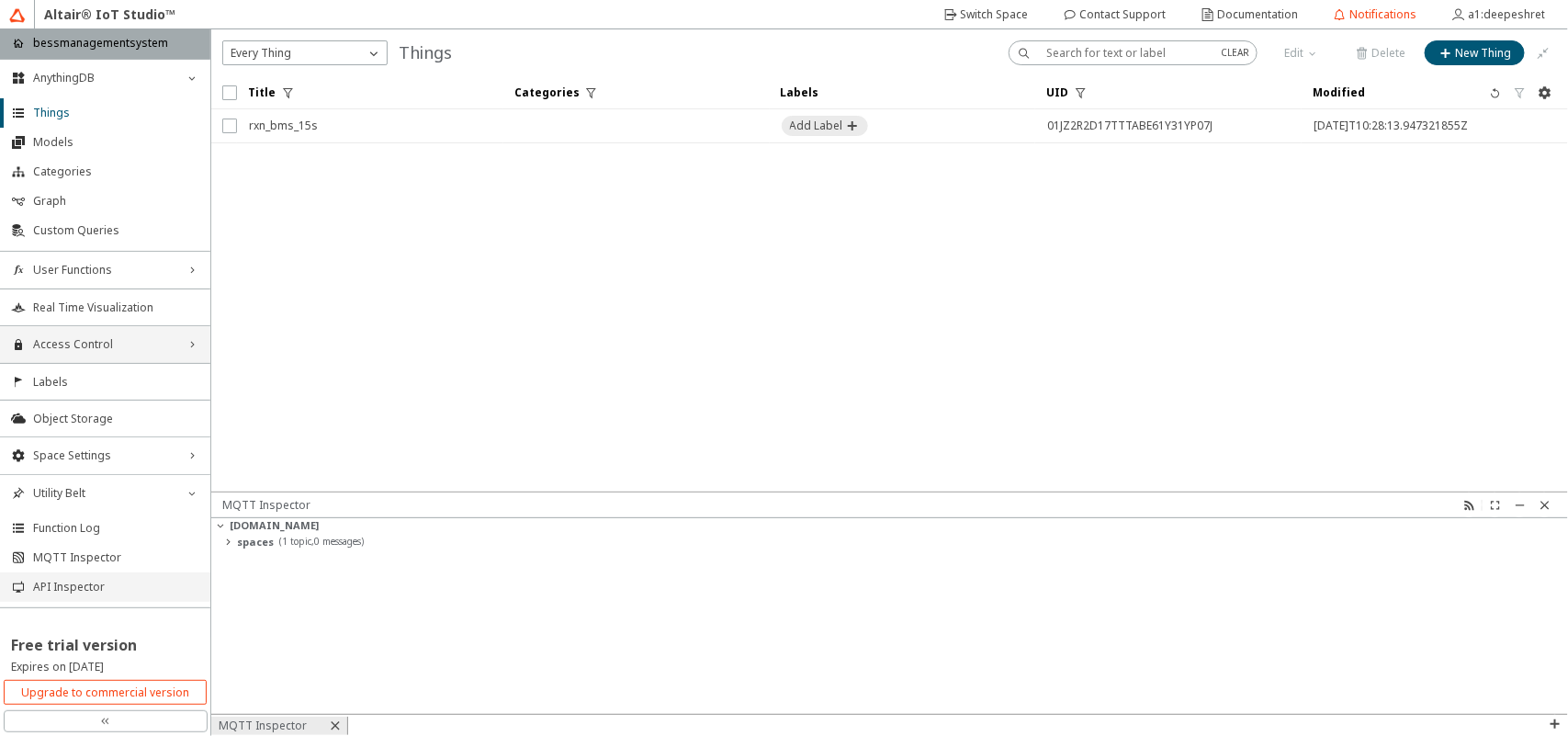 click on "API Inspector" at bounding box center (116, 587) 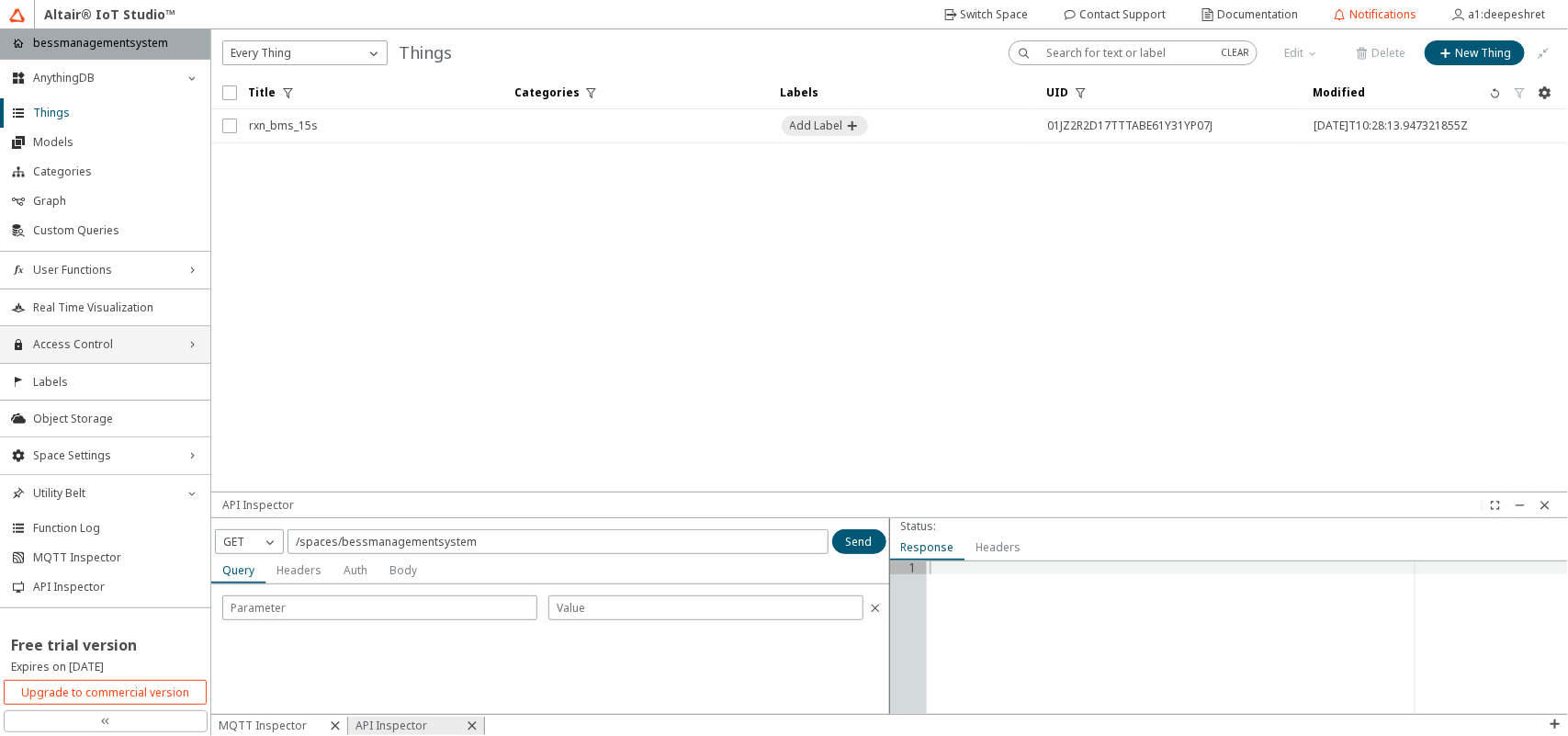 click on "Auth" at bounding box center [0, 0] 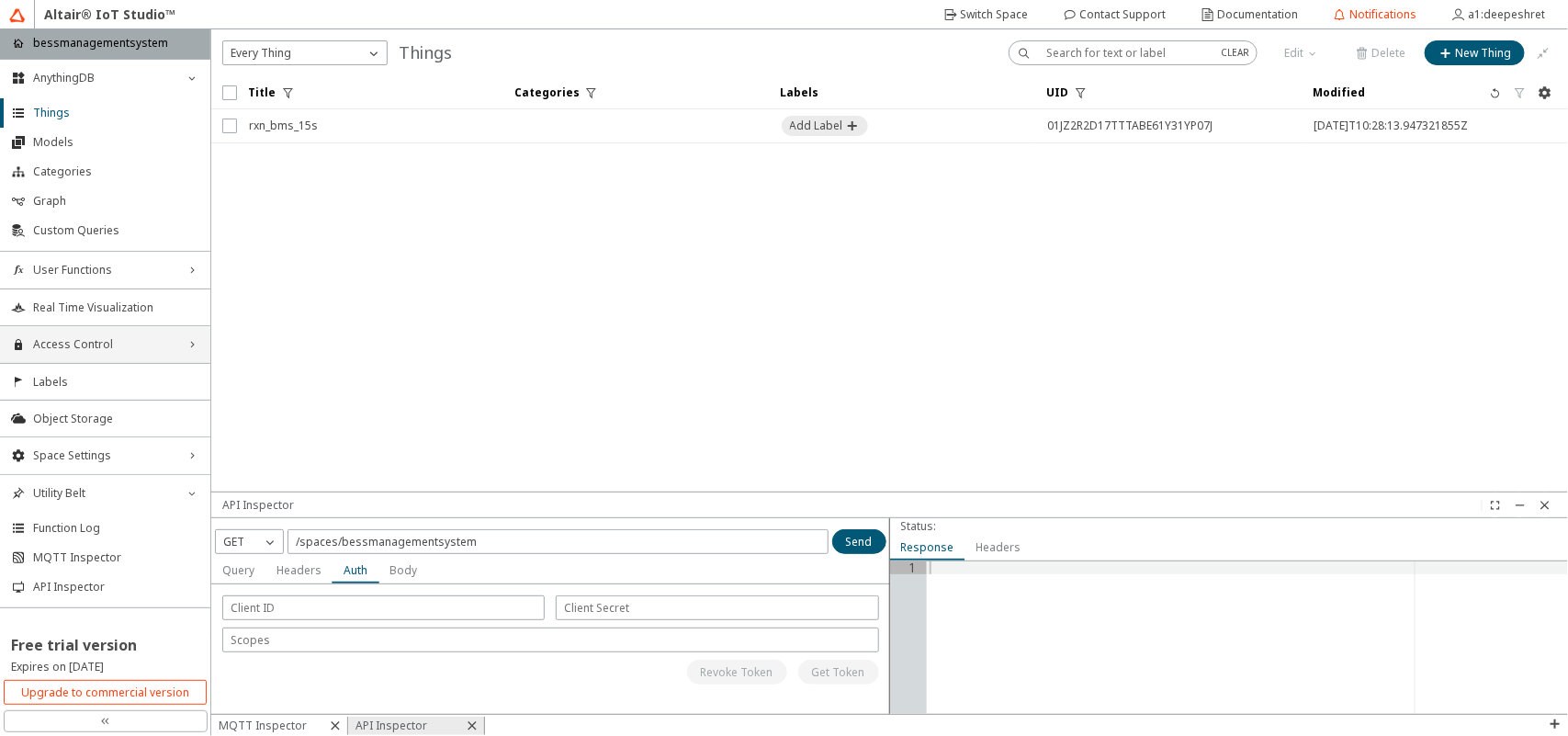 click on "Headers" at bounding box center (0, 0) 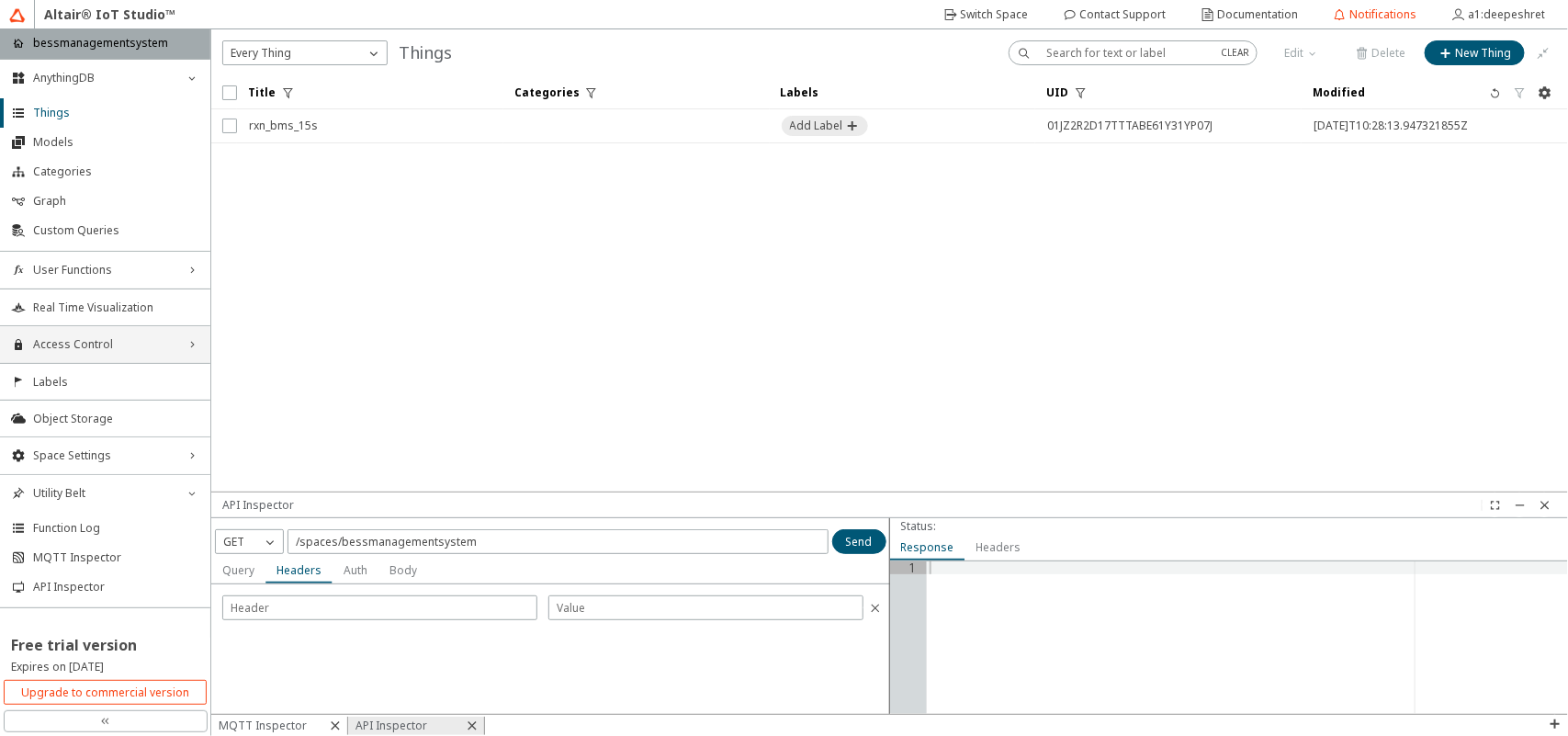 click on "Headers" at bounding box center [0, 0] 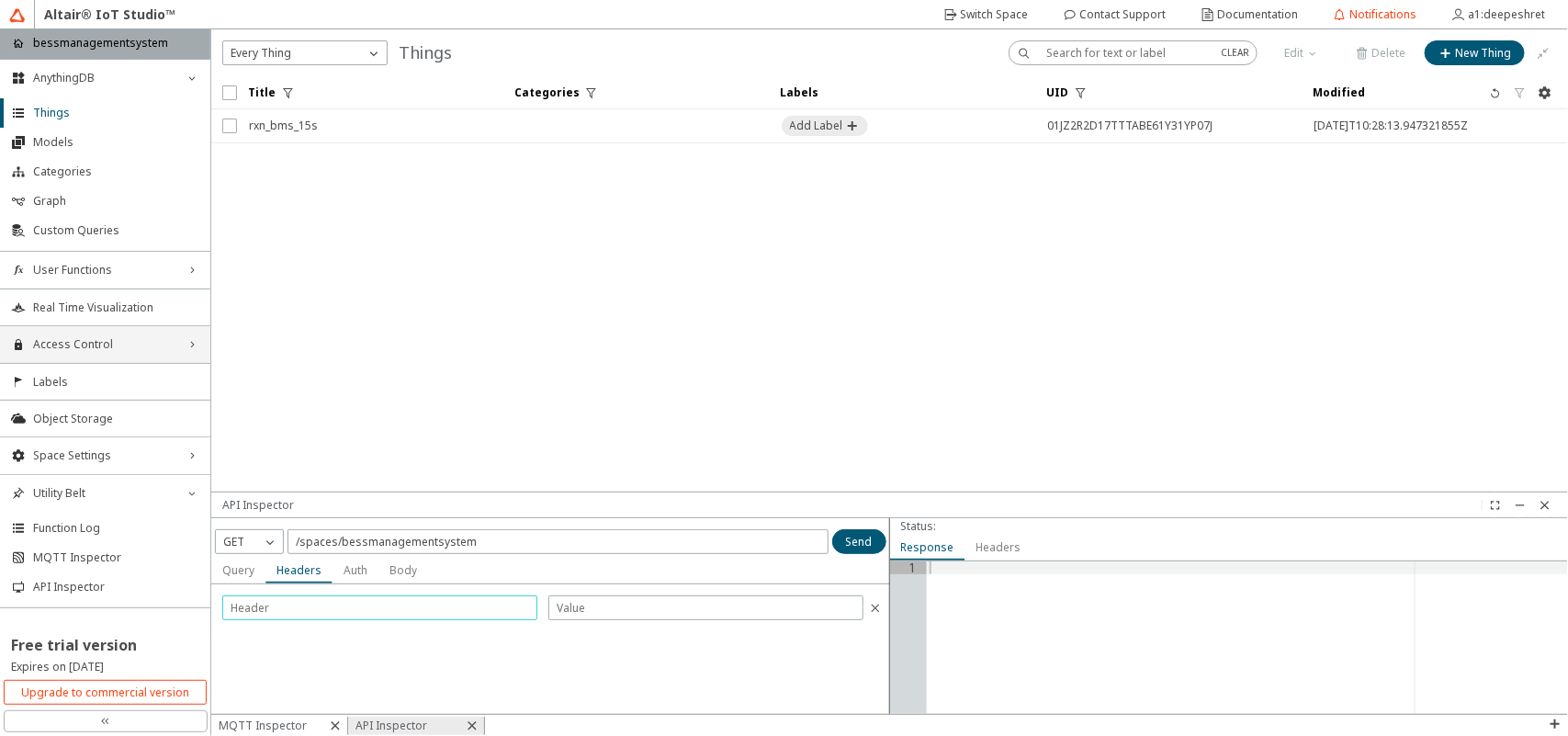 click at bounding box center (379, 607) 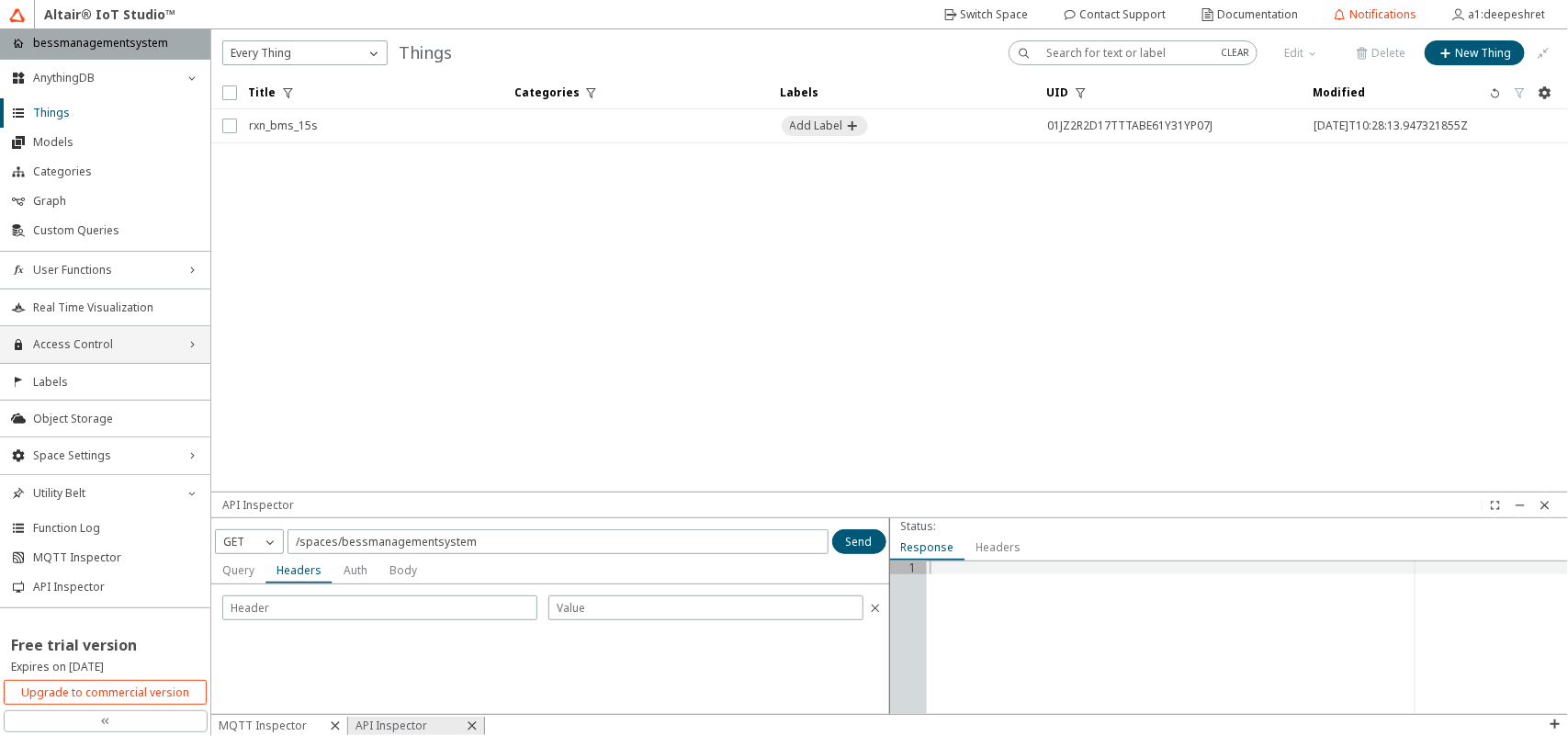 click on "Query" at bounding box center [0, 0] 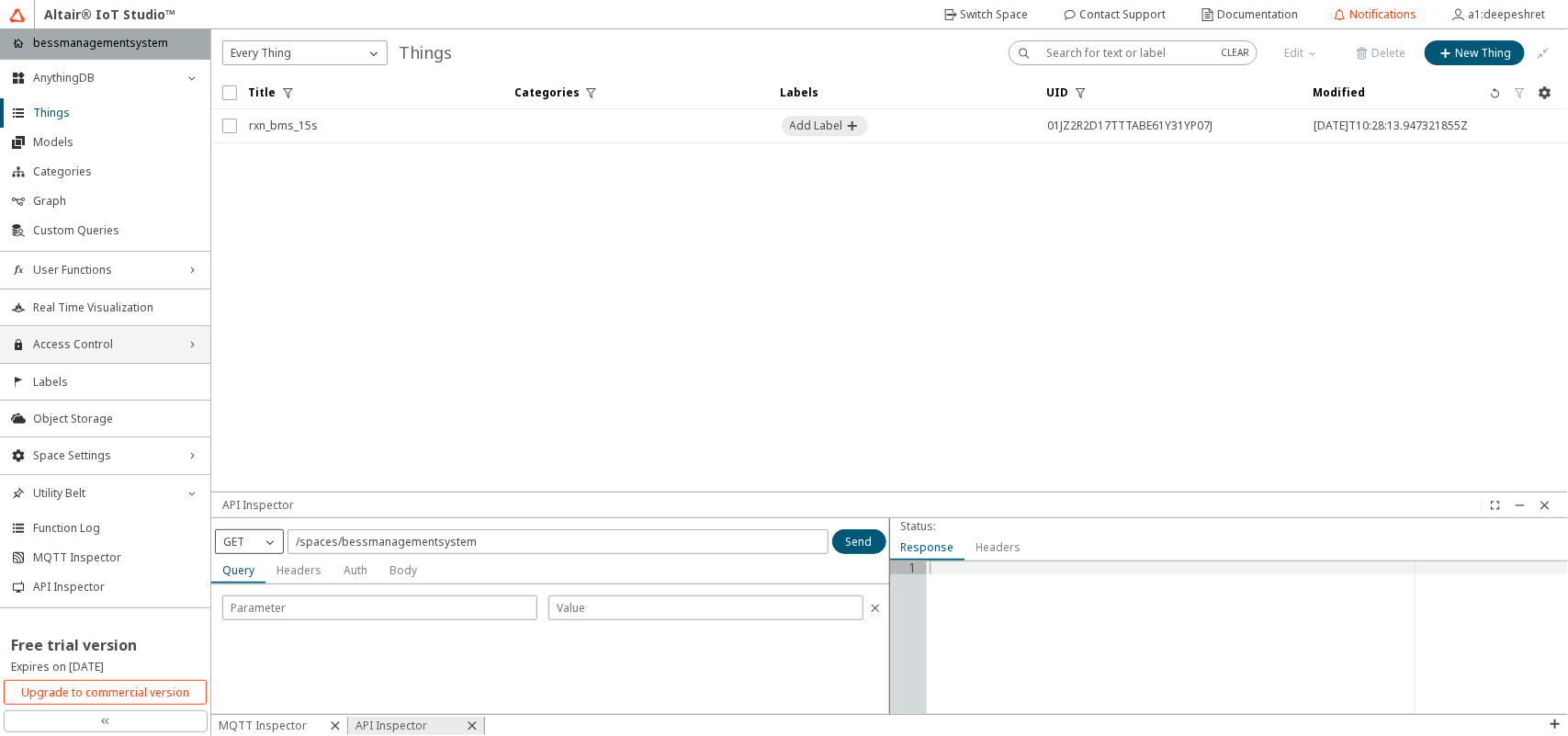 click on "GET" 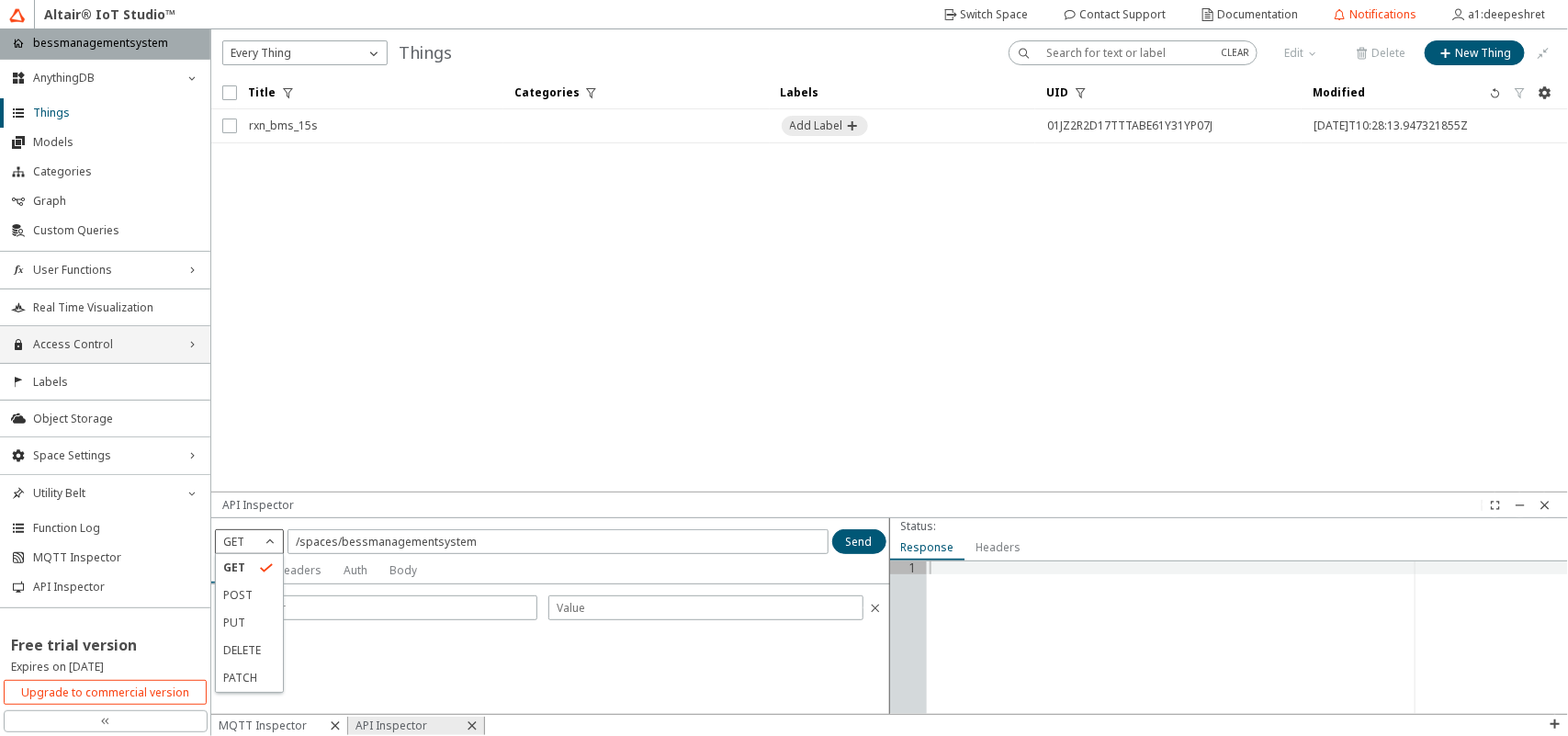 click on "GET" 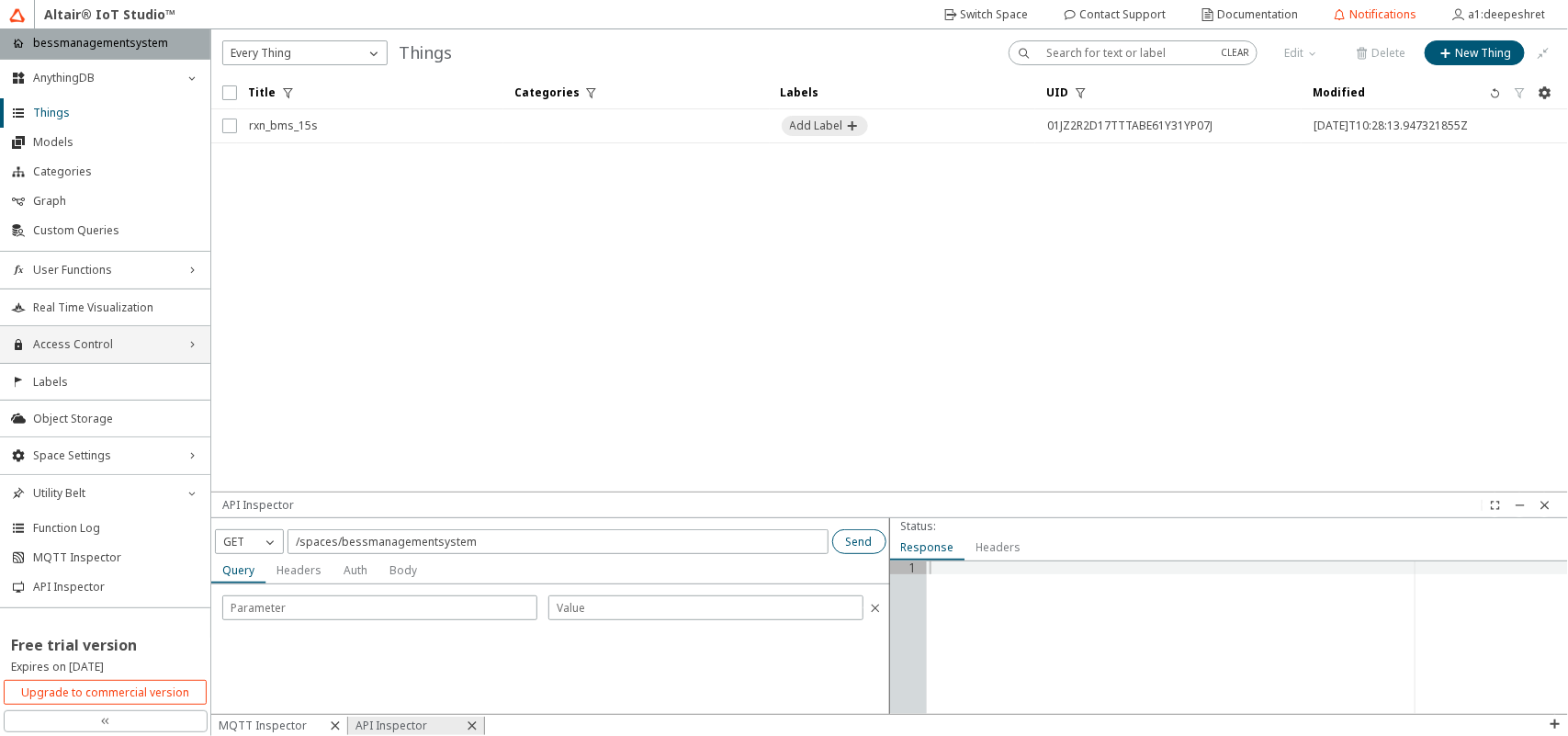 click on "Send" at bounding box center [859, 541] 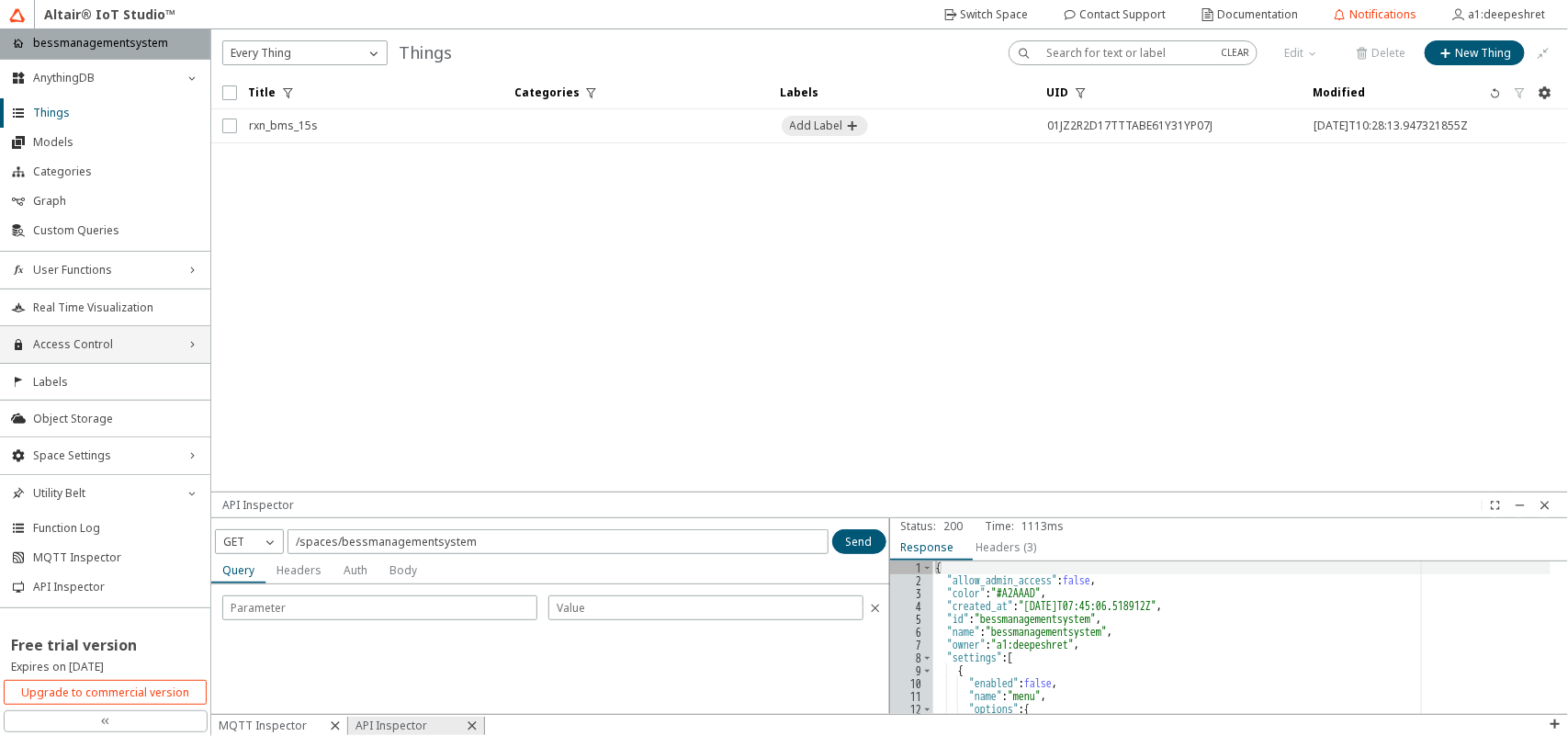 click on "Headers (3)" at bounding box center (0, 0) 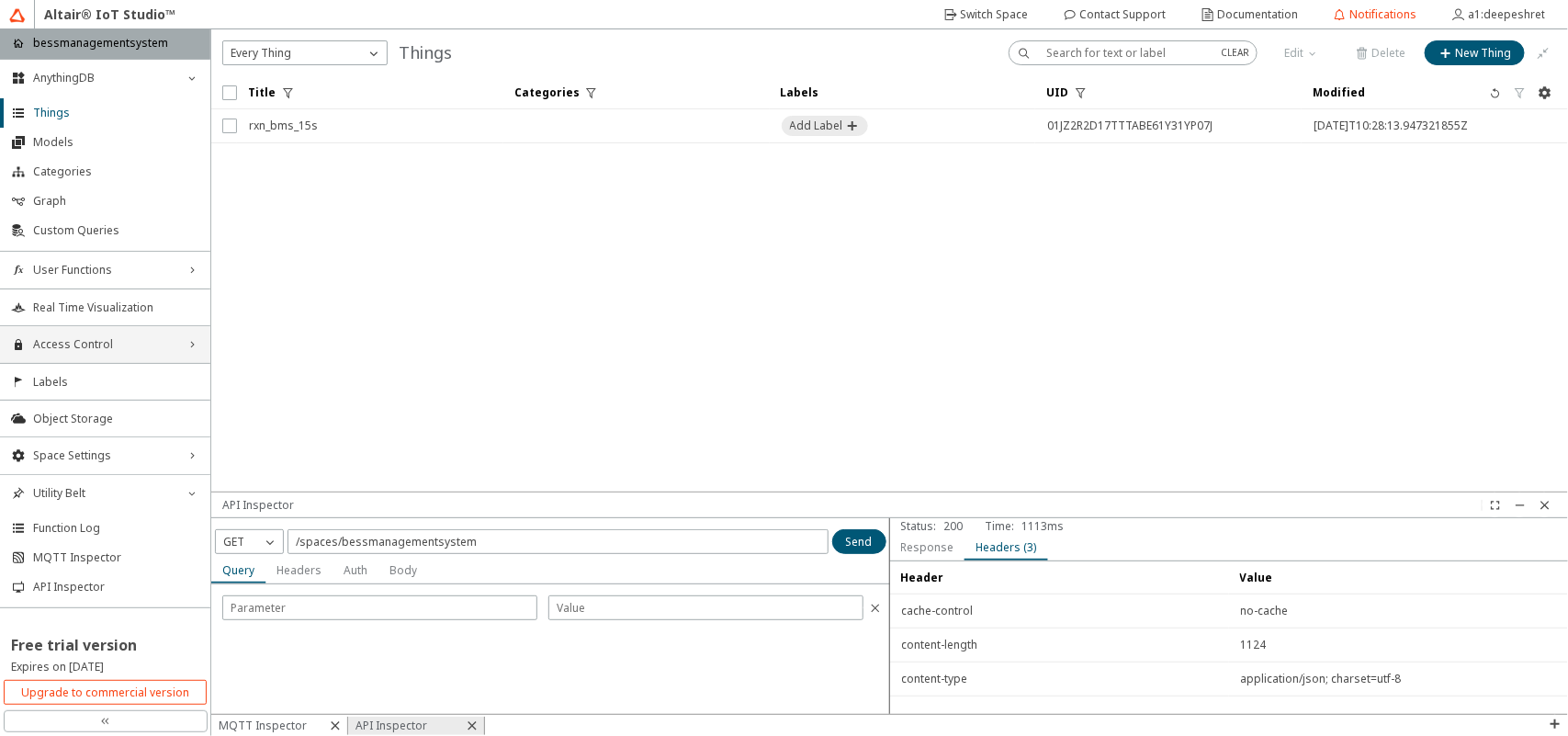 click on "Response" at bounding box center [928, 548] 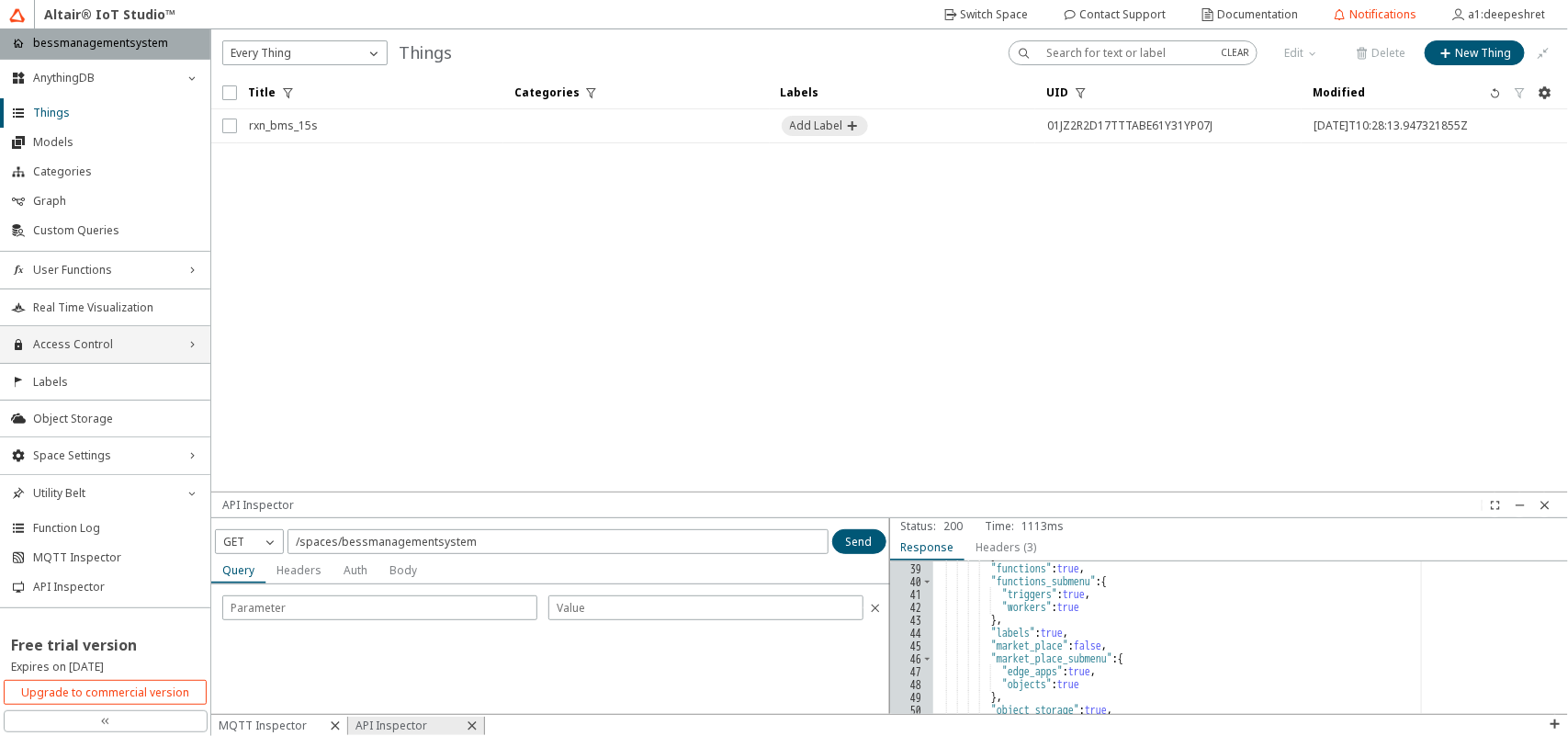 scroll, scrollTop: 722, scrollLeft: 0, axis: vertical 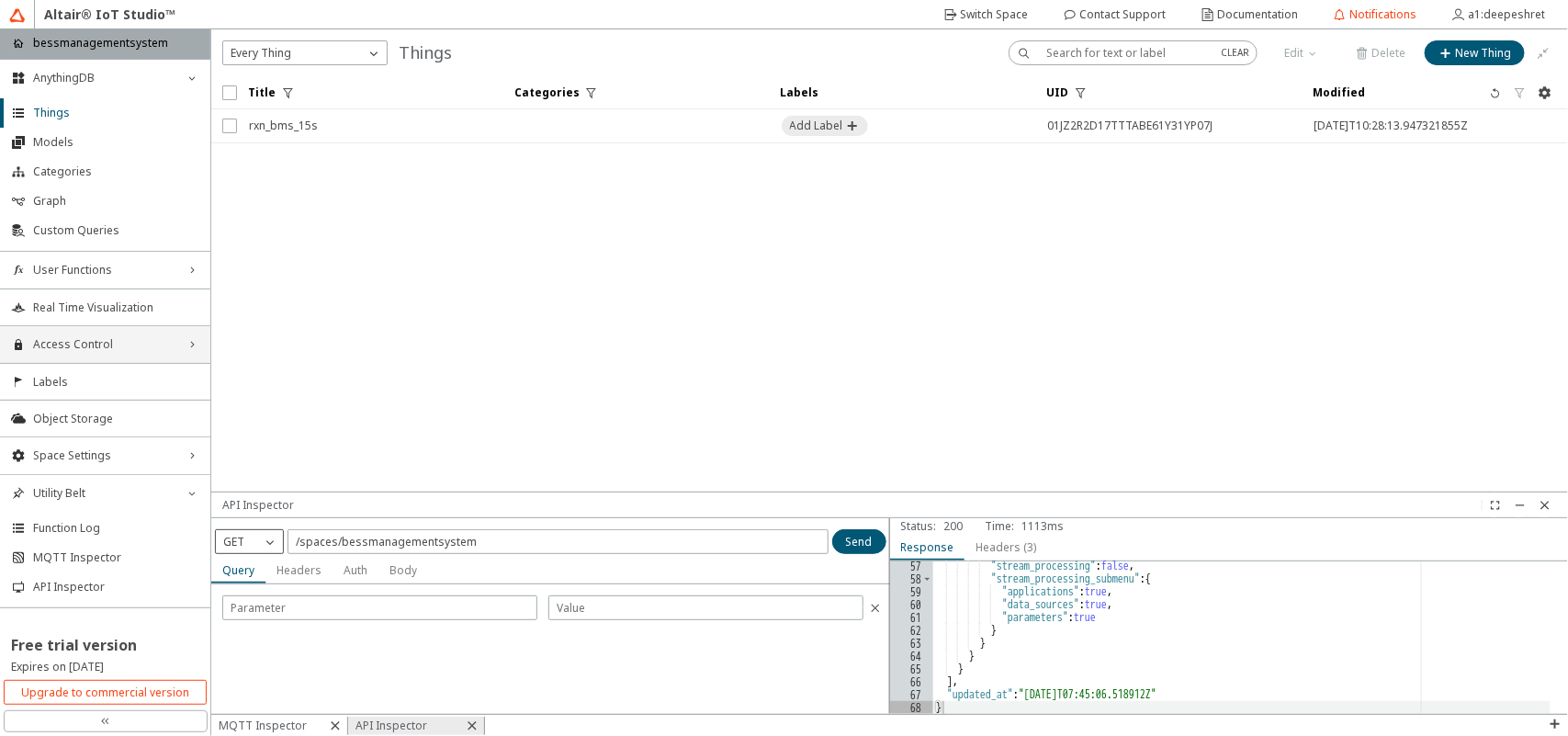 click on "GET" at bounding box center (249, 541) 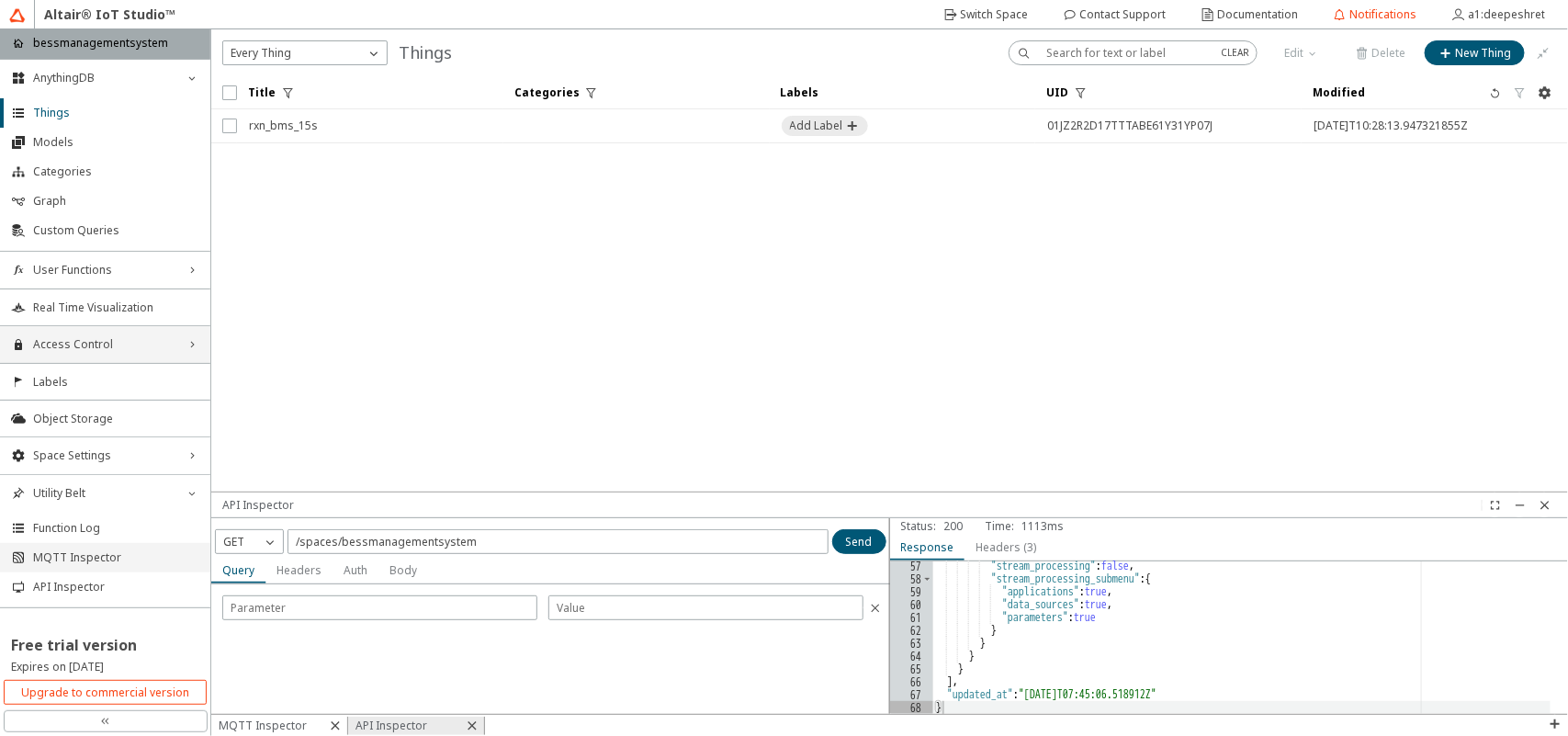 click on "MQTT Inspector" at bounding box center [105, 558] 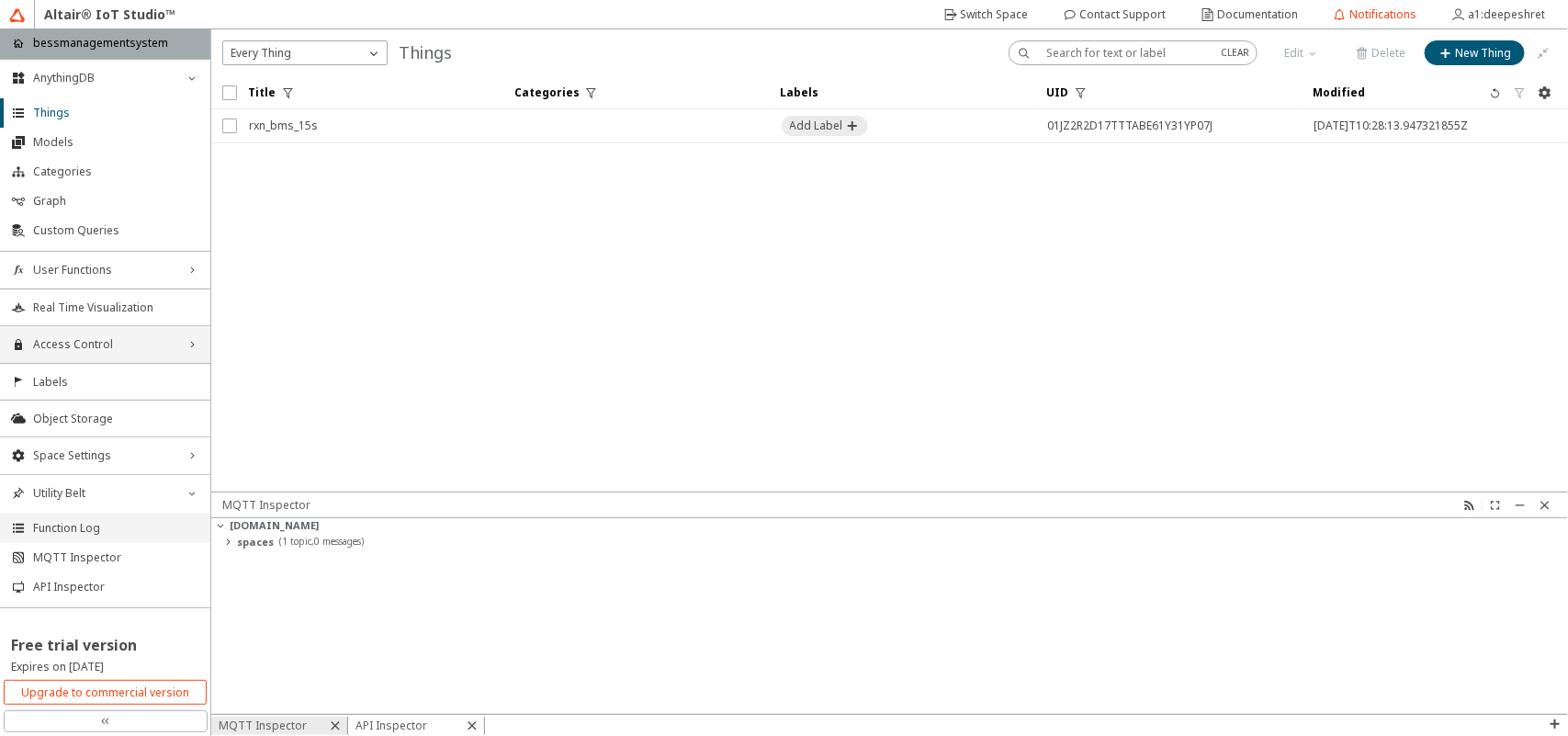 click on "Function Log" at bounding box center (116, 528) 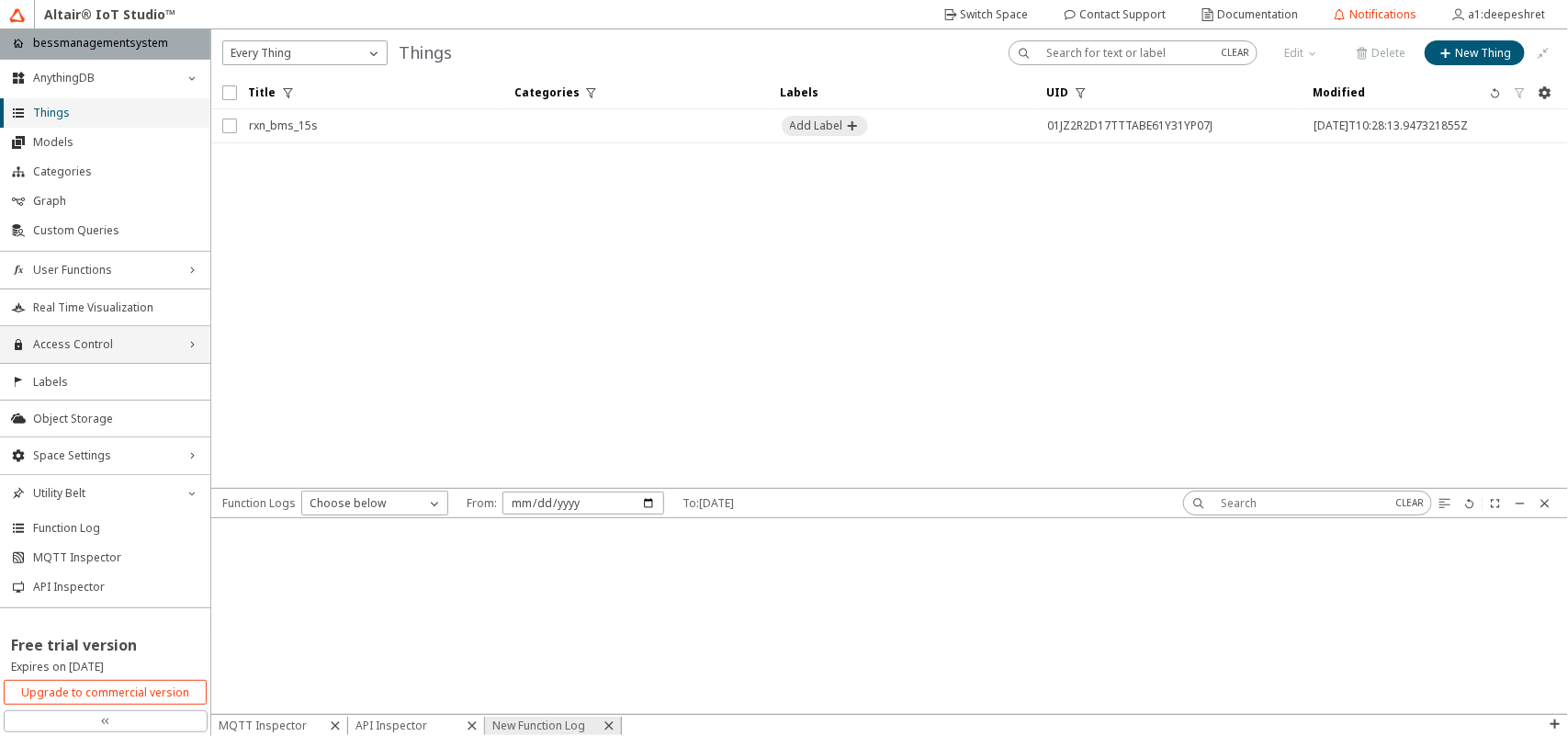 click on "Things" at bounding box center (105, 113) 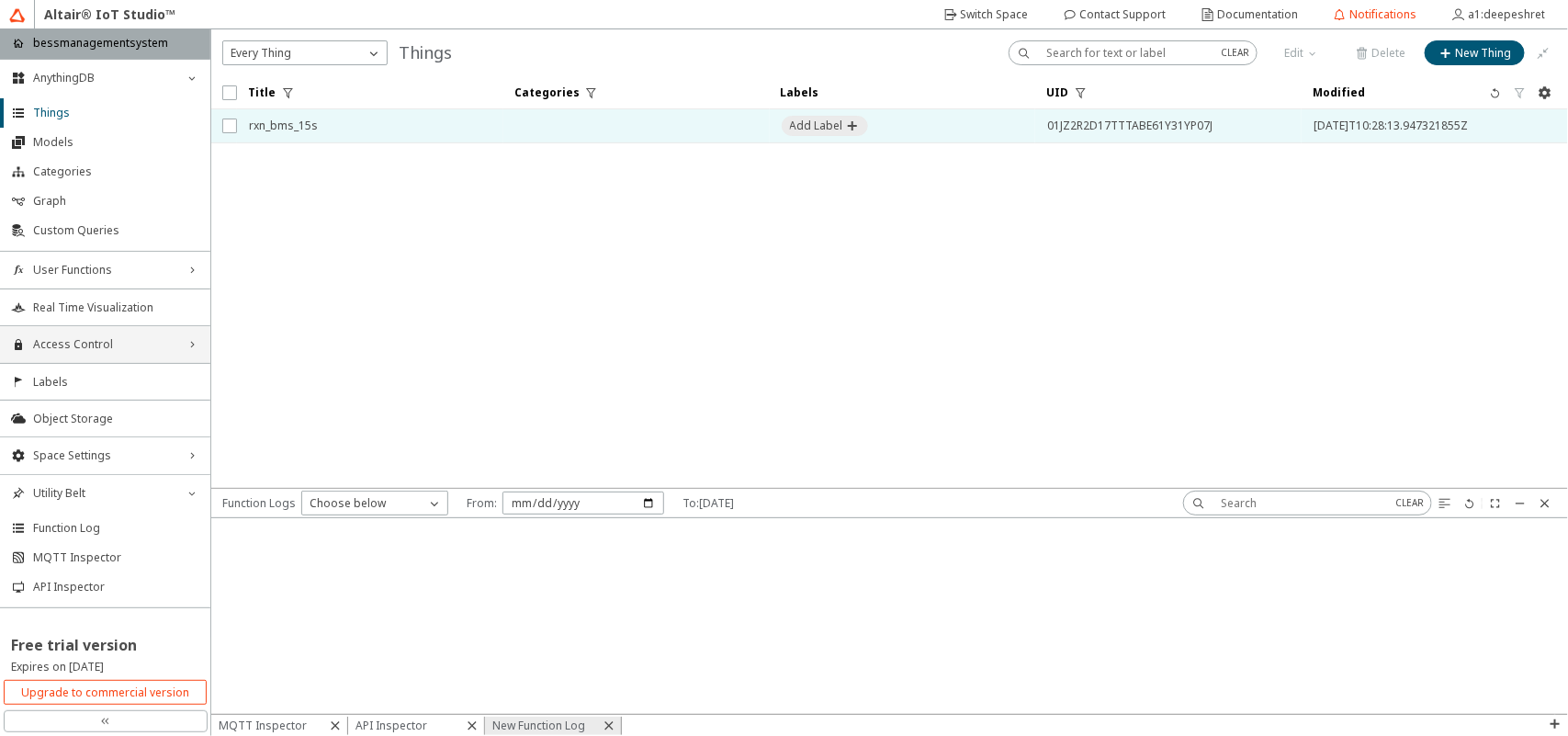 click on "rxn_bms_15s" at bounding box center (370, 126) 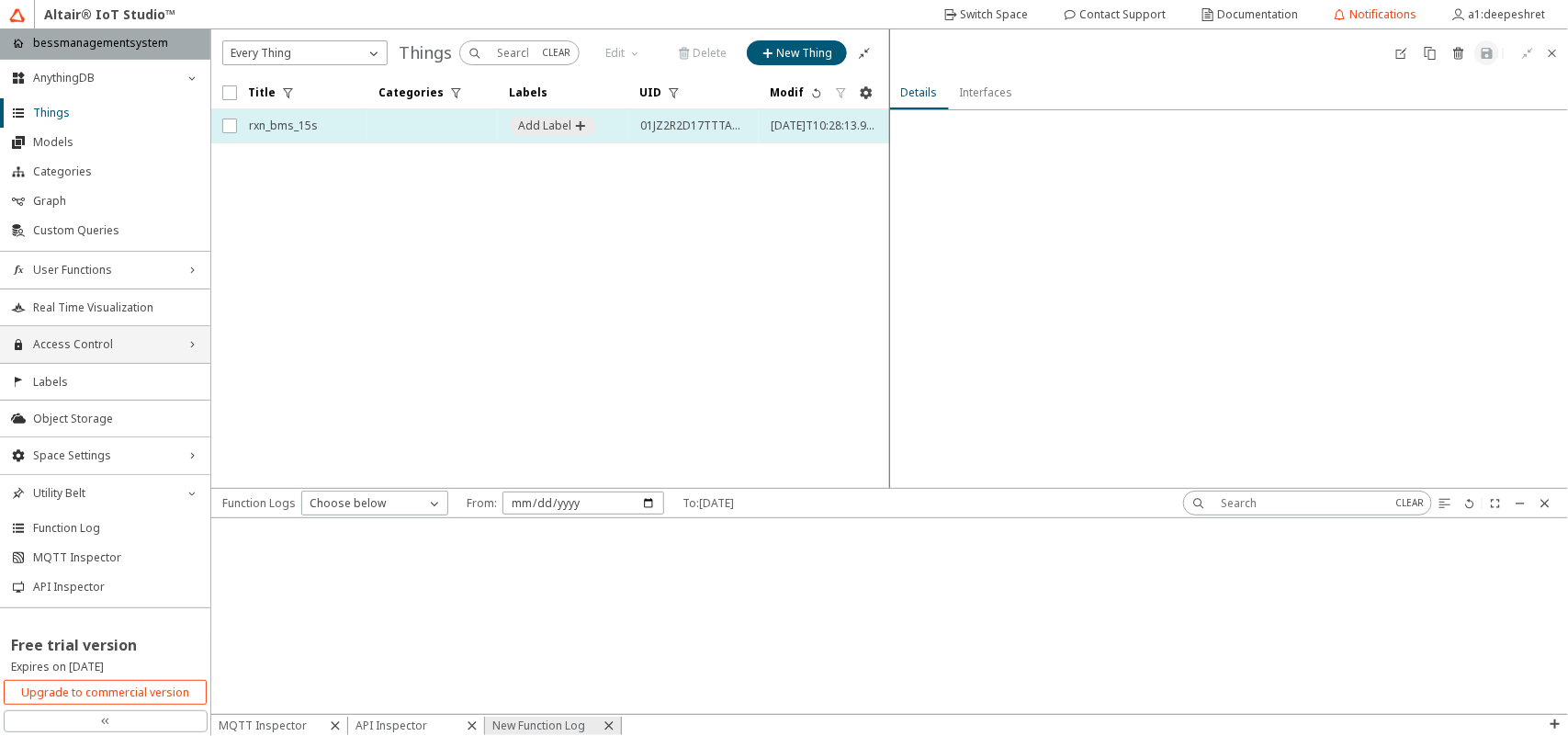 click on "rxn_bms_15s" at bounding box center [302, 126] 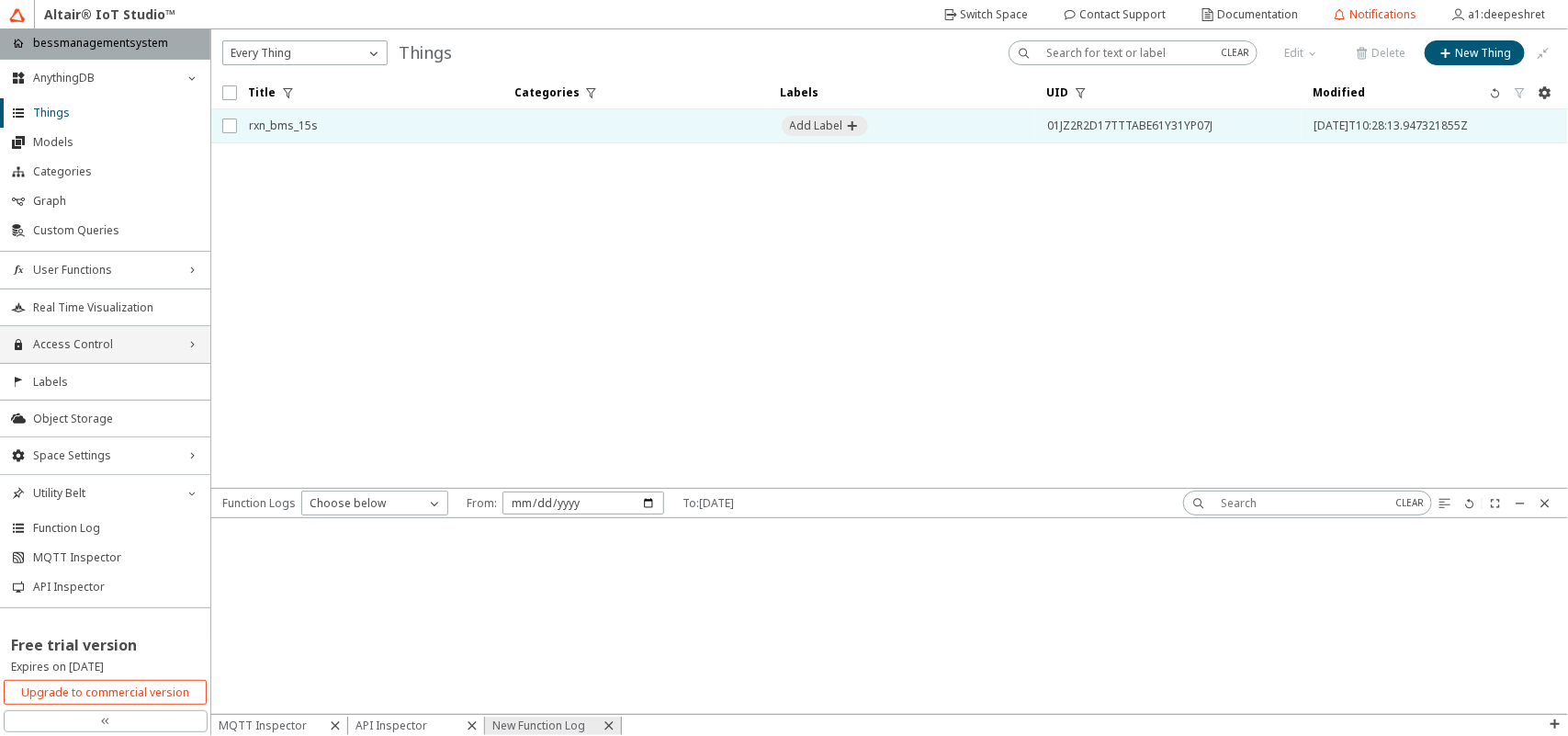 click on "rxn_bms_15s" at bounding box center [370, 126] 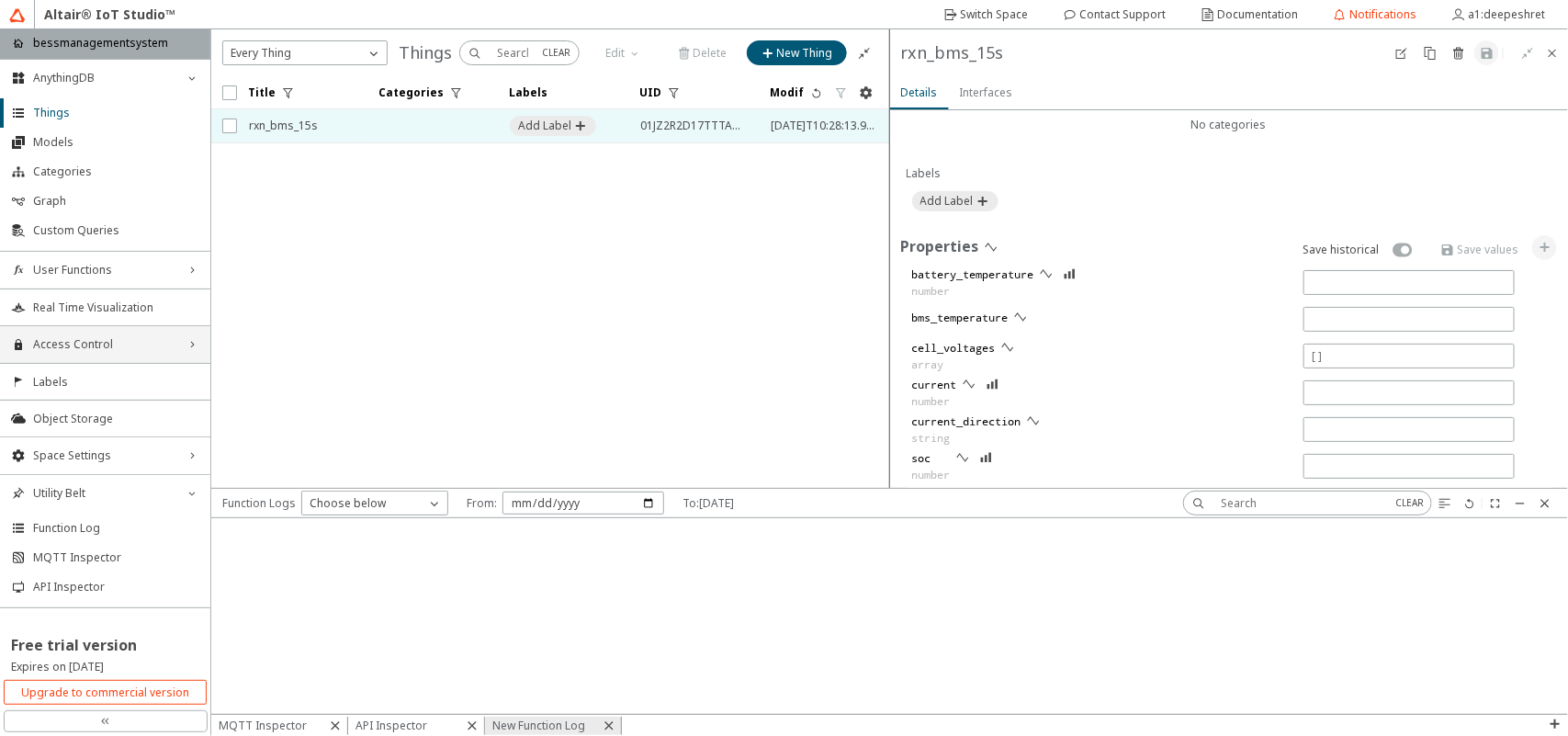 scroll, scrollTop: 543, scrollLeft: 0, axis: vertical 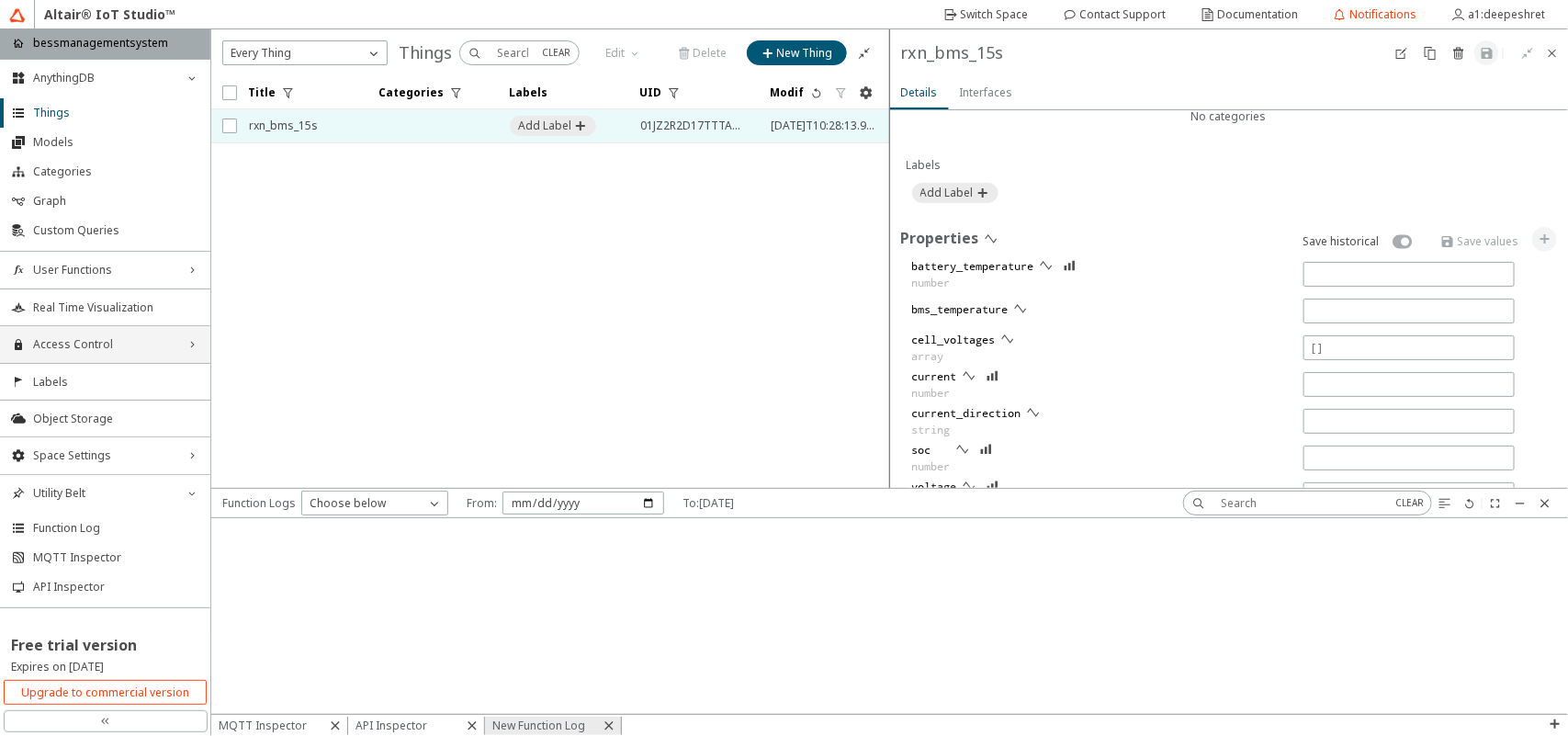 click 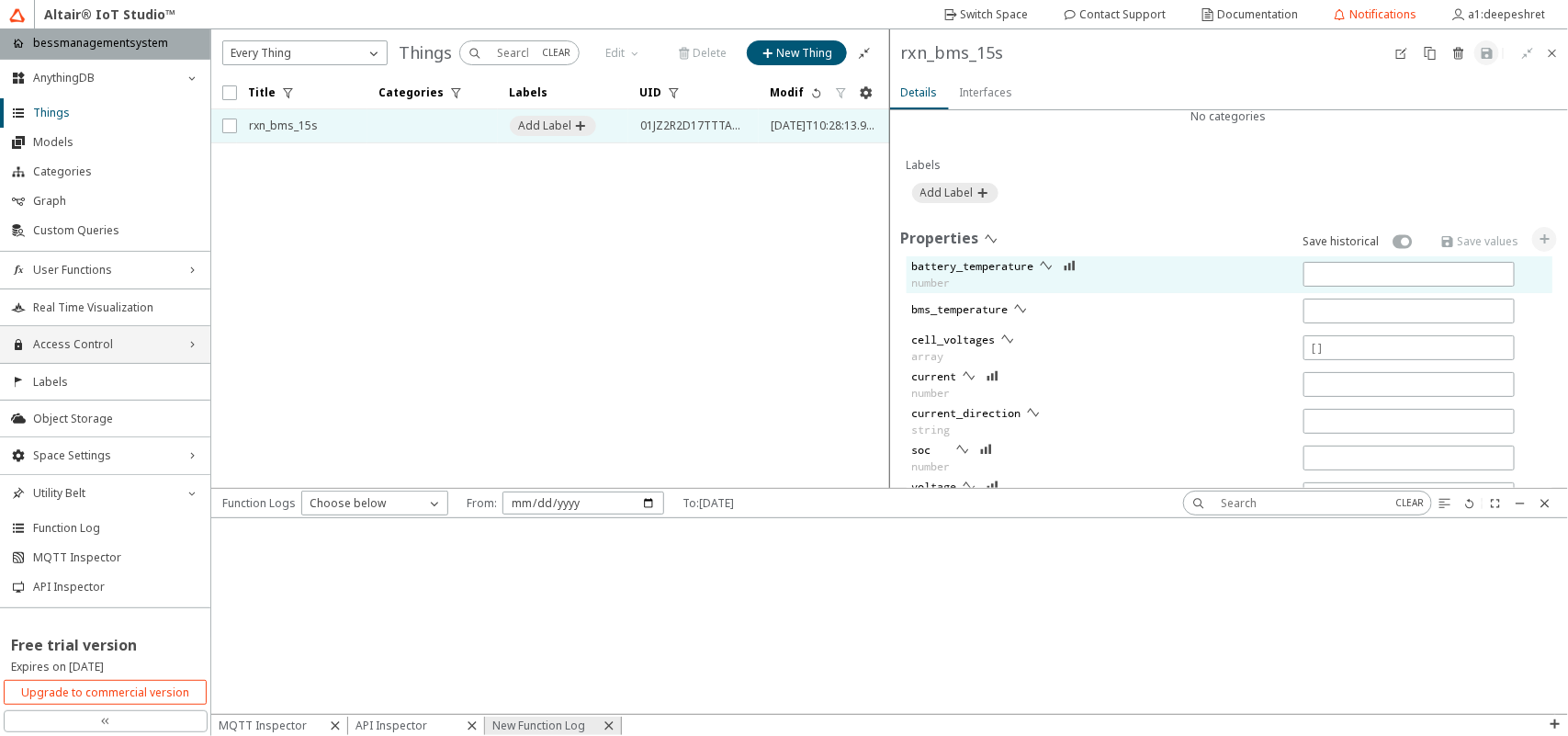 click on "battery_temperature number" at bounding box center (1213, 275) 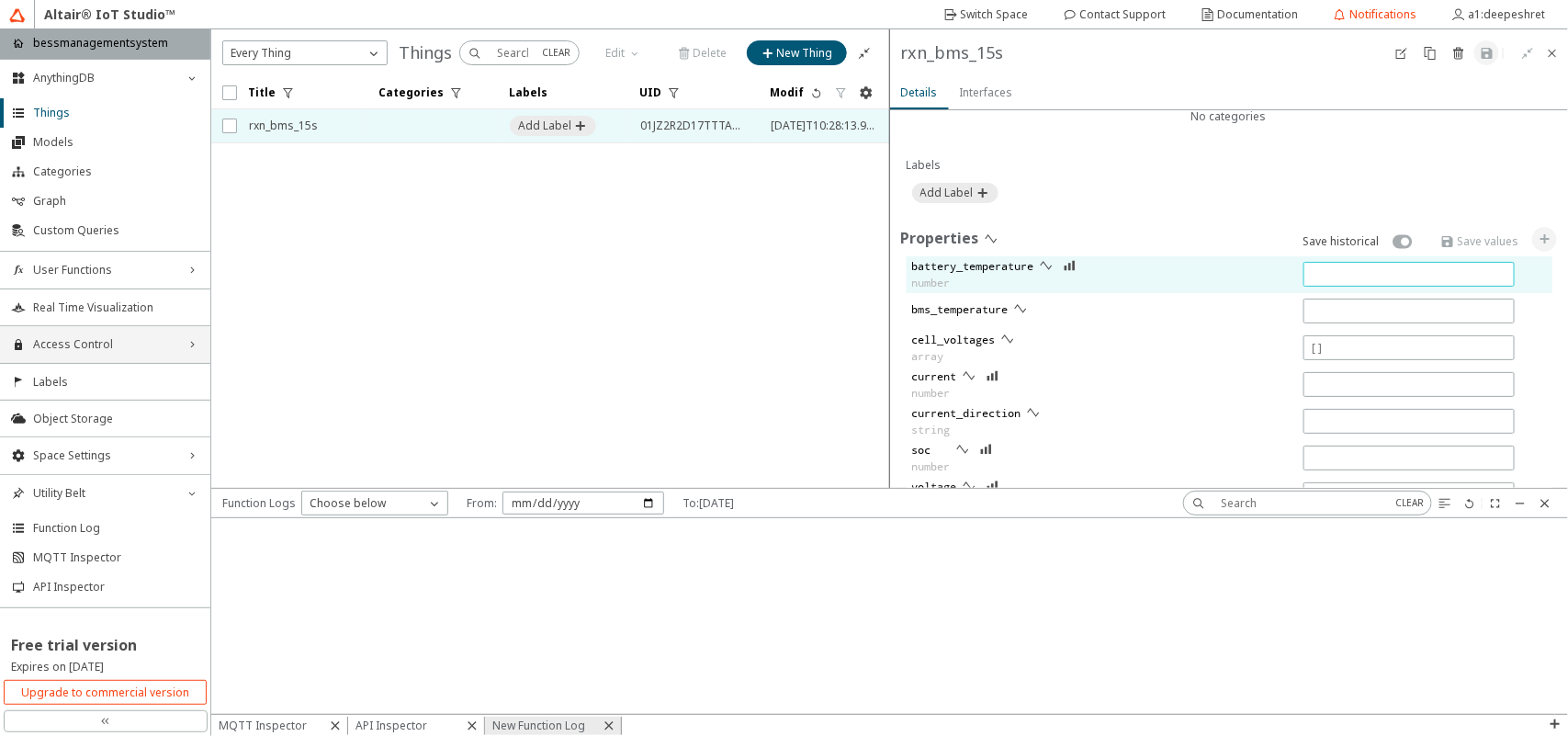 click at bounding box center [1409, 274] 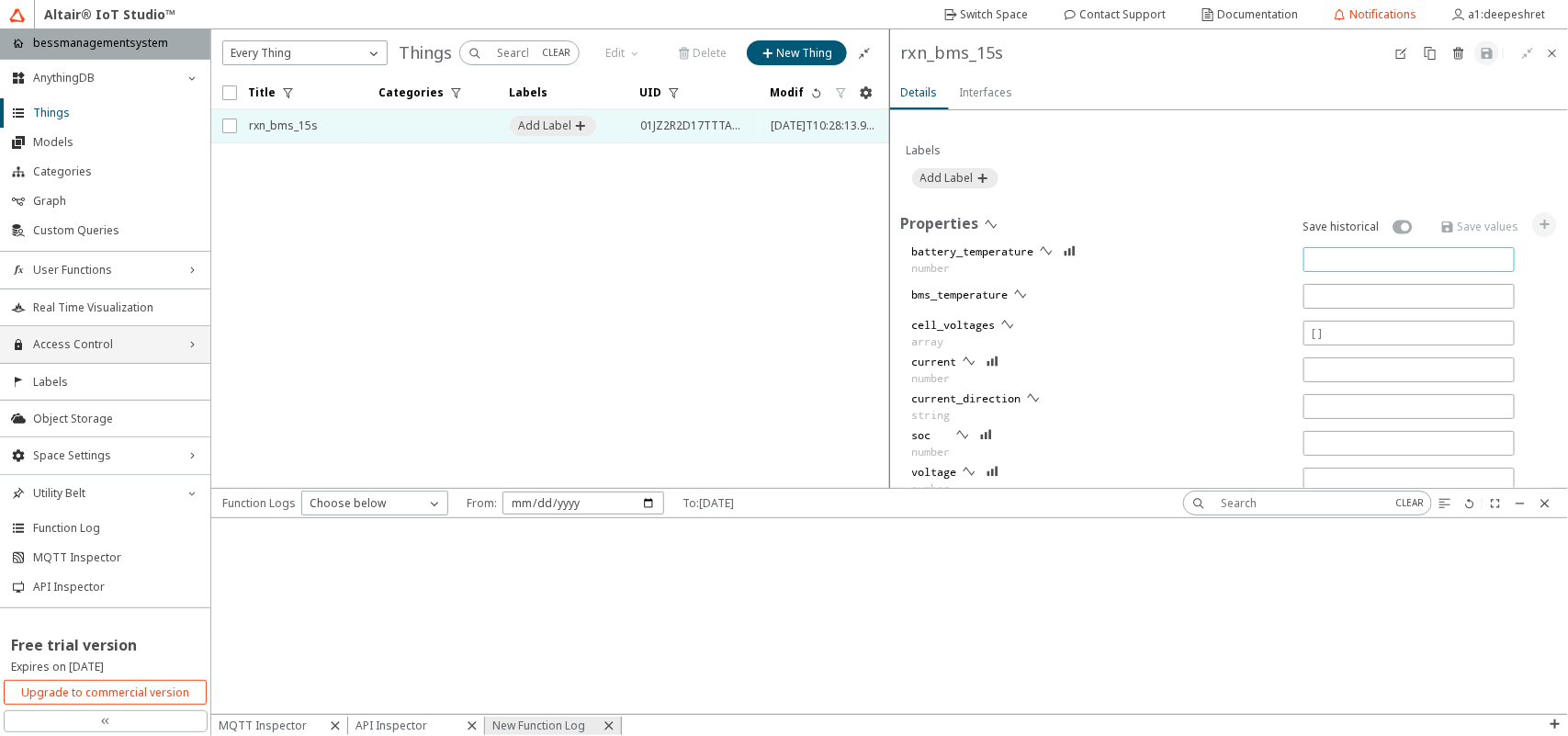 scroll, scrollTop: 554, scrollLeft: 0, axis: vertical 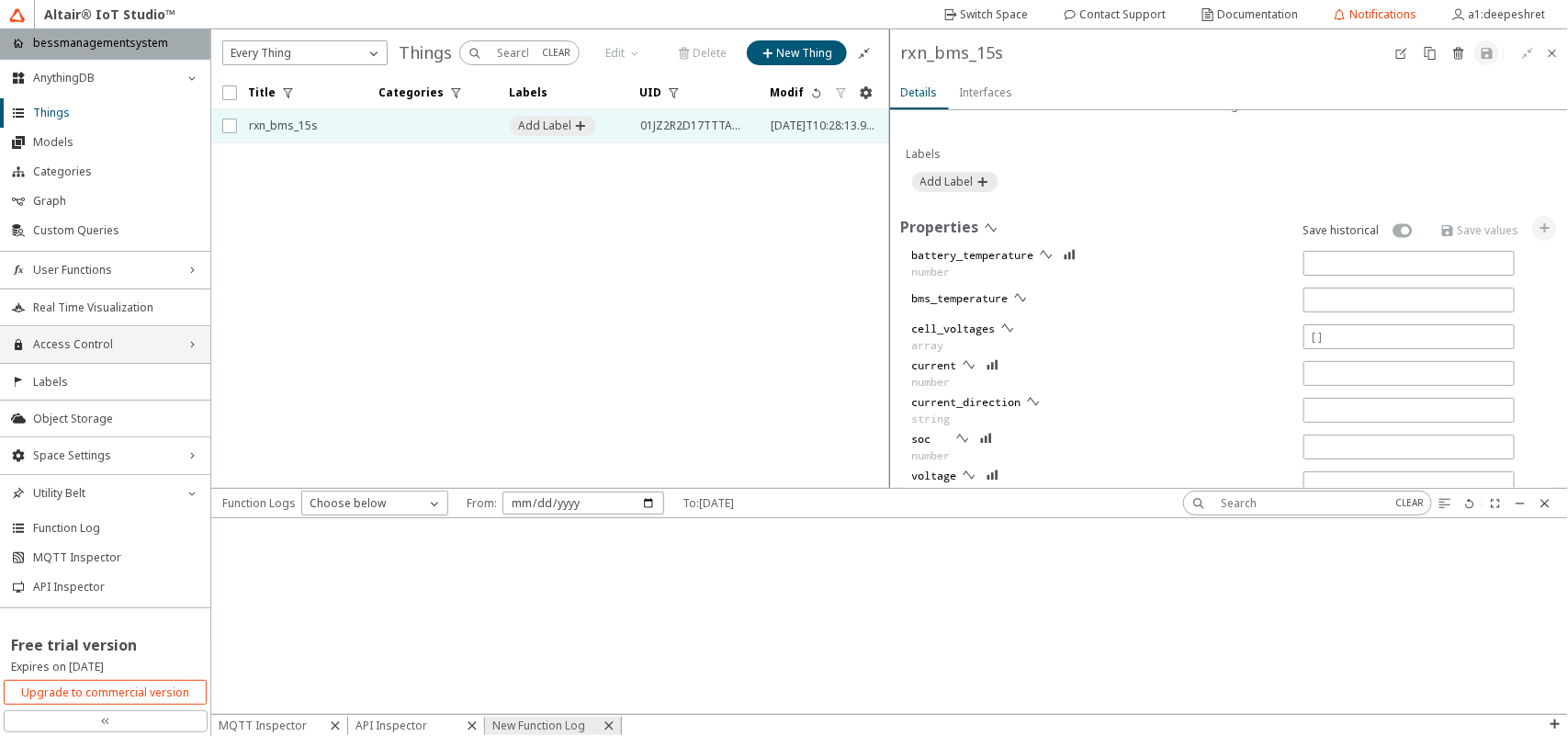 click on "Interfaces" at bounding box center [987, 93] 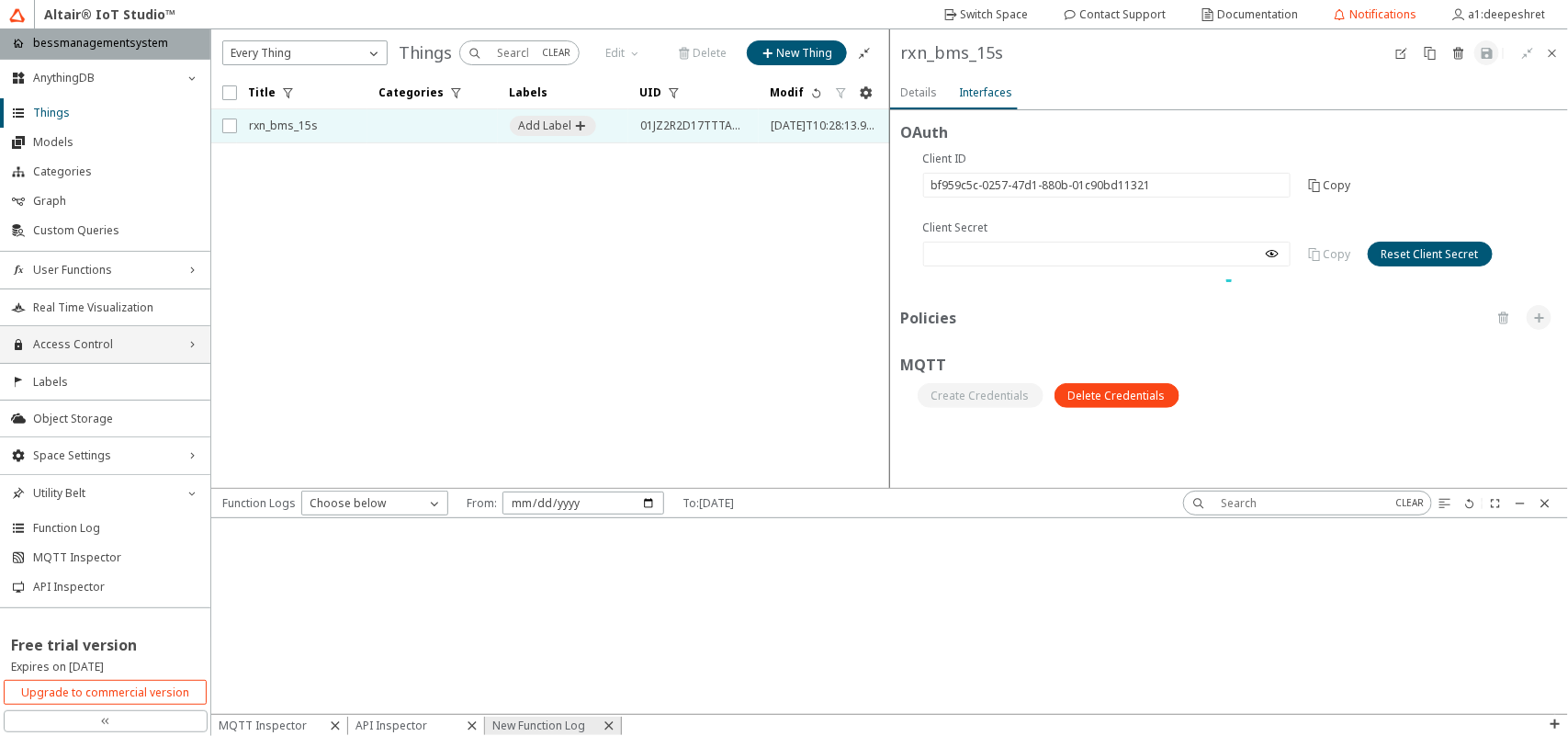 scroll, scrollTop: 0, scrollLeft: 0, axis: both 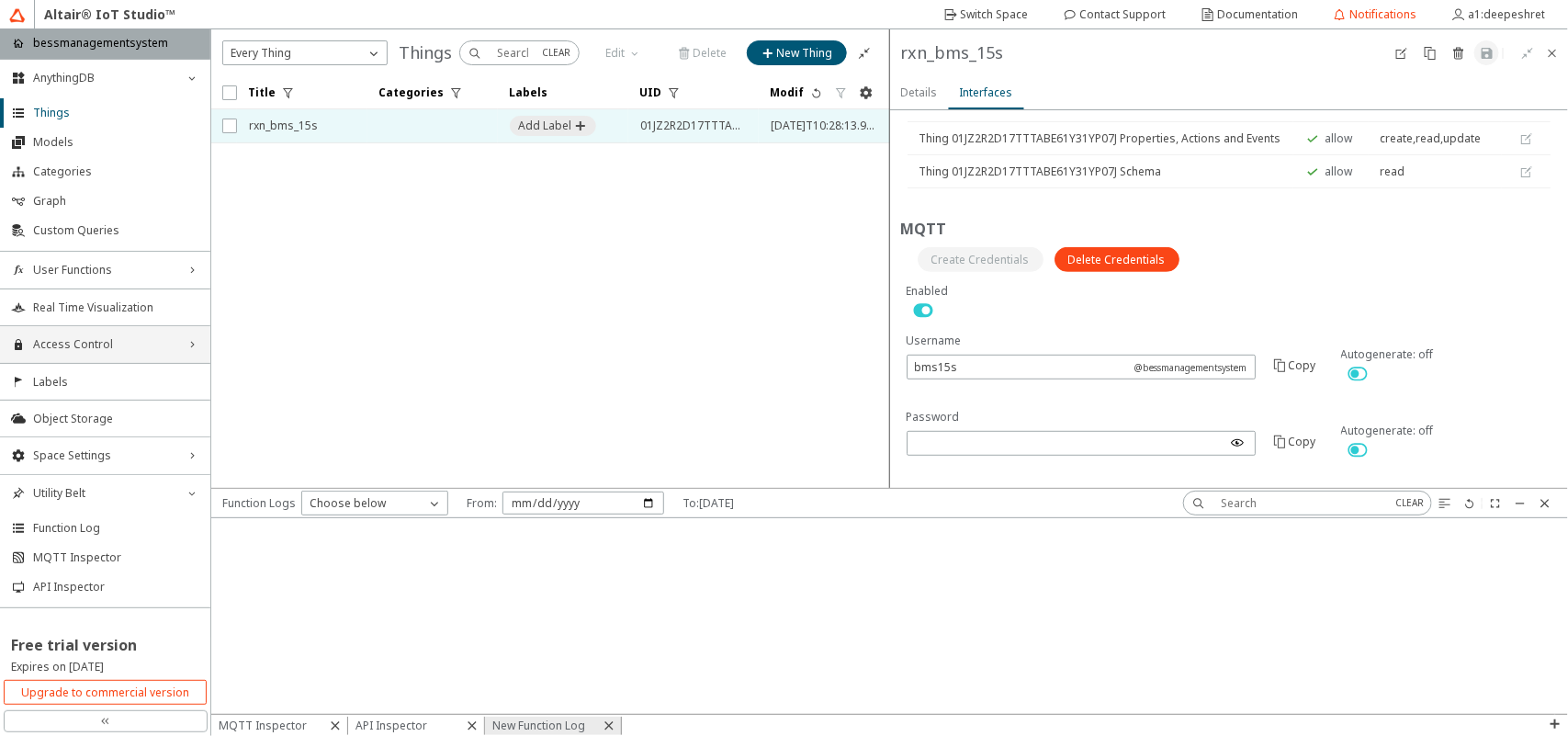 click on "Details" at bounding box center [0, 0] 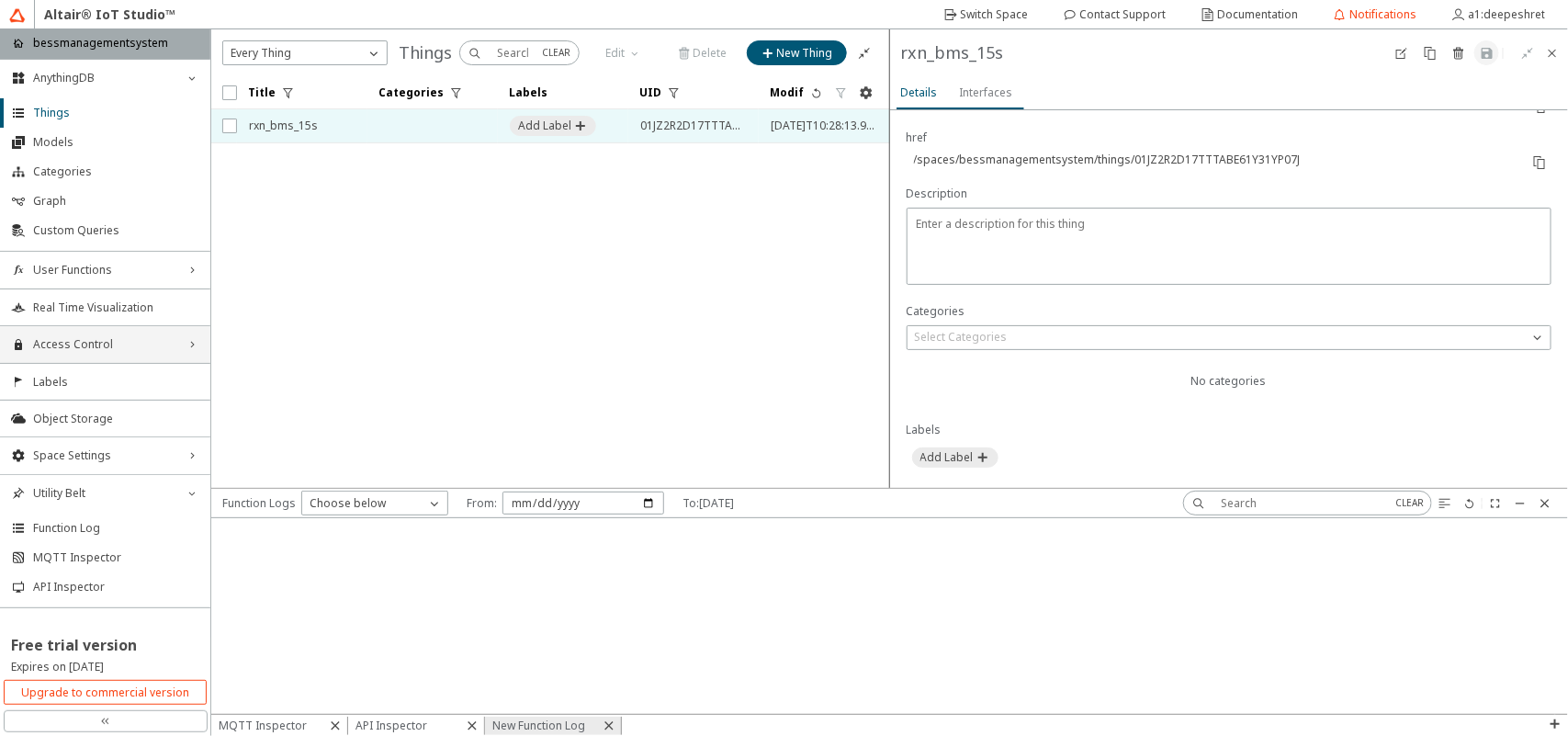 scroll, scrollTop: 0, scrollLeft: 0, axis: both 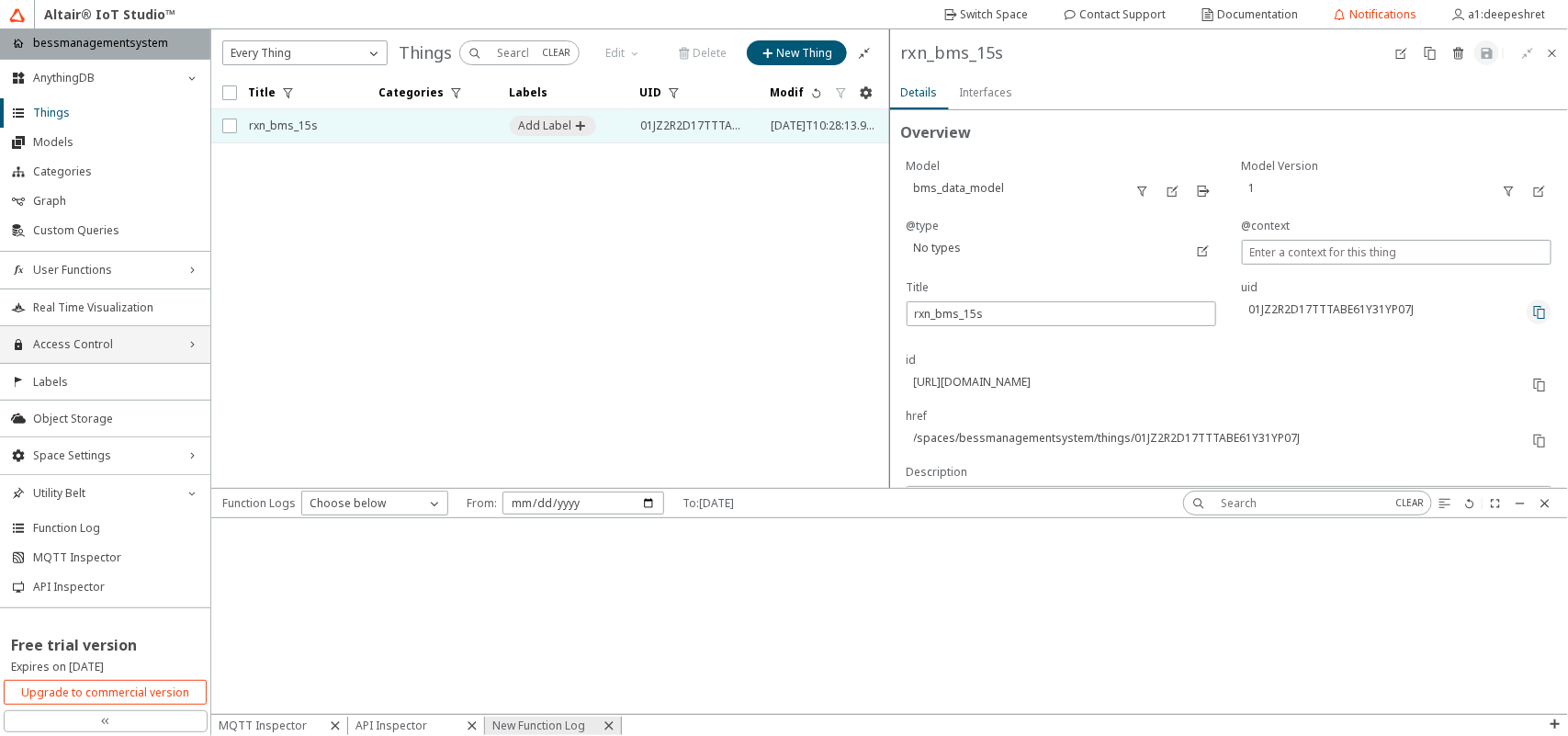 click at bounding box center [1539, 311] 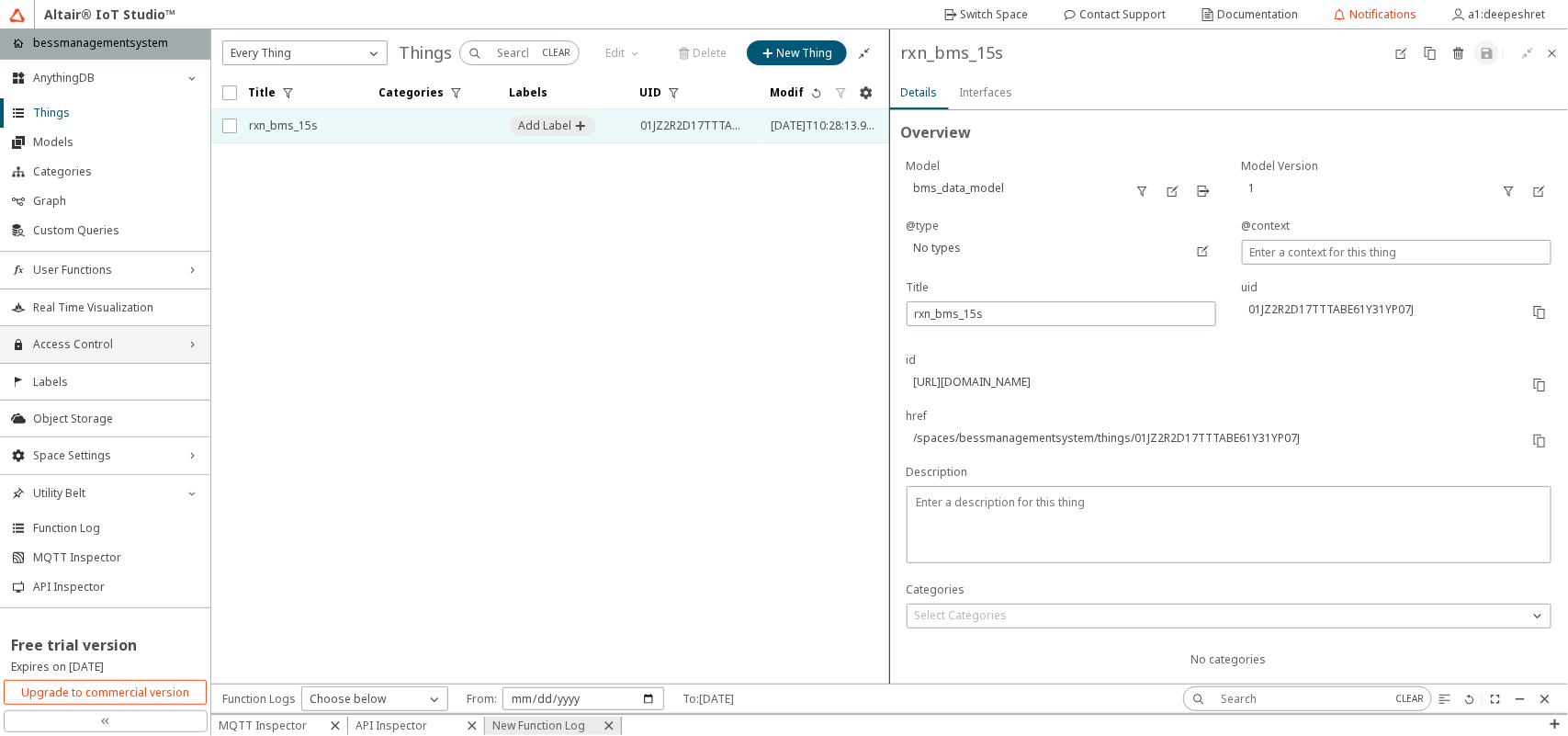 drag, startPoint x: 829, startPoint y: 487, endPoint x: 819, endPoint y: 687, distance: 200.24984 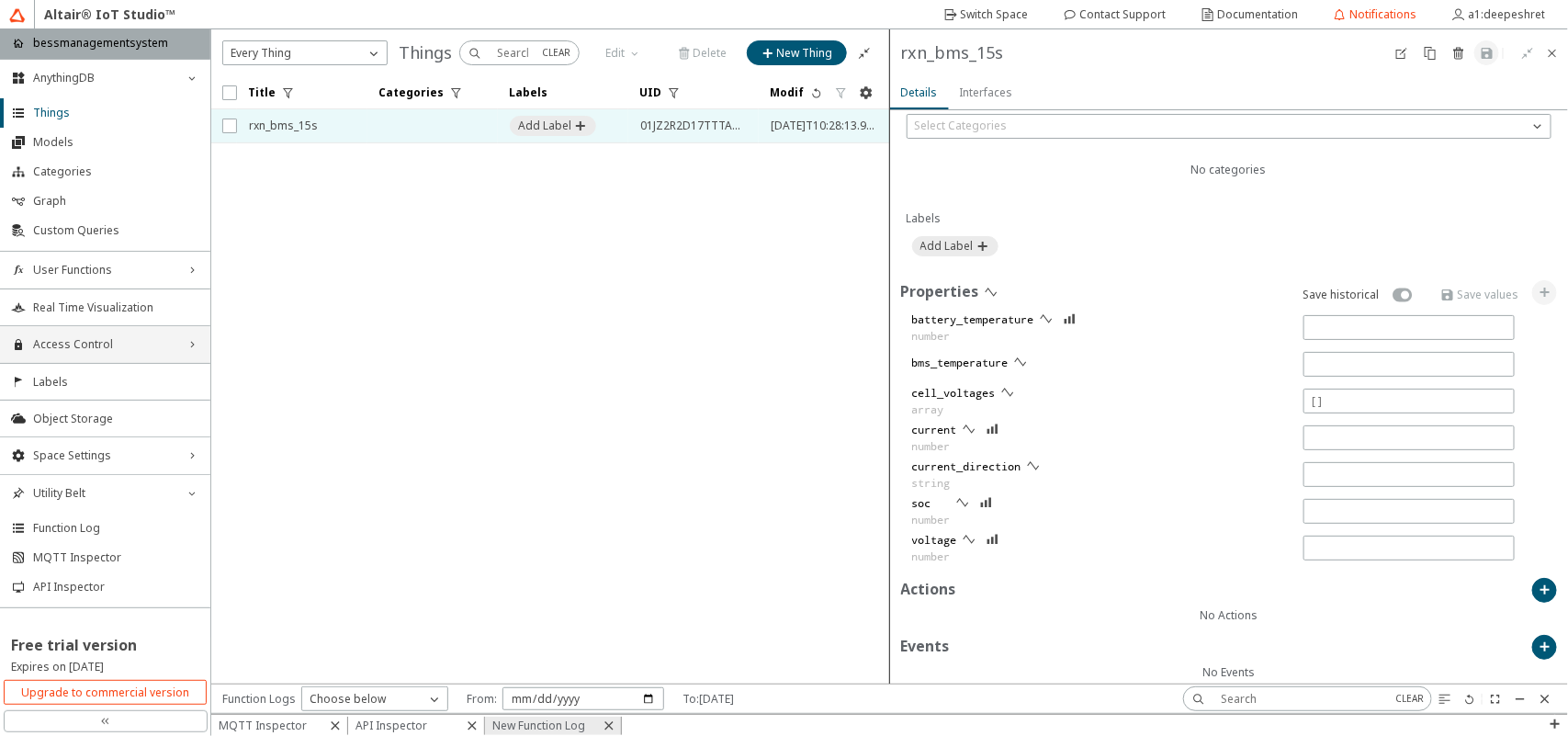 scroll, scrollTop: 566, scrollLeft: 0, axis: vertical 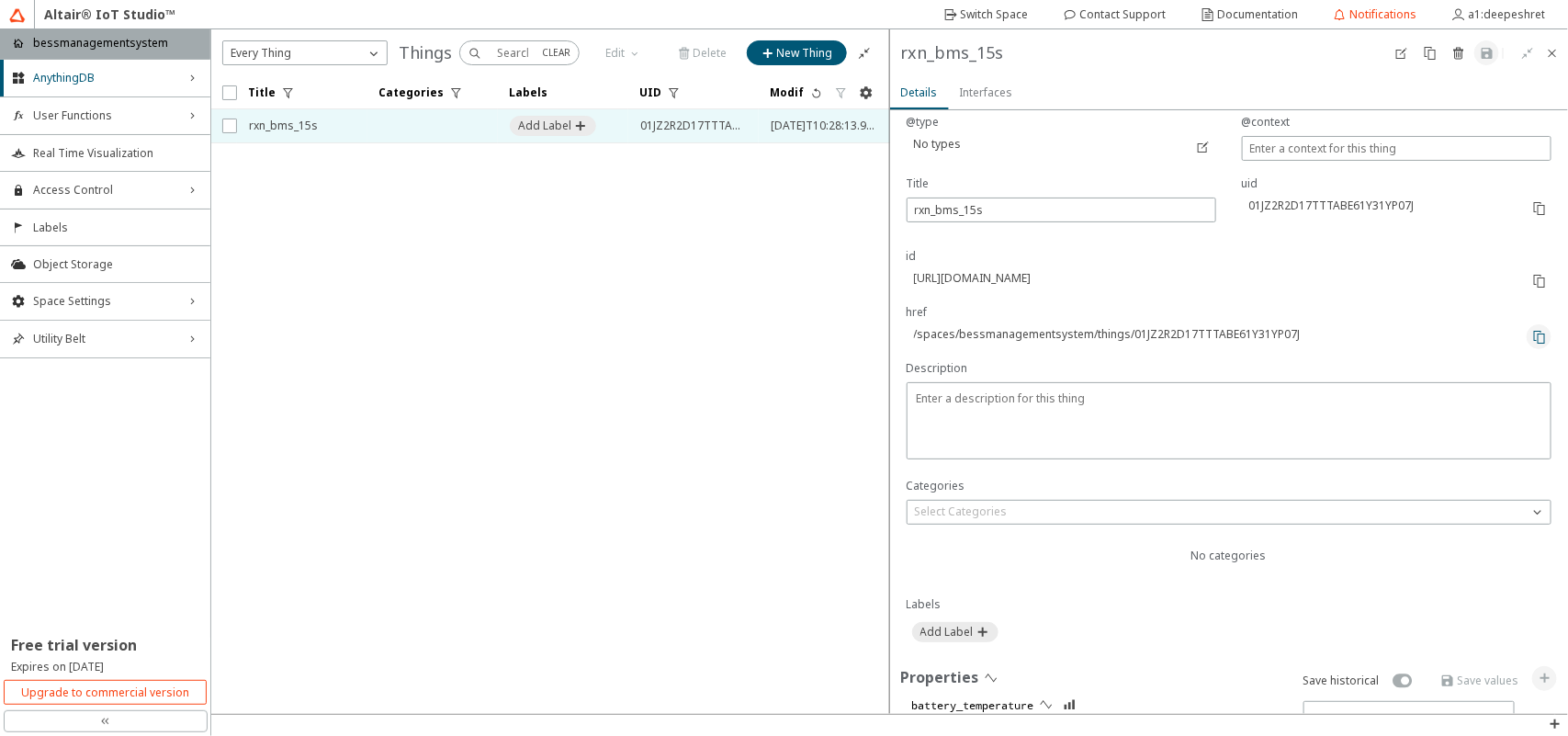 click 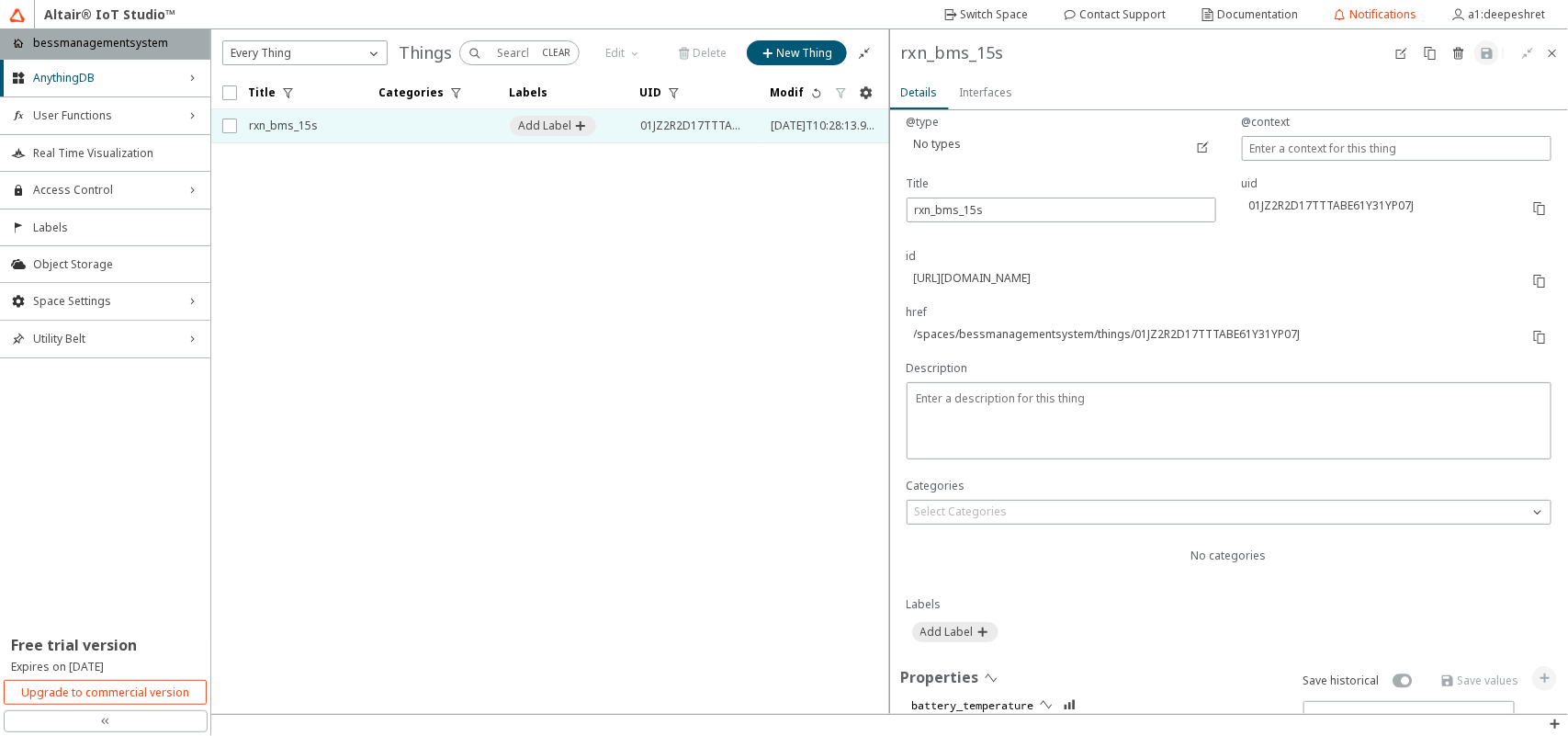 click at bounding box center [1539, 342] 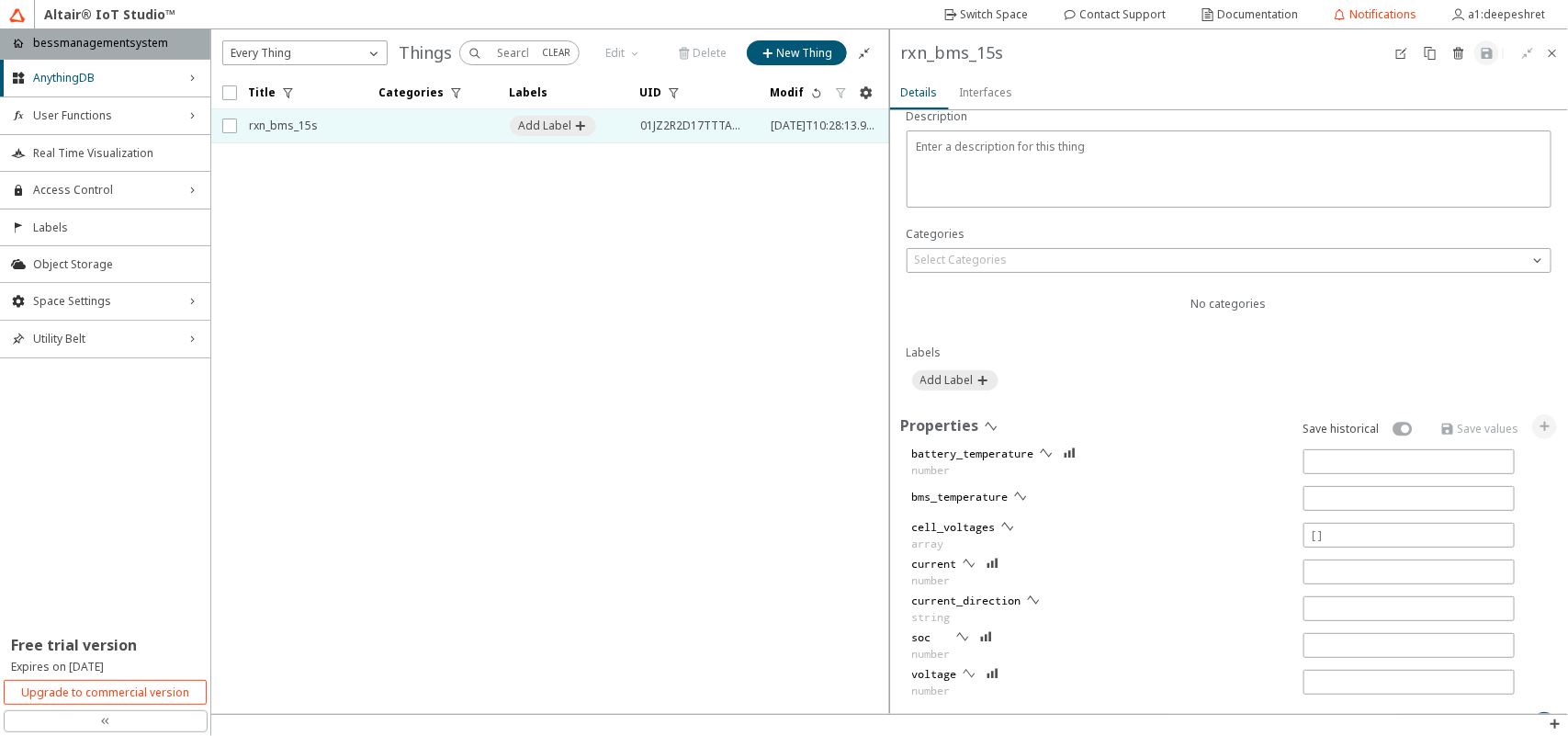 scroll, scrollTop: 535, scrollLeft: 0, axis: vertical 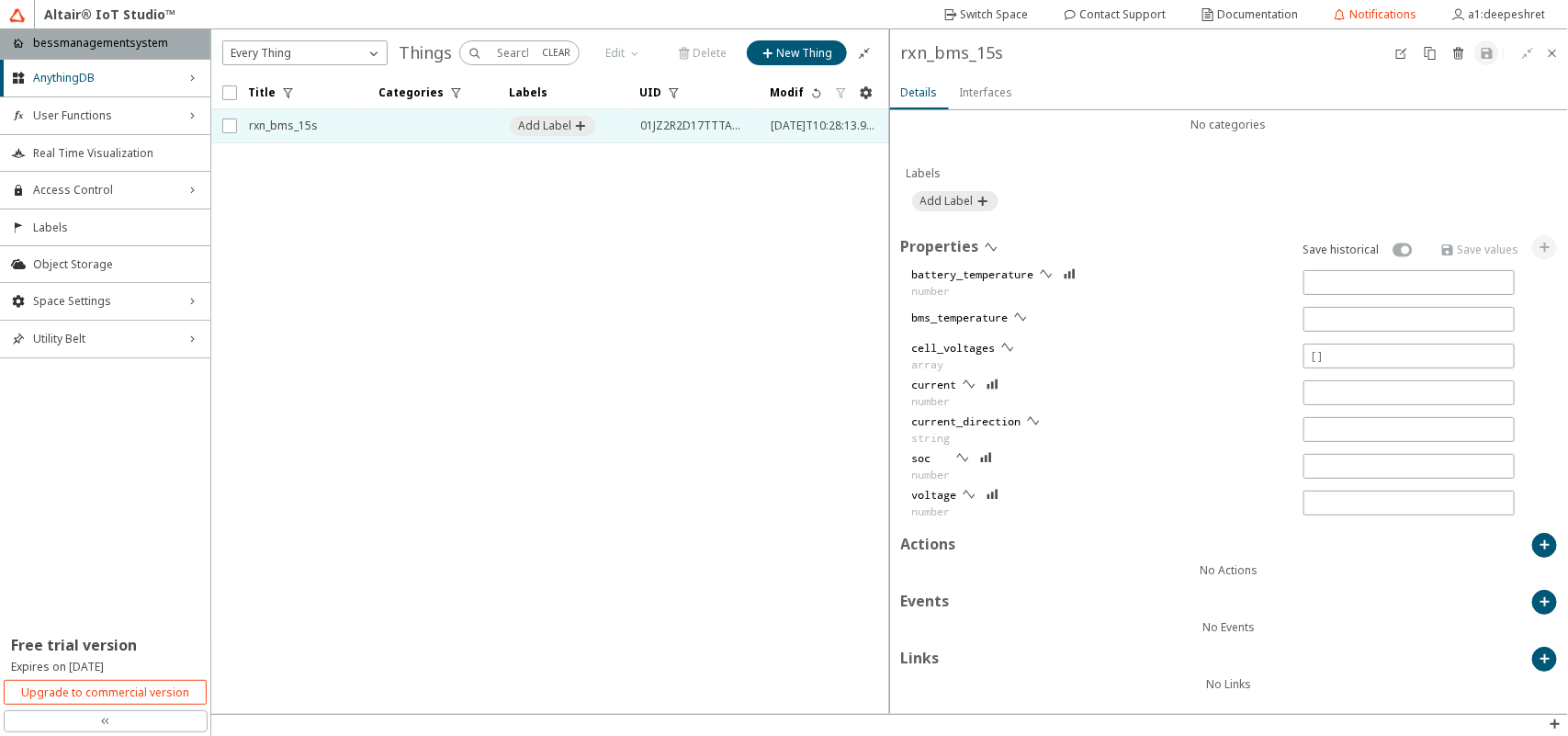 click 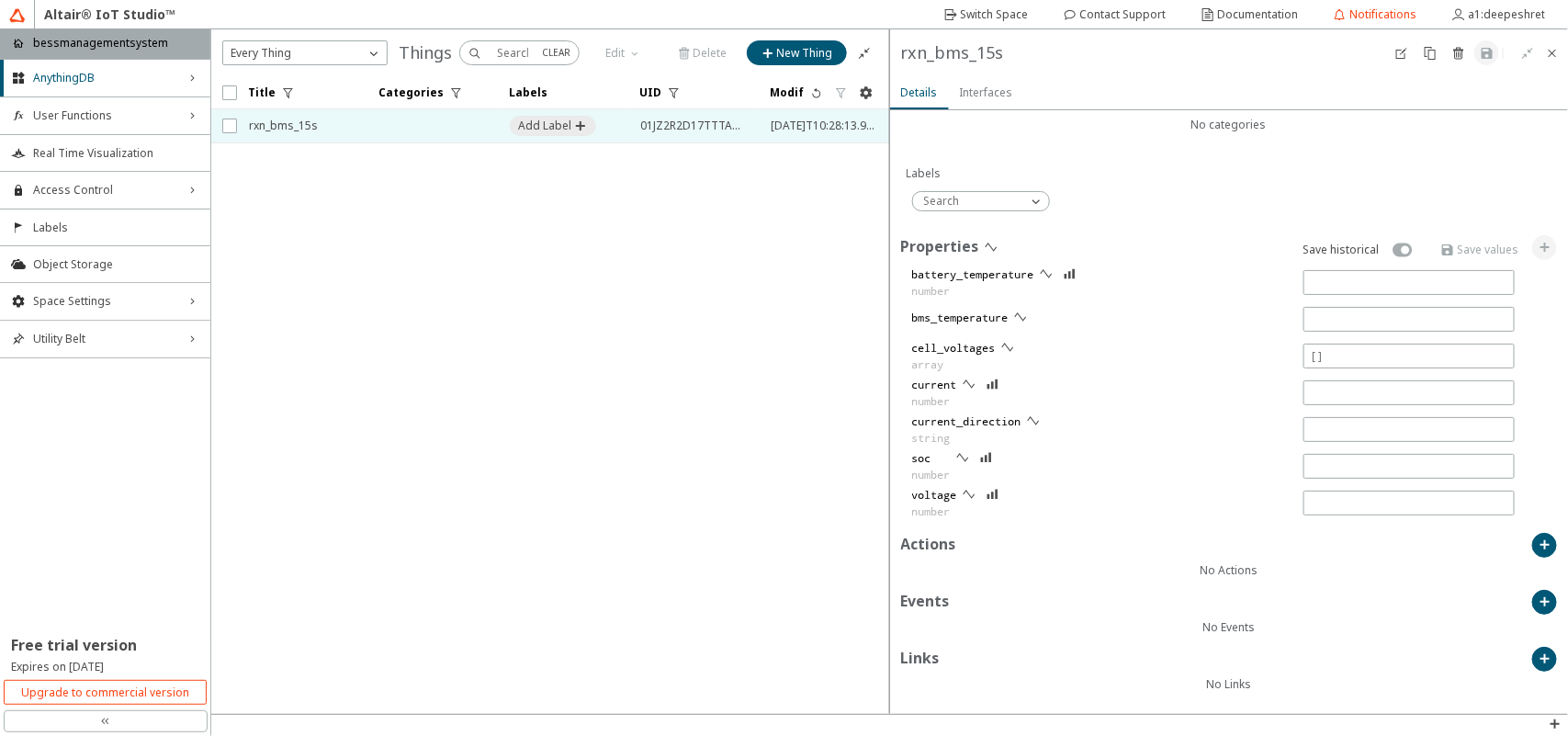click on "Properties Save historical" at bounding box center (1229, 250) 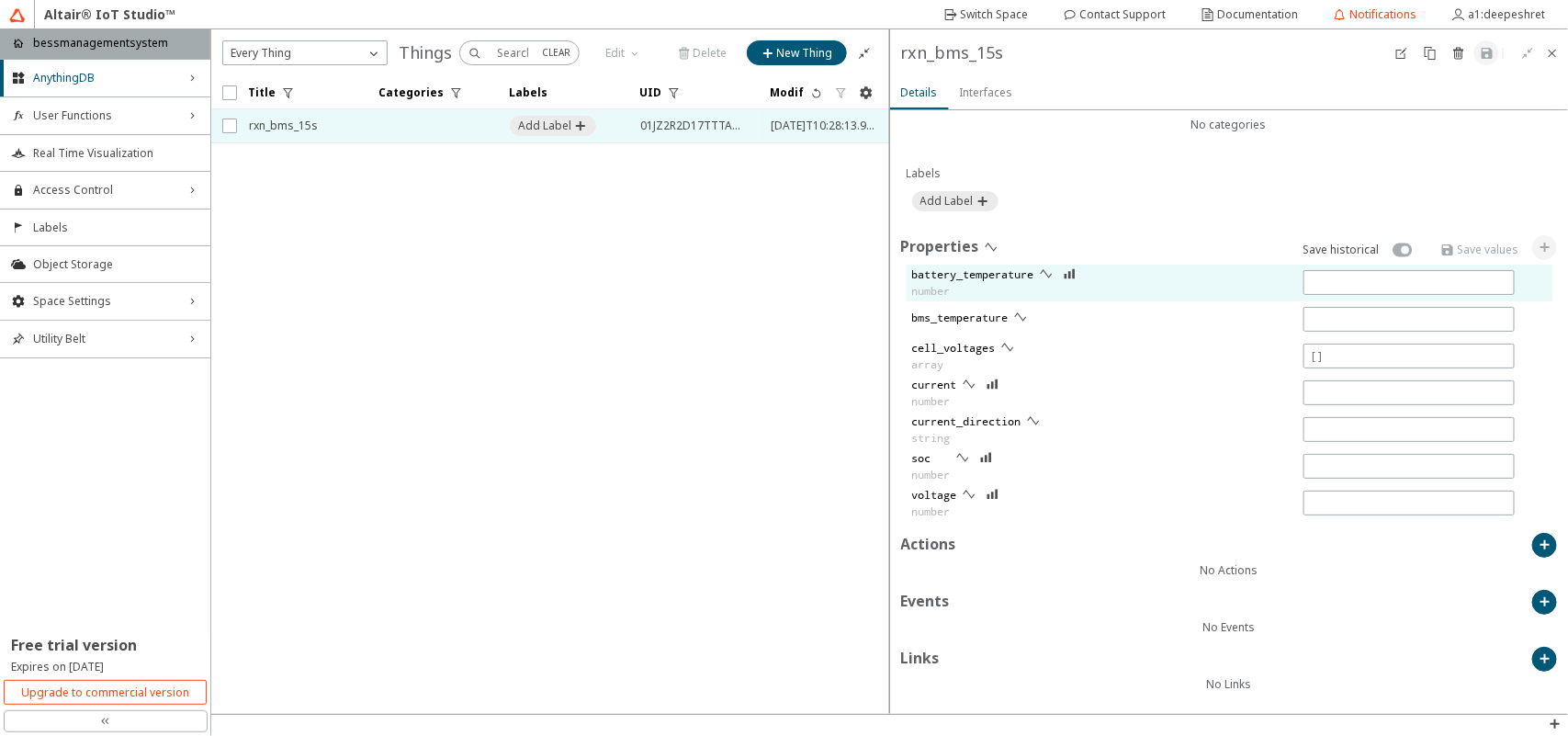 click at bounding box center [1055, 280] 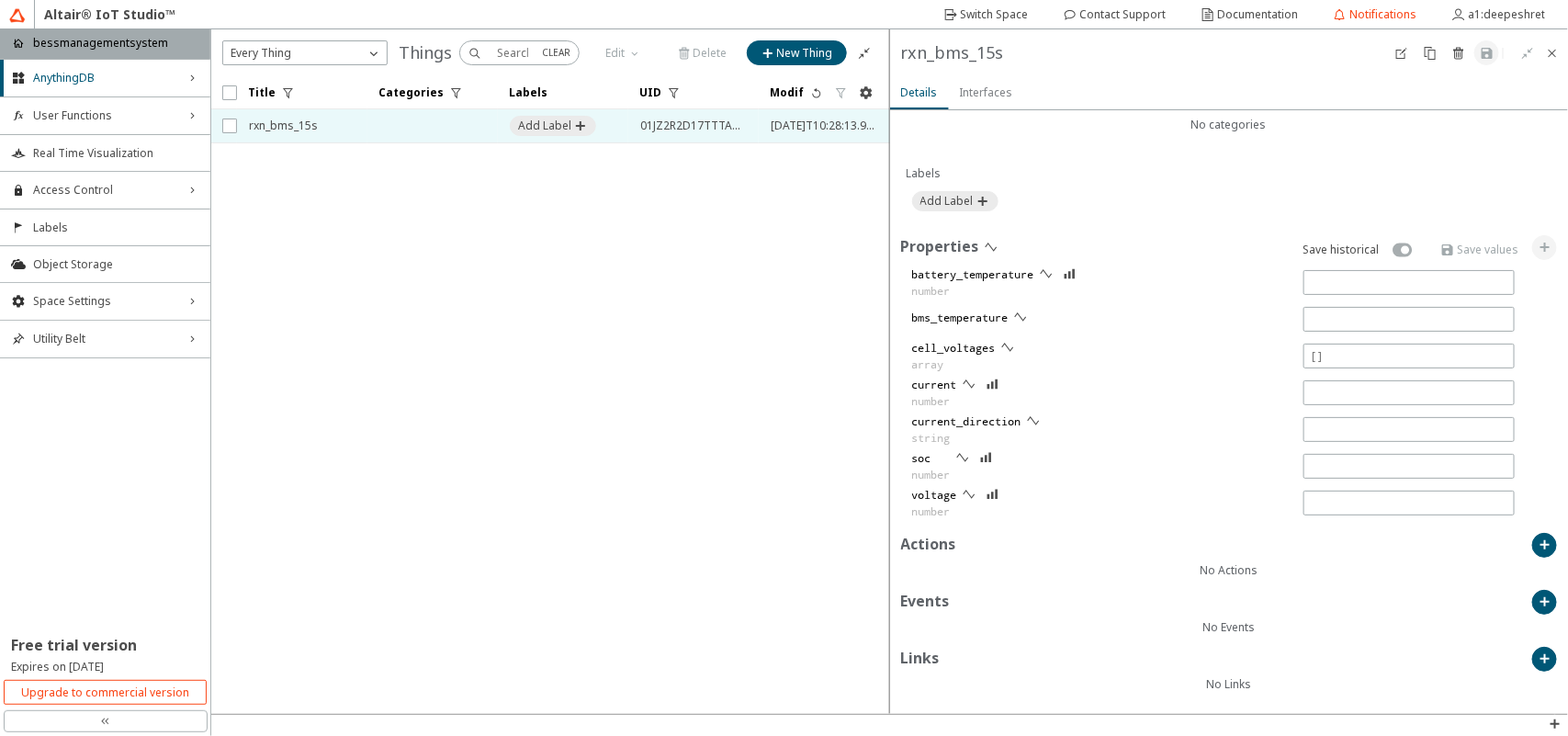click on "Interfaces" at bounding box center [0, 0] 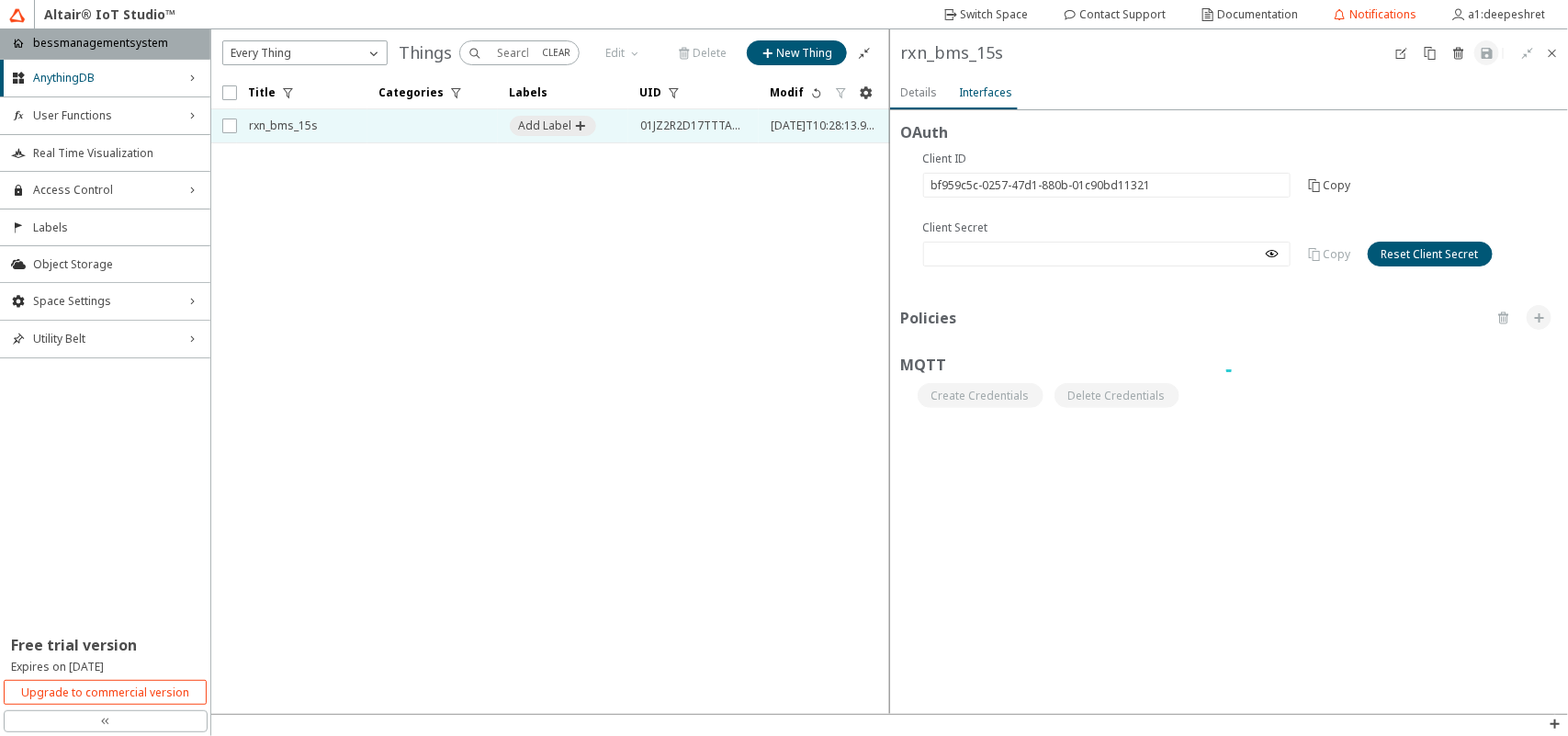 scroll, scrollTop: 0, scrollLeft: 0, axis: both 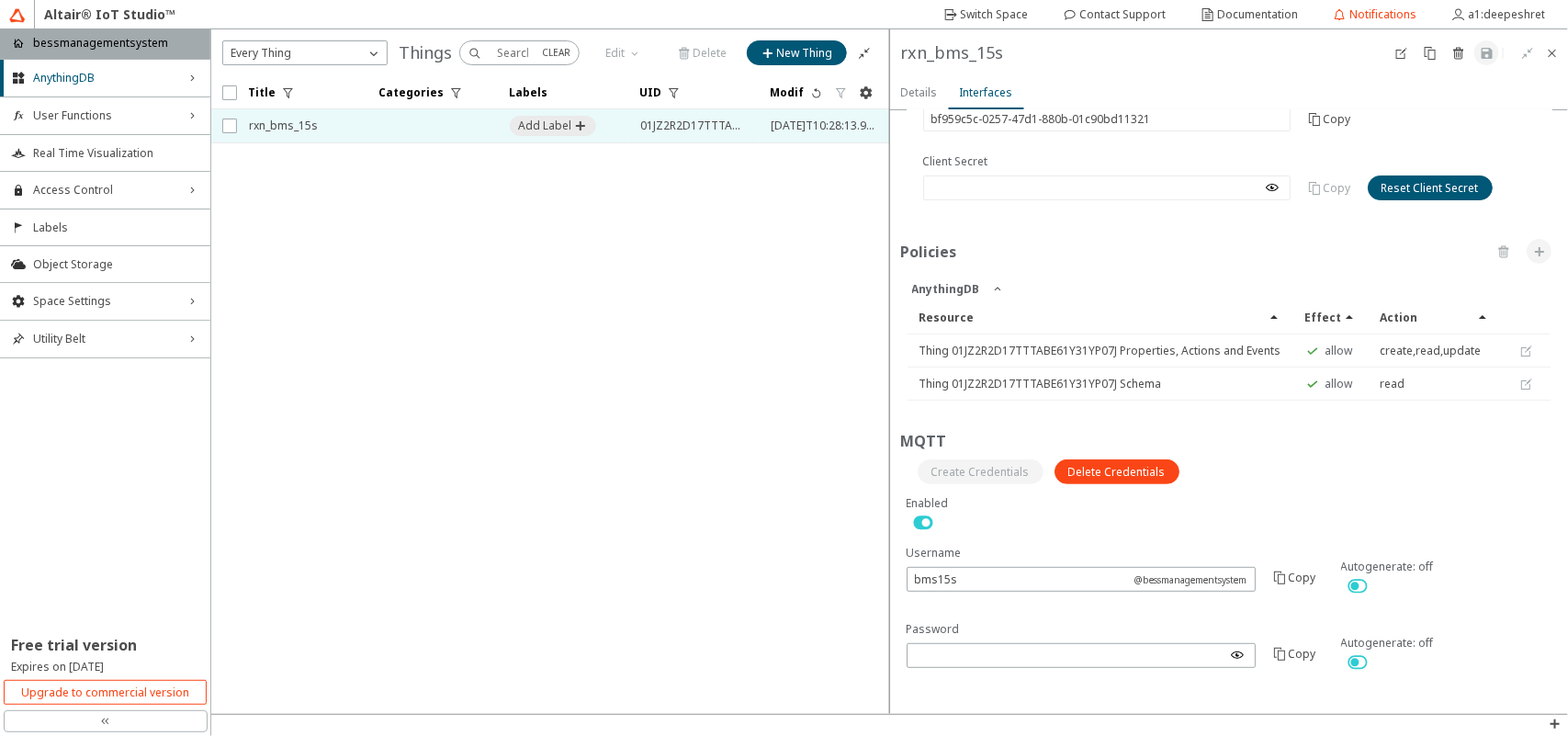 click on "Details" at bounding box center (0, 0) 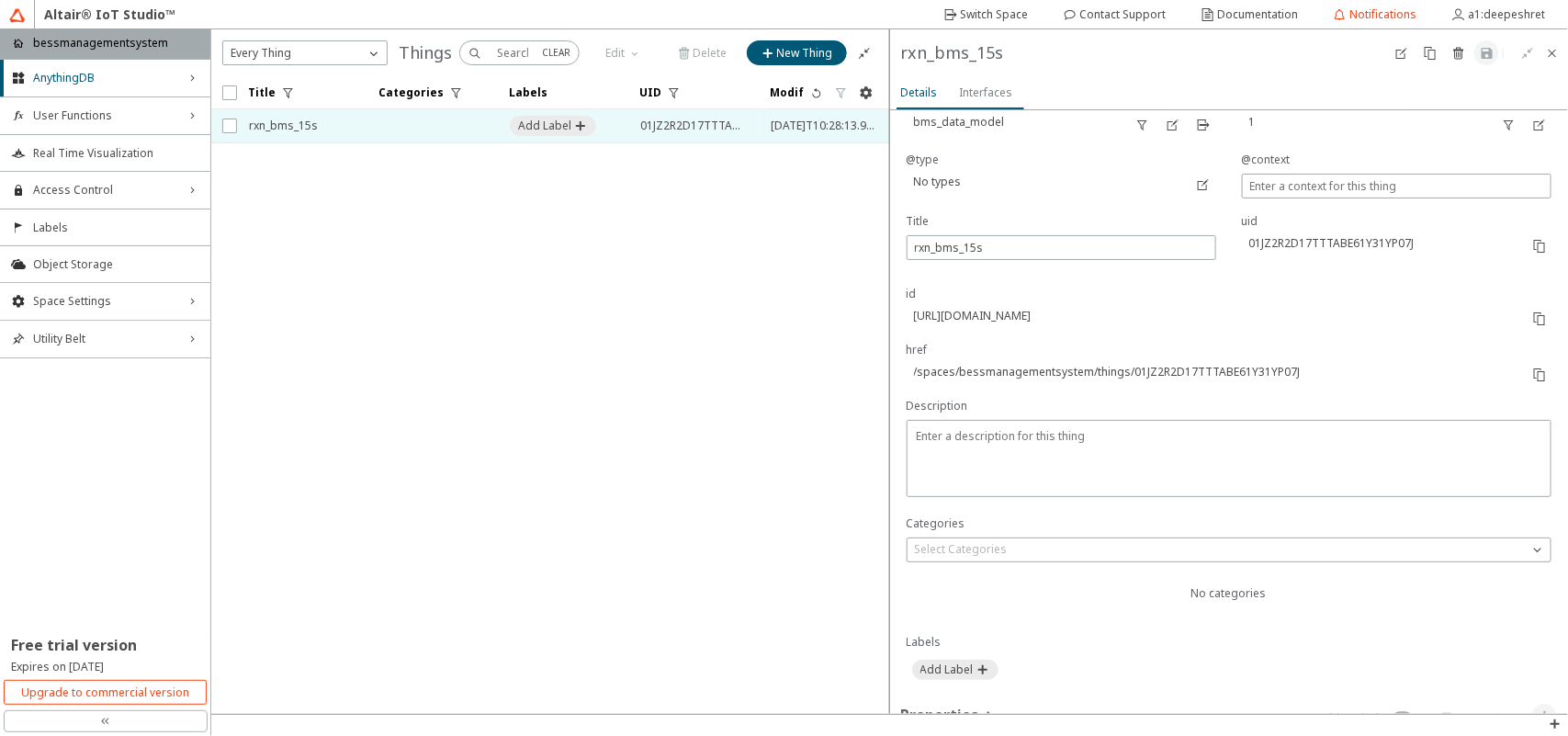 scroll, scrollTop: 0, scrollLeft: 0, axis: both 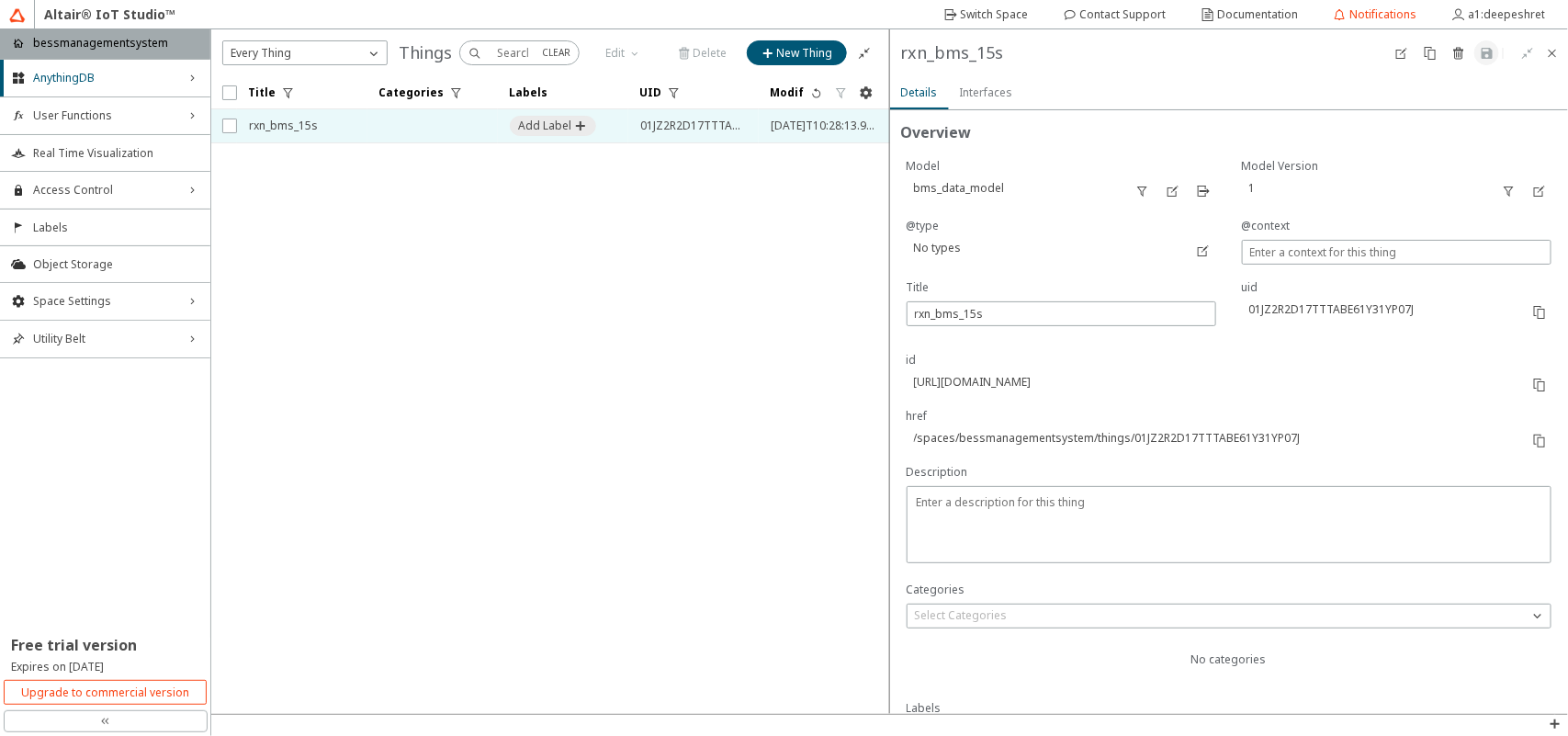 click on "Overview No categories Labels Properties Save historical battery_temperature number bms_temperature cell_voltages array current number current_direction string soc number voltage number Actions No Actions Events No Events Links No Links" 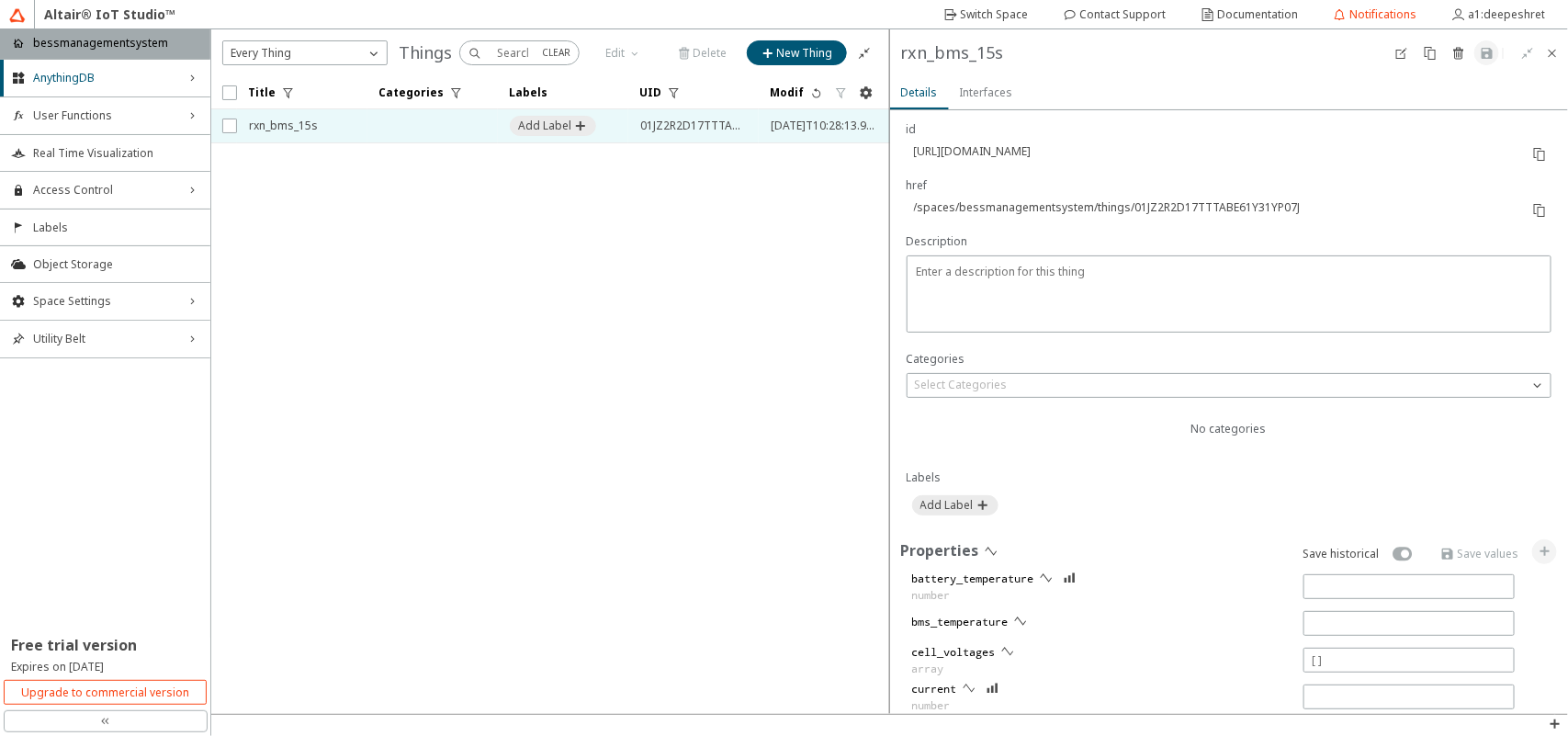 scroll, scrollTop: 535, scrollLeft: 0, axis: vertical 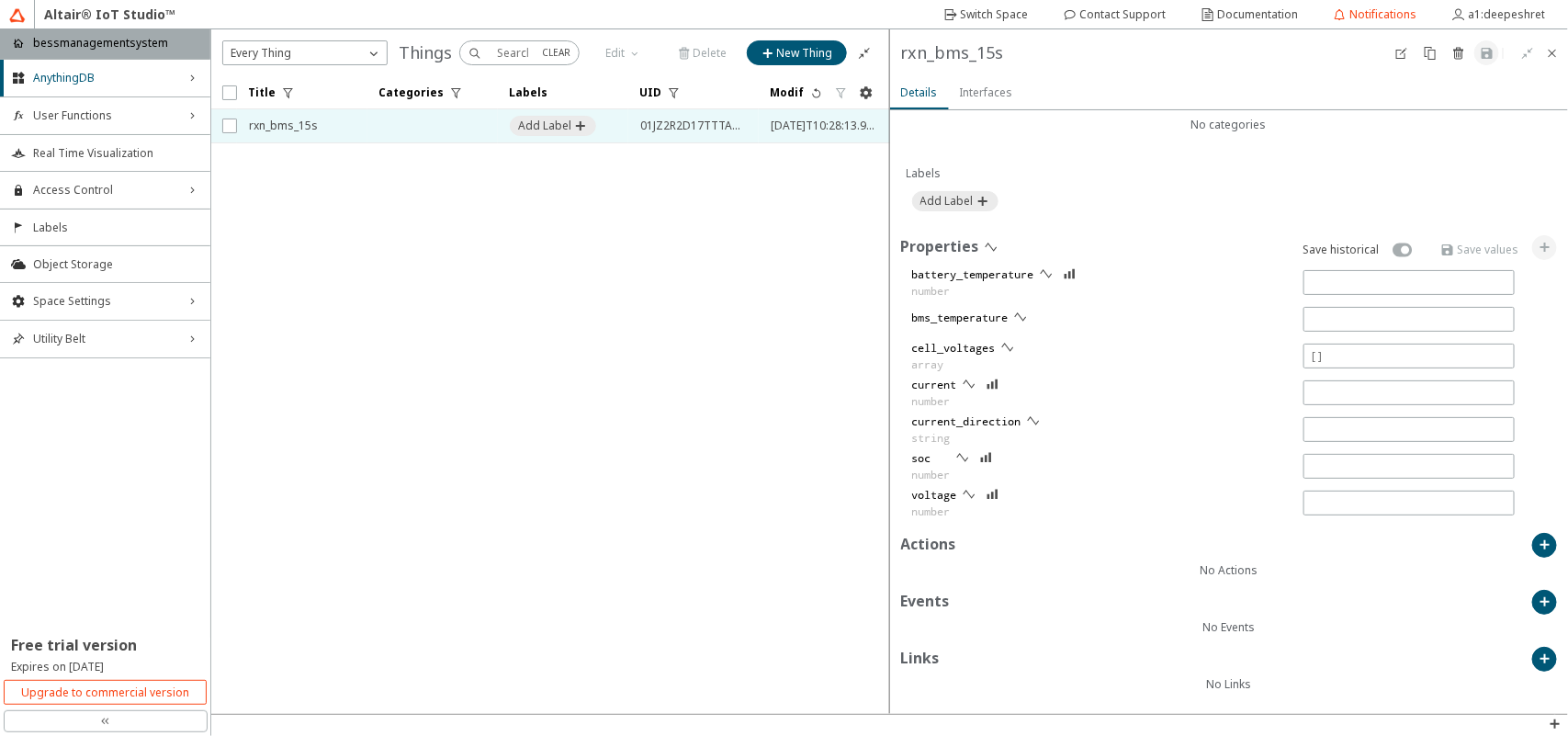 type on "687.2" 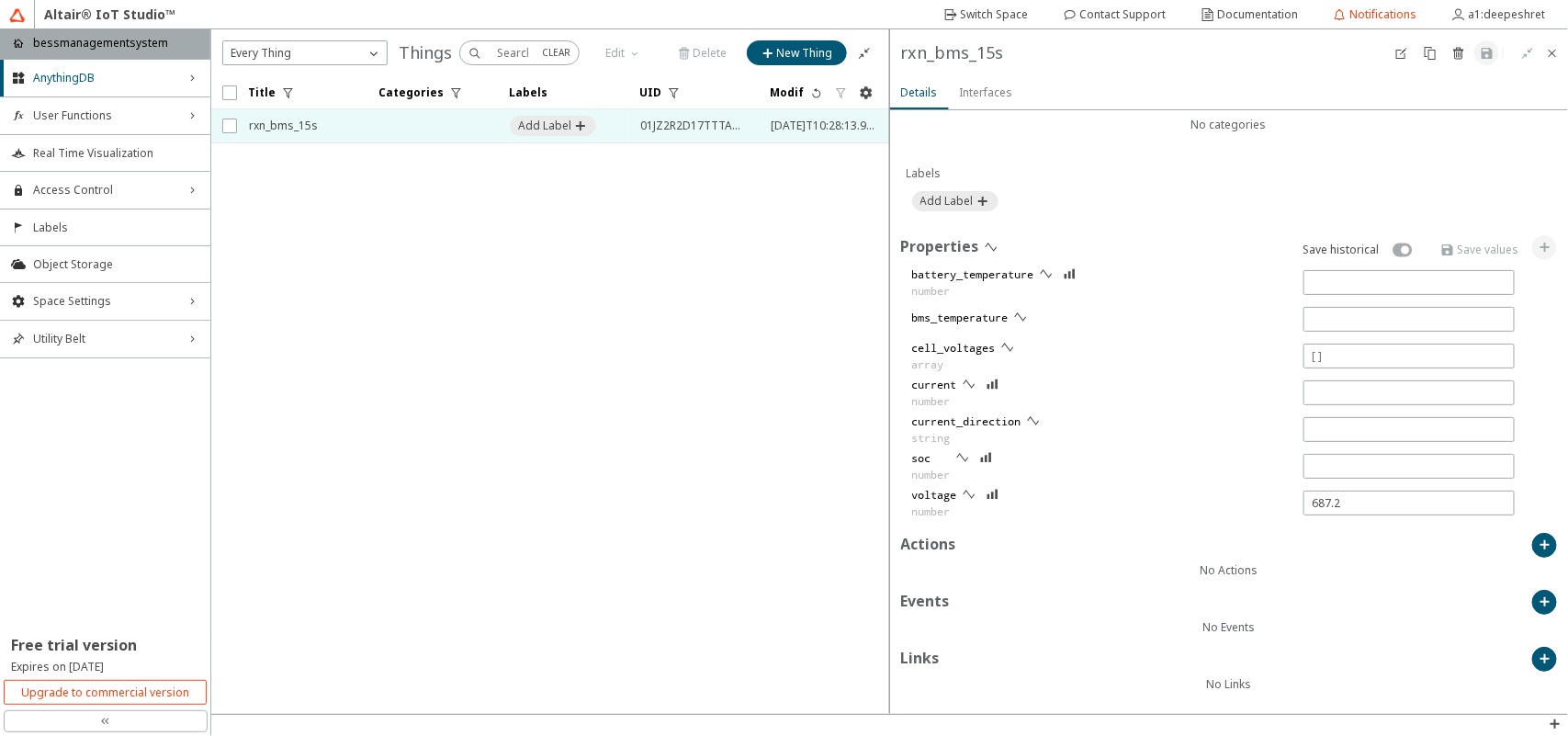 type on "29.25" 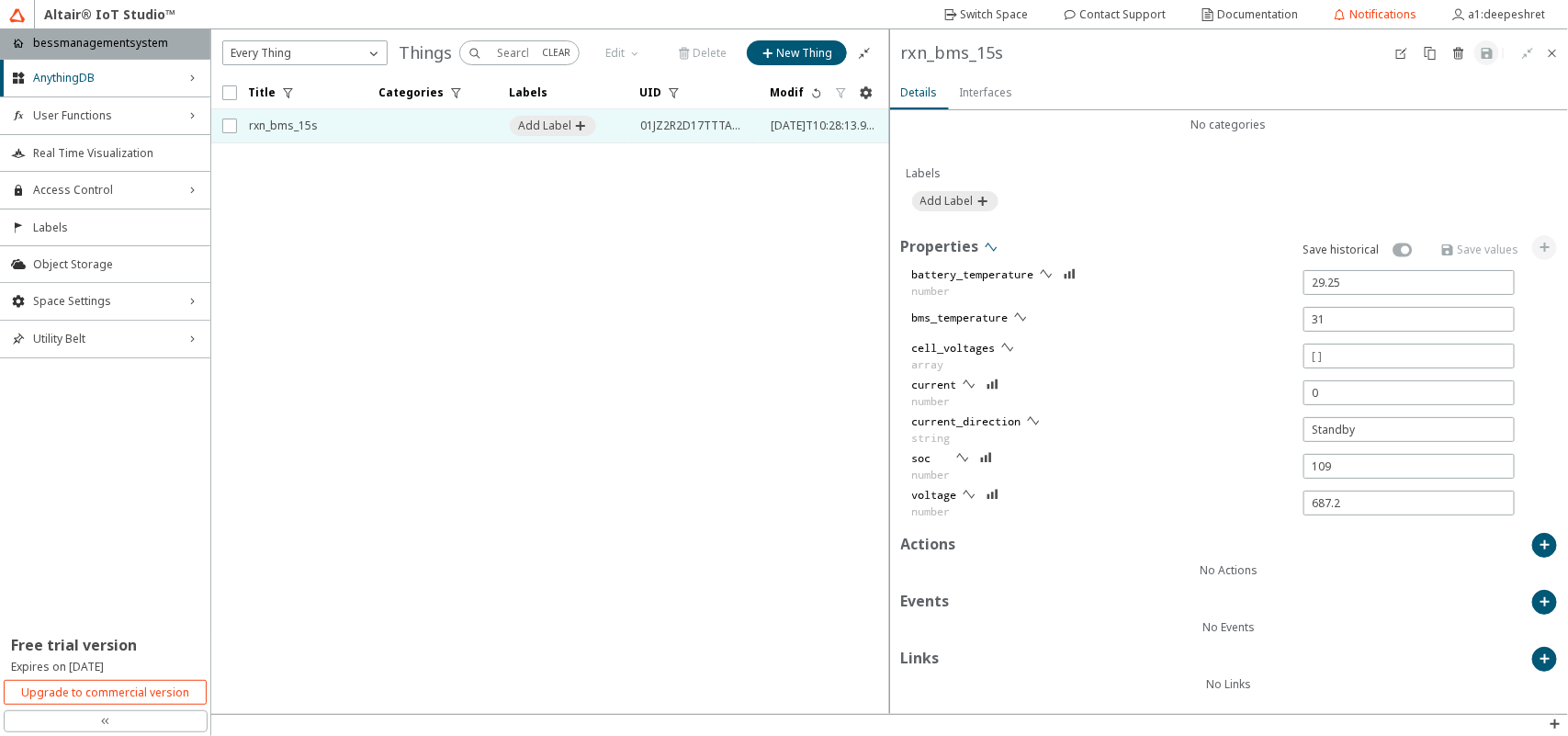 click at bounding box center (991, 247) 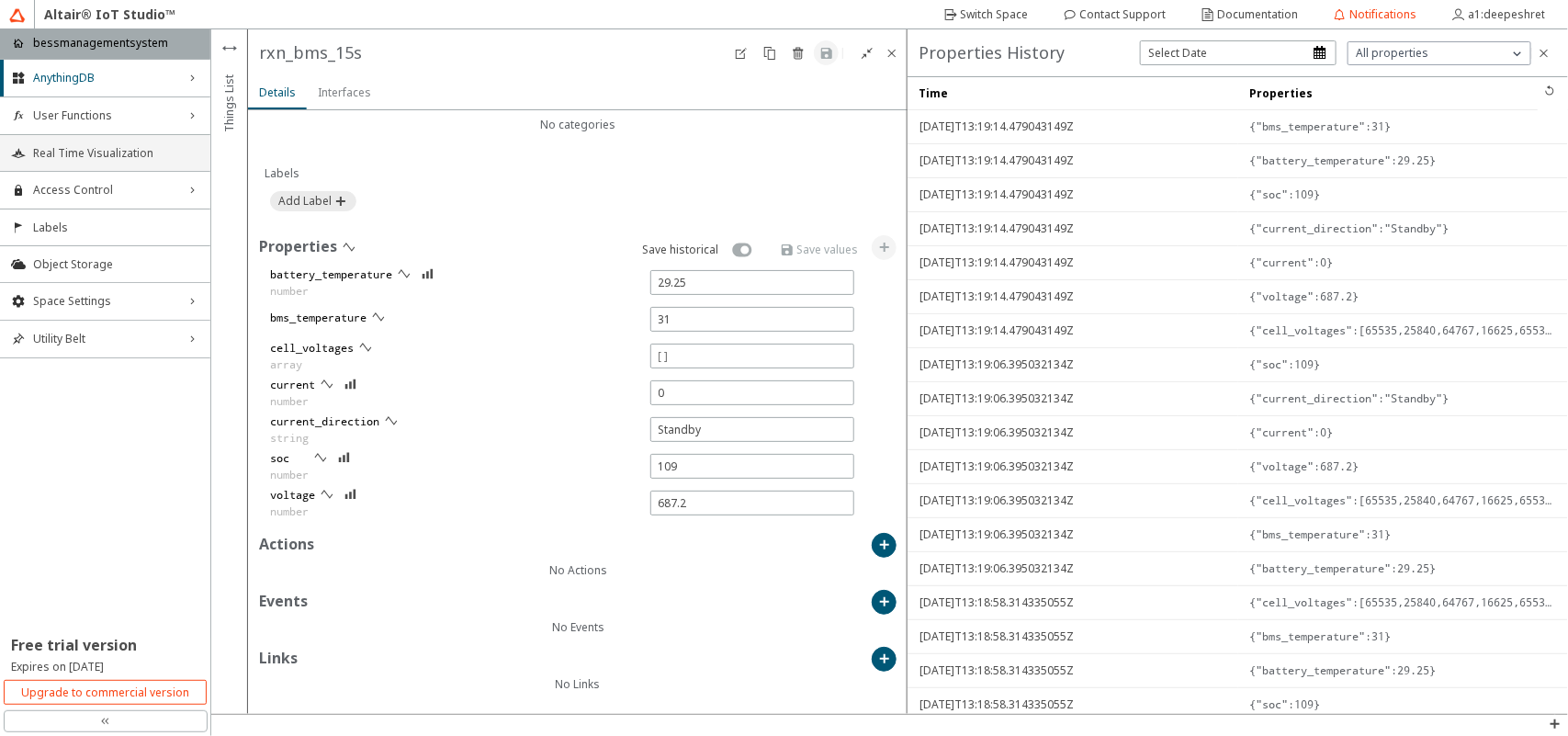 click on "Real Time Visualization" at bounding box center (105, 153) 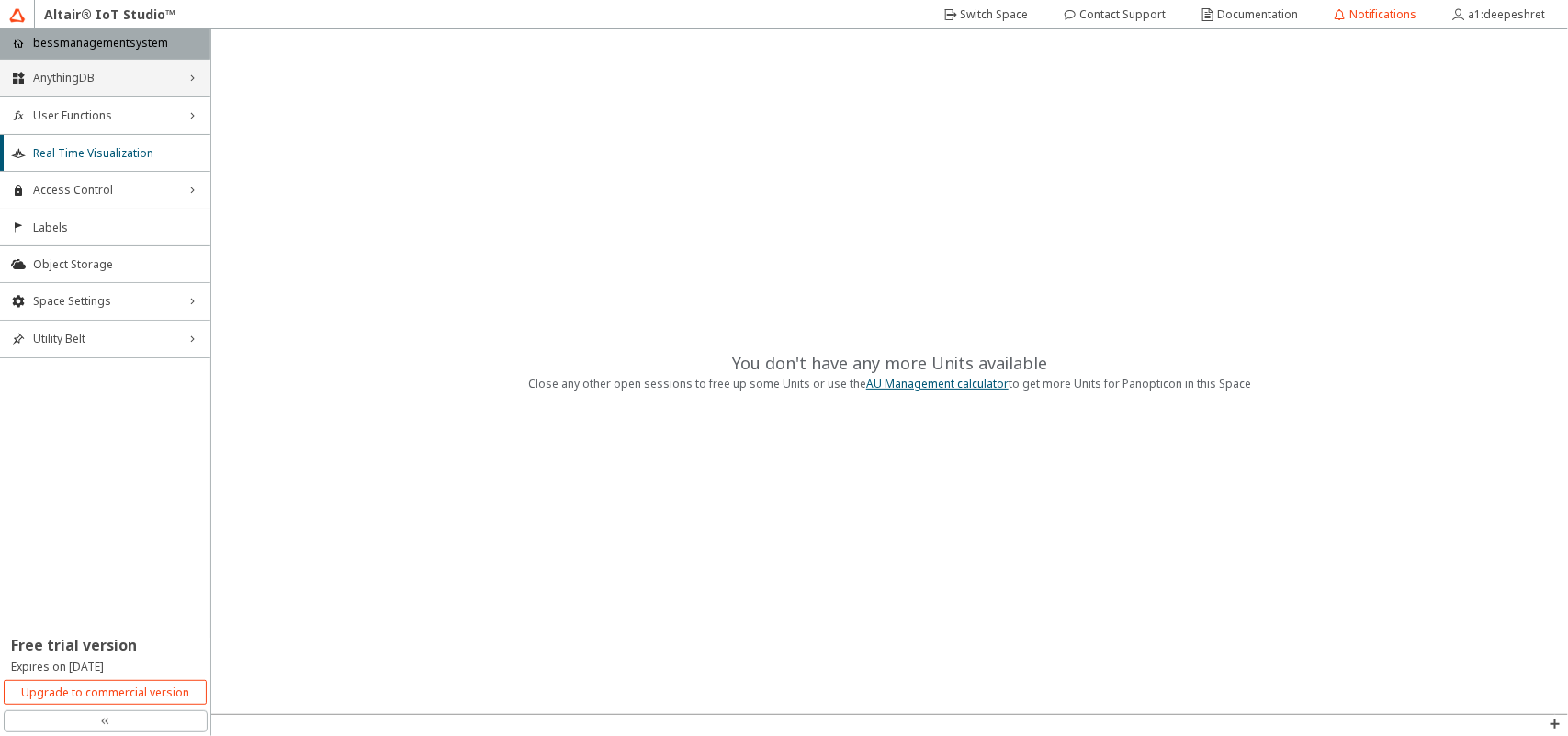click on "AnythingDB" at bounding box center (105, 78) 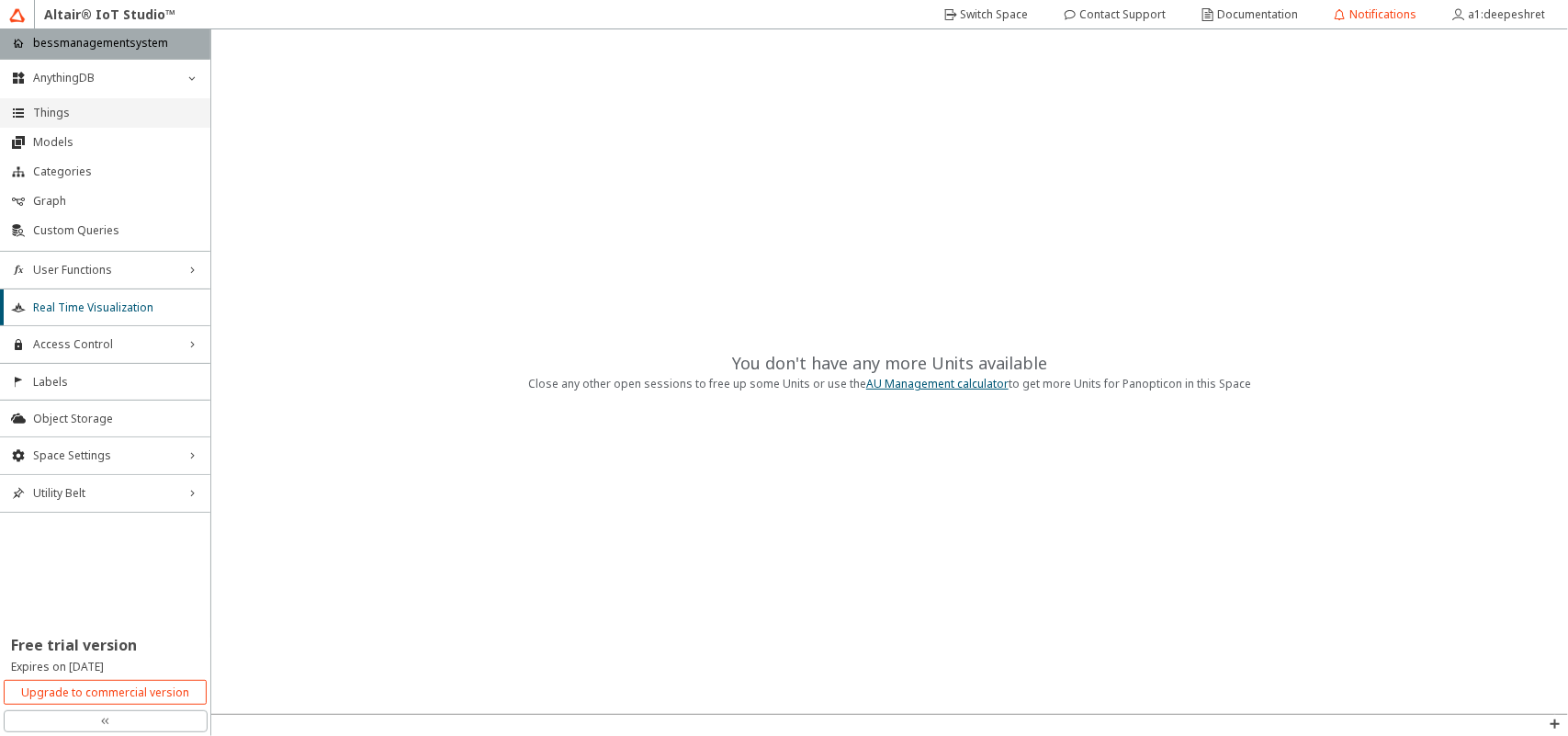 click on "Things" at bounding box center (116, 113) 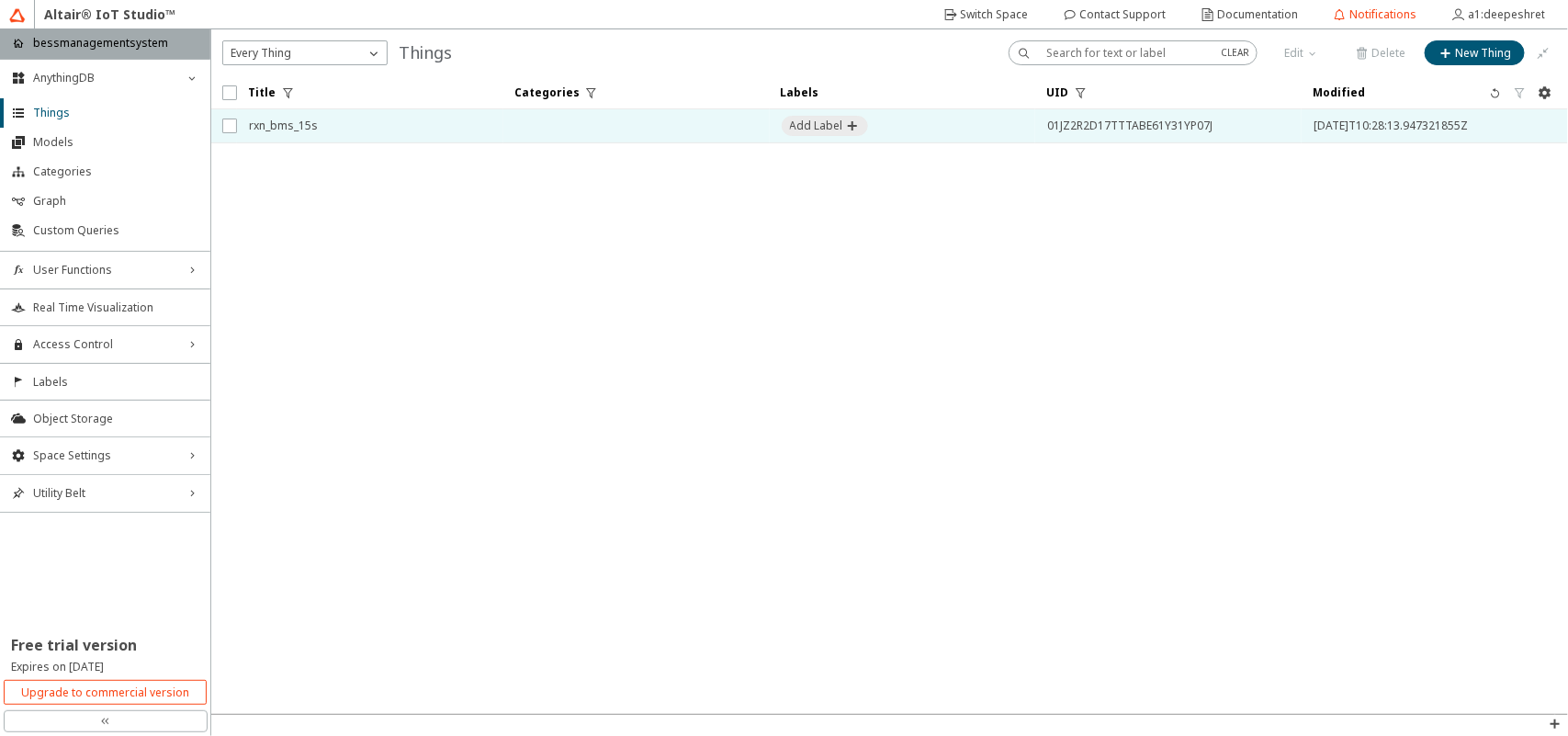 click on "rxn_bms_15s" at bounding box center (370, 126) 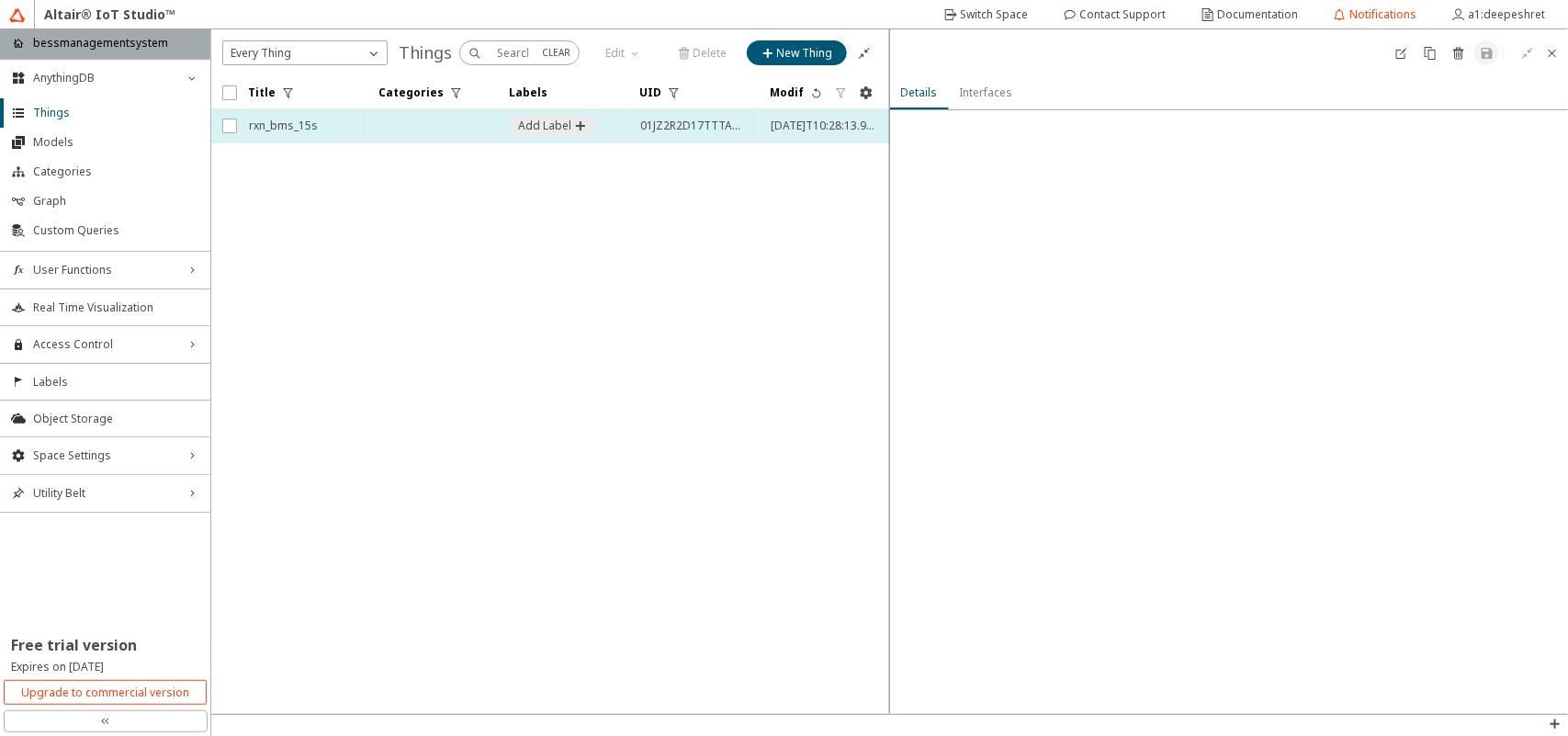 click on "rxn_bms_15s" at bounding box center [302, 126] 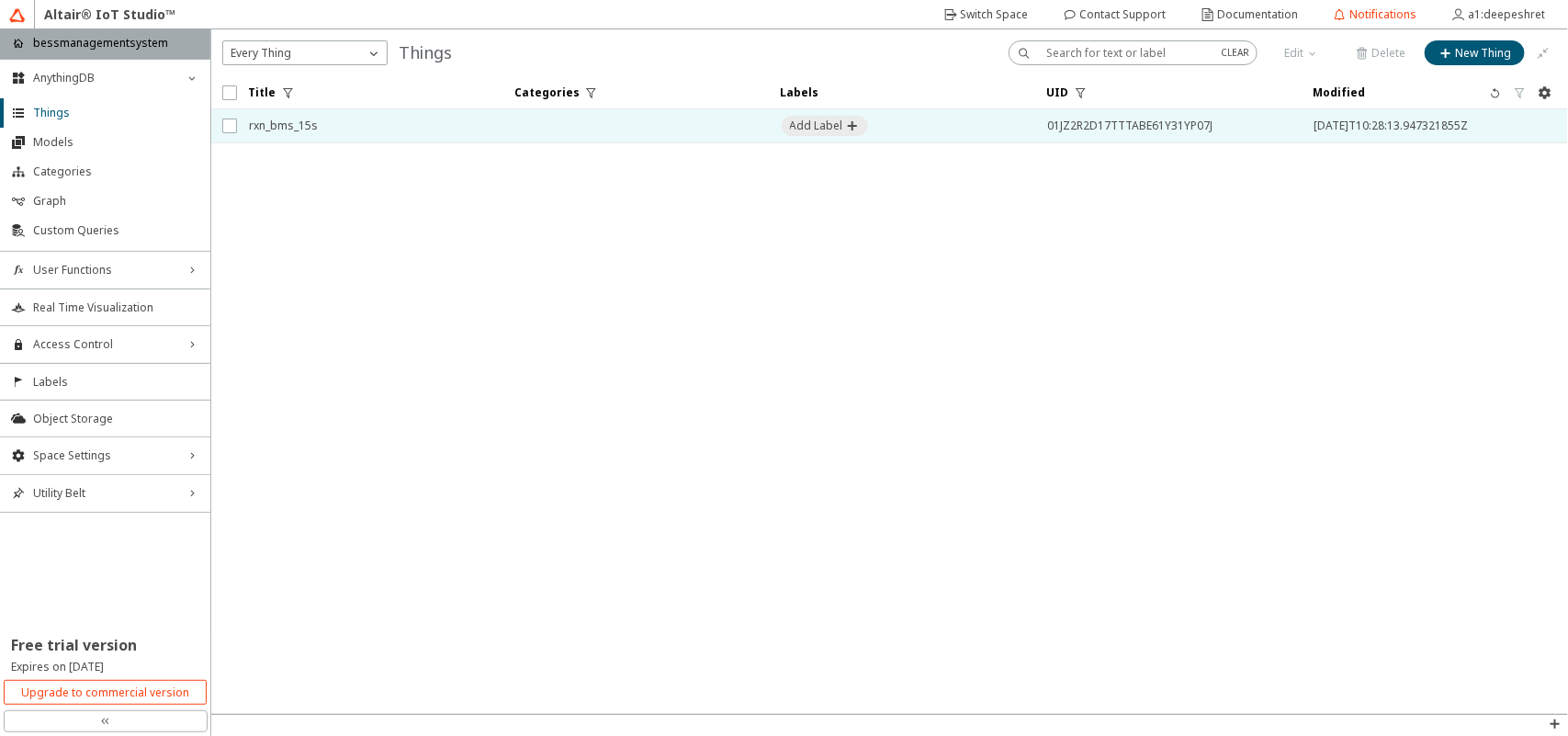 click at bounding box center (637, 126) 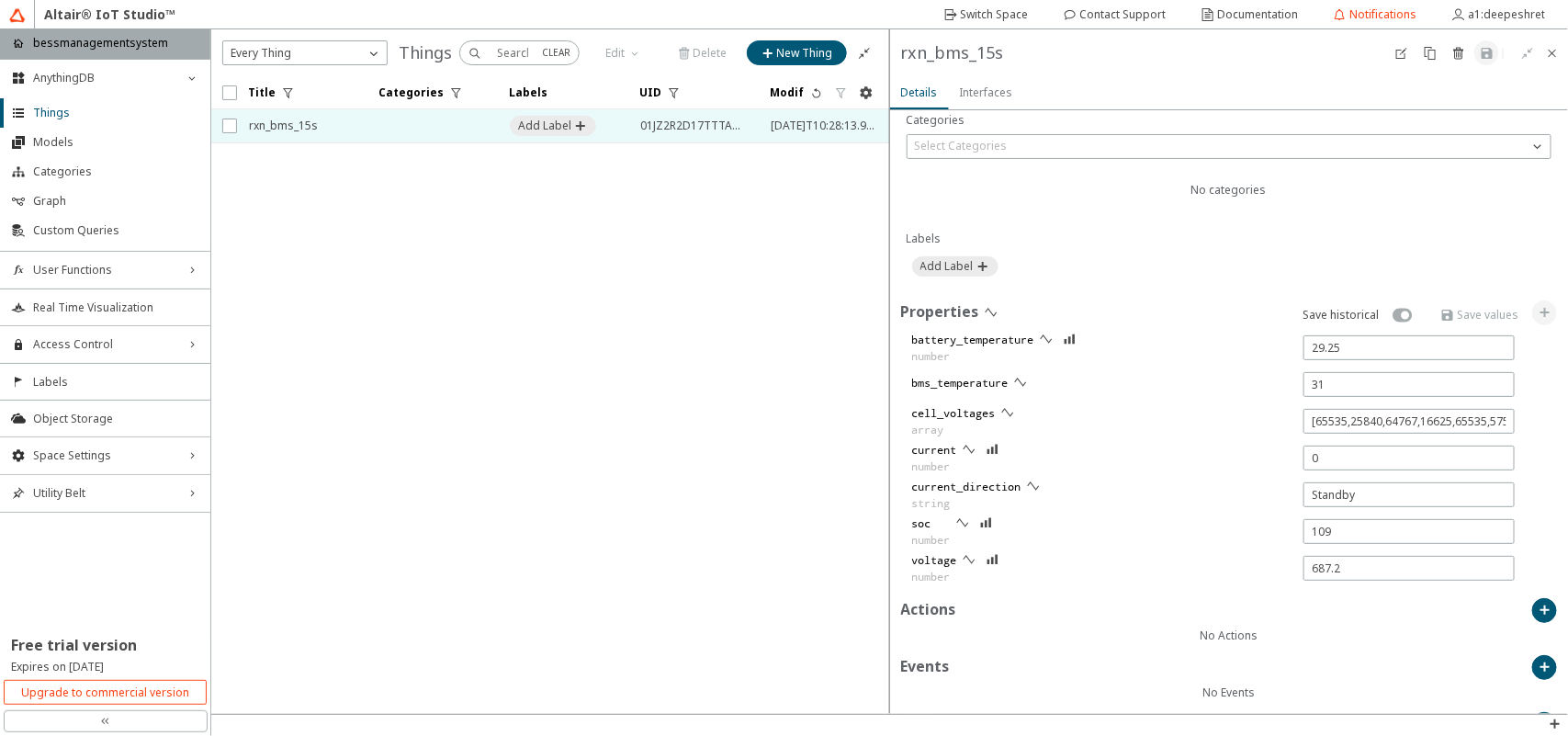 scroll, scrollTop: 524, scrollLeft: 0, axis: vertical 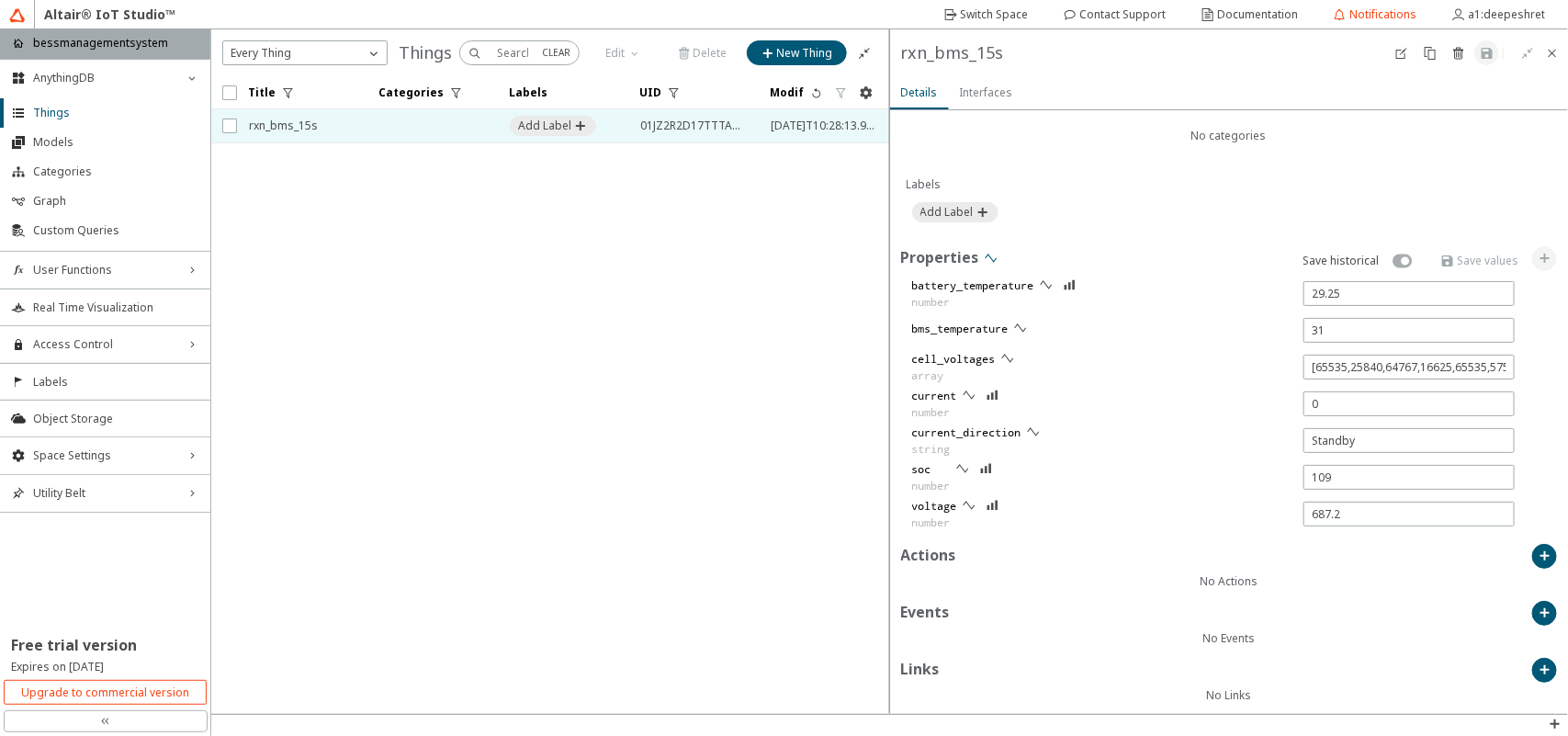click 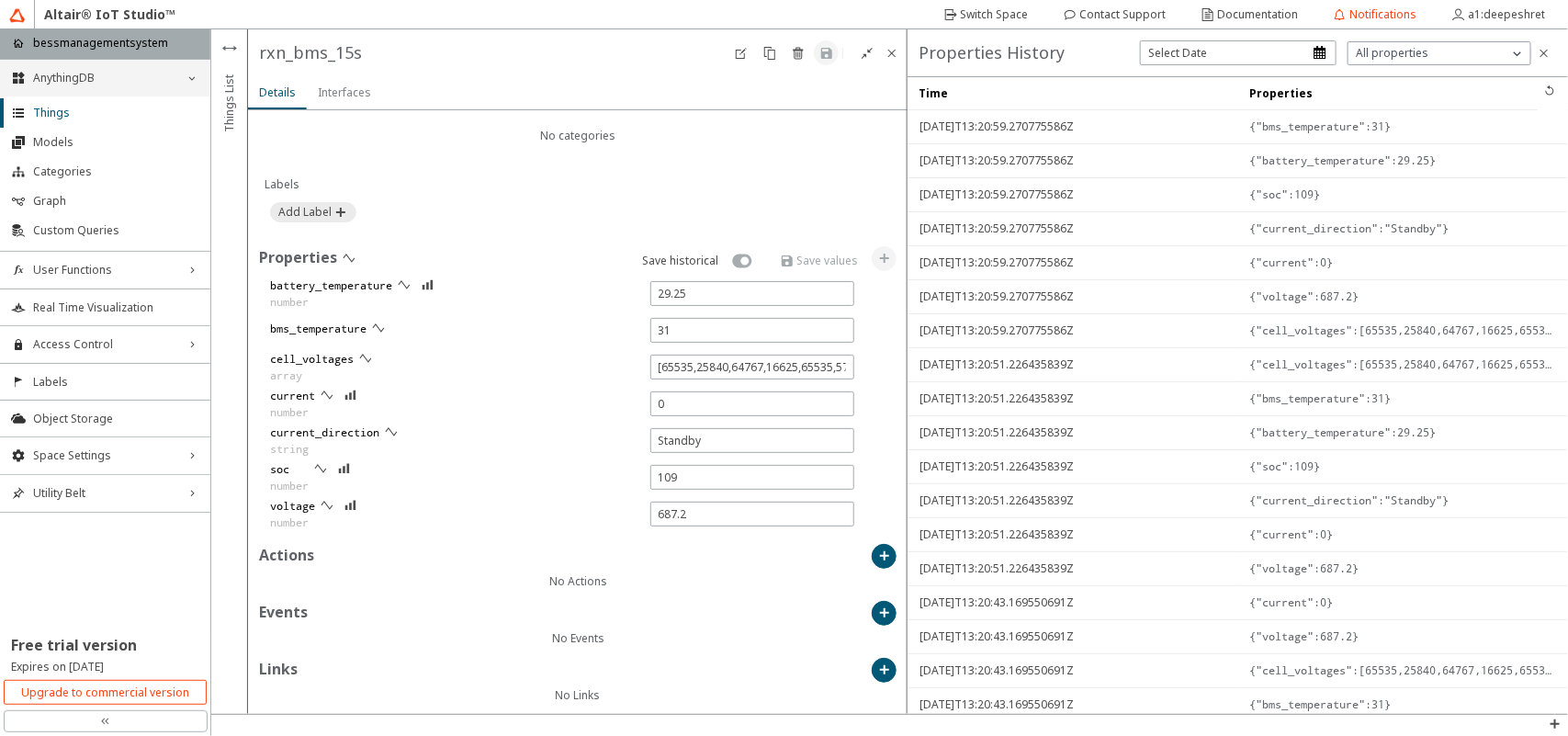click on "down_chevron" 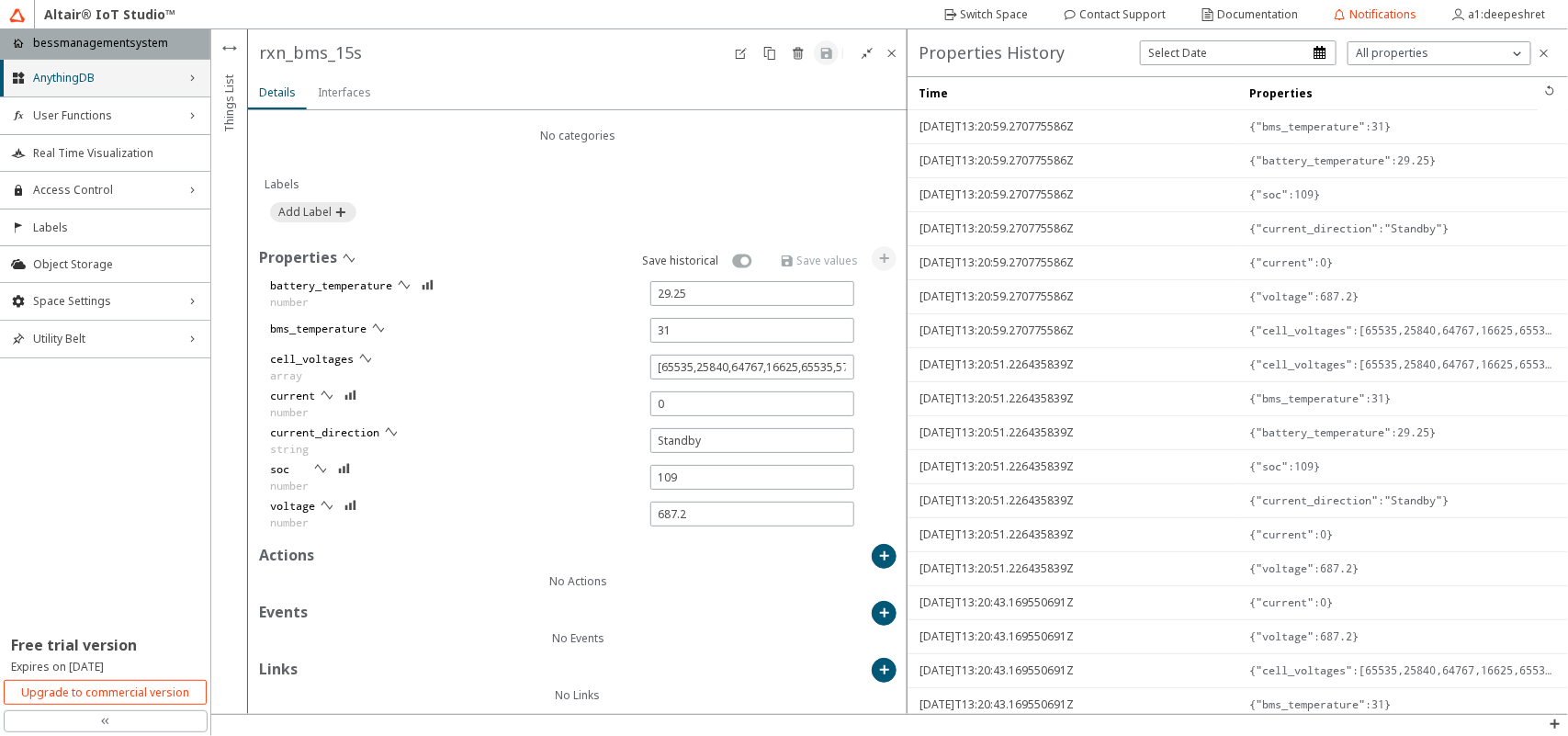 click on "Interfaces" at bounding box center [344, 93] 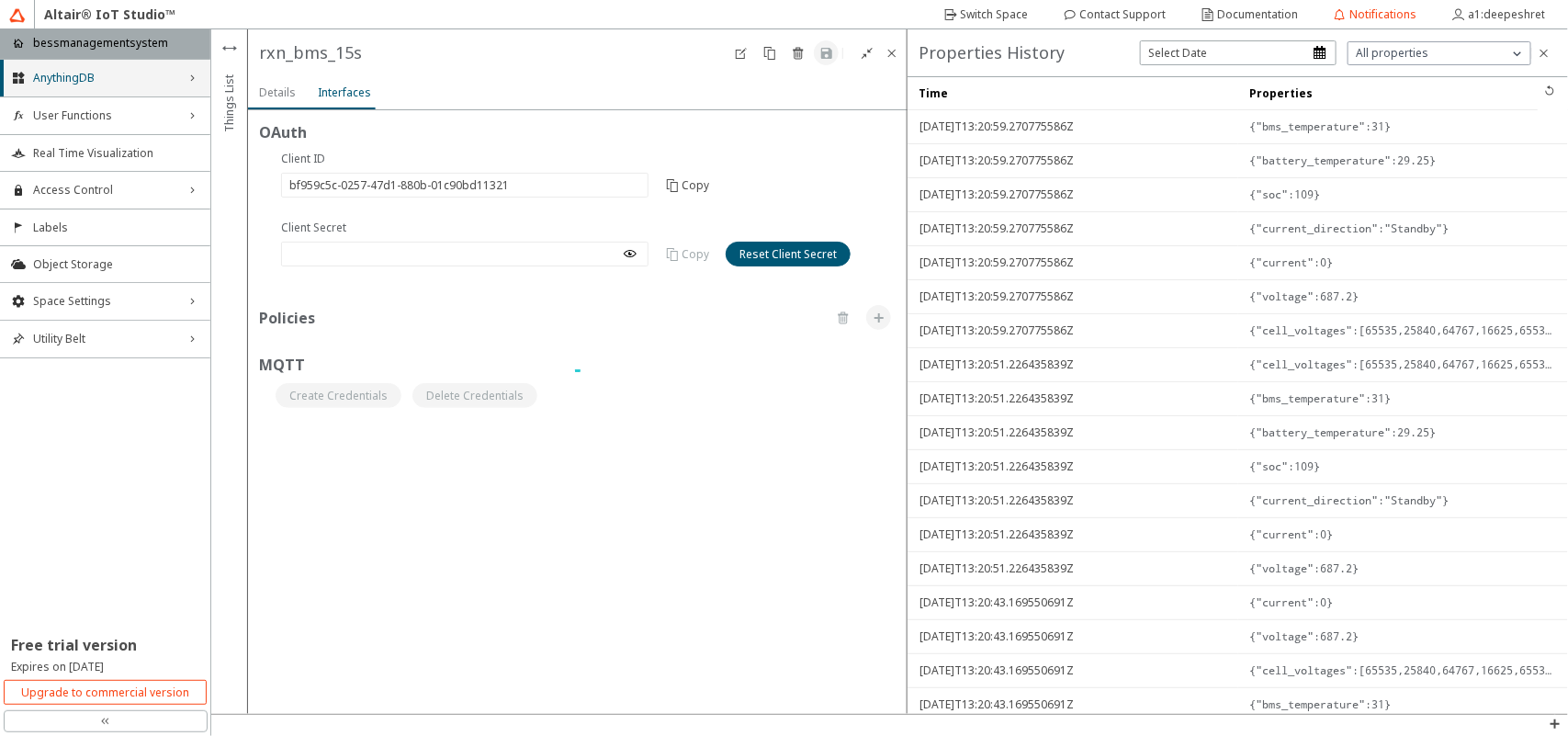 scroll, scrollTop: 0, scrollLeft: 0, axis: both 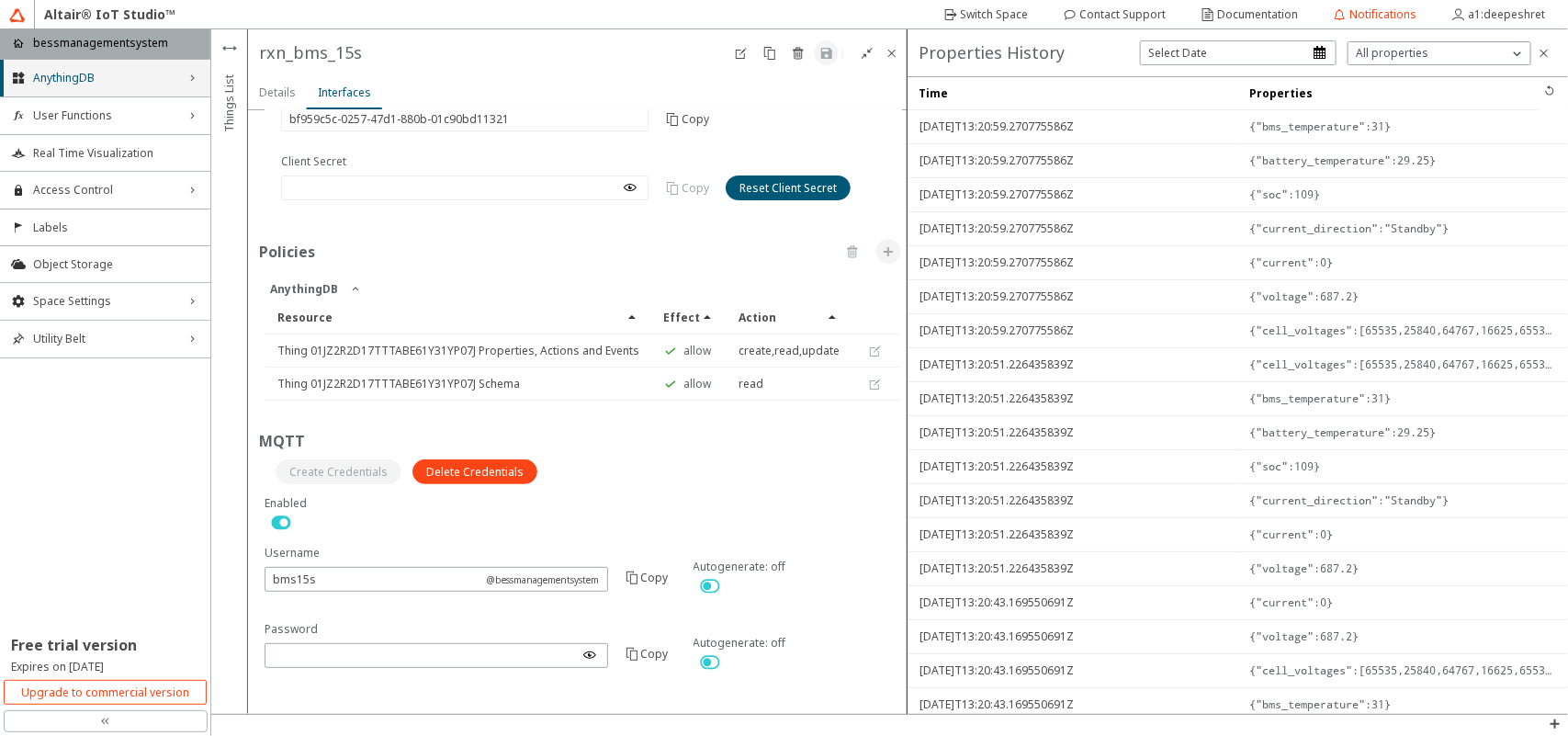 click on "{"current_direction":"Standby"}" at bounding box center (1403, 229) 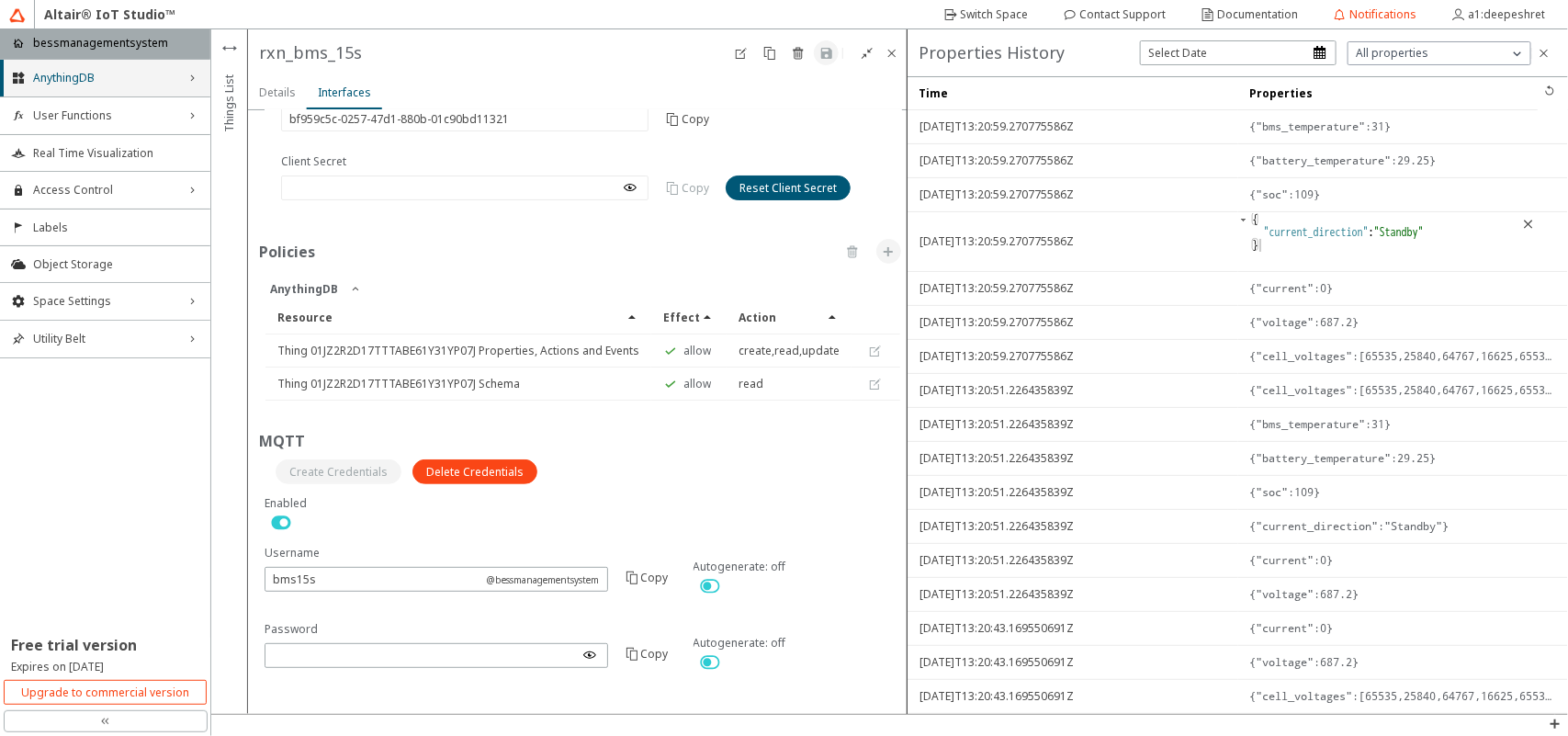 click 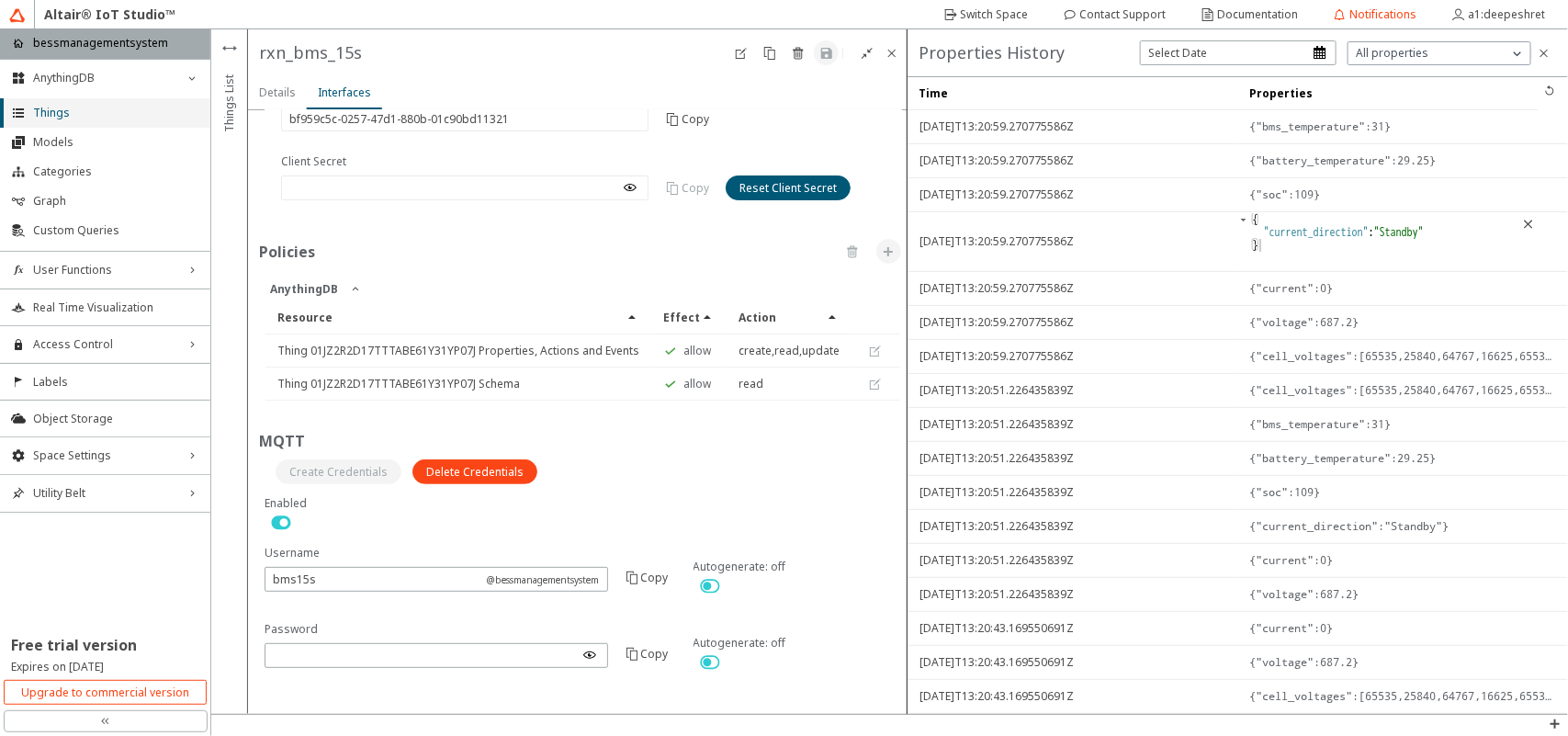 click on "Things" at bounding box center [116, 113] 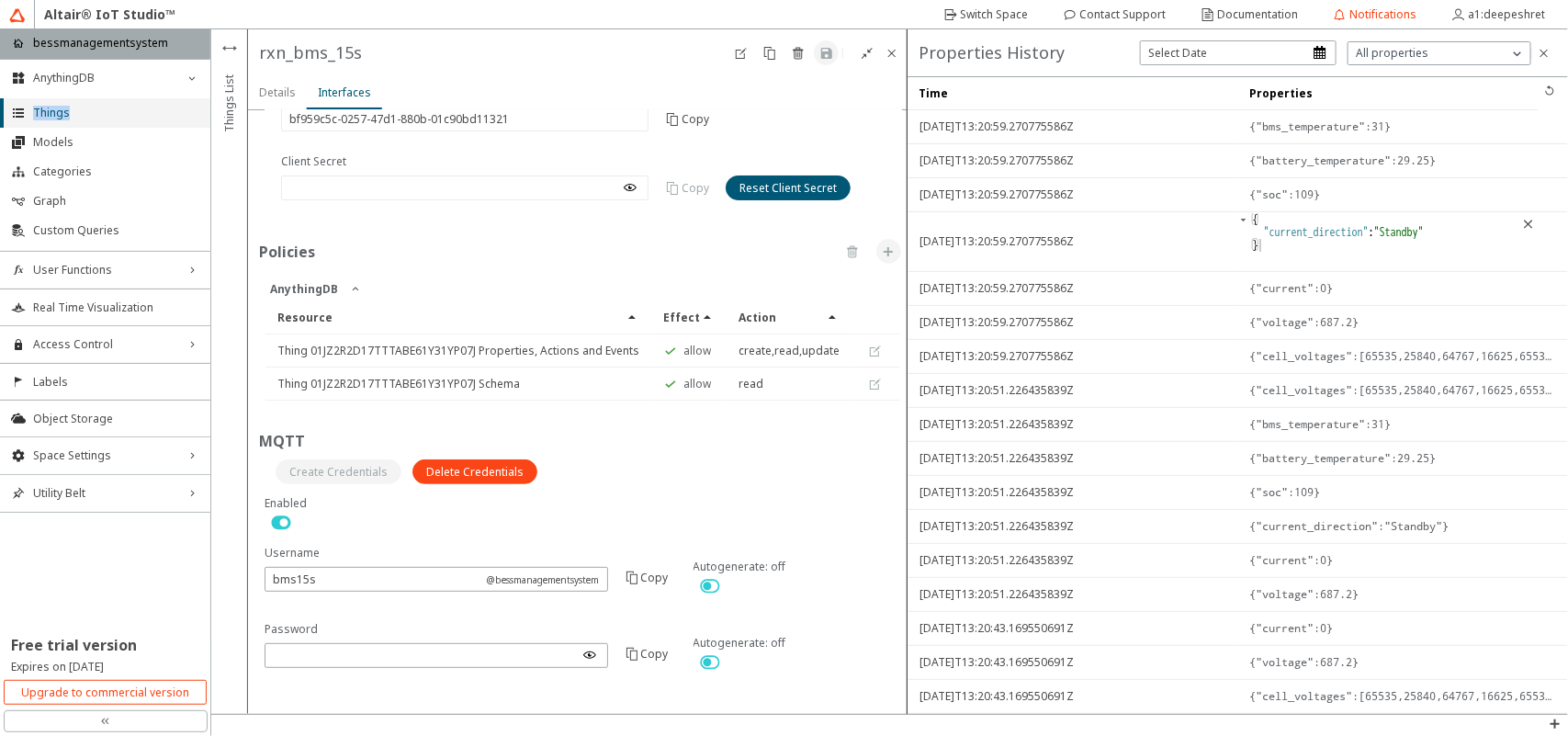 click on "Things" at bounding box center [116, 113] 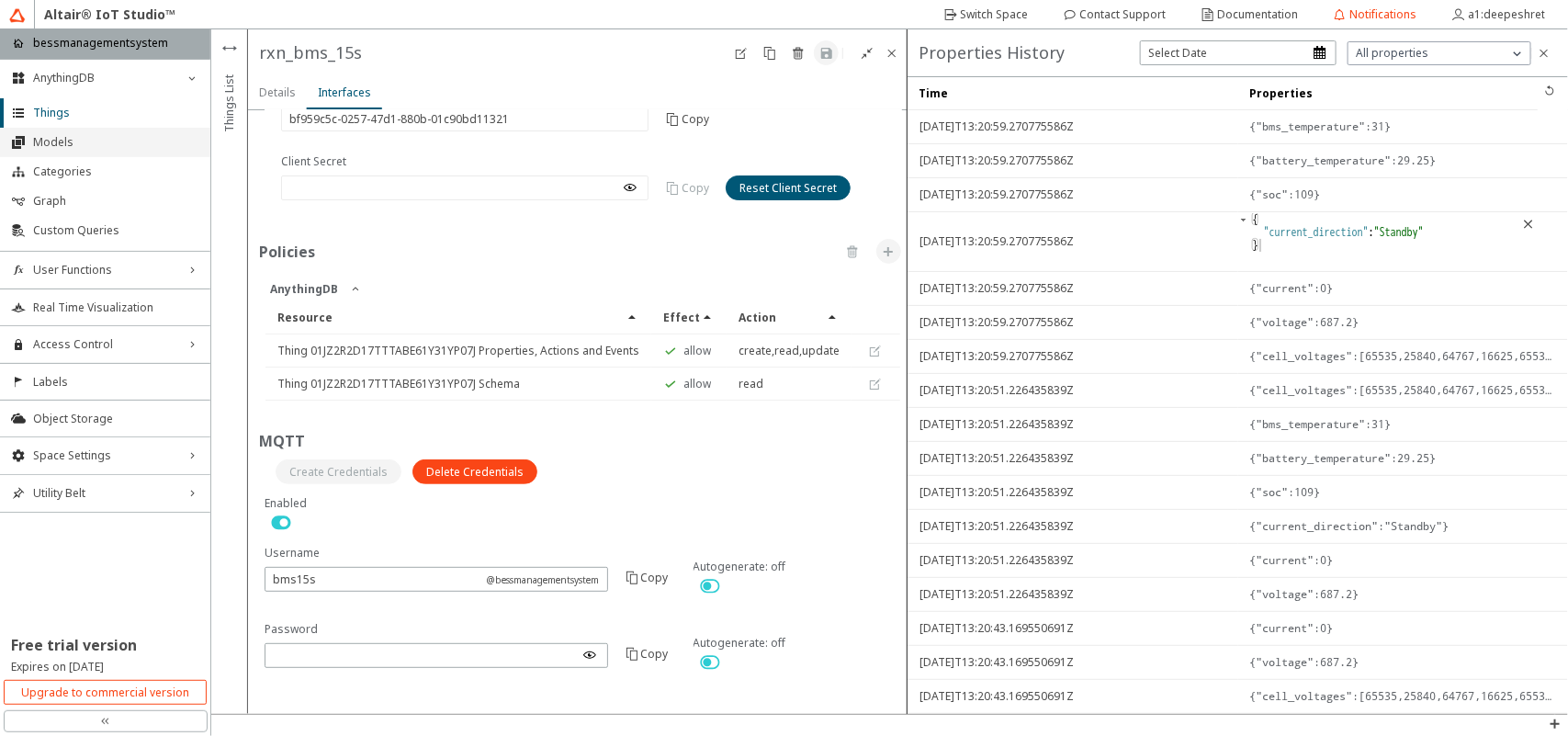 click on "Models" at bounding box center [105, 142] 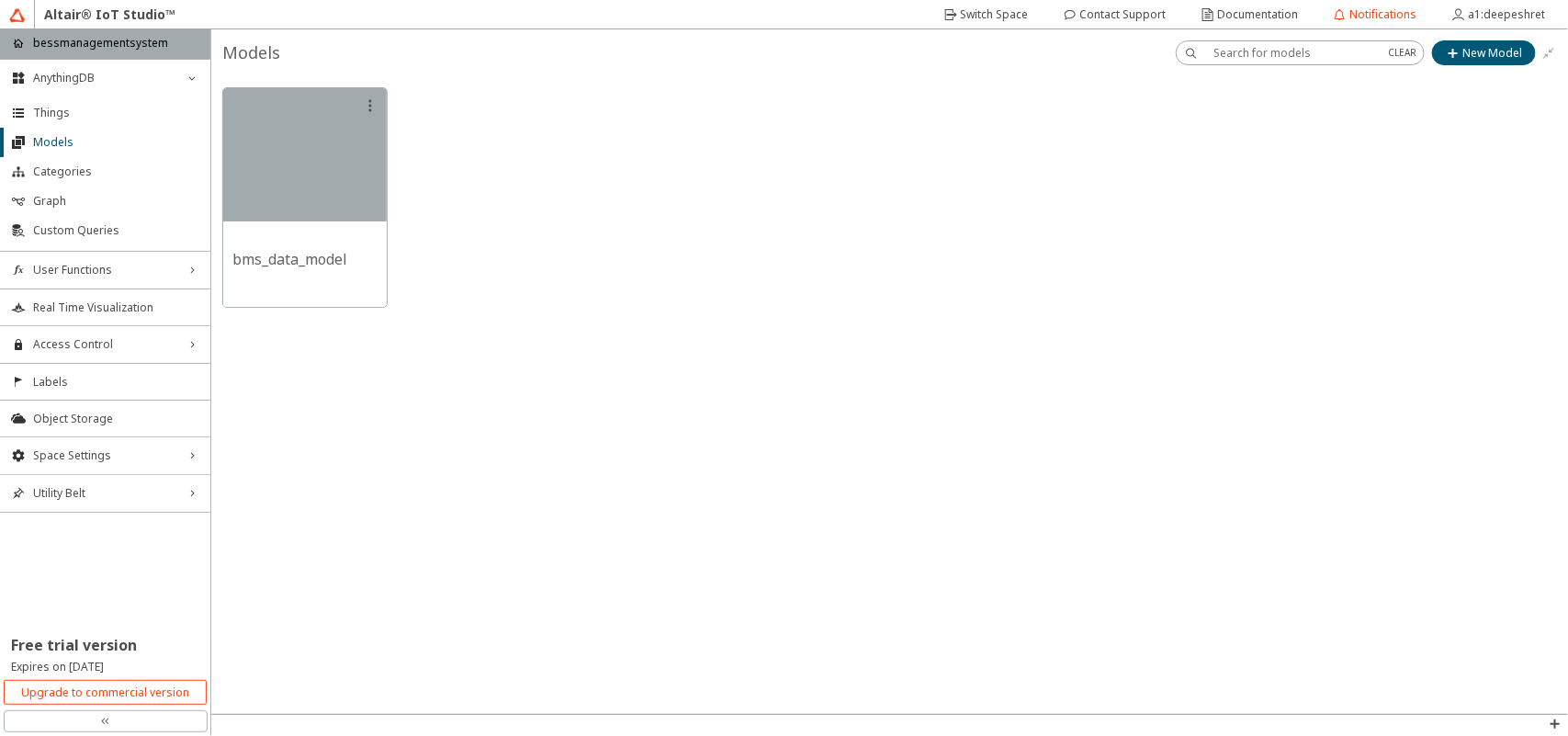 click at bounding box center (889, 198) 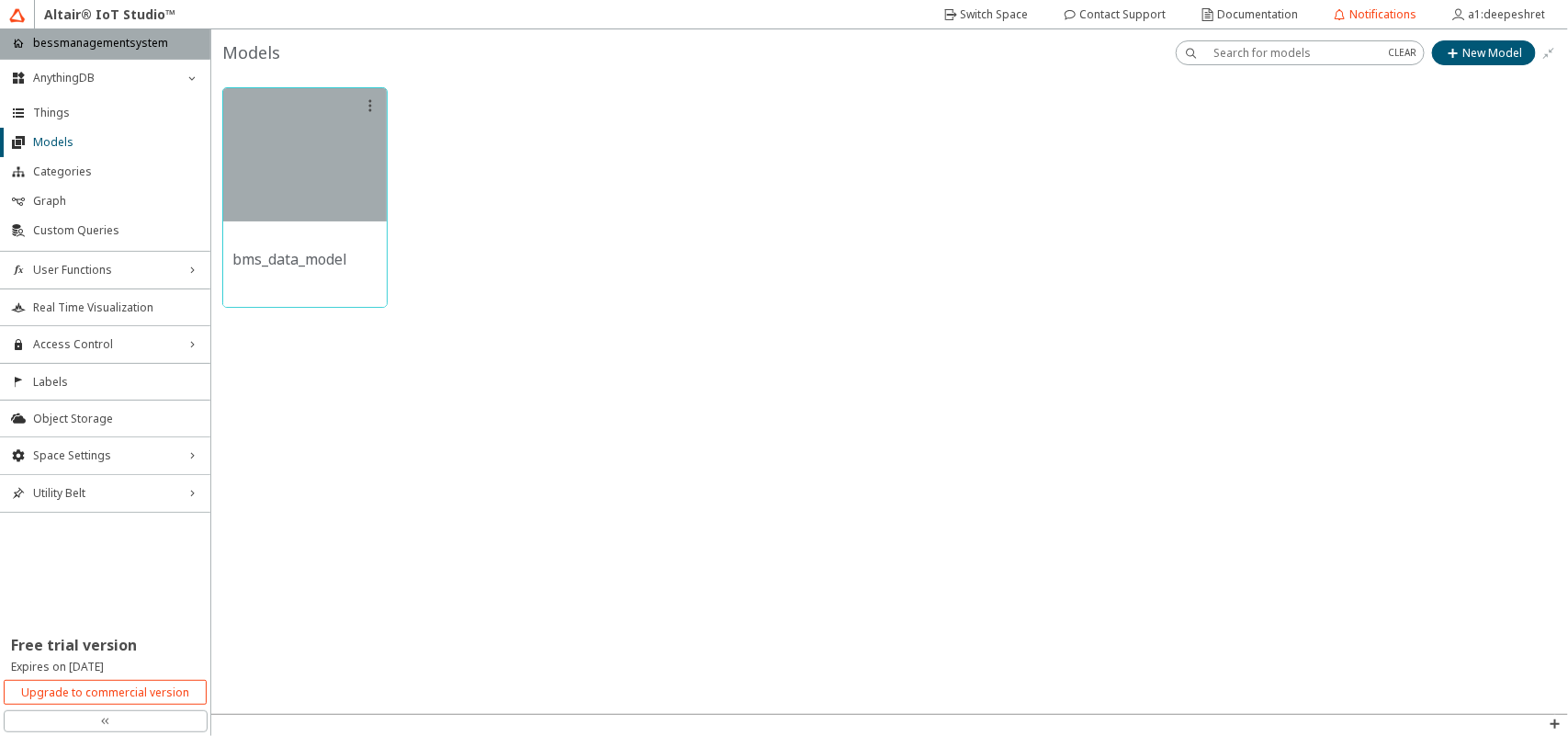 click at bounding box center (305, 154) 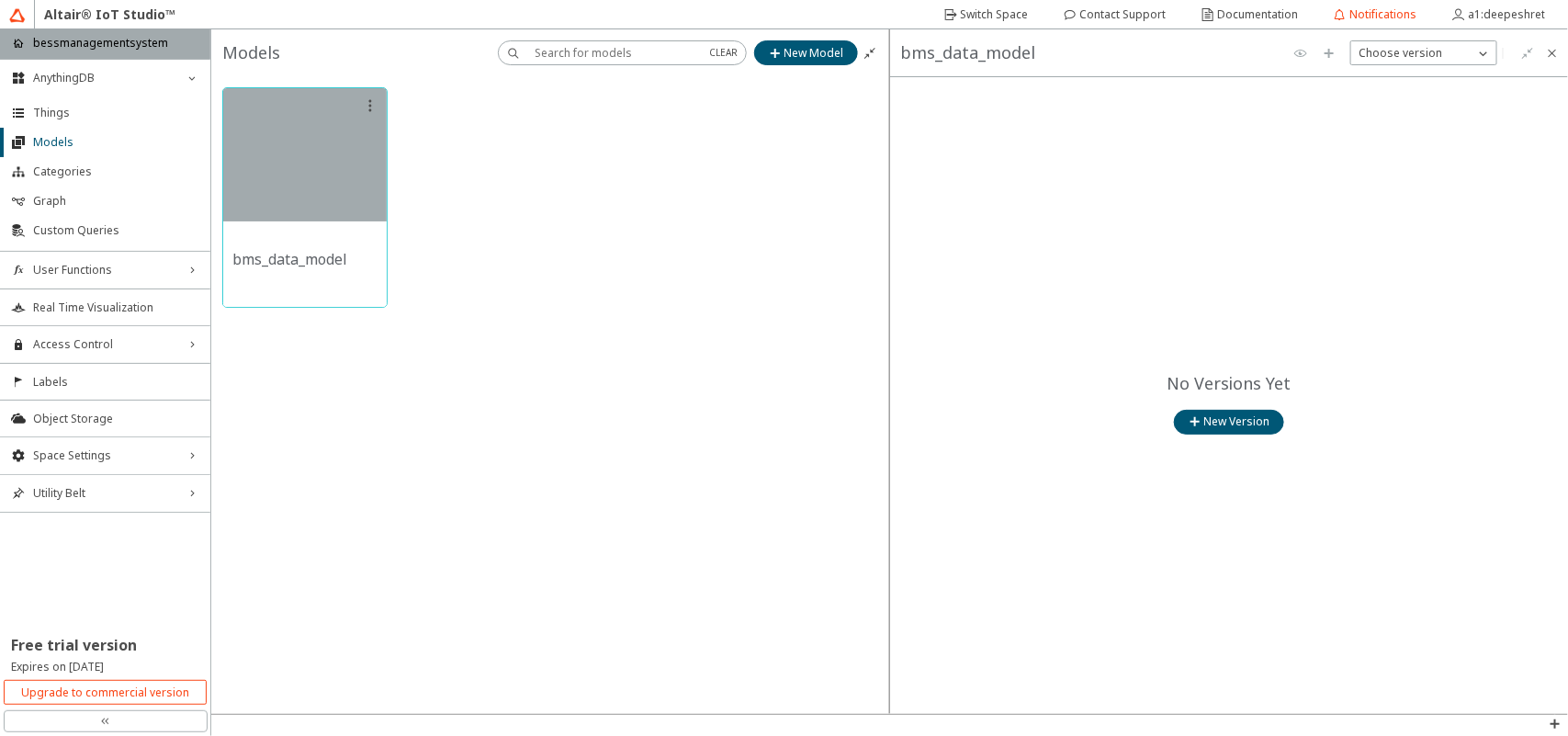 click at bounding box center [305, 154] 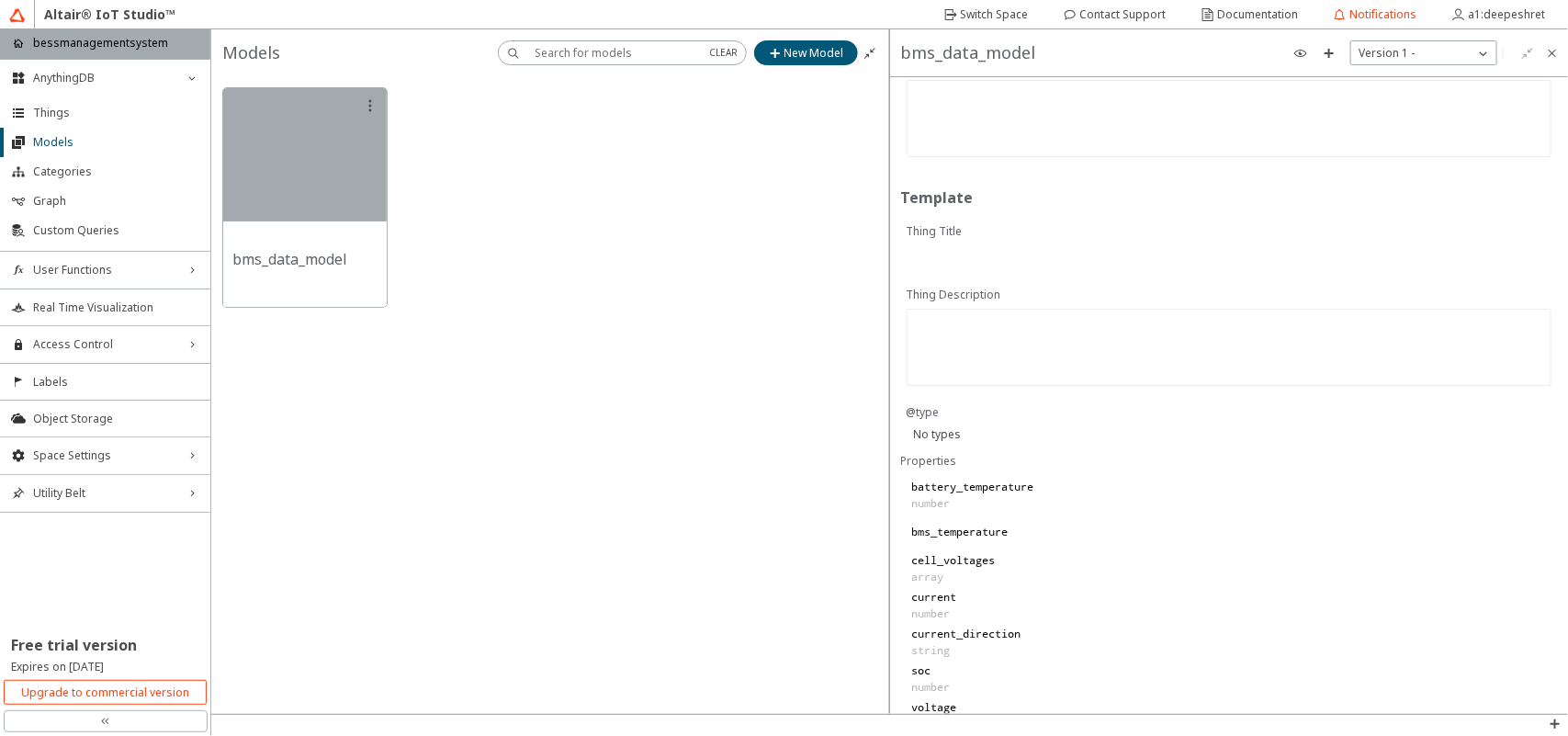scroll, scrollTop: 0, scrollLeft: 0, axis: both 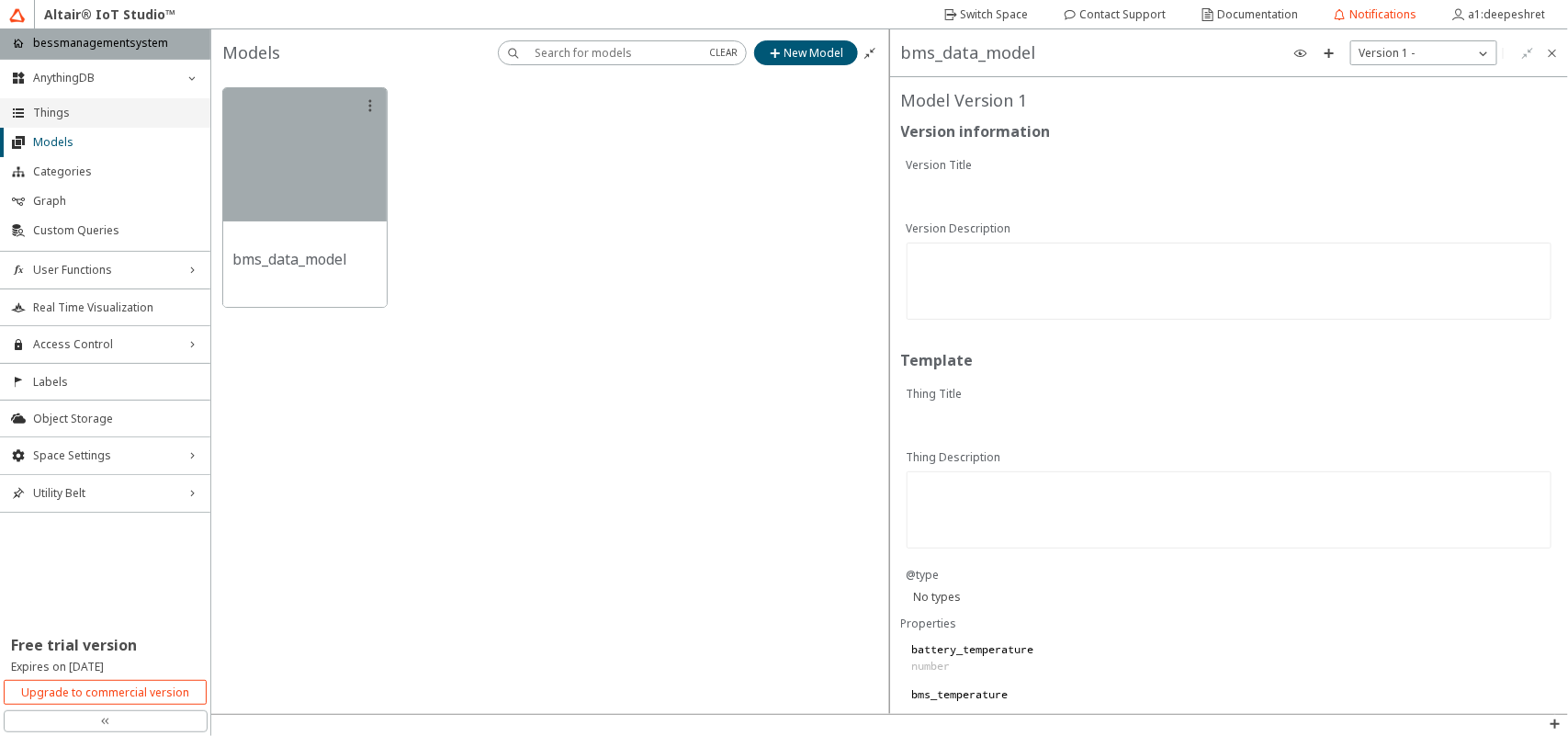 click on "Things" at bounding box center [116, 113] 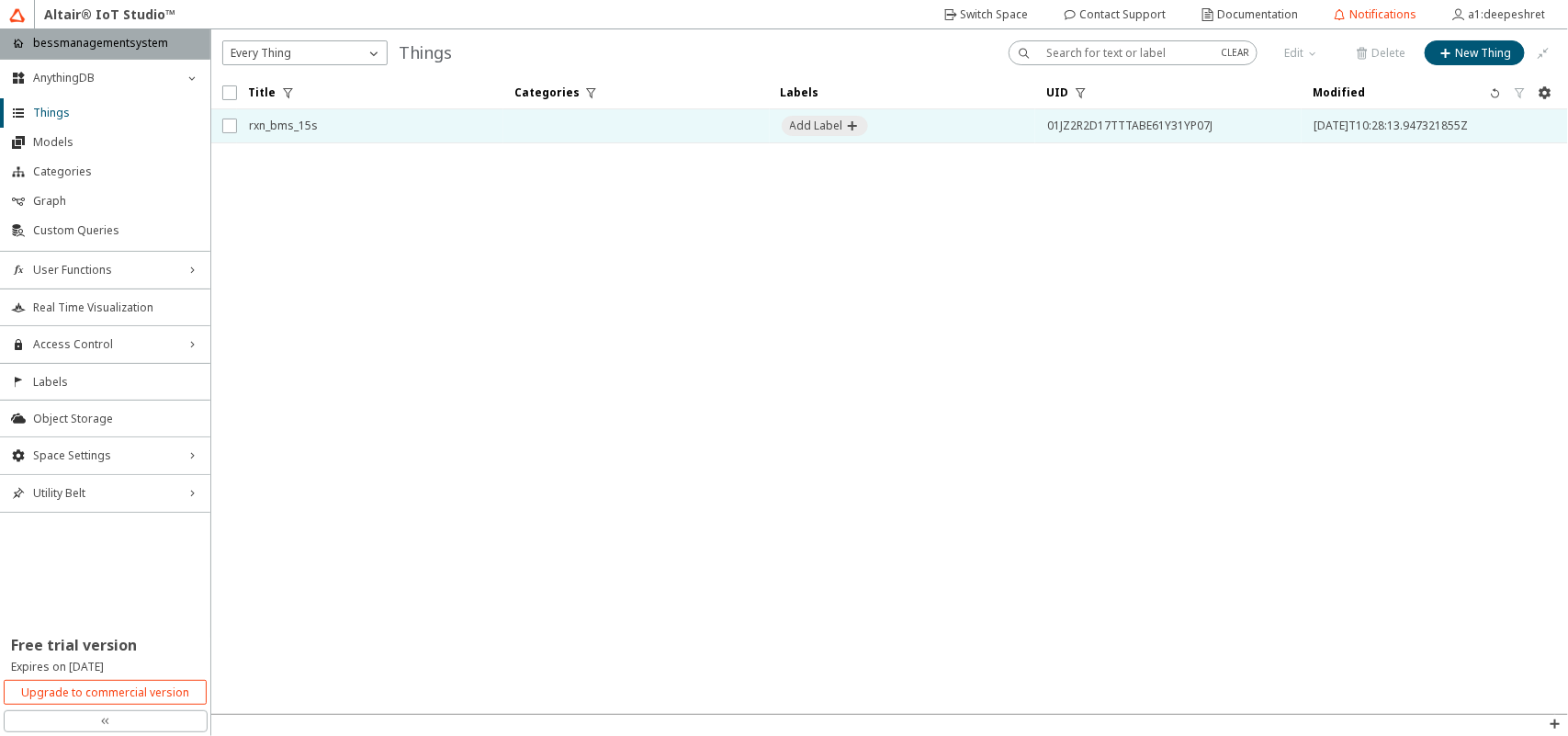 click on "rxn_bms_15s" at bounding box center (370, 126) 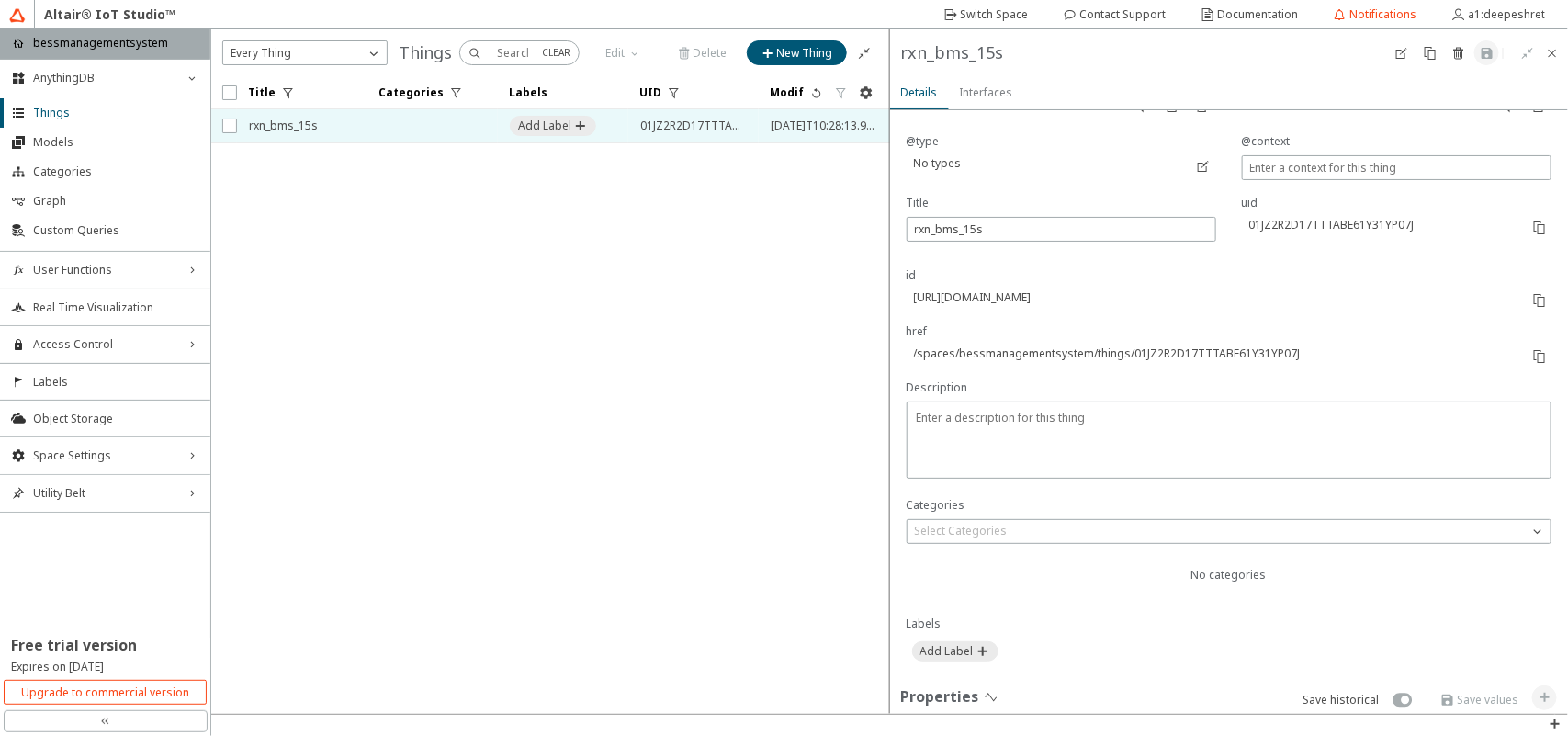 scroll, scrollTop: 115, scrollLeft: 0, axis: vertical 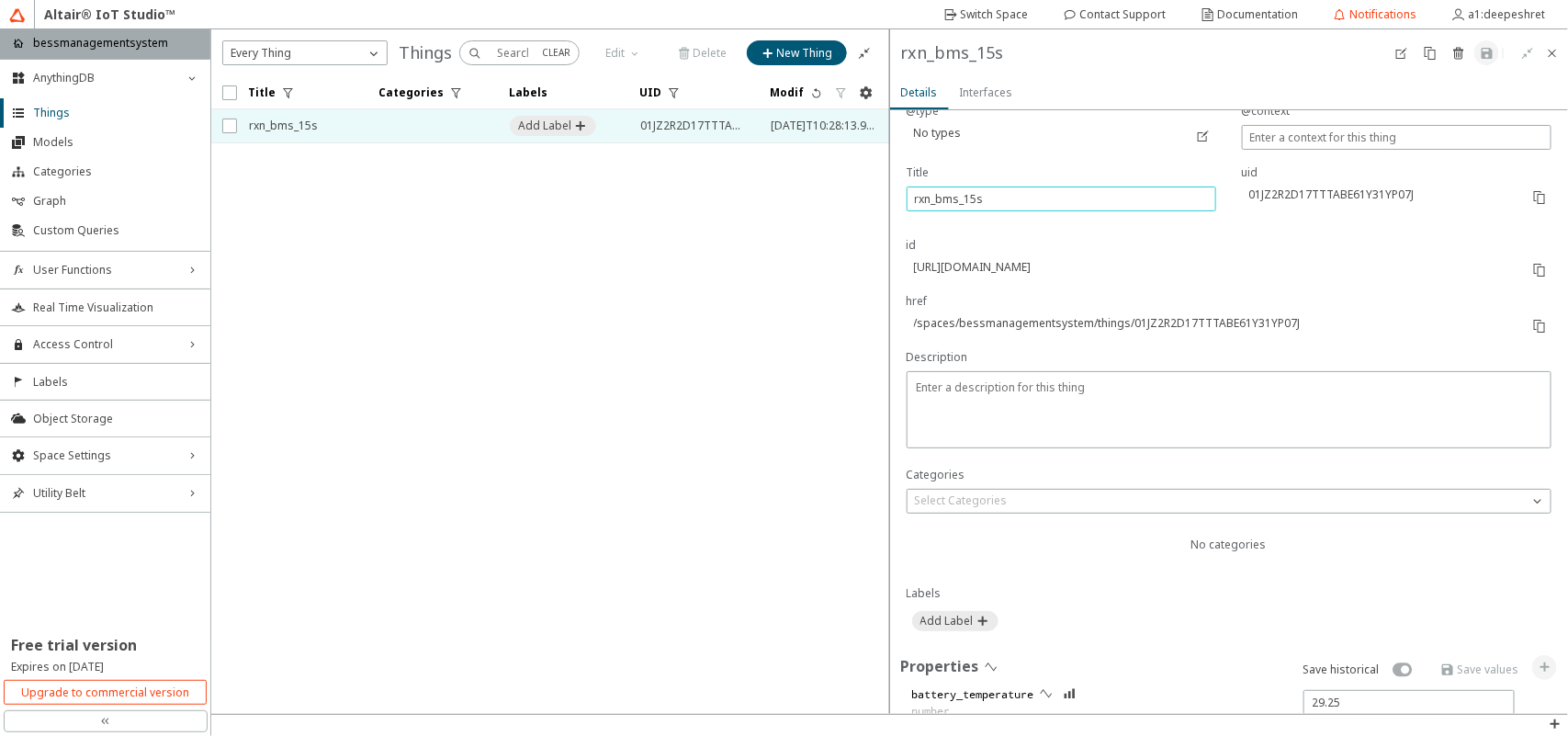 click on "rxn_bms_15s" at bounding box center (1061, 198) 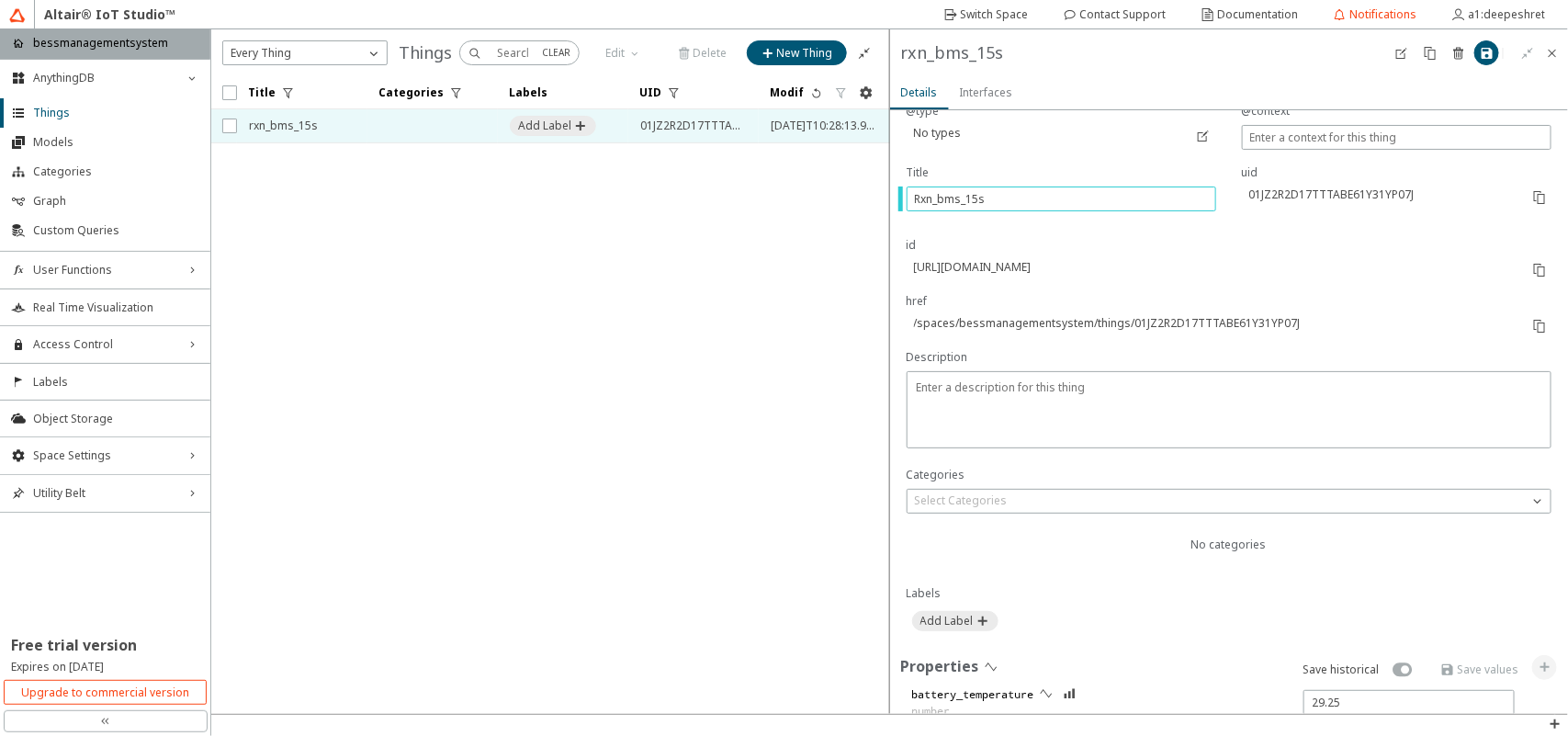 type on "Rxn_bms_15s" 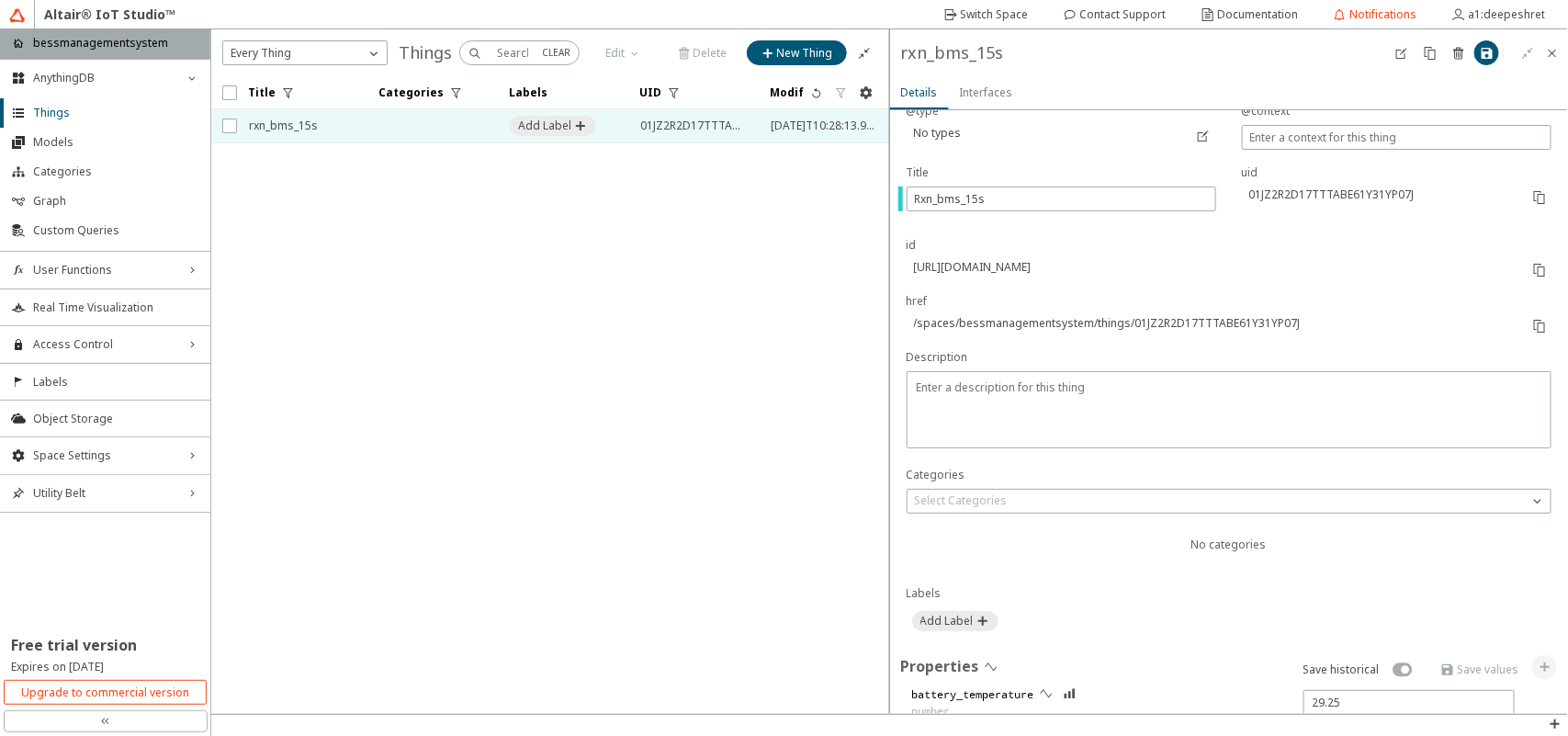 click at bounding box center (1041, 125) 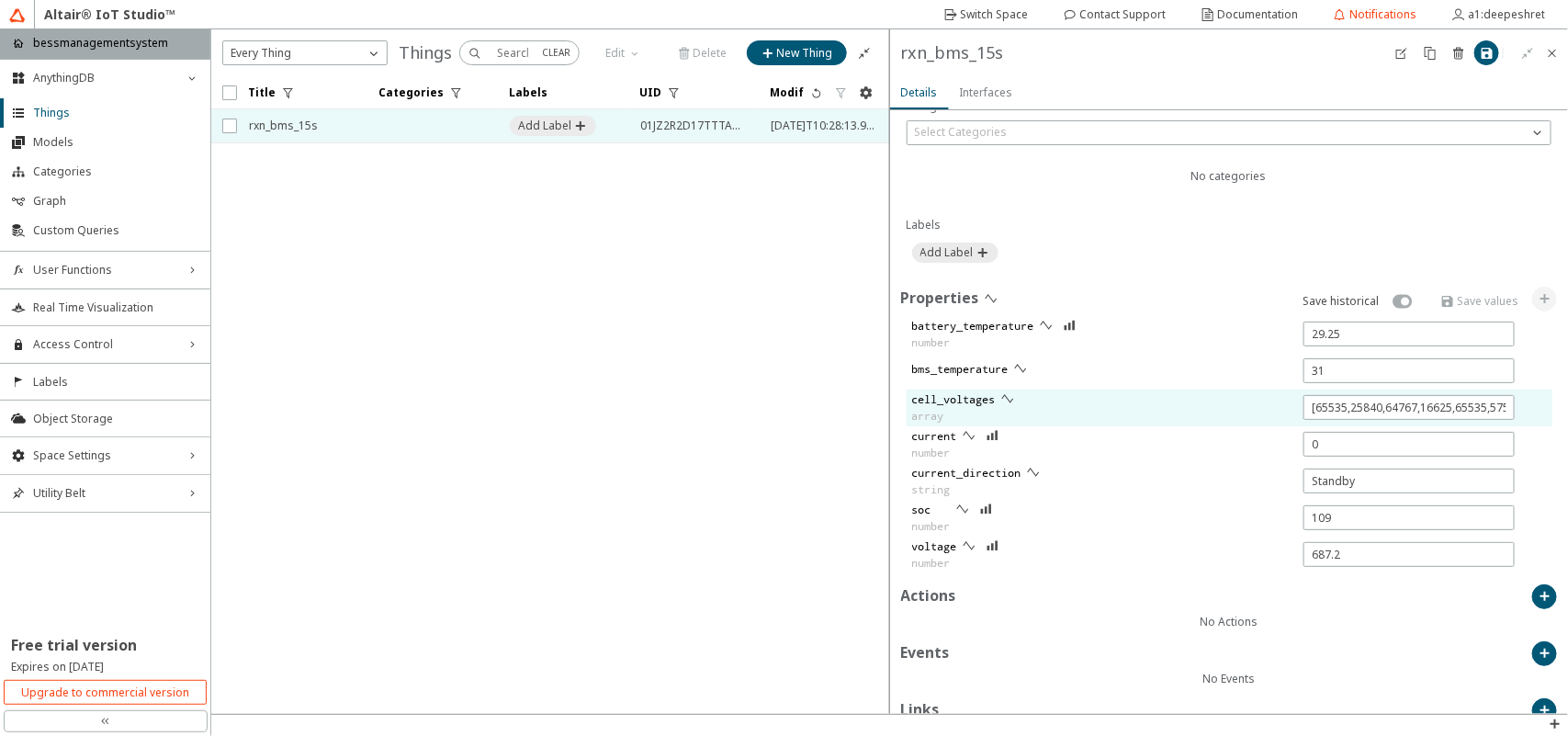 scroll, scrollTop: 535, scrollLeft: 0, axis: vertical 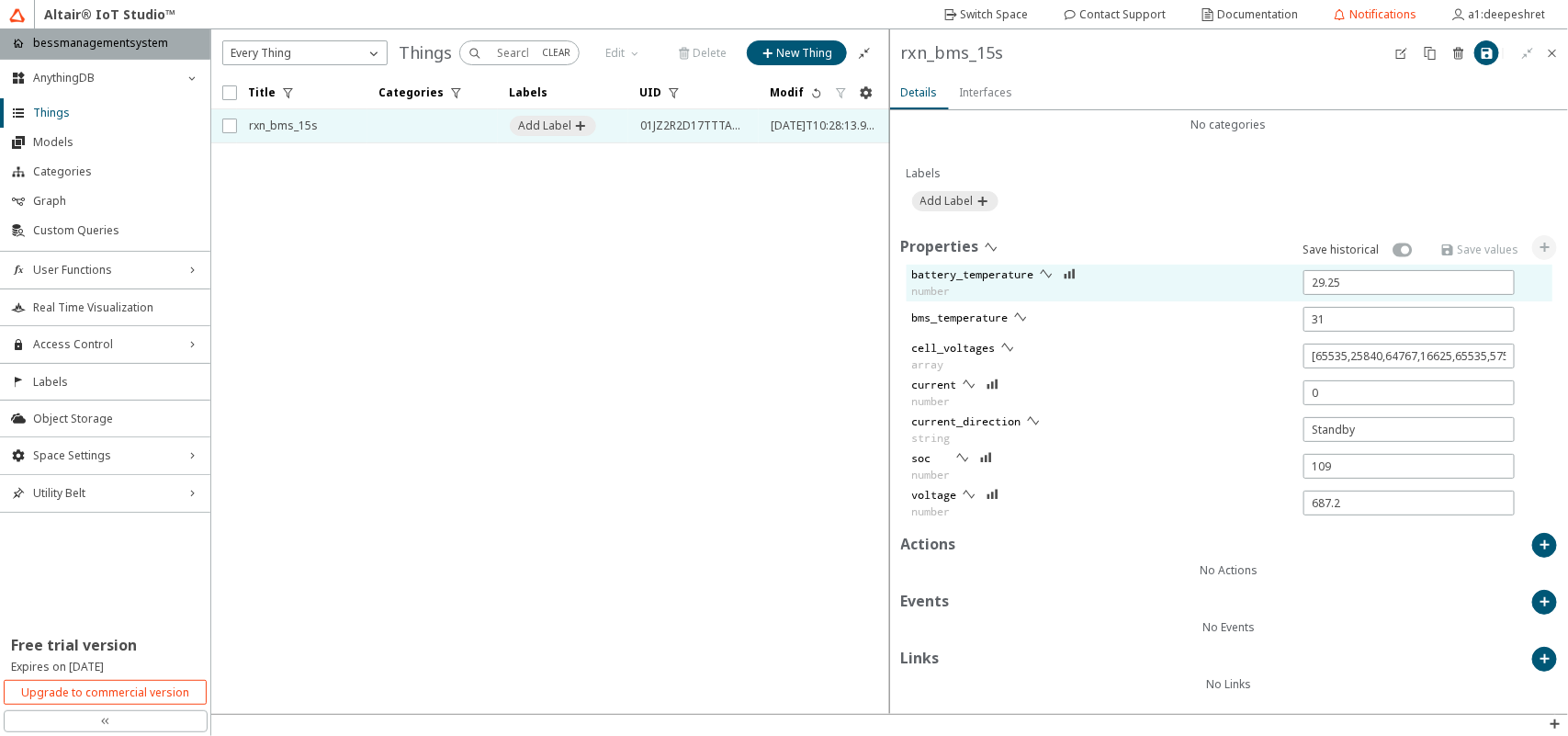 click on "battery_temperature" at bounding box center (0, 0) 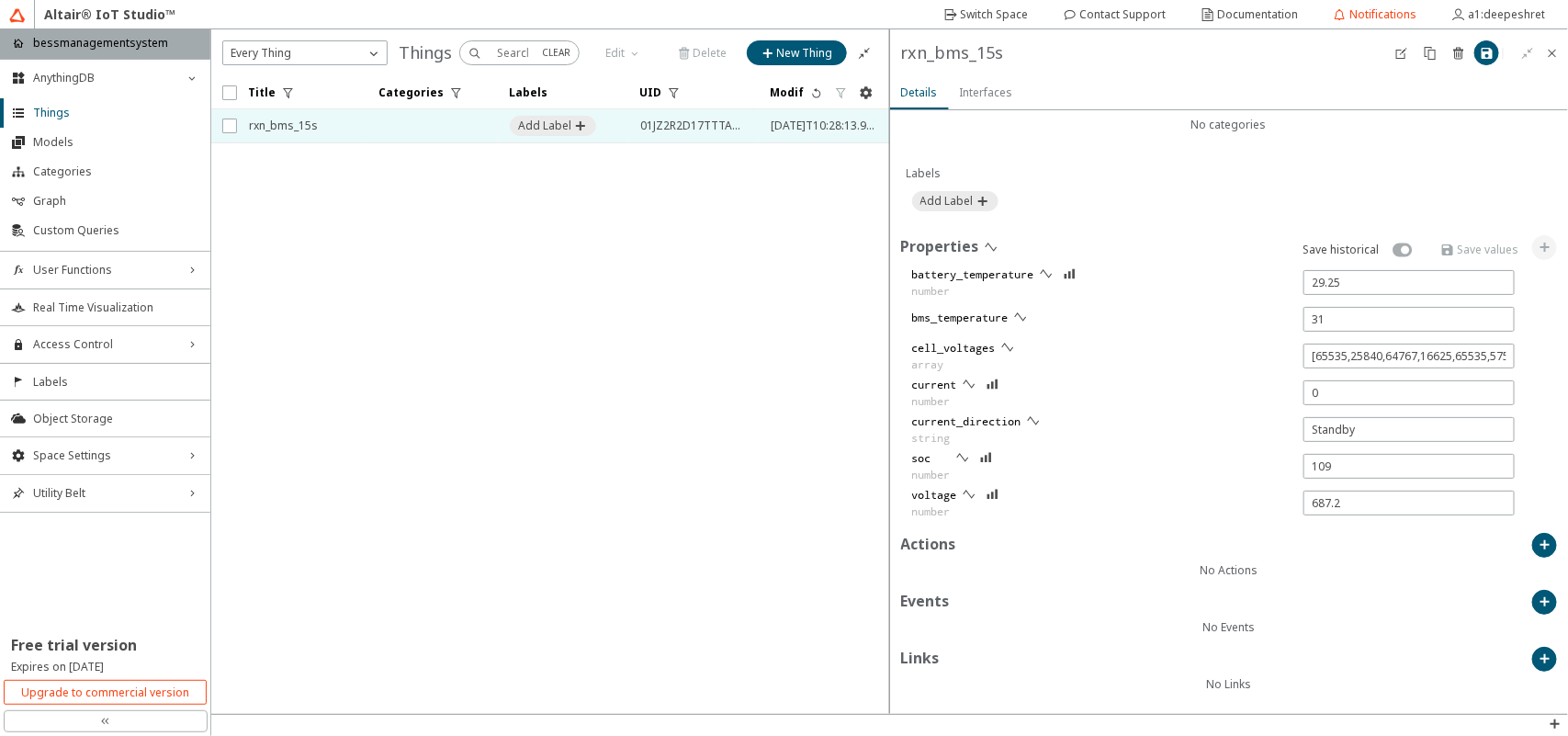 click on "Properties" at bounding box center (0, 0) 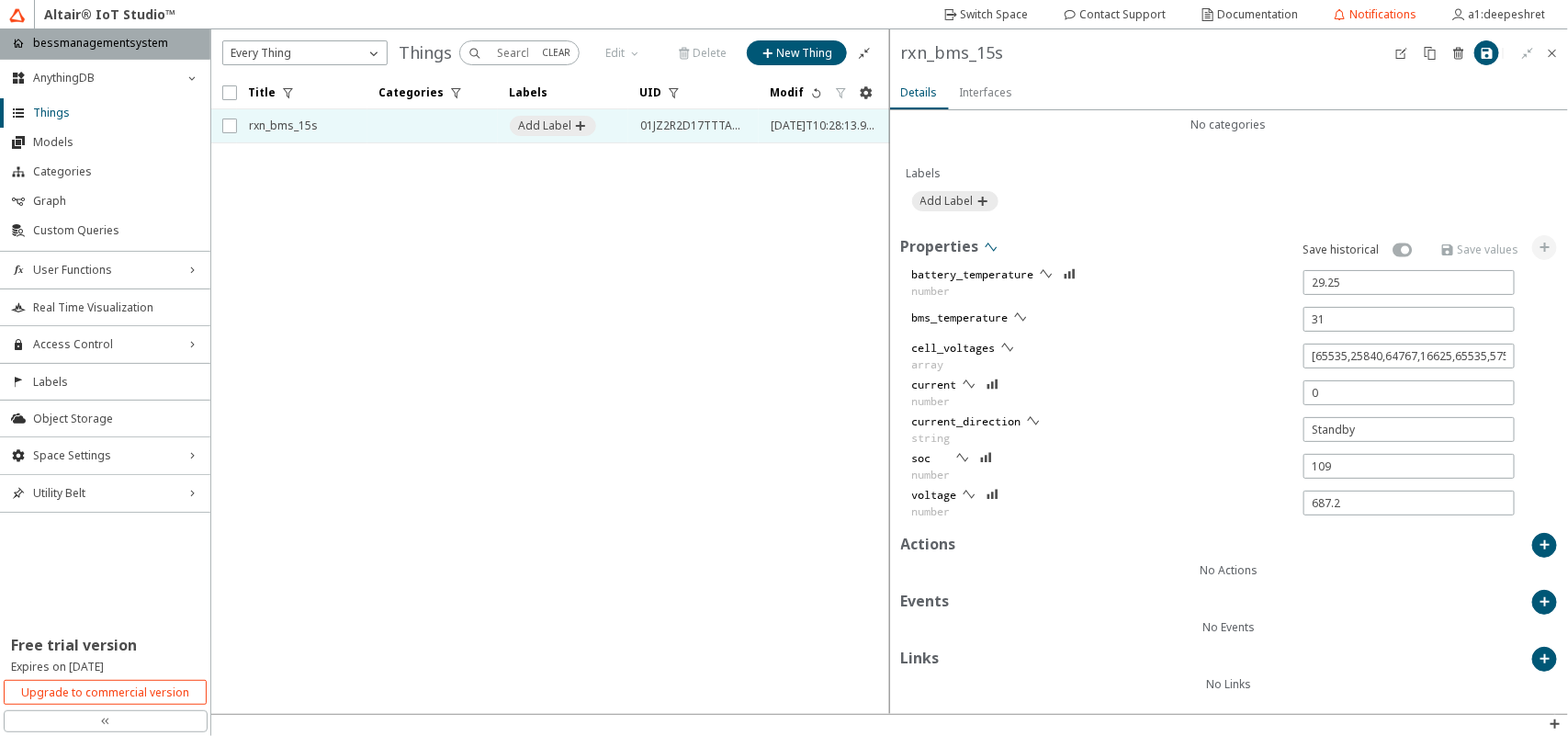click 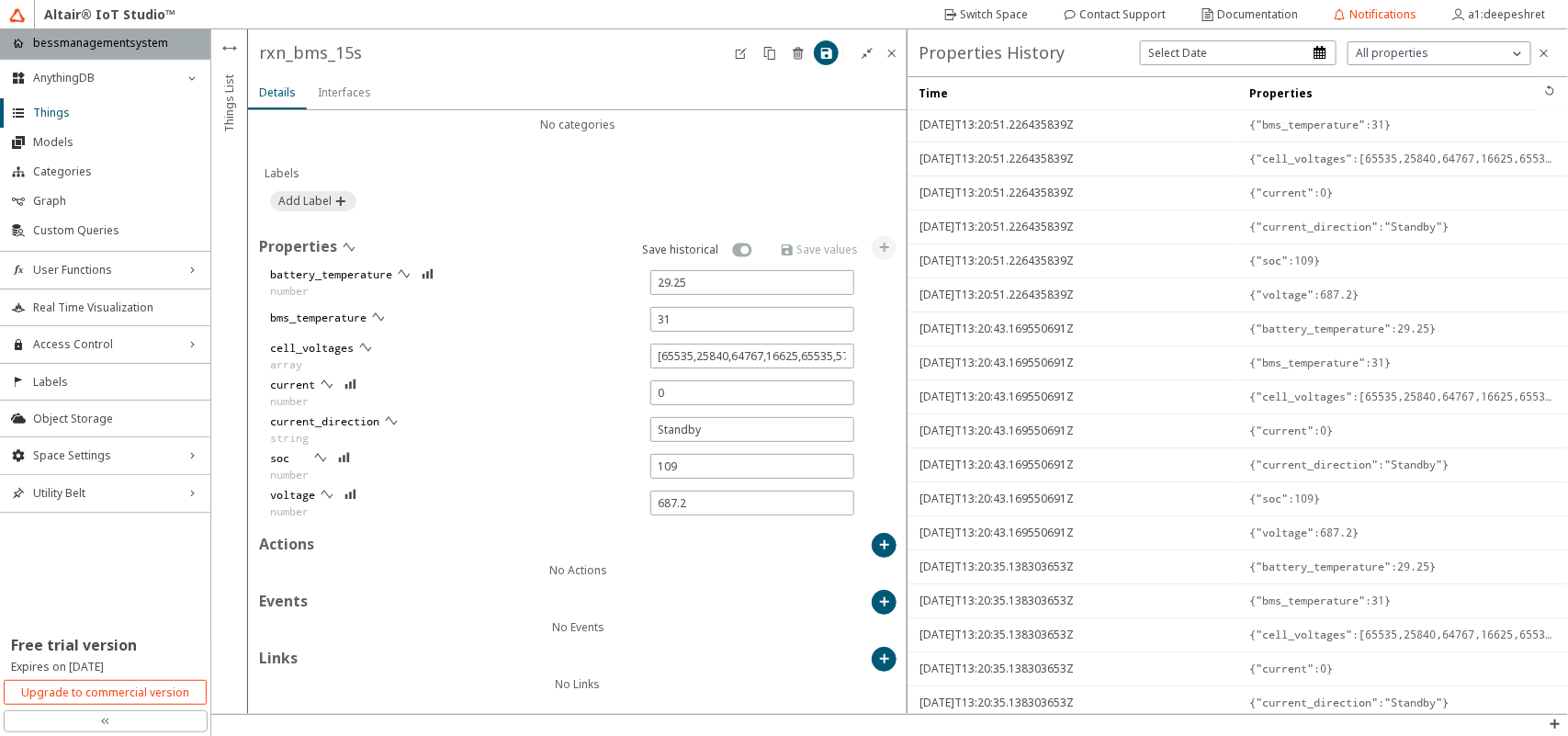 scroll, scrollTop: 1108, scrollLeft: 0, axis: vertical 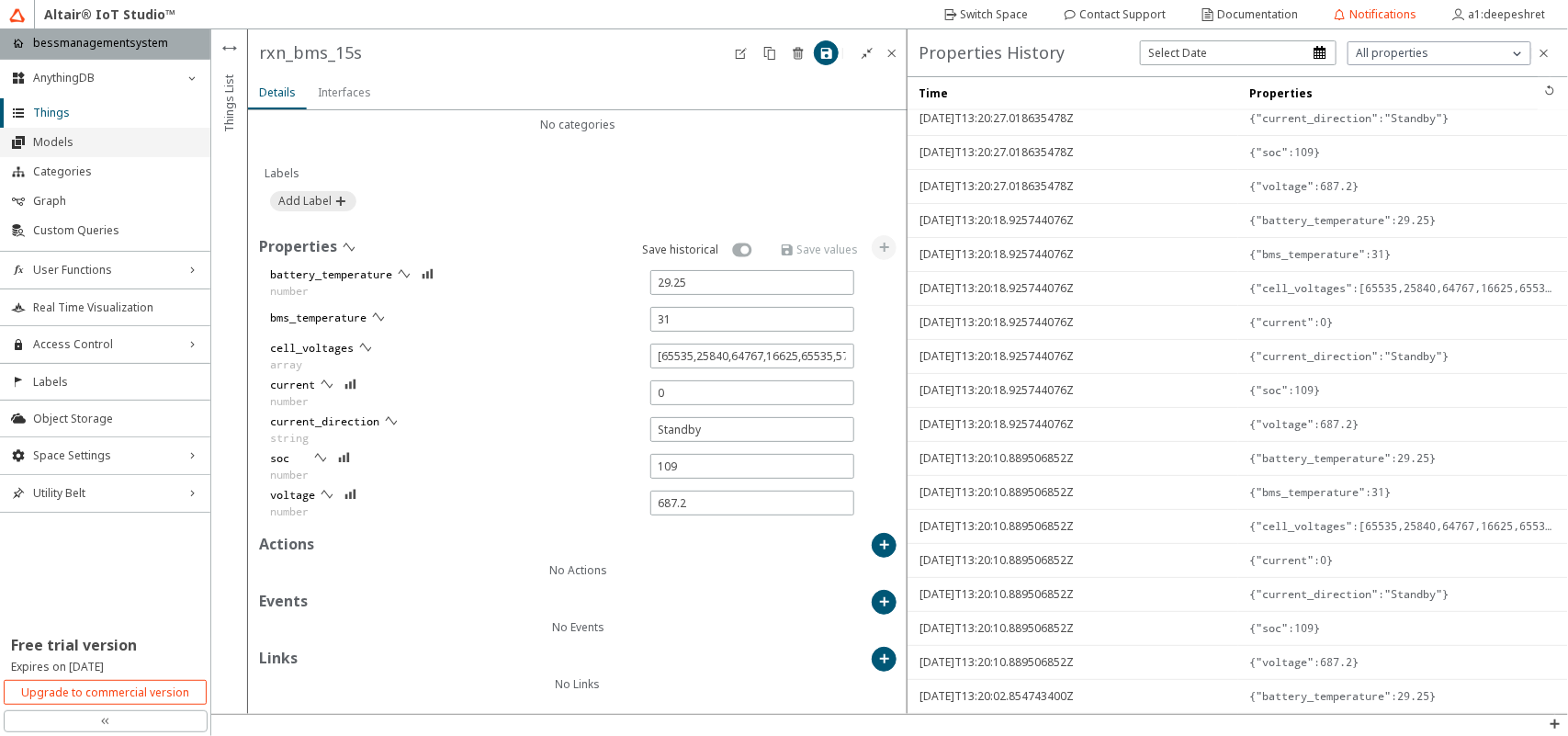 click 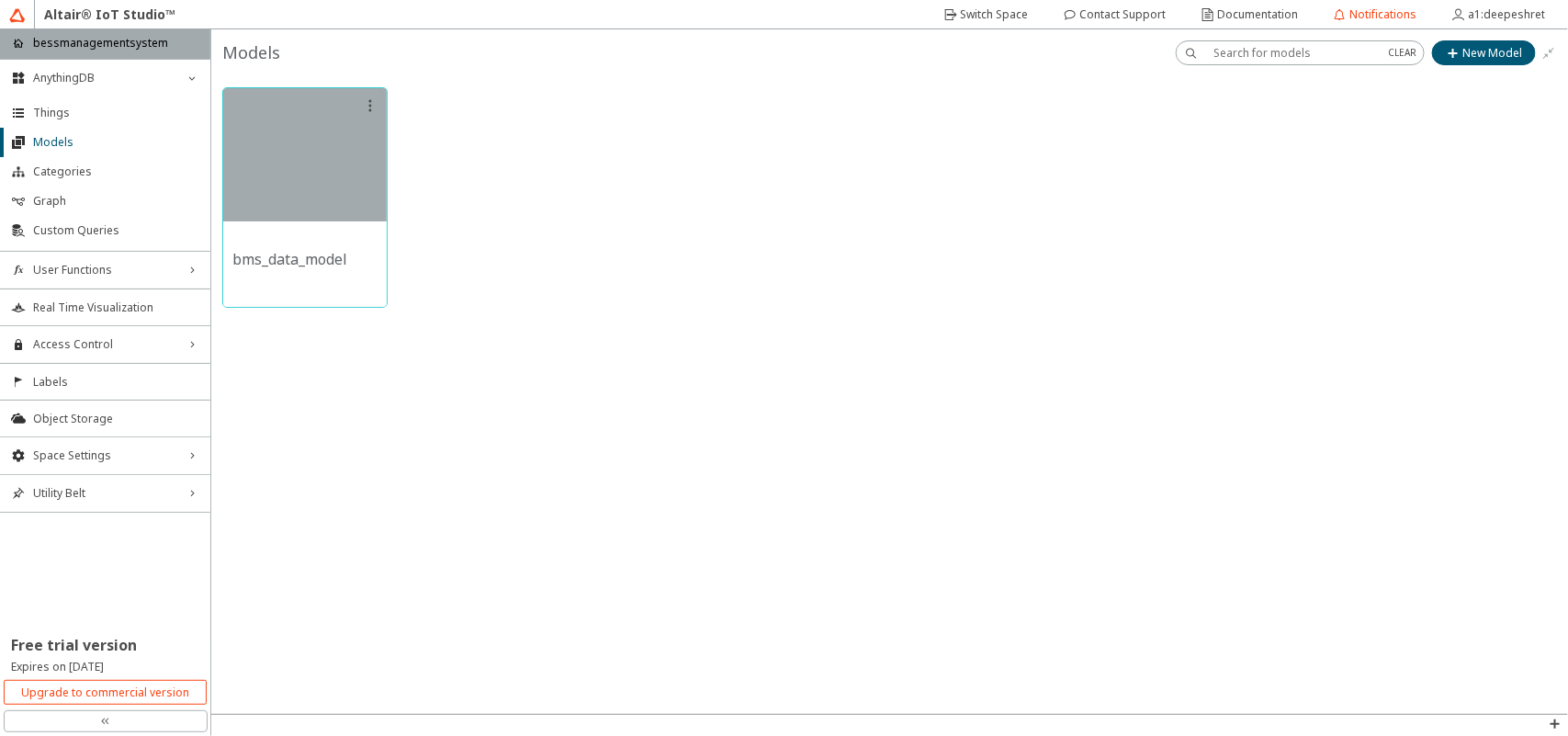 click on "bms_data_model" at bounding box center (0, 0) 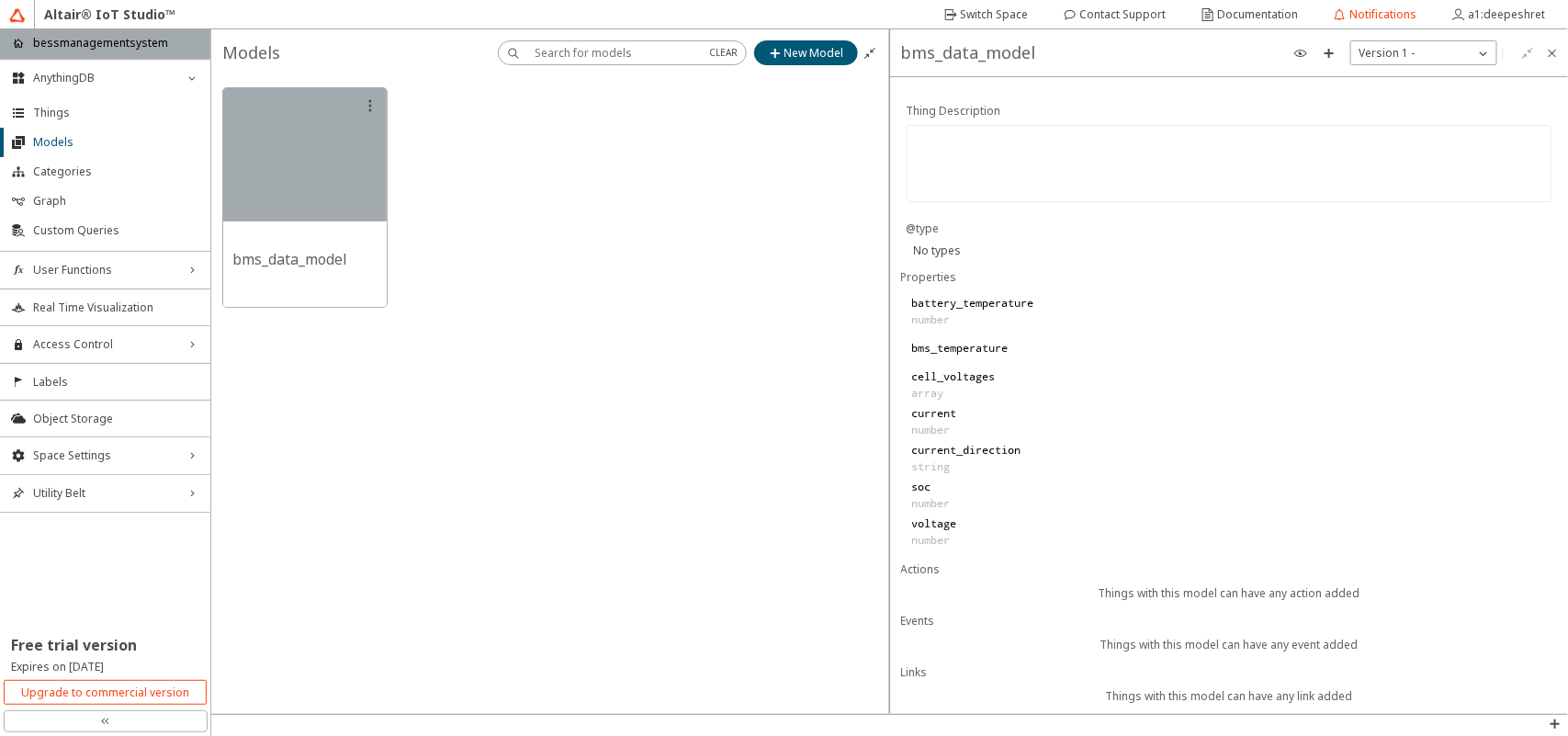 scroll, scrollTop: 0, scrollLeft: 0, axis: both 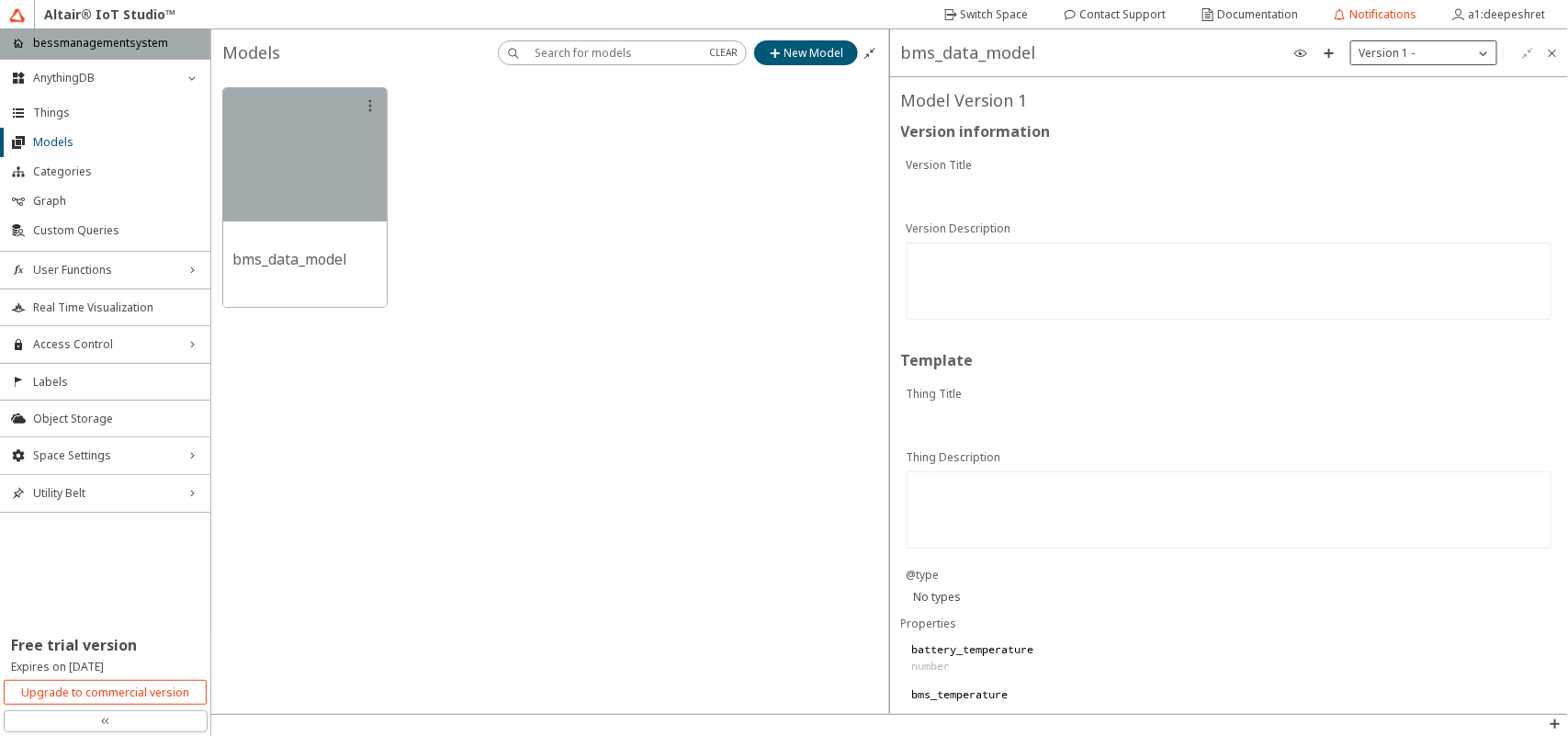 click on "Version 1 -" at bounding box center [1424, 52] 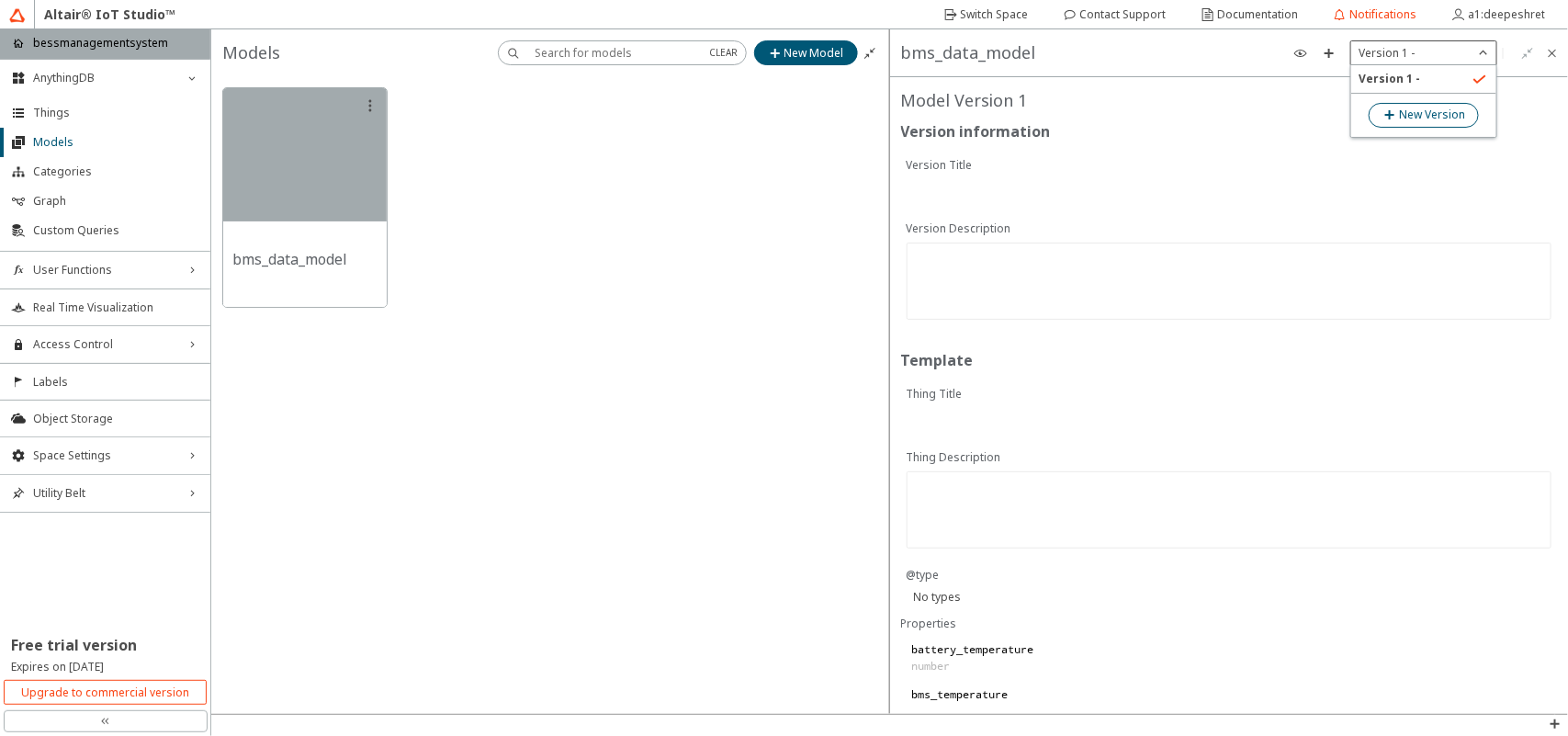 click on "New Version" at bounding box center (1424, 115) 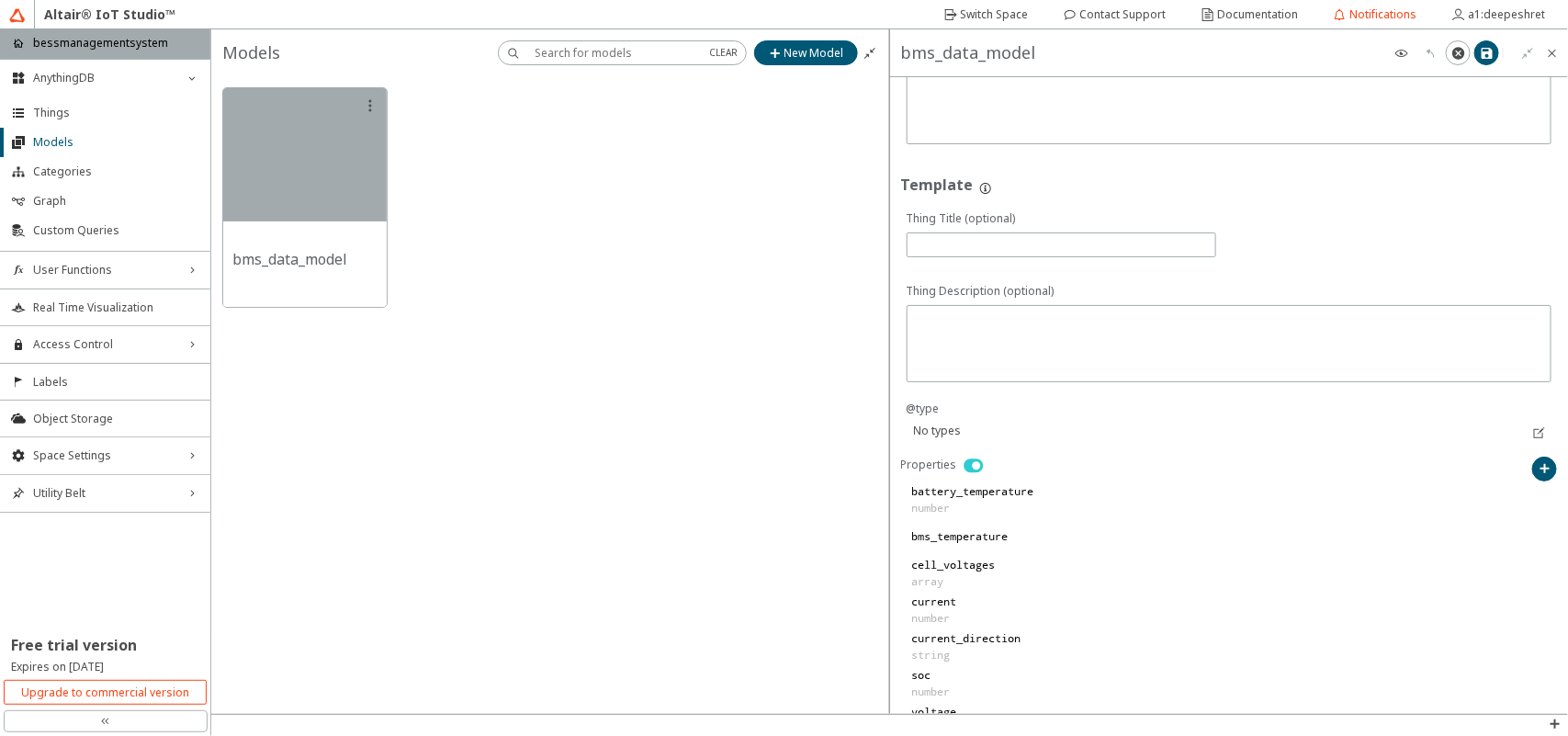 scroll, scrollTop: 345, scrollLeft: 0, axis: vertical 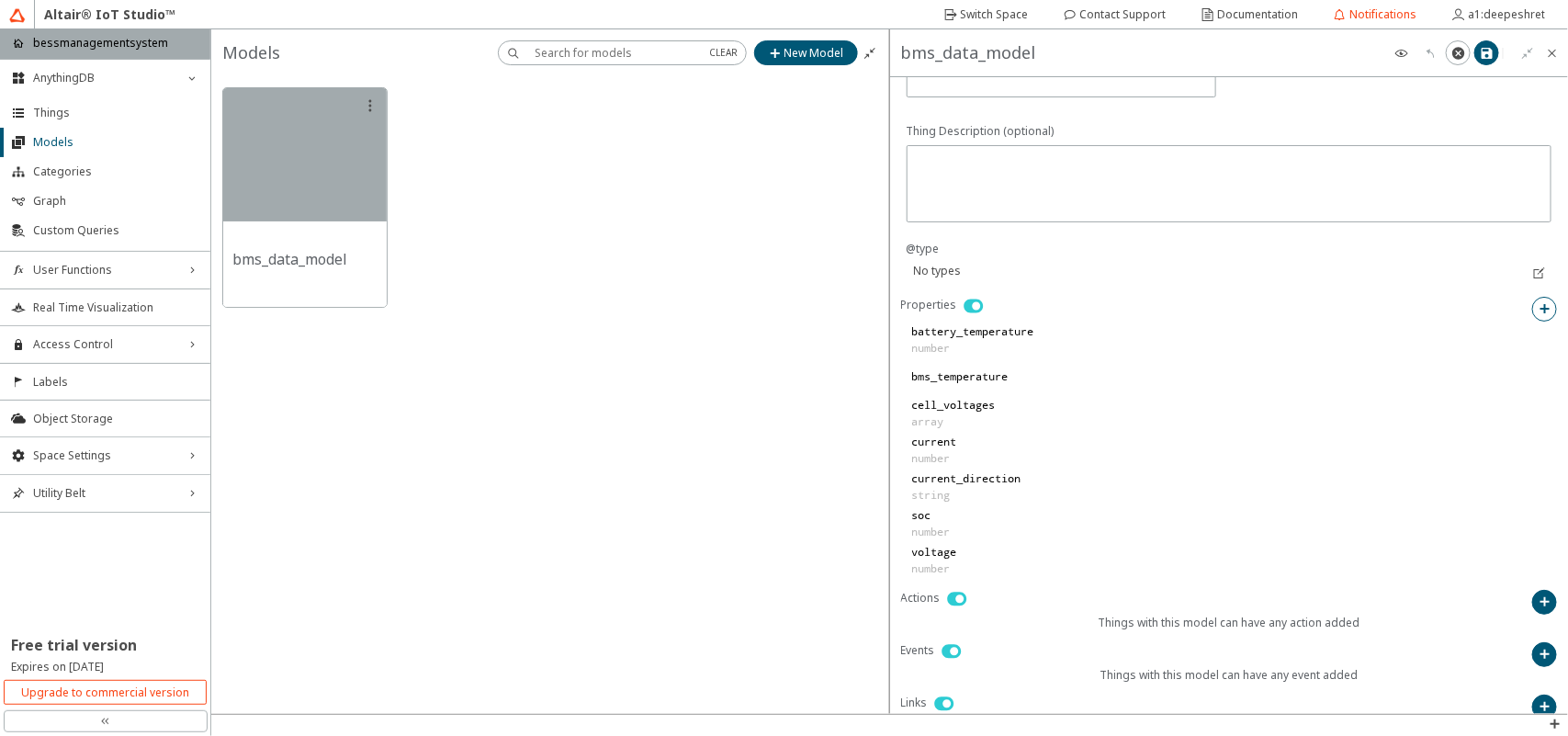 click at bounding box center [1544, 309] 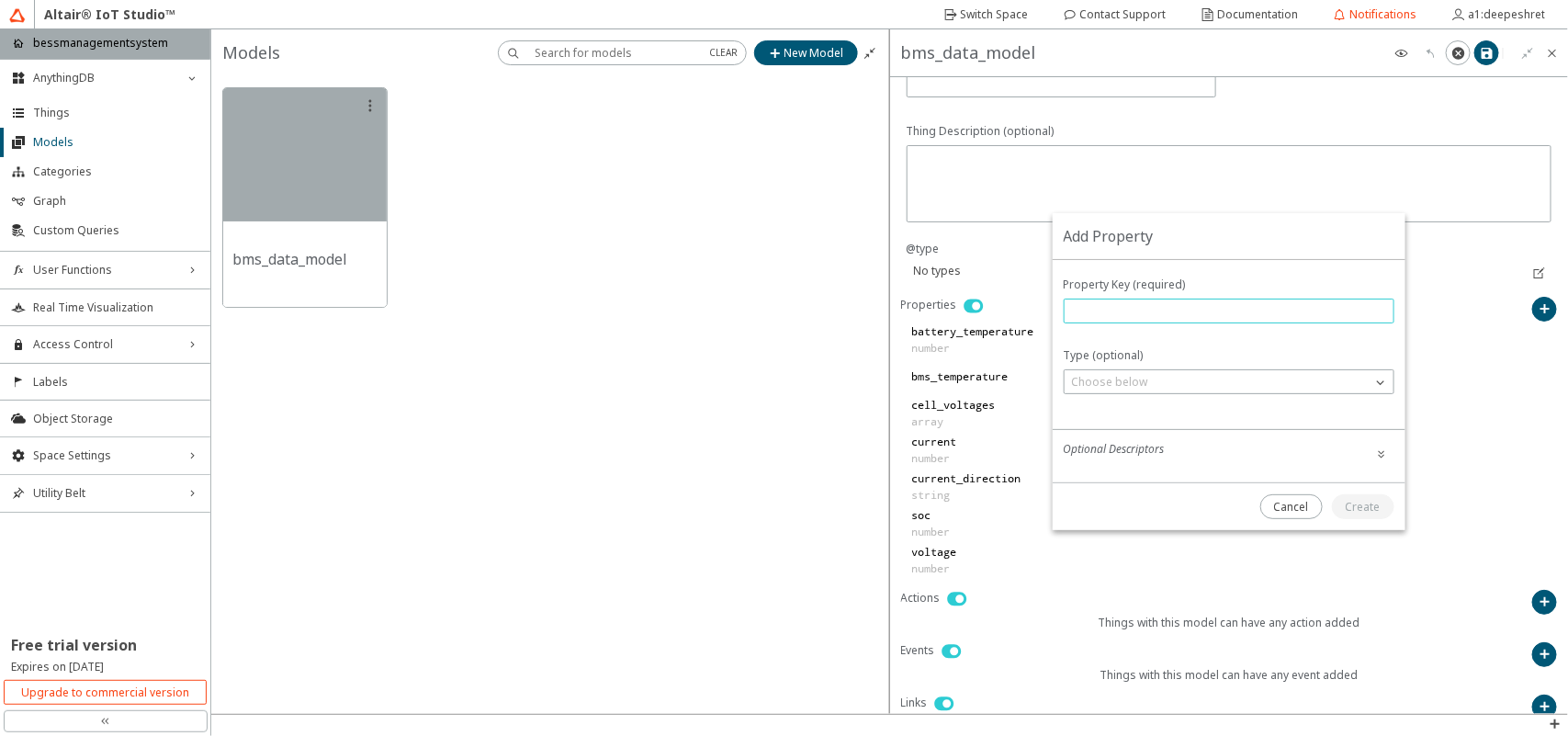 click at bounding box center (1229, 311) 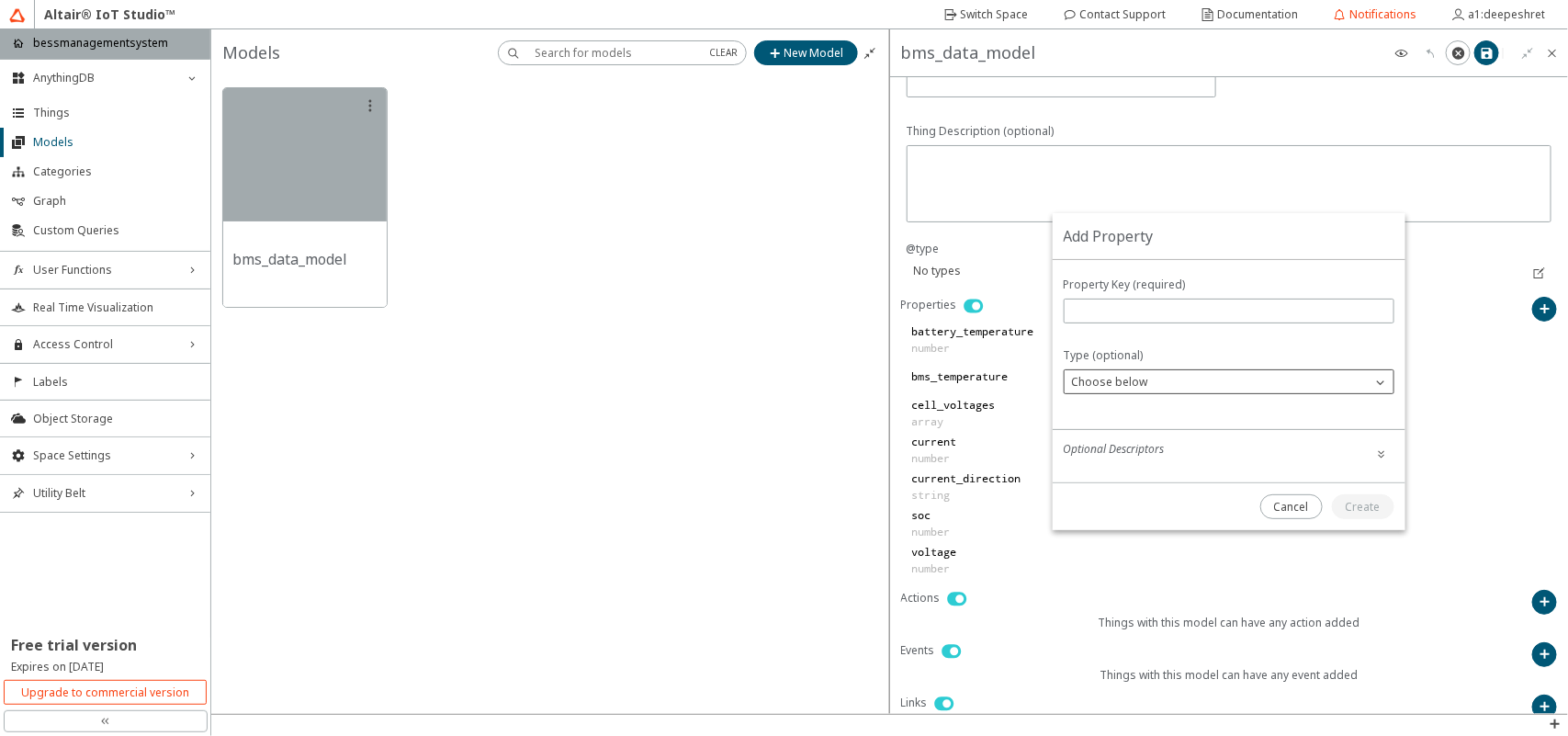 click on "Choose below" at bounding box center (1229, 381) 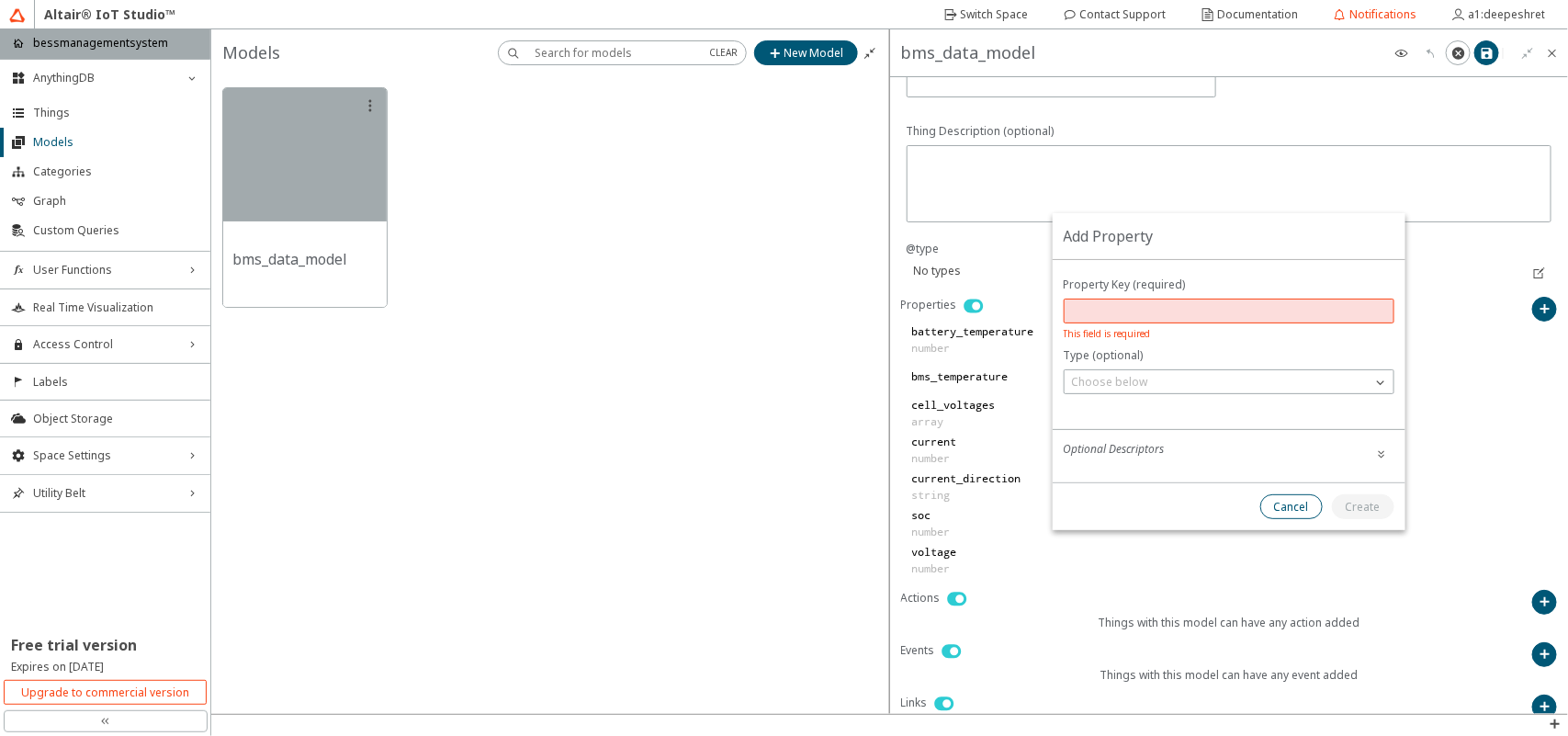 click on "Cancel" at bounding box center [0, 0] 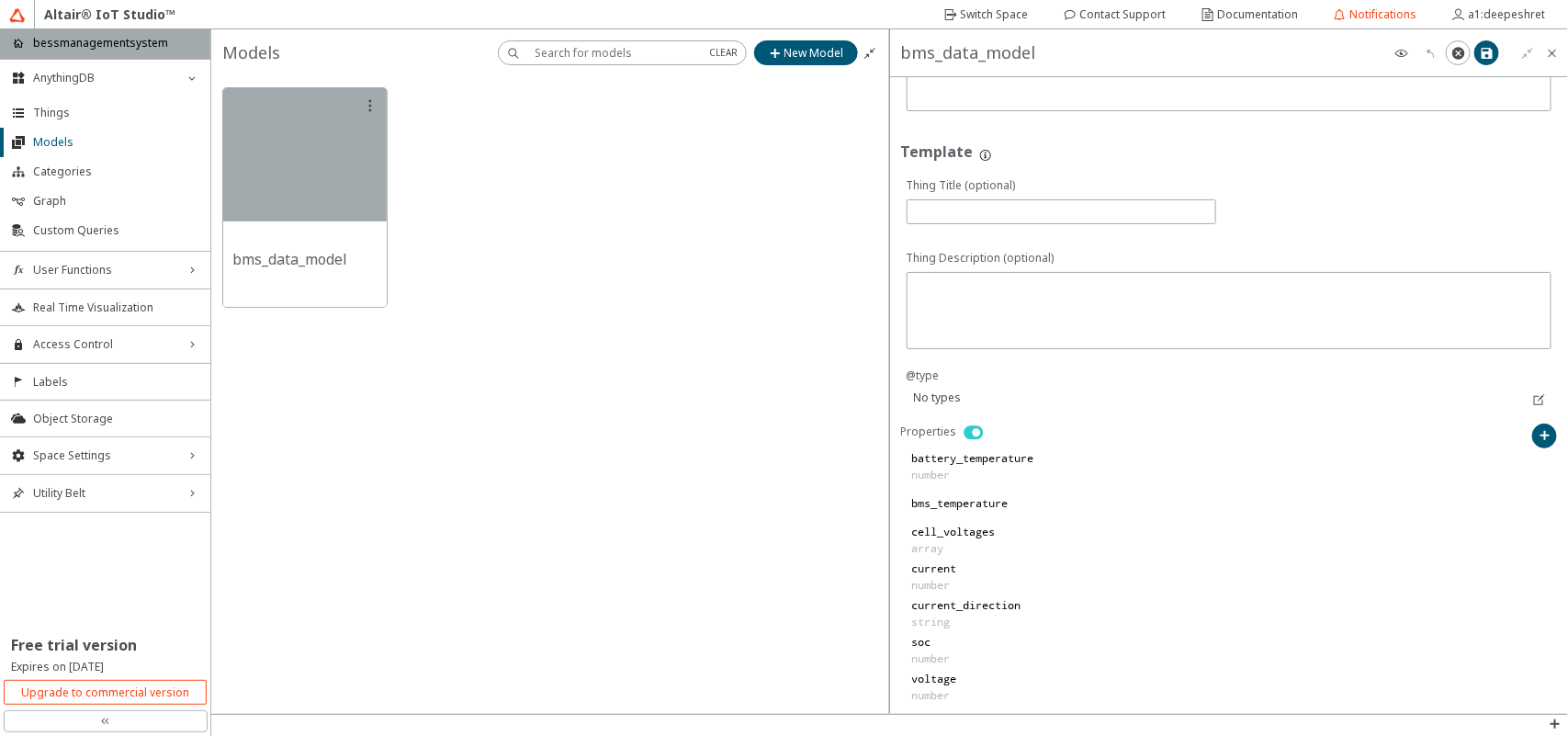 scroll, scrollTop: 0, scrollLeft: 0, axis: both 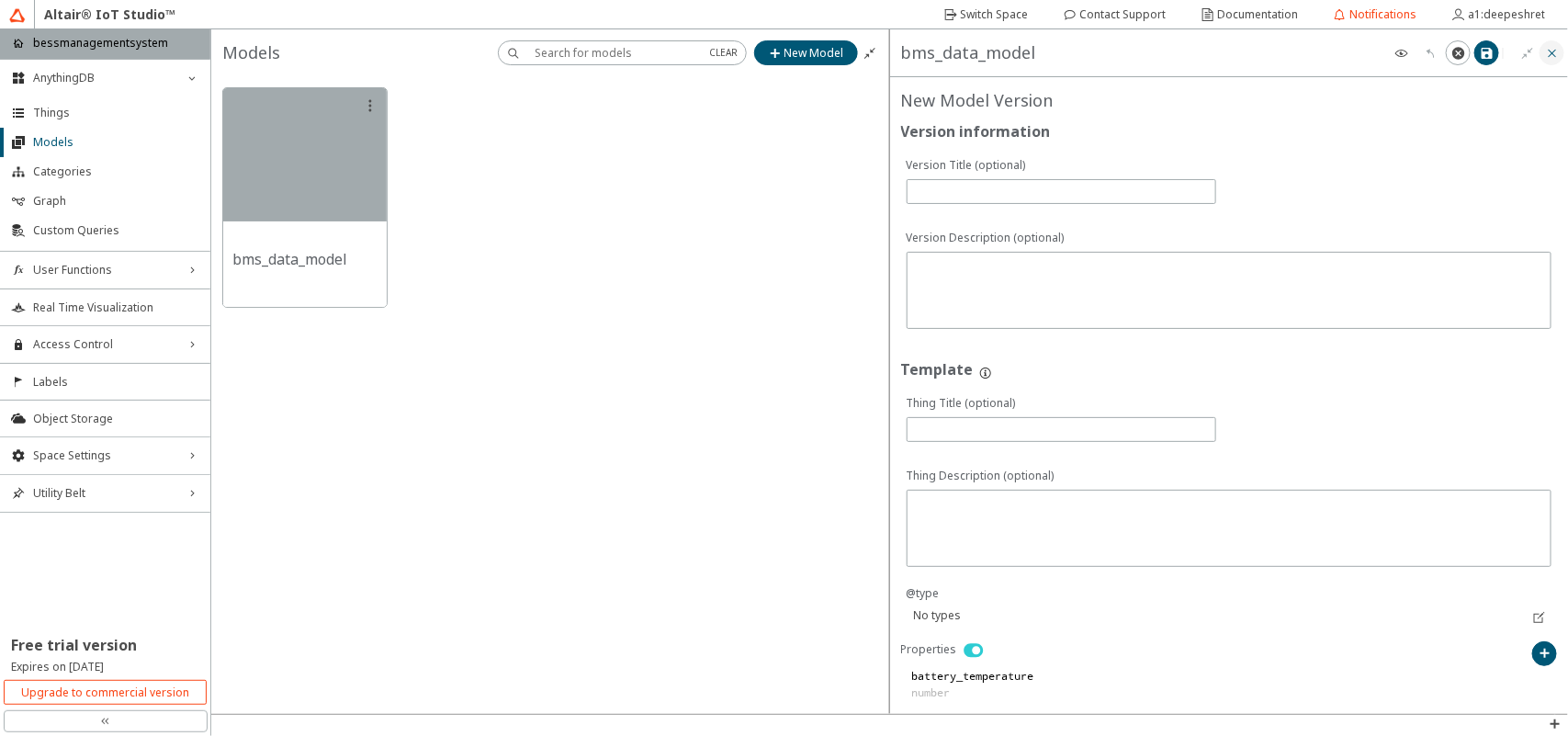 click at bounding box center (1551, 52) 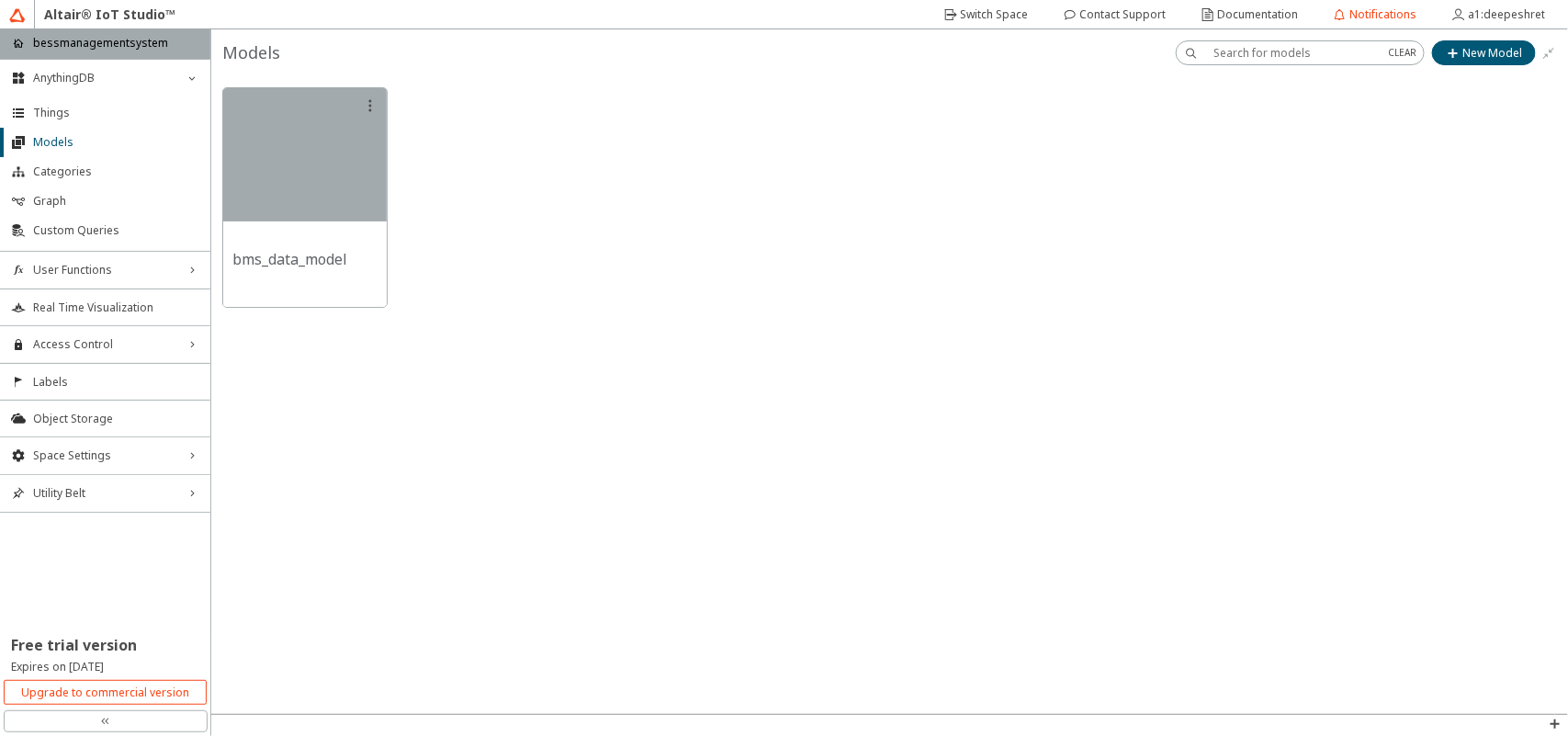 click at bounding box center (889, 395) 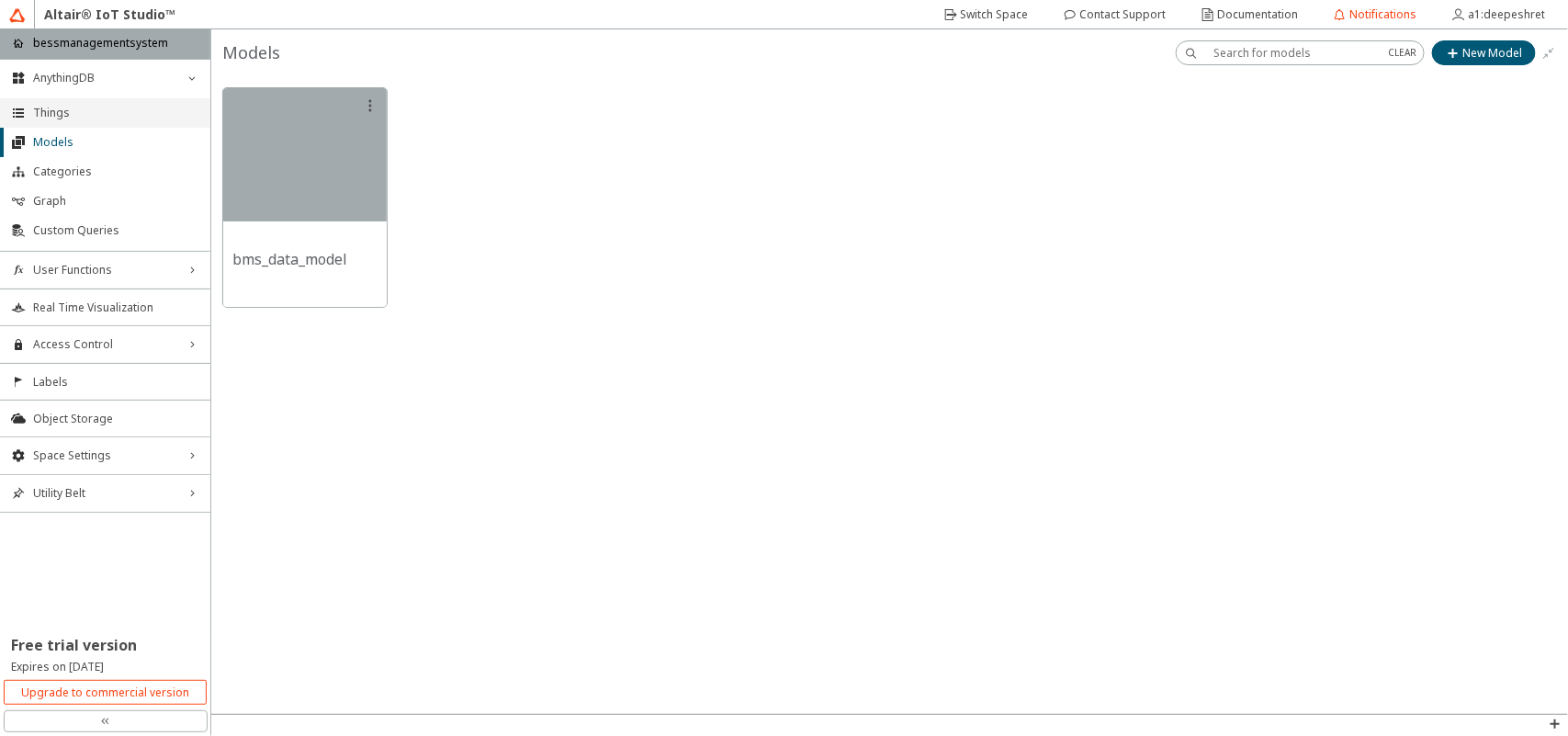 click on "Things" at bounding box center (105, 113) 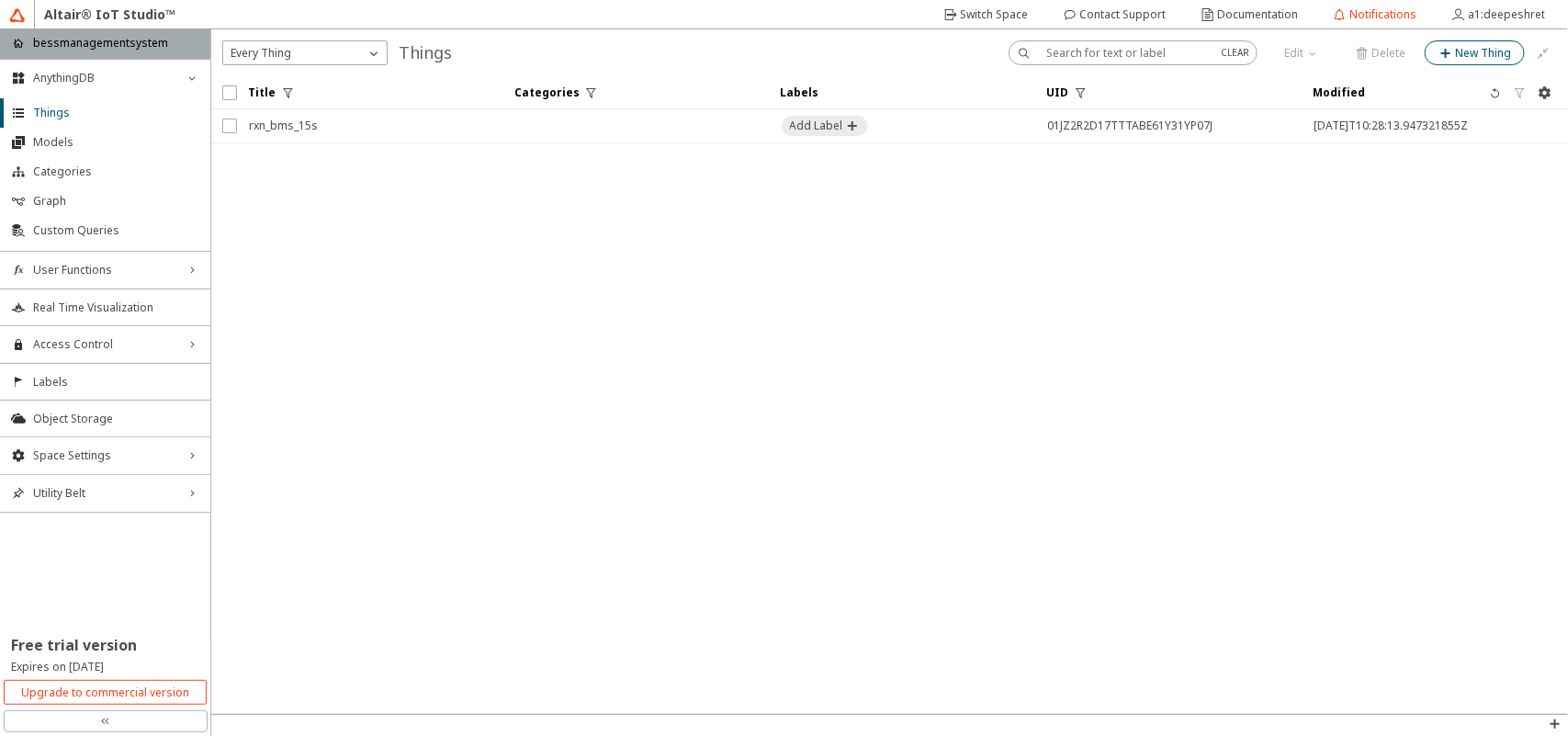 click on "New Thing" 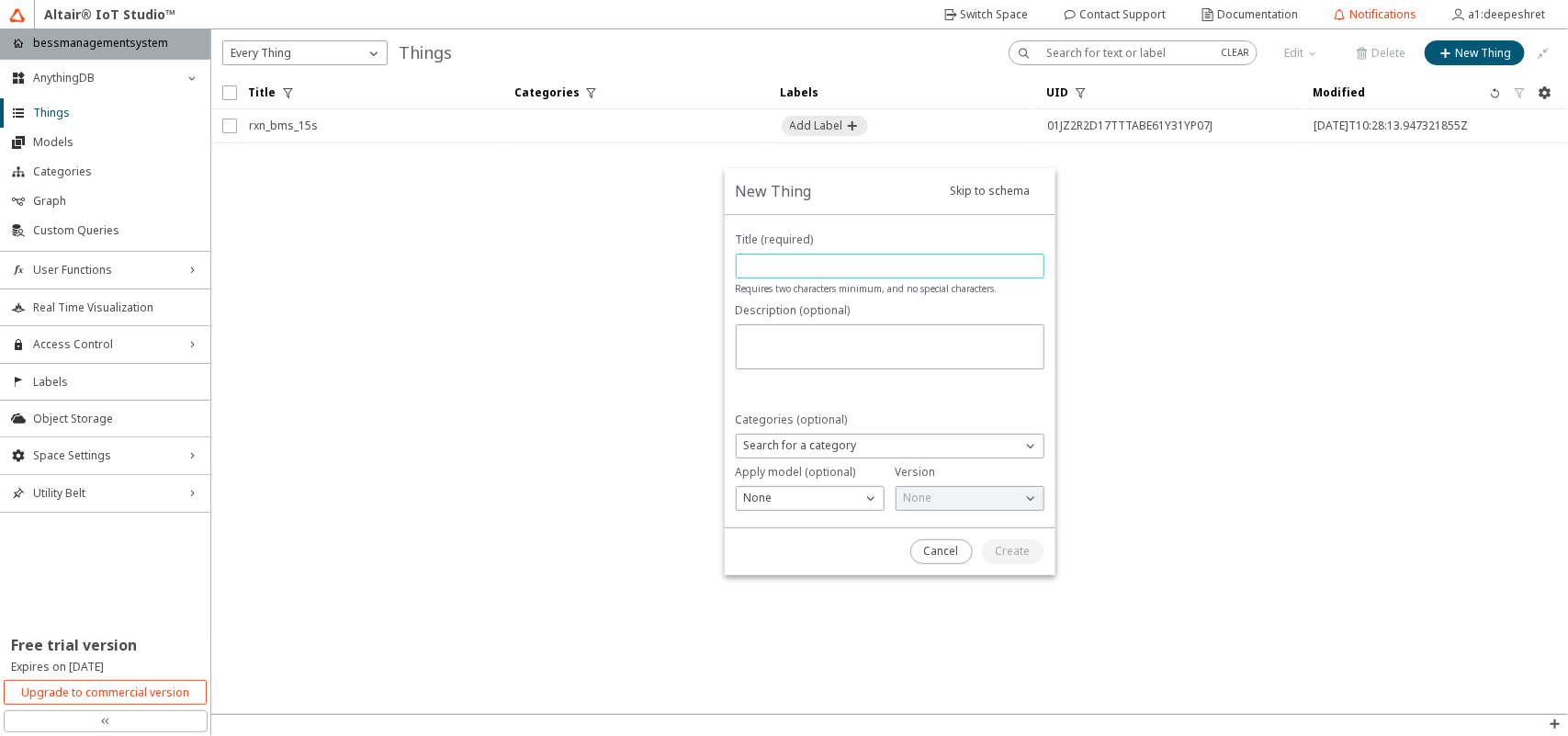 click at bounding box center [890, 266] 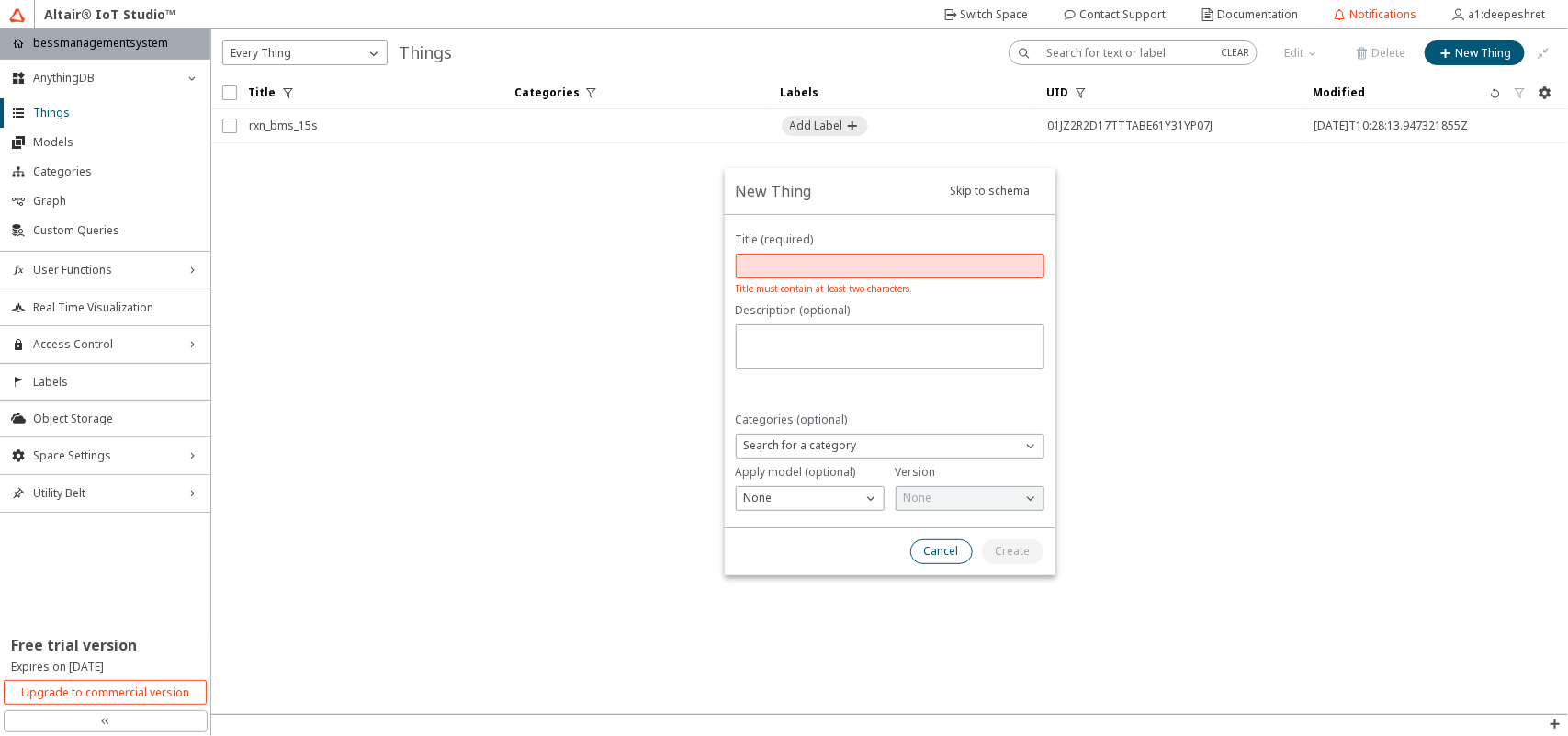 click on "Cancel" at bounding box center (0, 0) 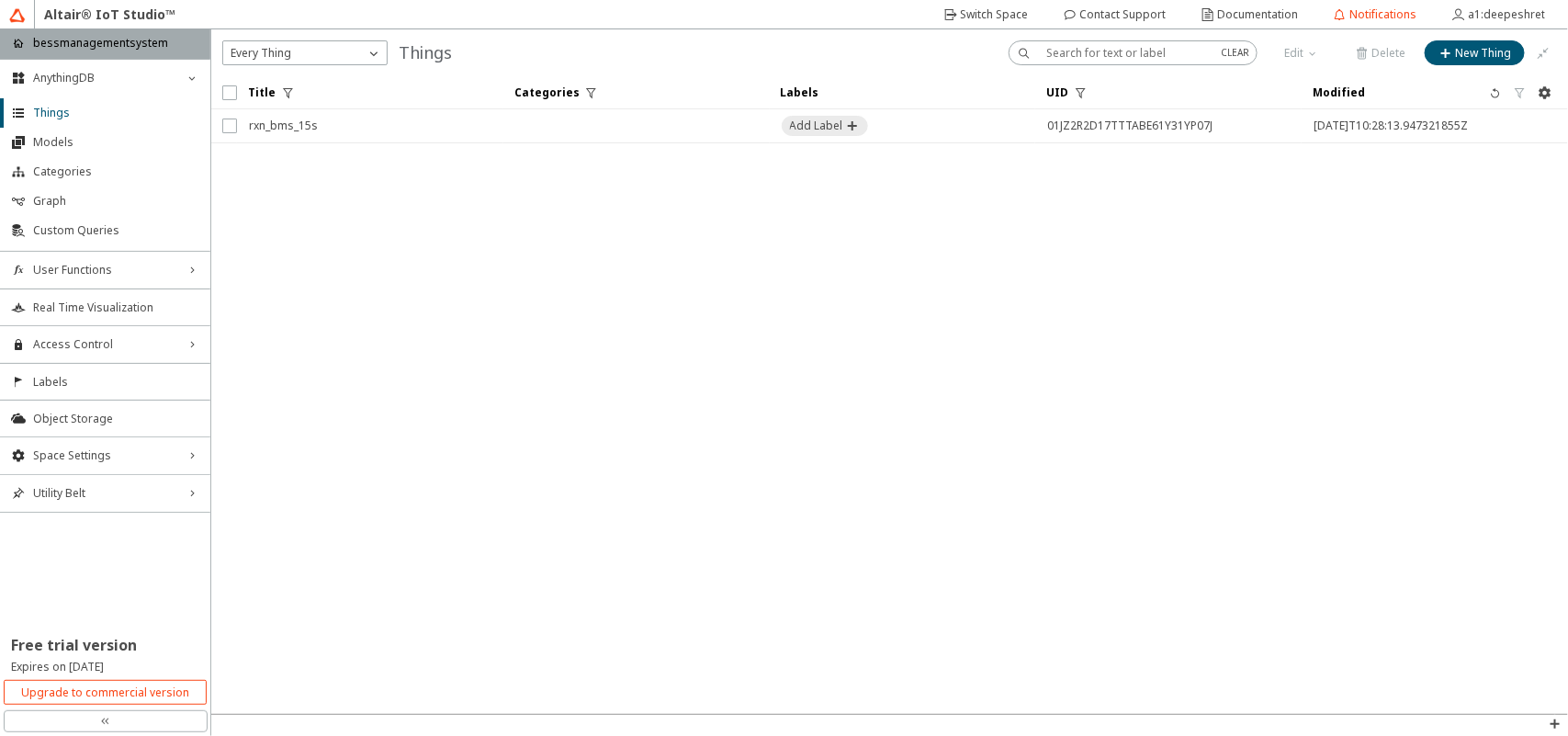 click on "Title
Categories
Labels
UID" at bounding box center (889, 395) 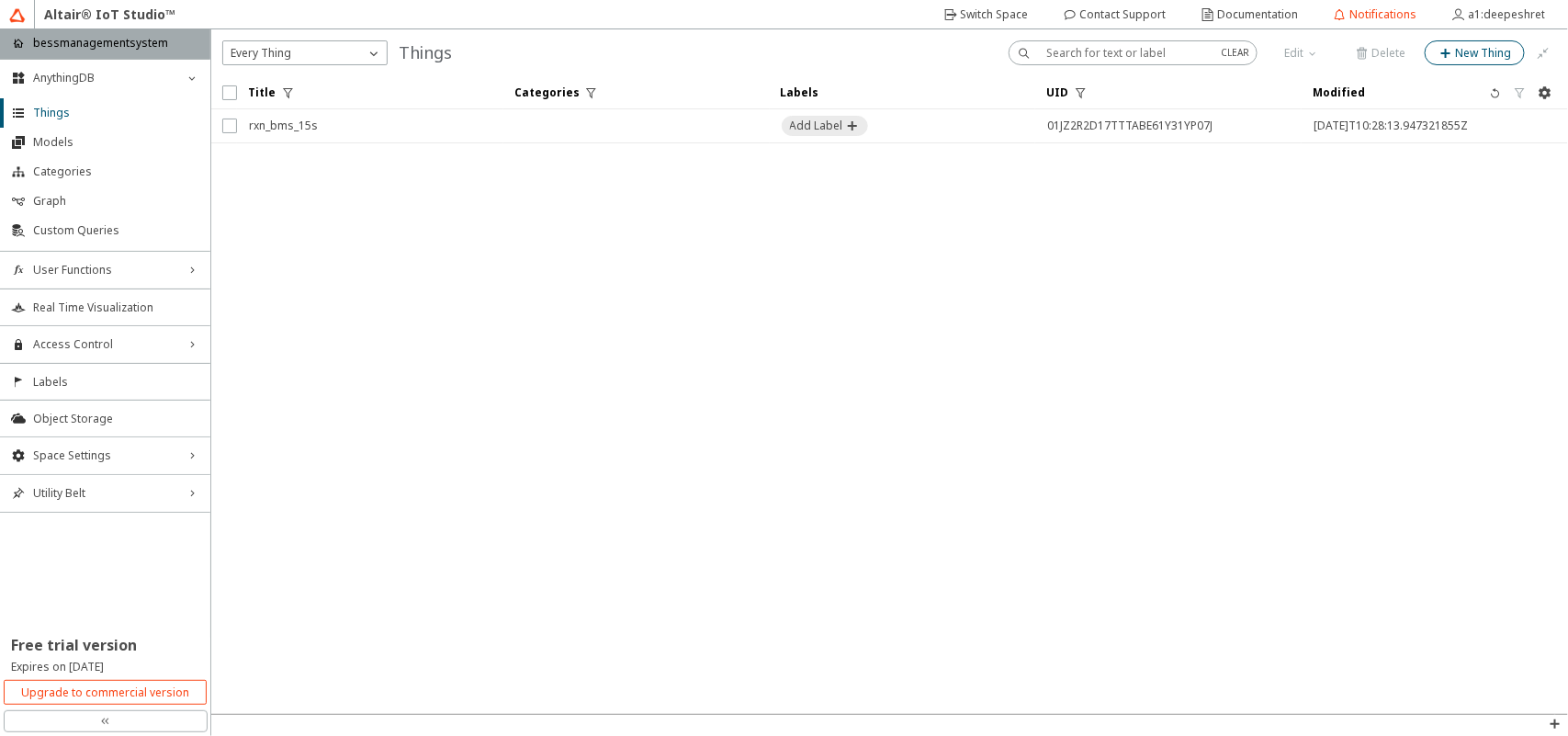 click on "New Thing" 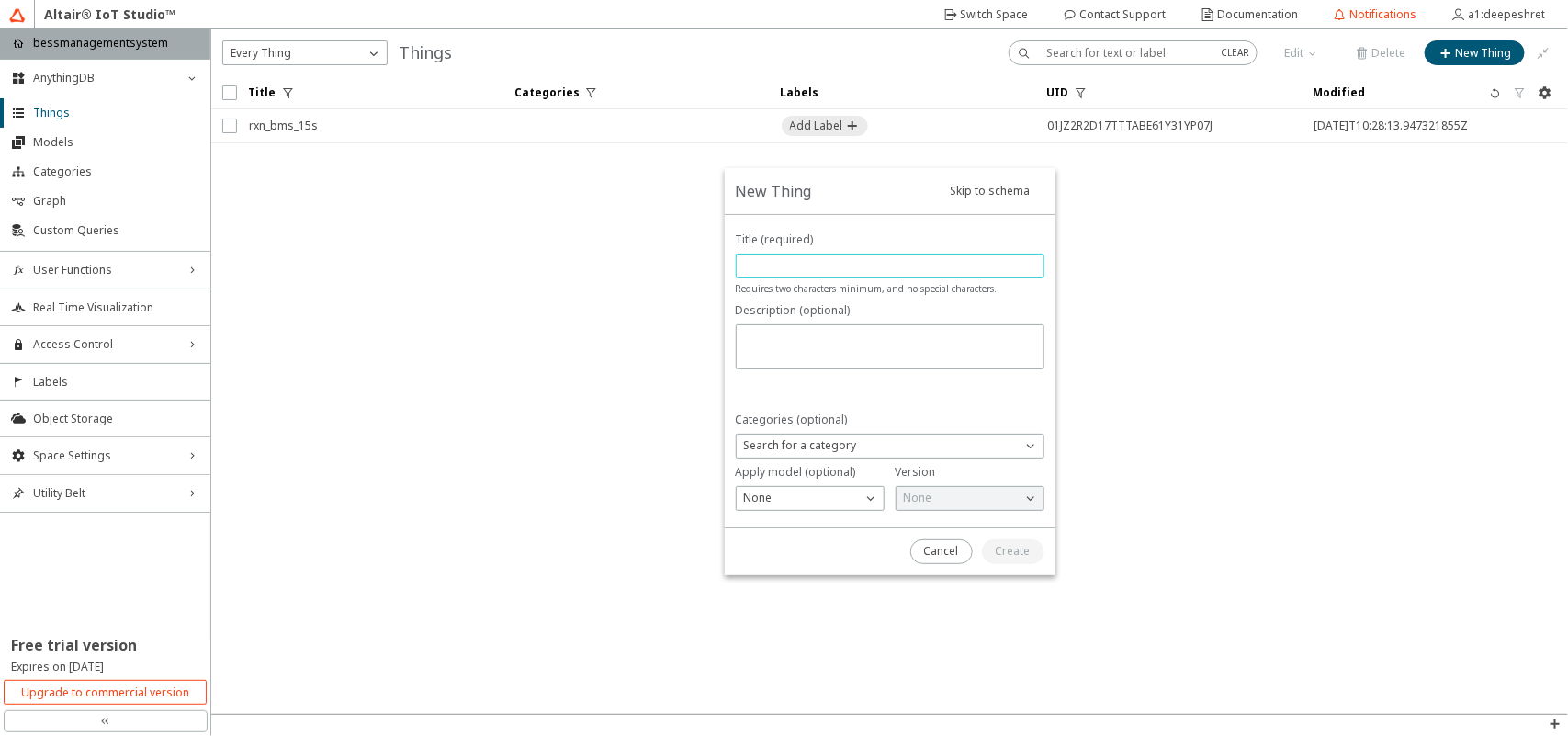 click at bounding box center (890, 266) 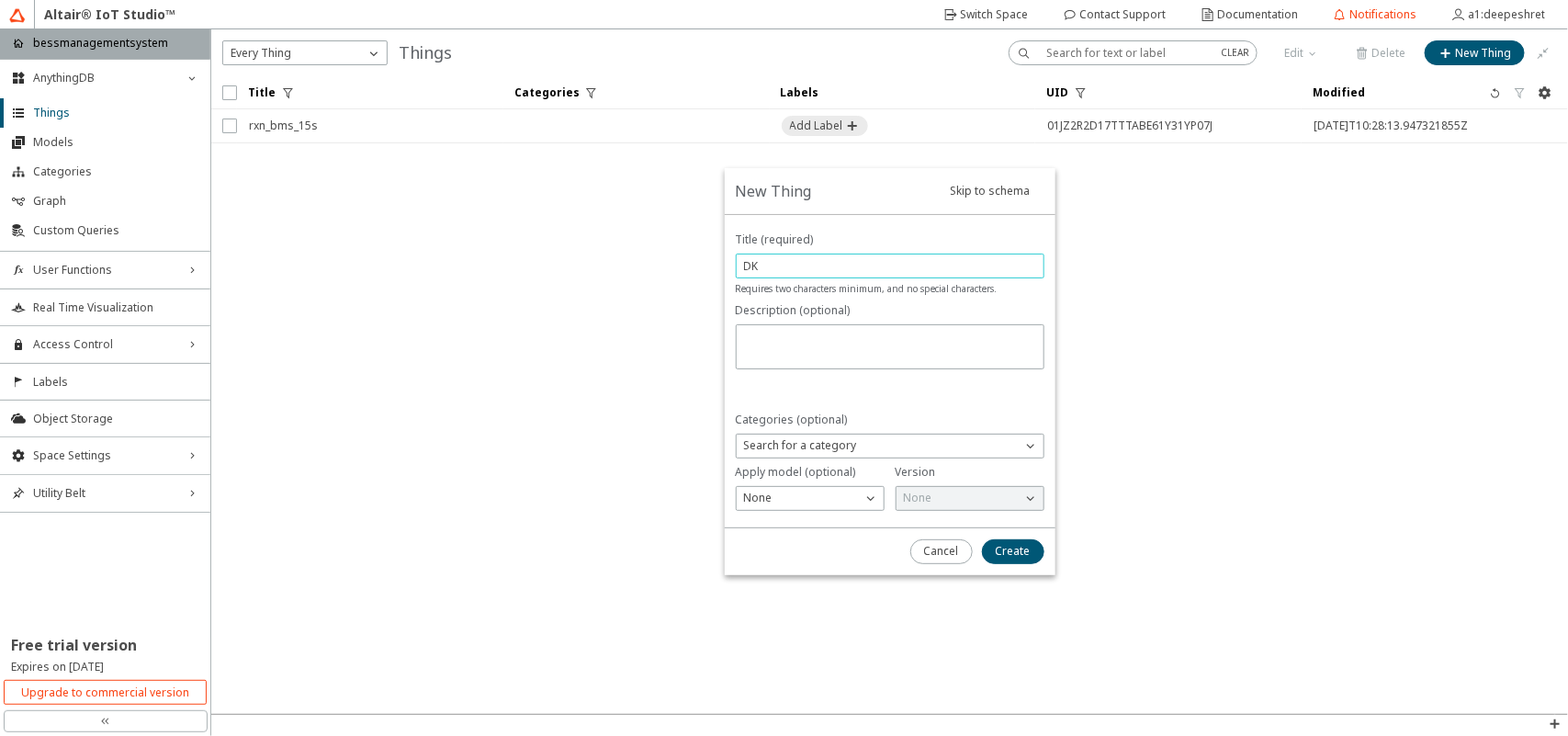 type on "D" 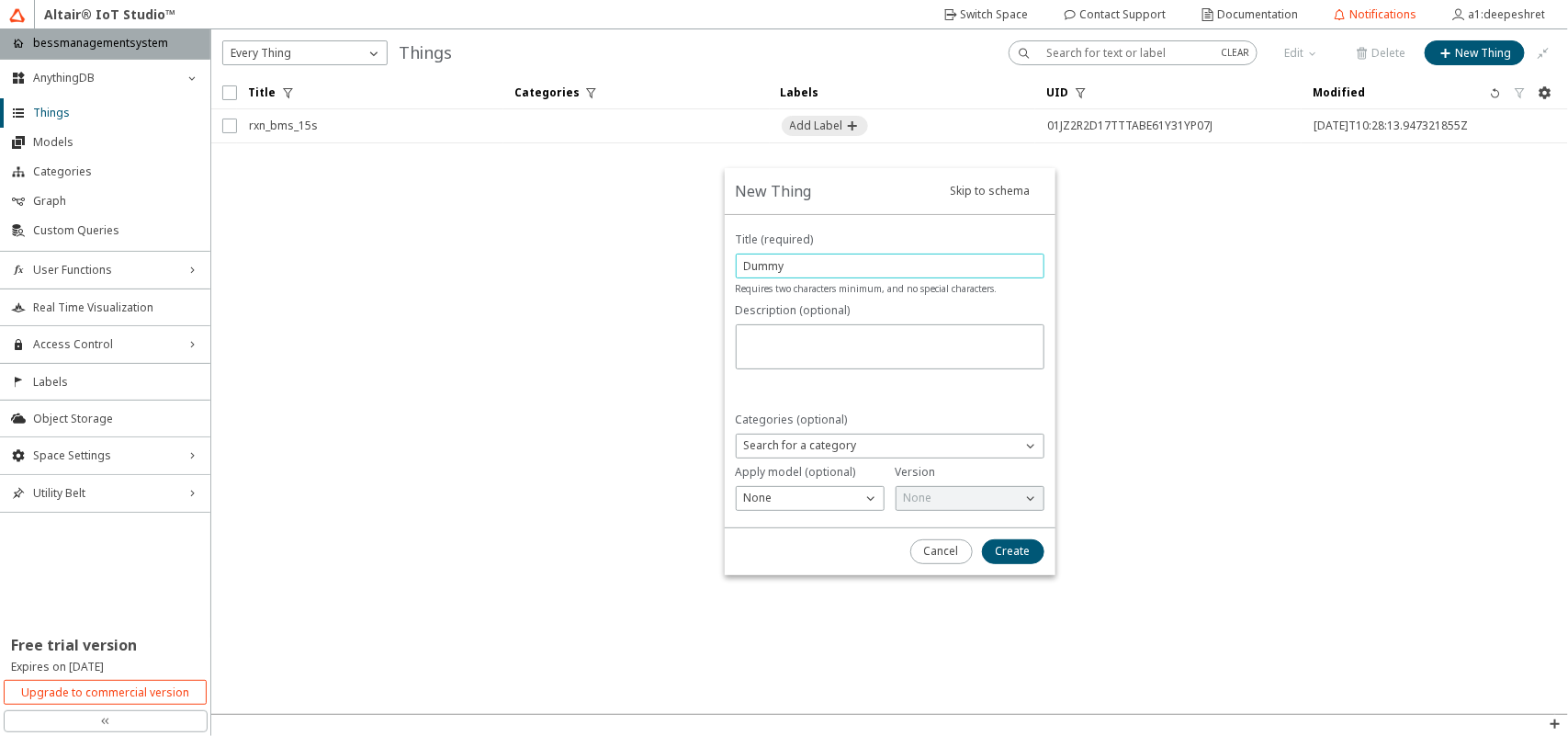 type on "Dummy" 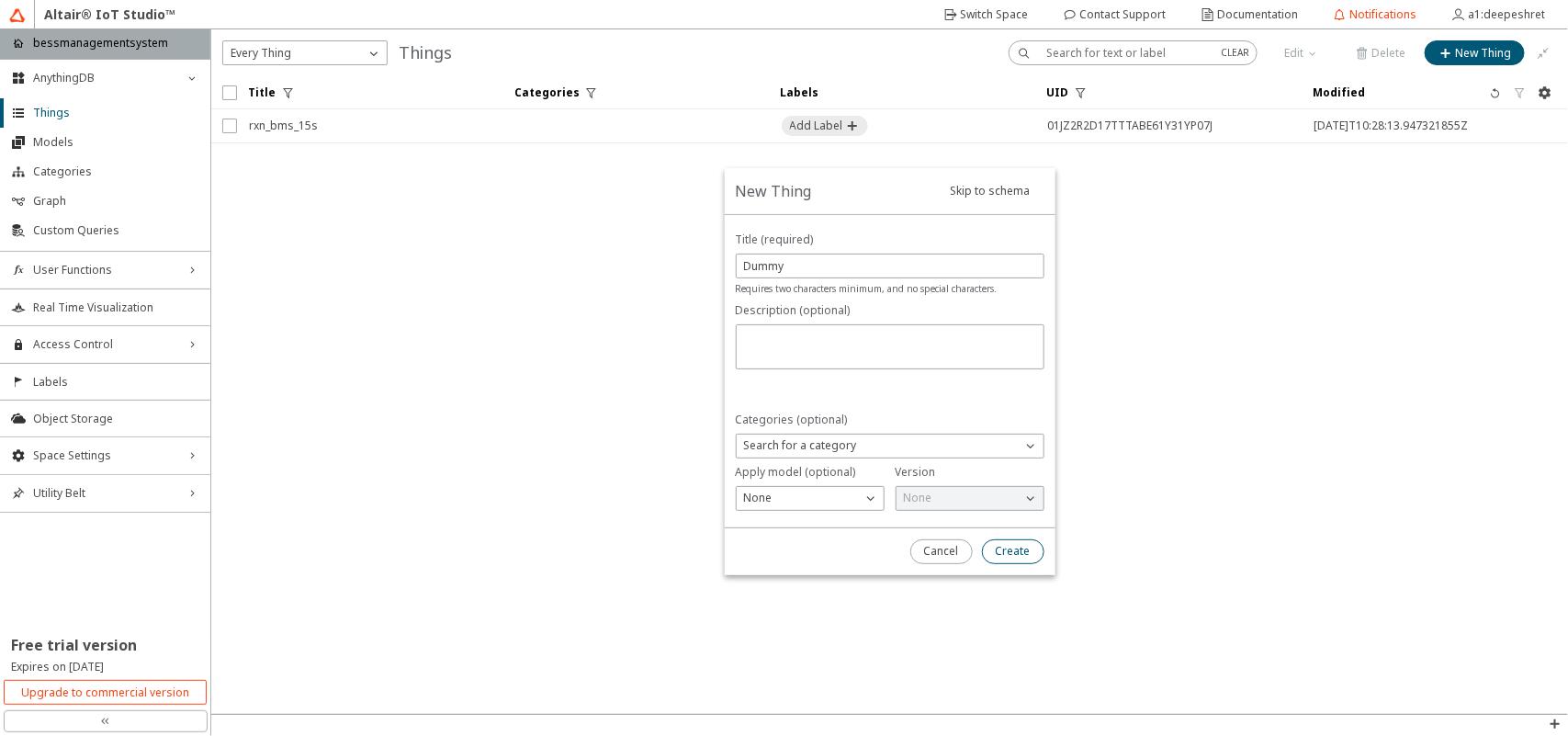 click on "Create" at bounding box center [1013, 551] 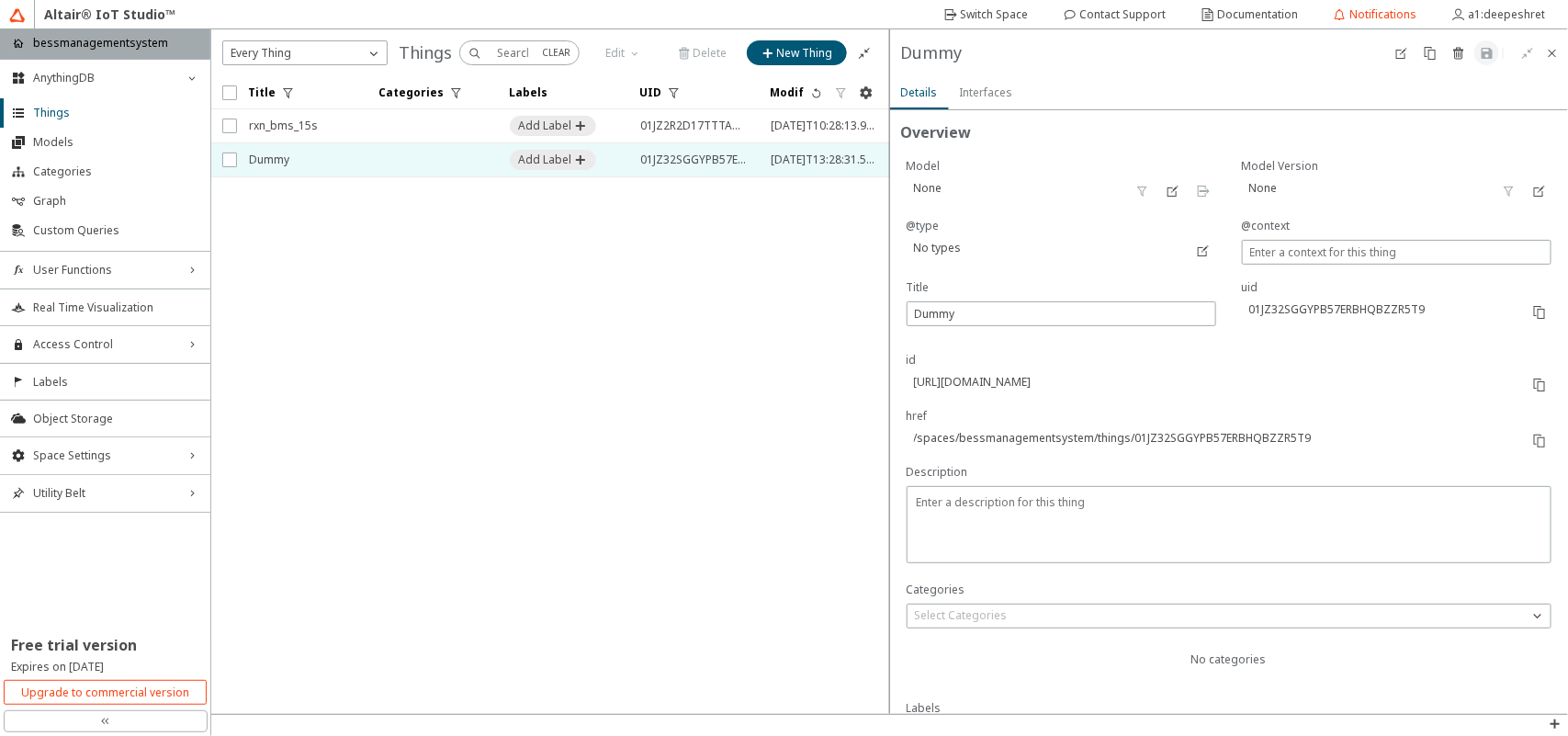 click on "Model
None" at bounding box center (1016, 176) 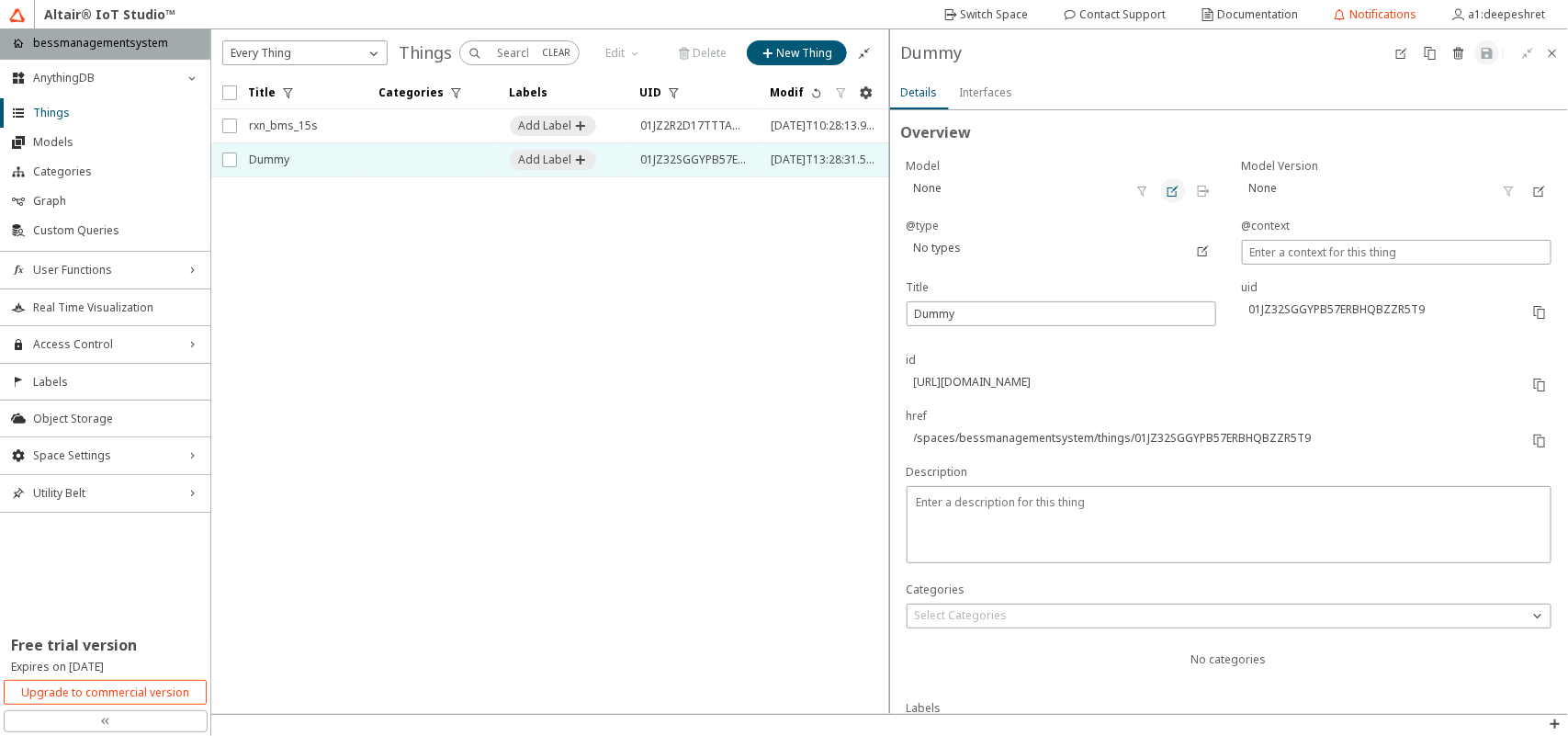 click 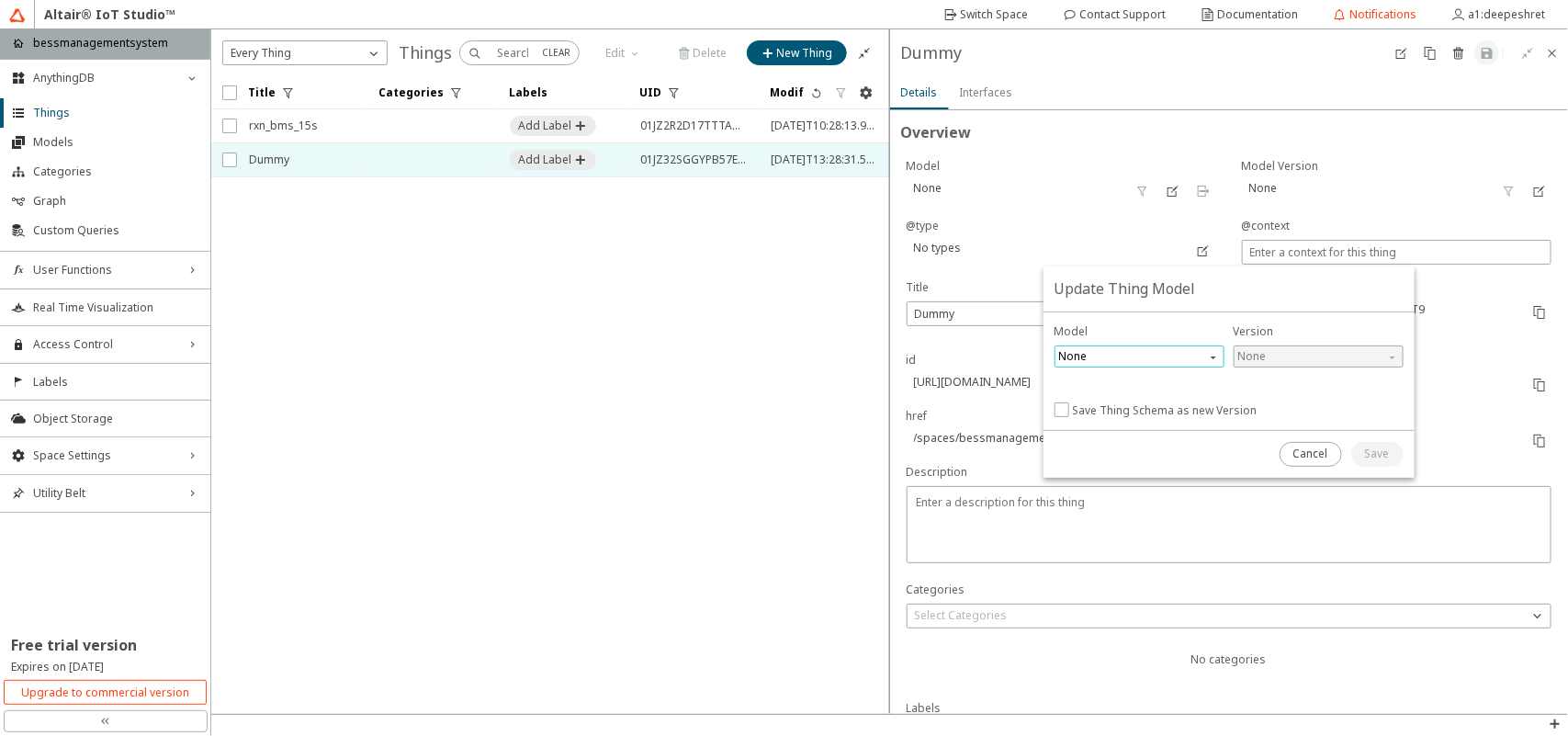 click on "None" at bounding box center (1141, 357) 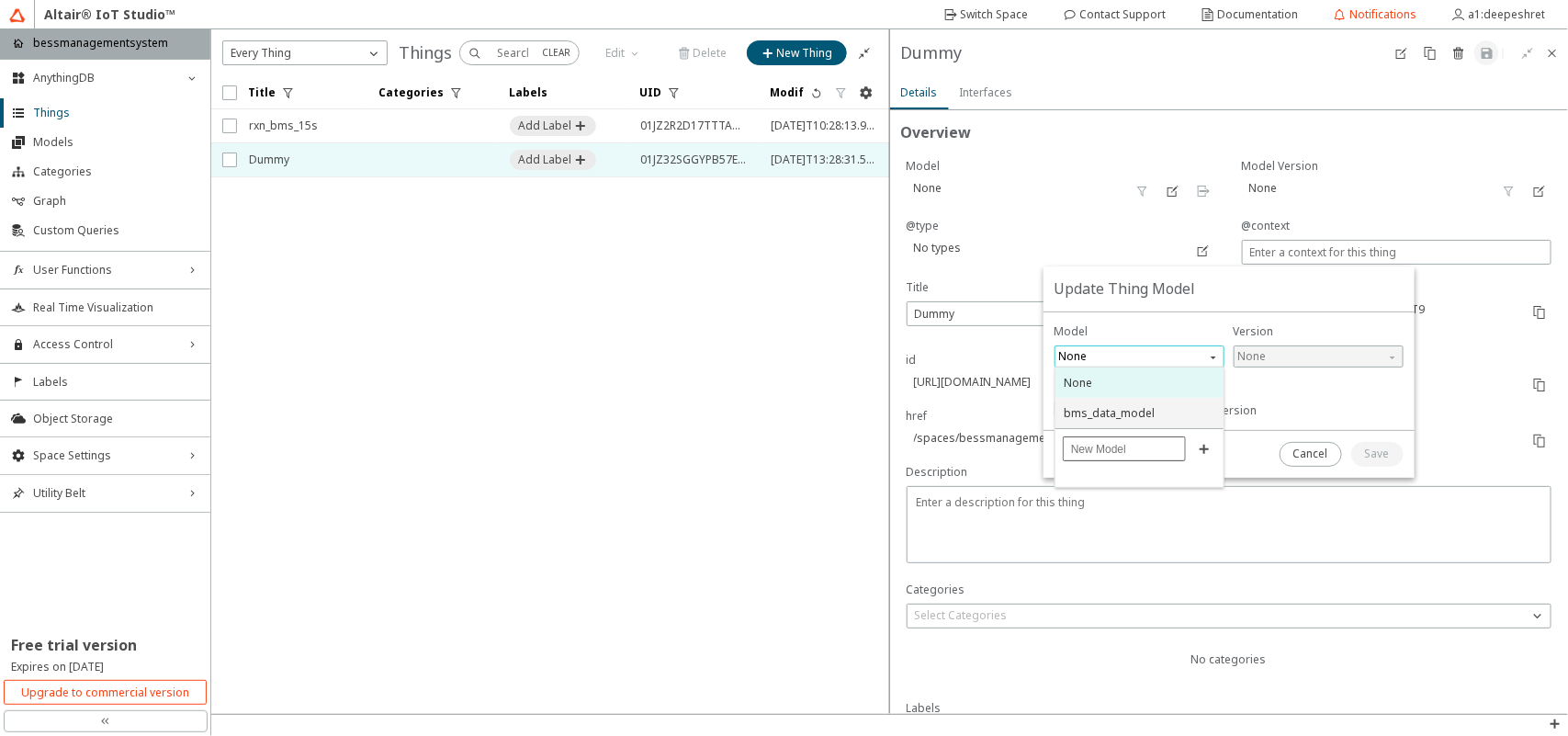 click at bounding box center [1124, 449] 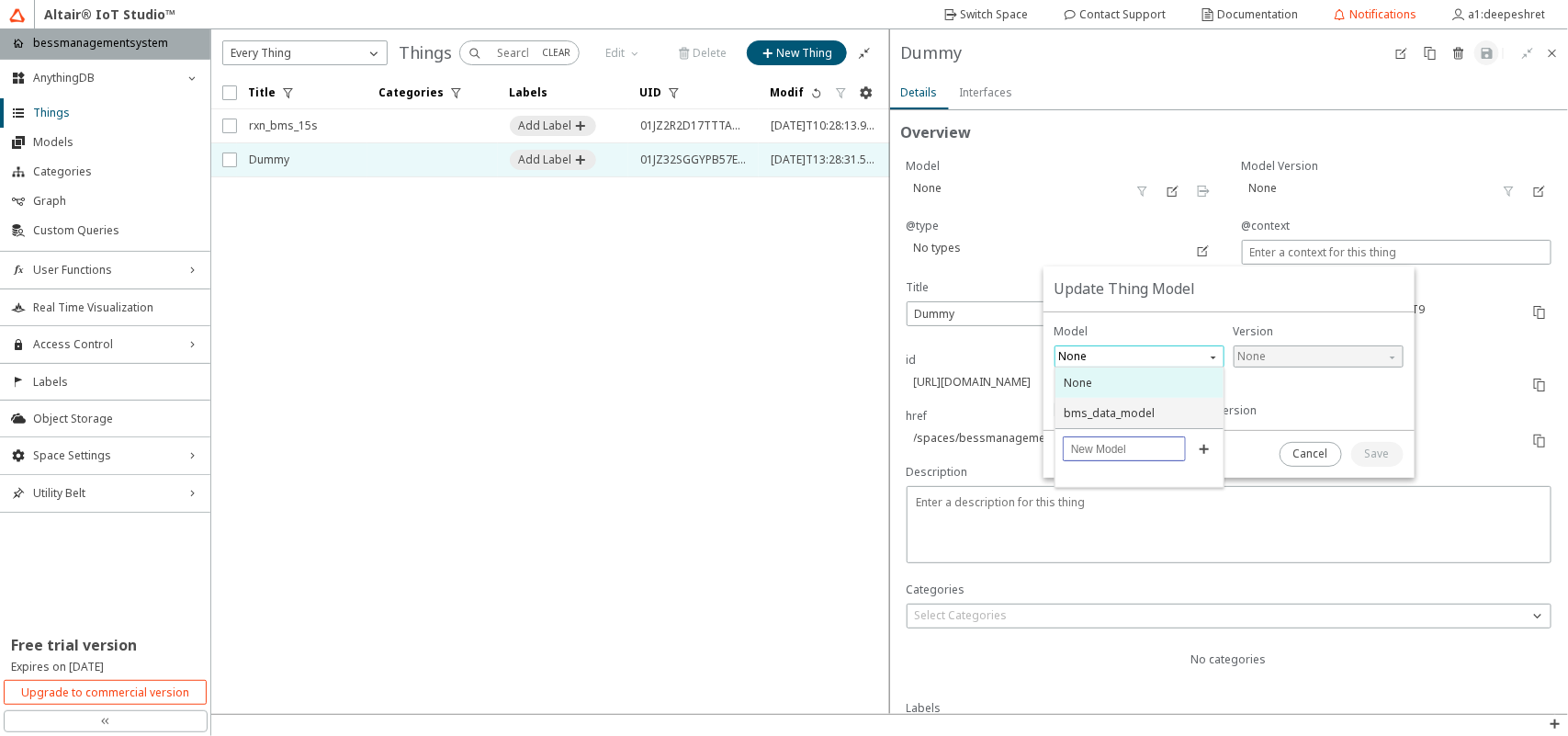 click on "bms_data_model" at bounding box center [1109, 413] 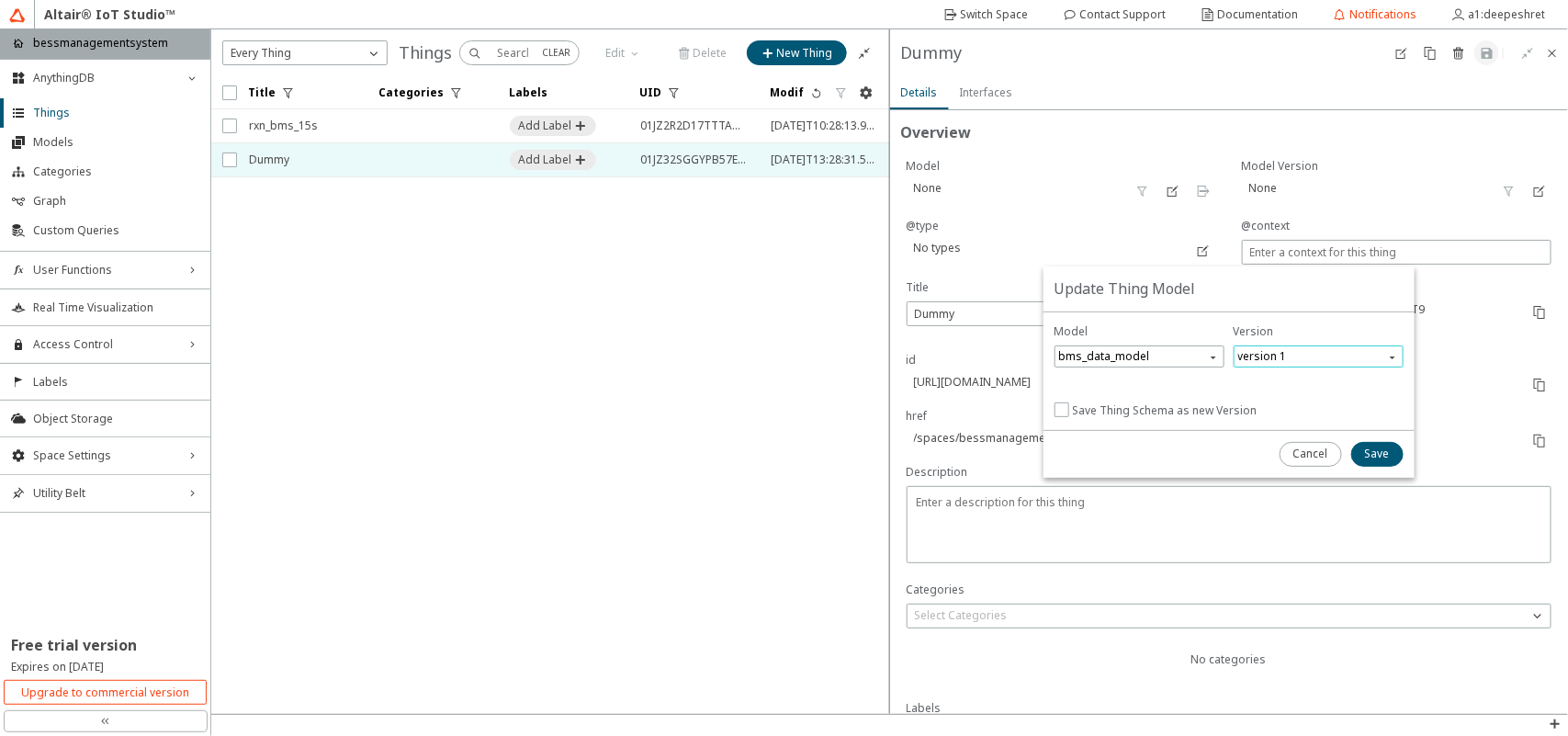 click on "version 1" at bounding box center [1320, 357] 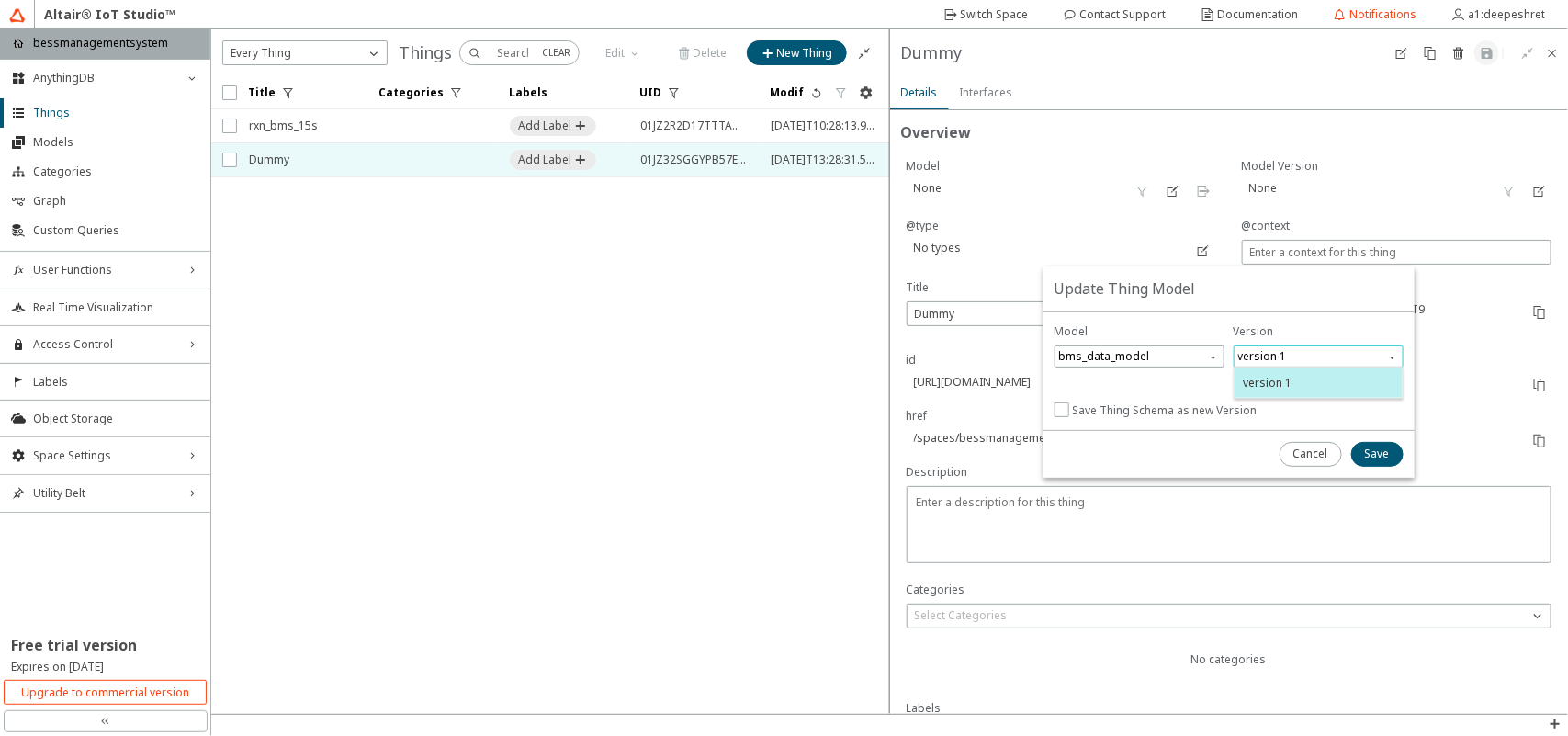click on "version 1" at bounding box center [1318, 382] 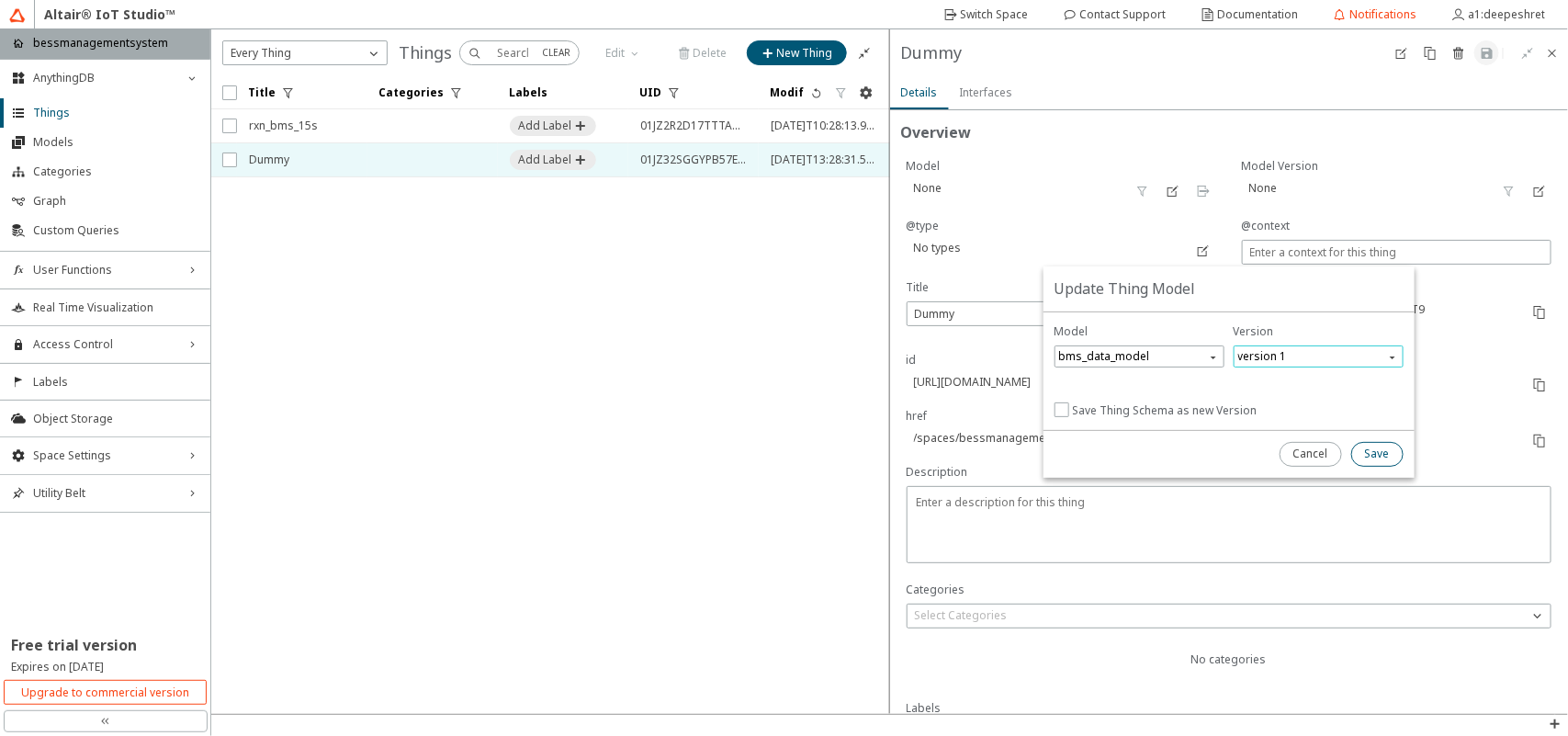 click on "Save" at bounding box center (0, 0) 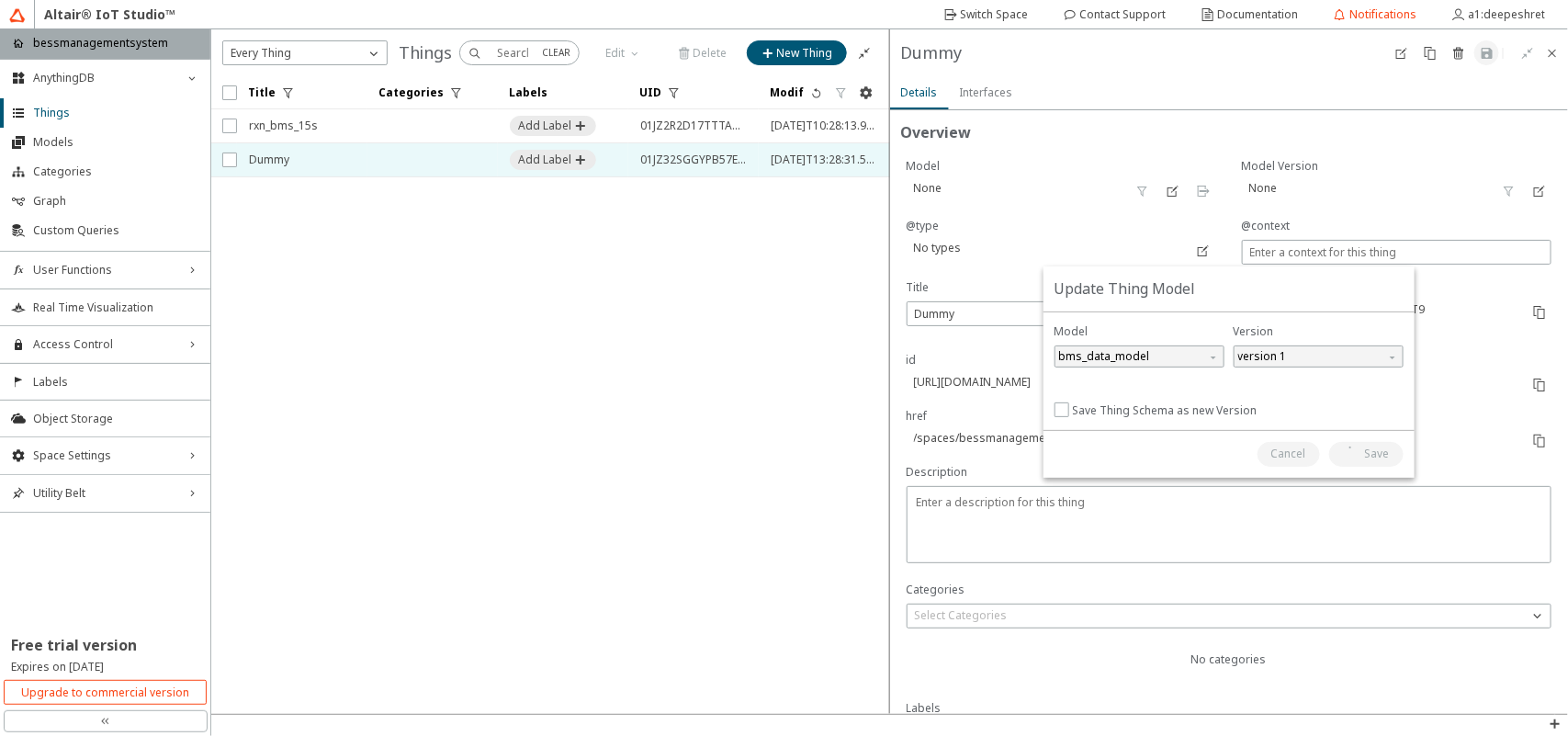 type on "bms_data_model" 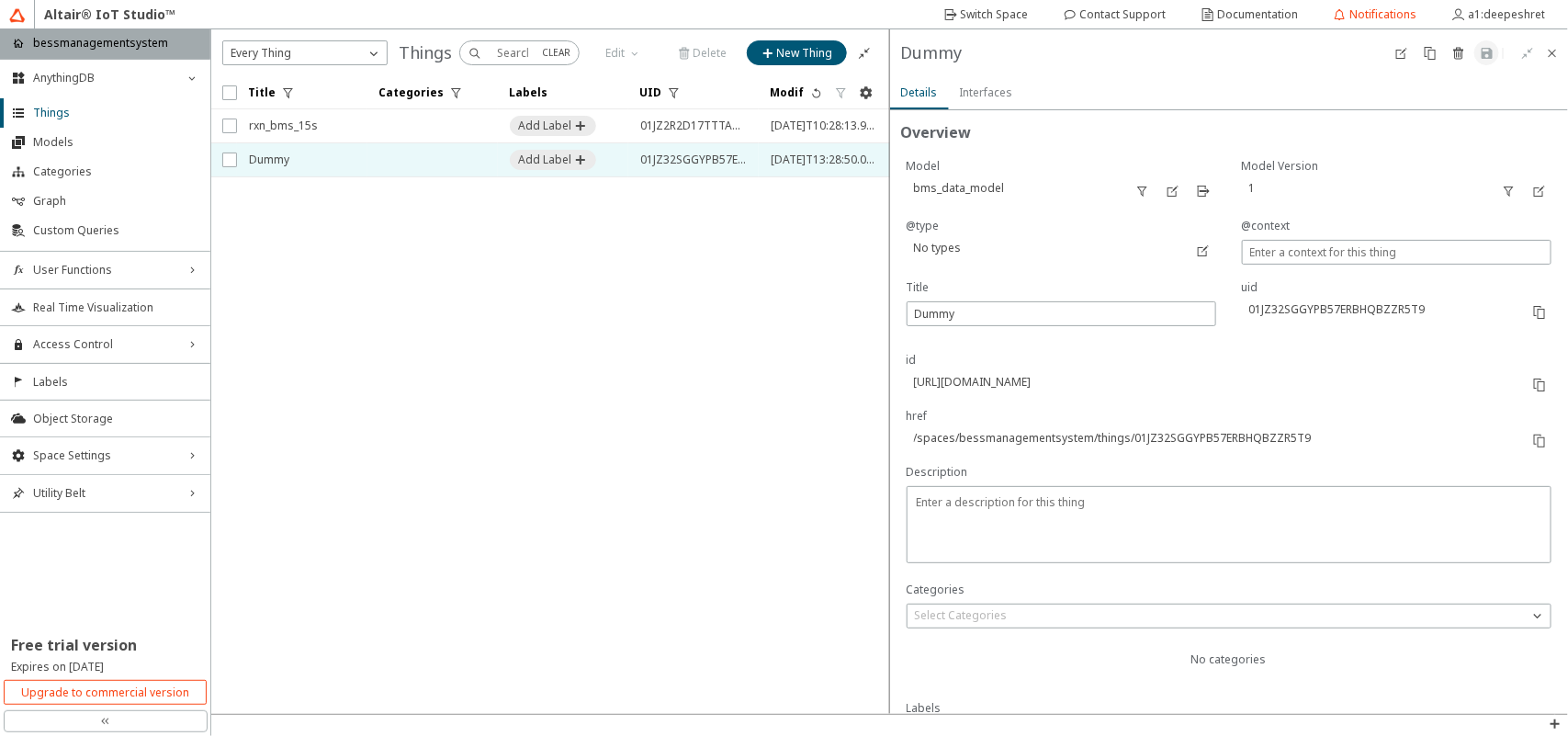 click on "href
/spaces/bessmanagementsystem/things/01JZ32SGGYPB57ERBHQBZZR5T9" at bounding box center [1214, 436] 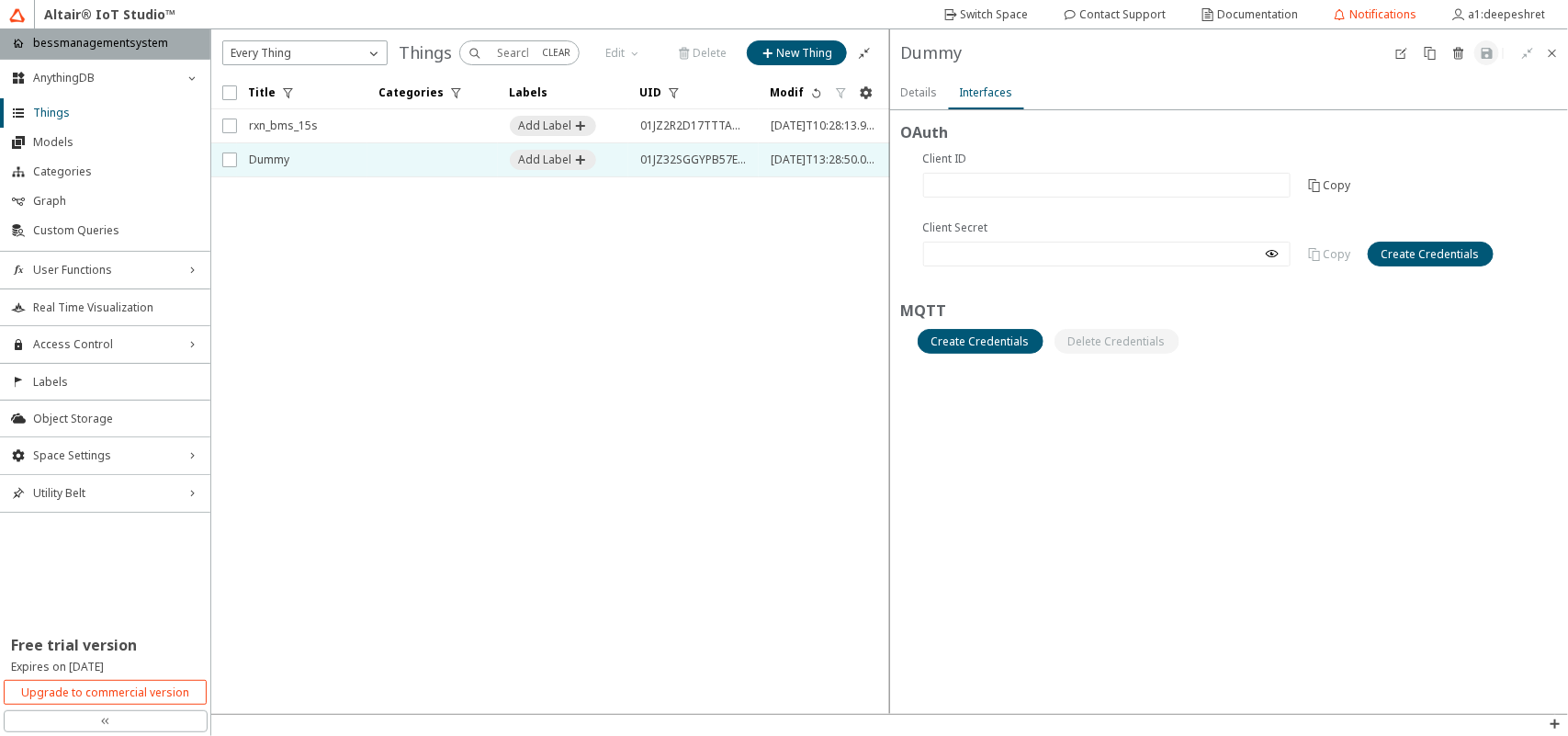 click 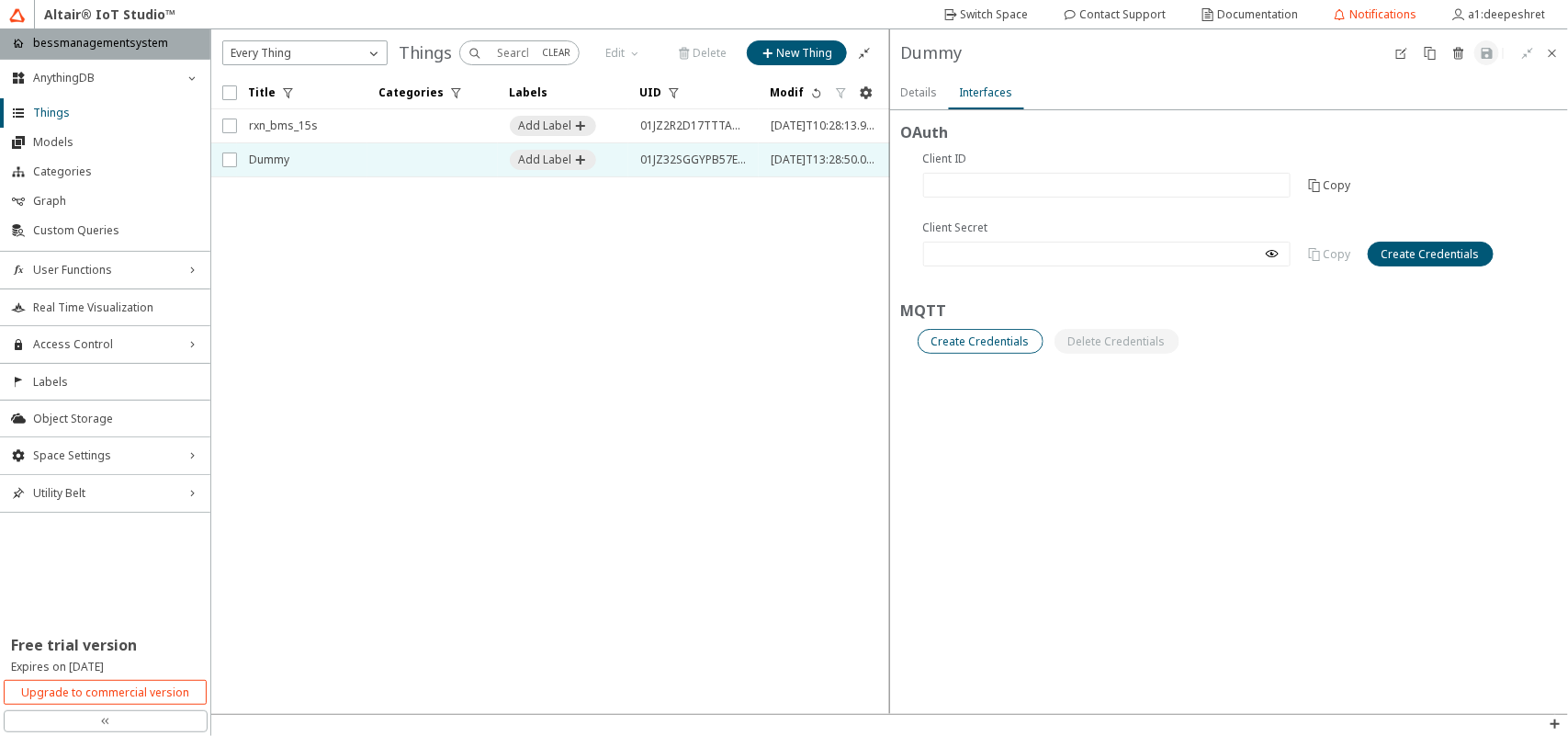 click on "Create Credentials" at bounding box center (0, 0) 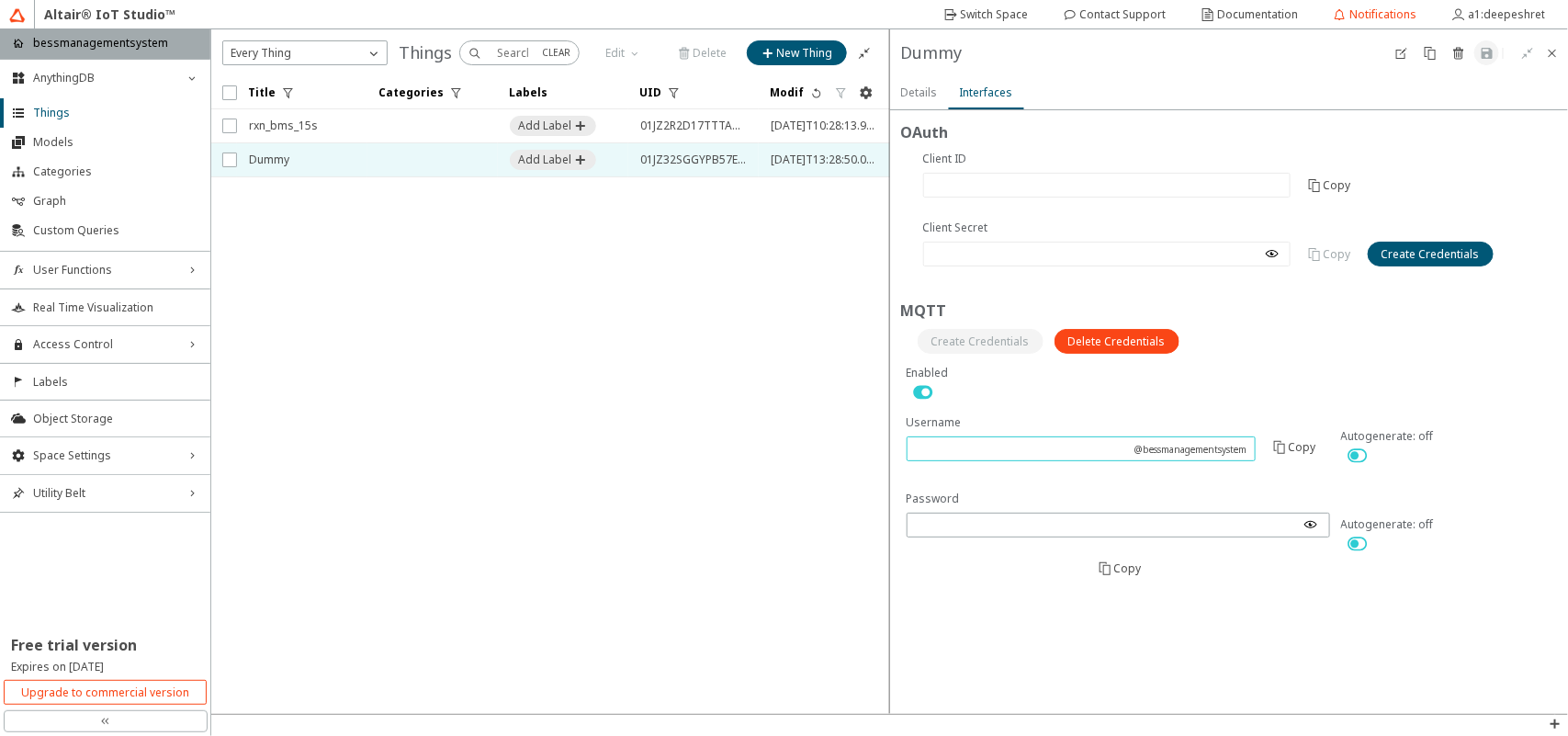 click at bounding box center [1021, 448] 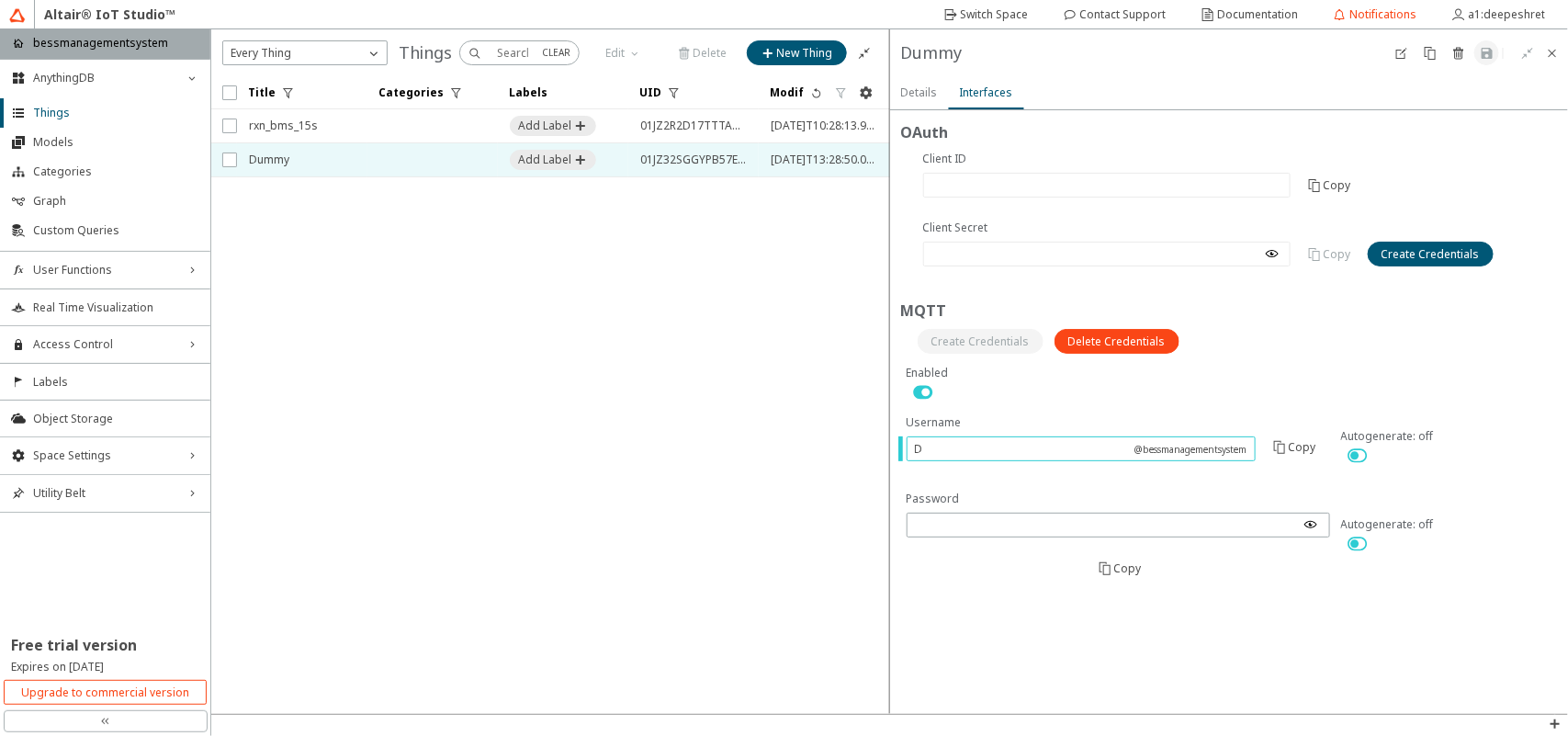 type on "D" 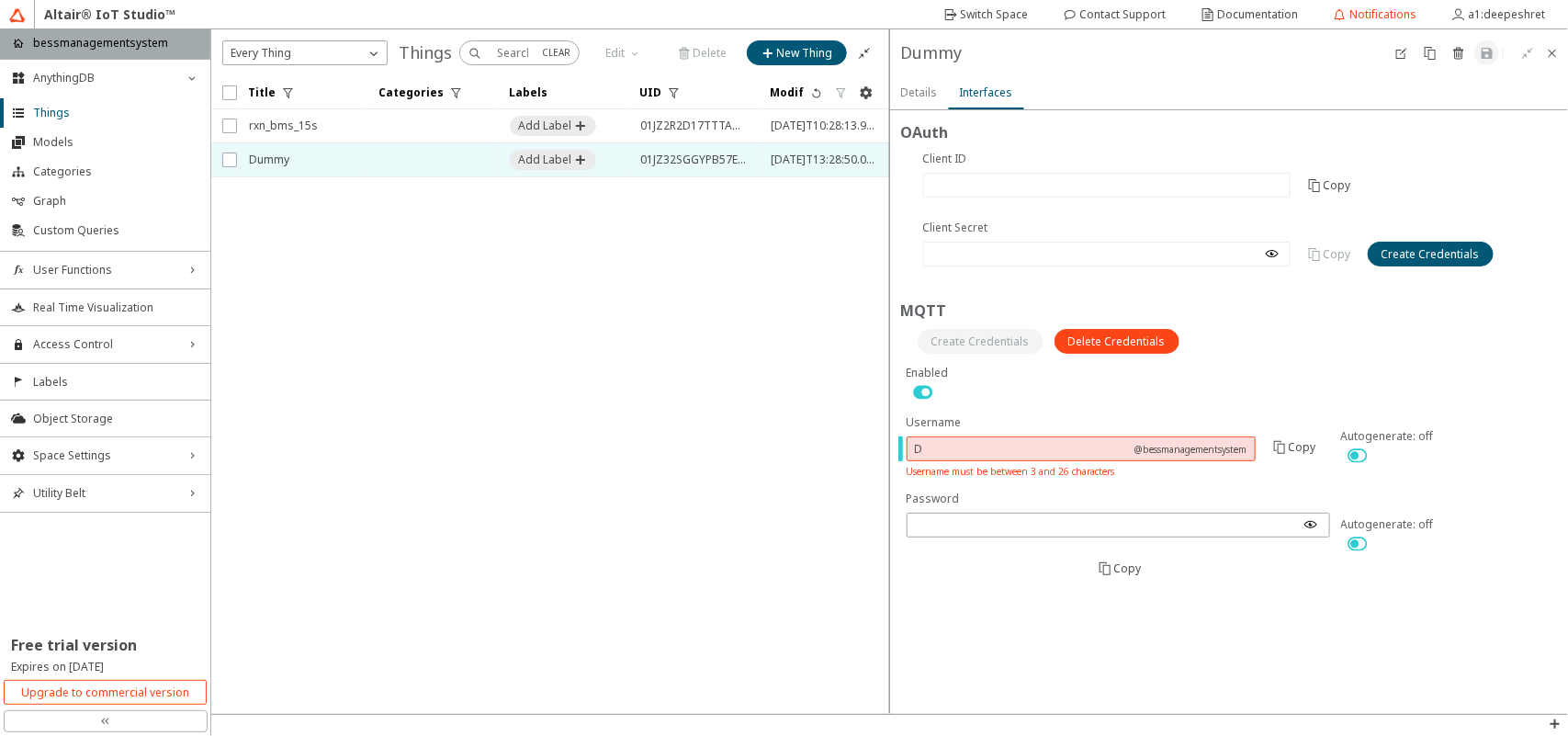 click on "Username must be between 3 and 26 characters" at bounding box center [1081, 472] 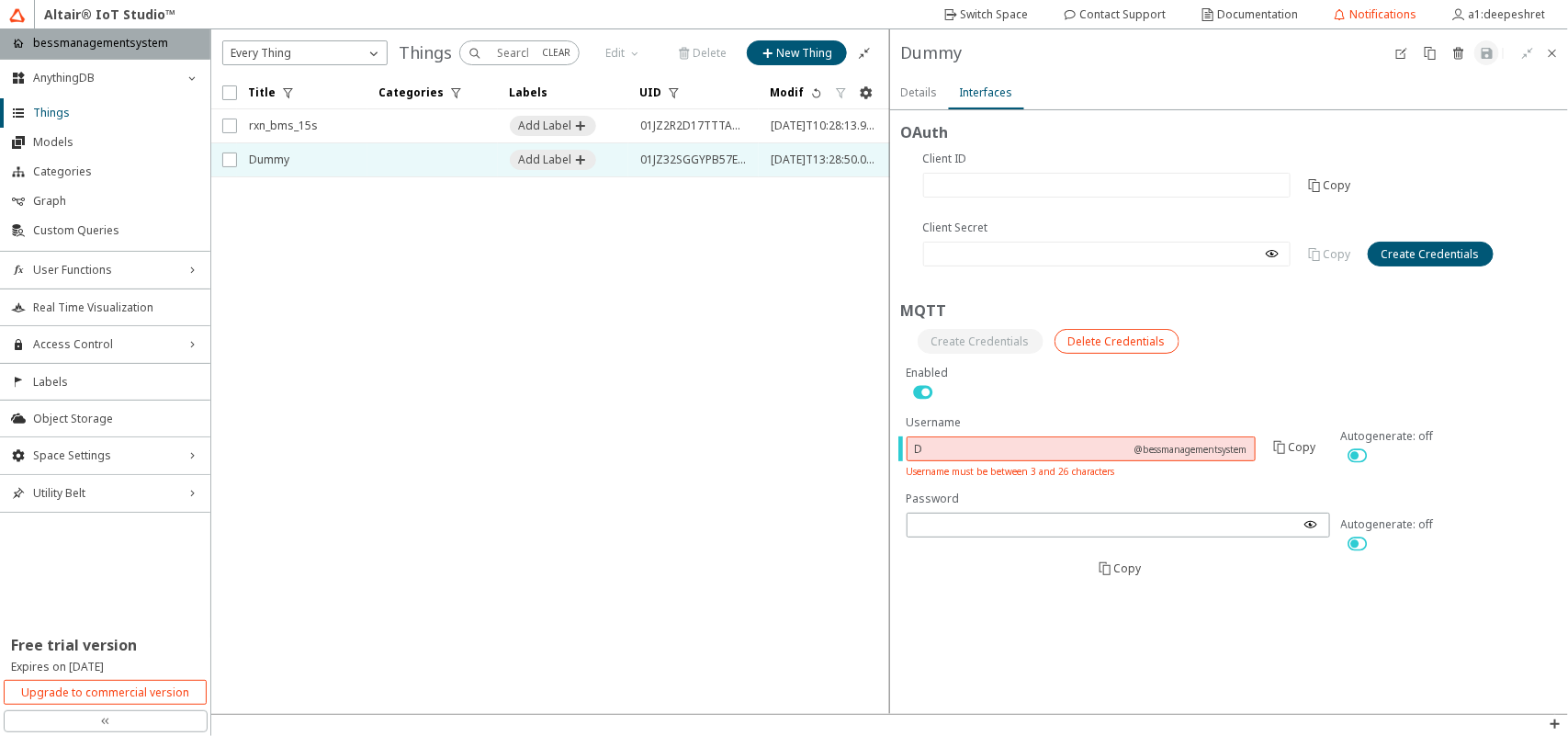 click on "Delete Credentials" at bounding box center [1117, 341] 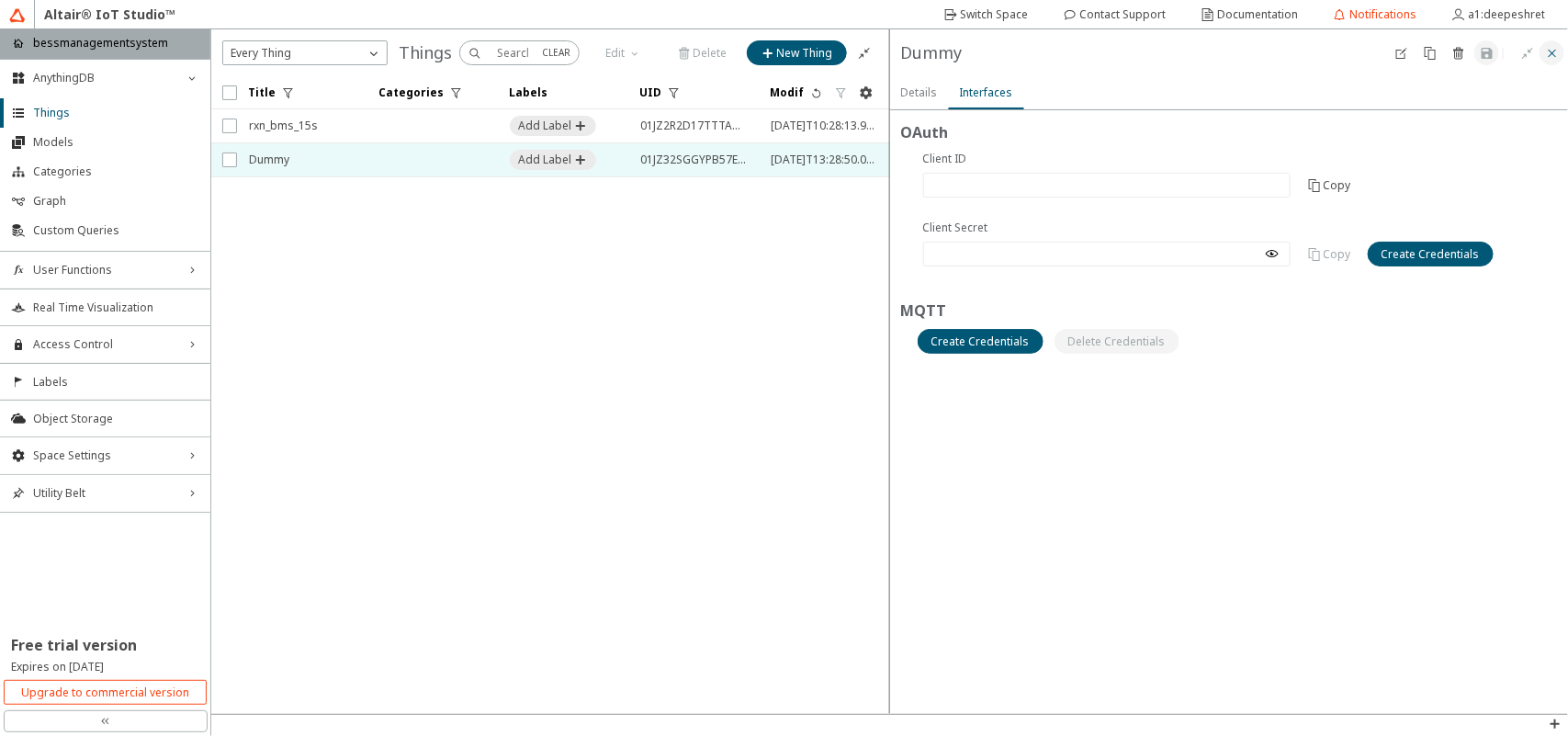 click 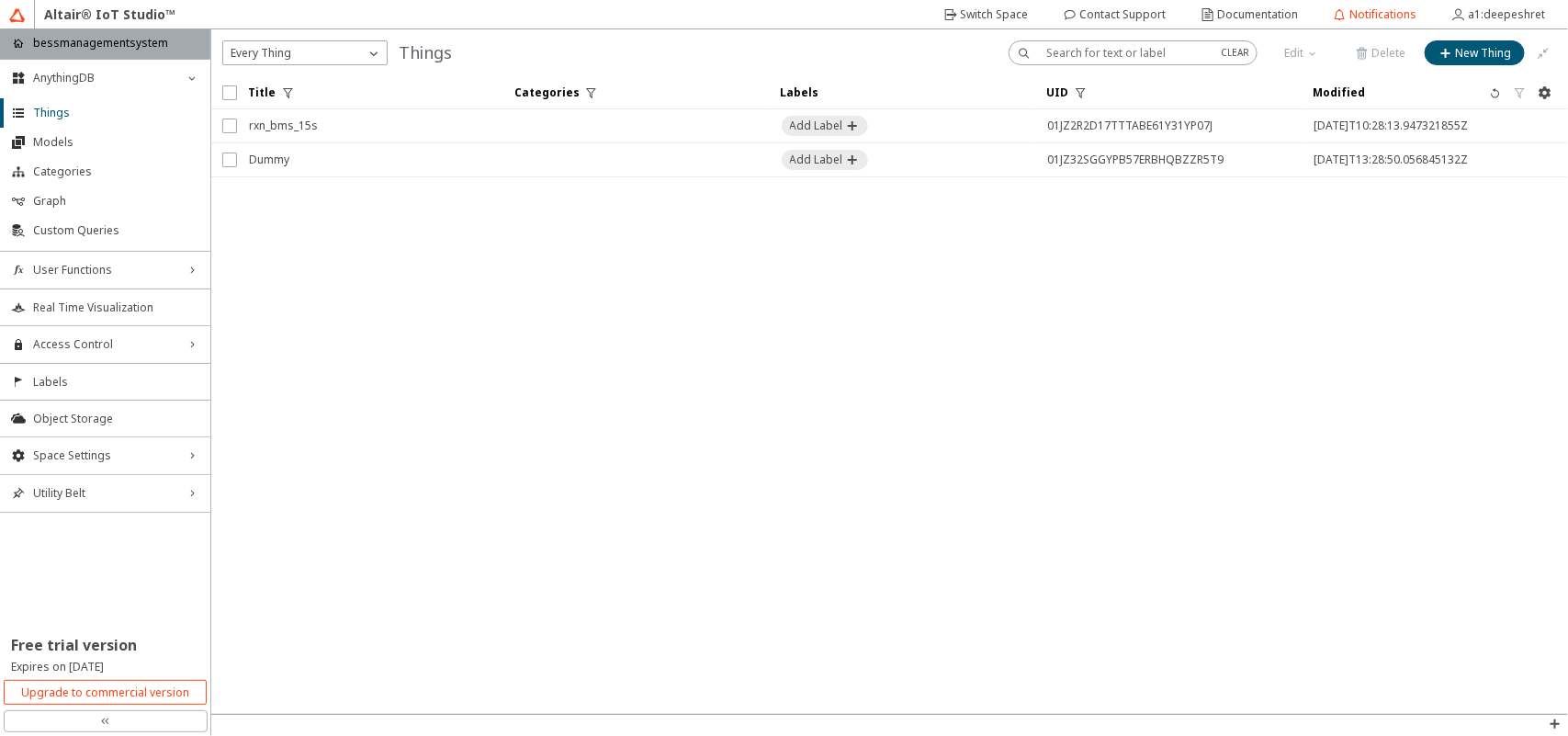 click on "Title
Categories
Labels
UID" at bounding box center [889, 395] 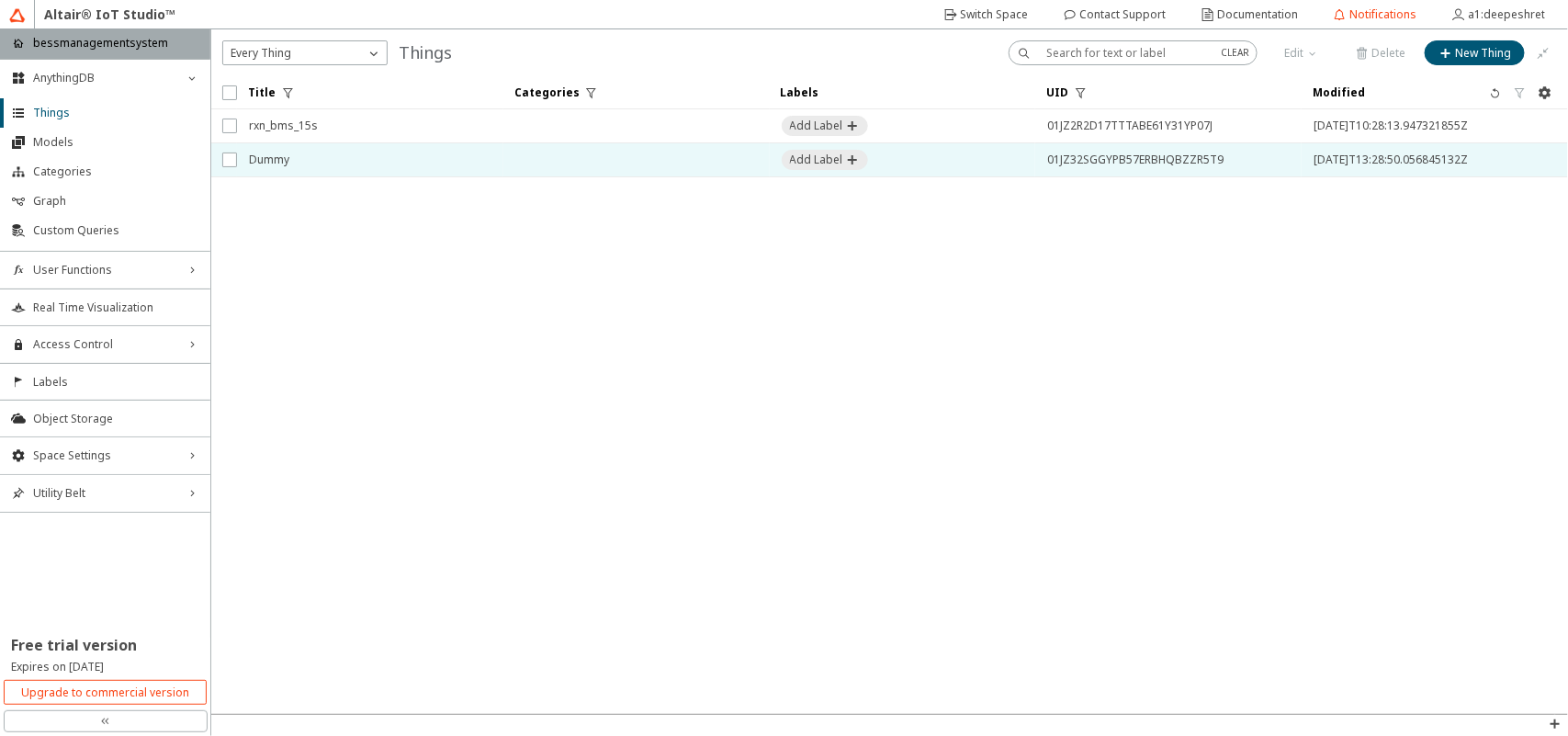 click on "Dummy" at bounding box center [370, 160] 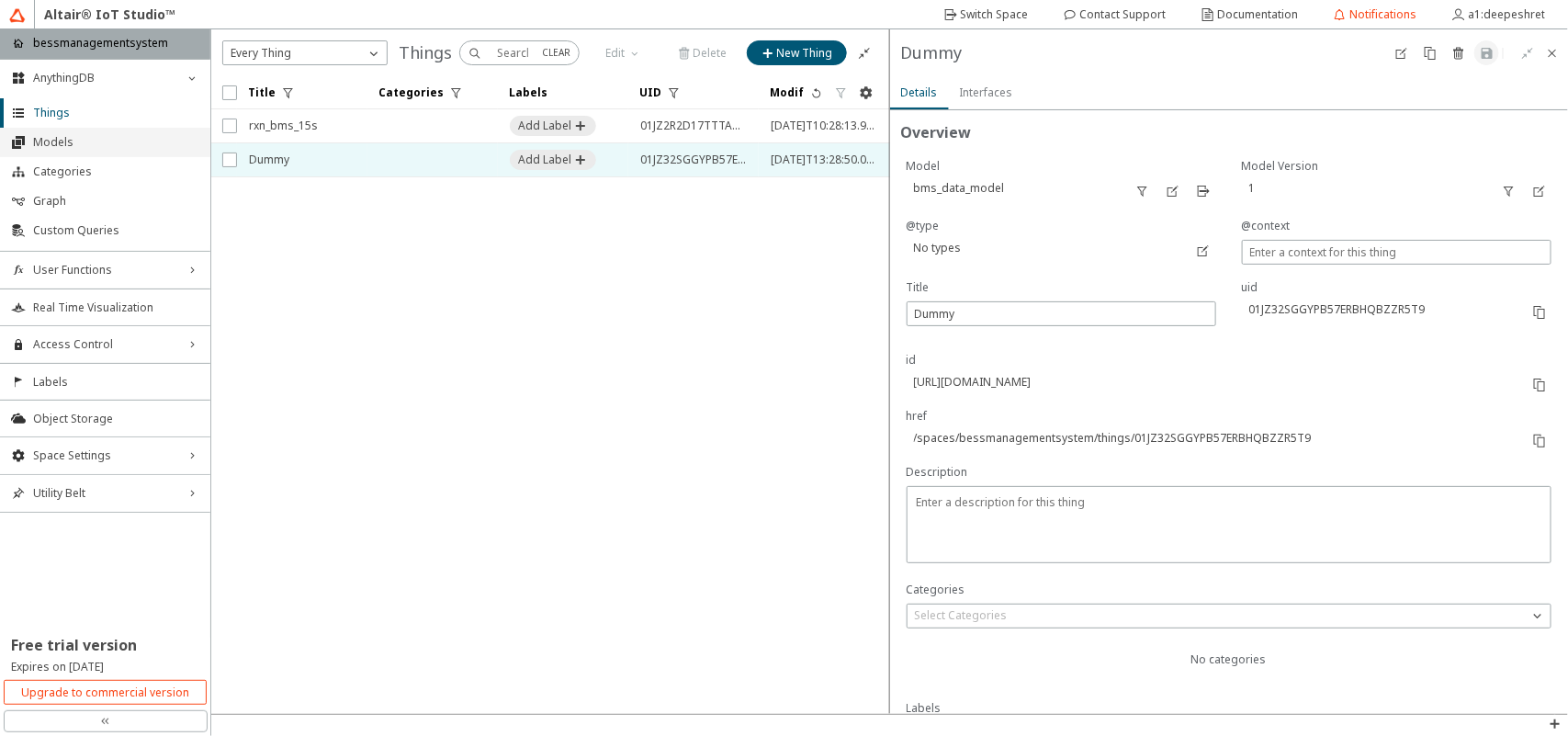 click on "Models" at bounding box center (105, 142) 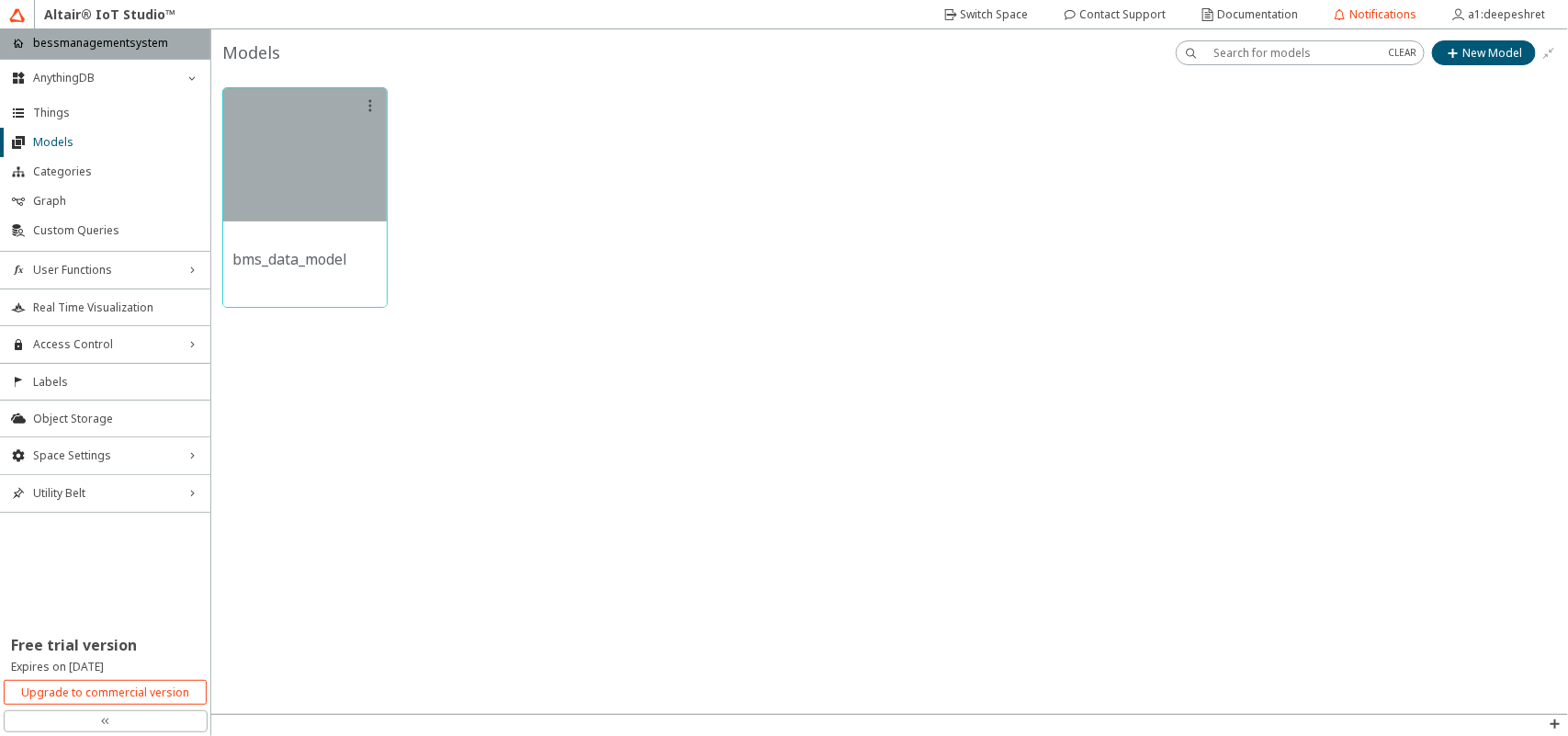 click at bounding box center (305, 154) 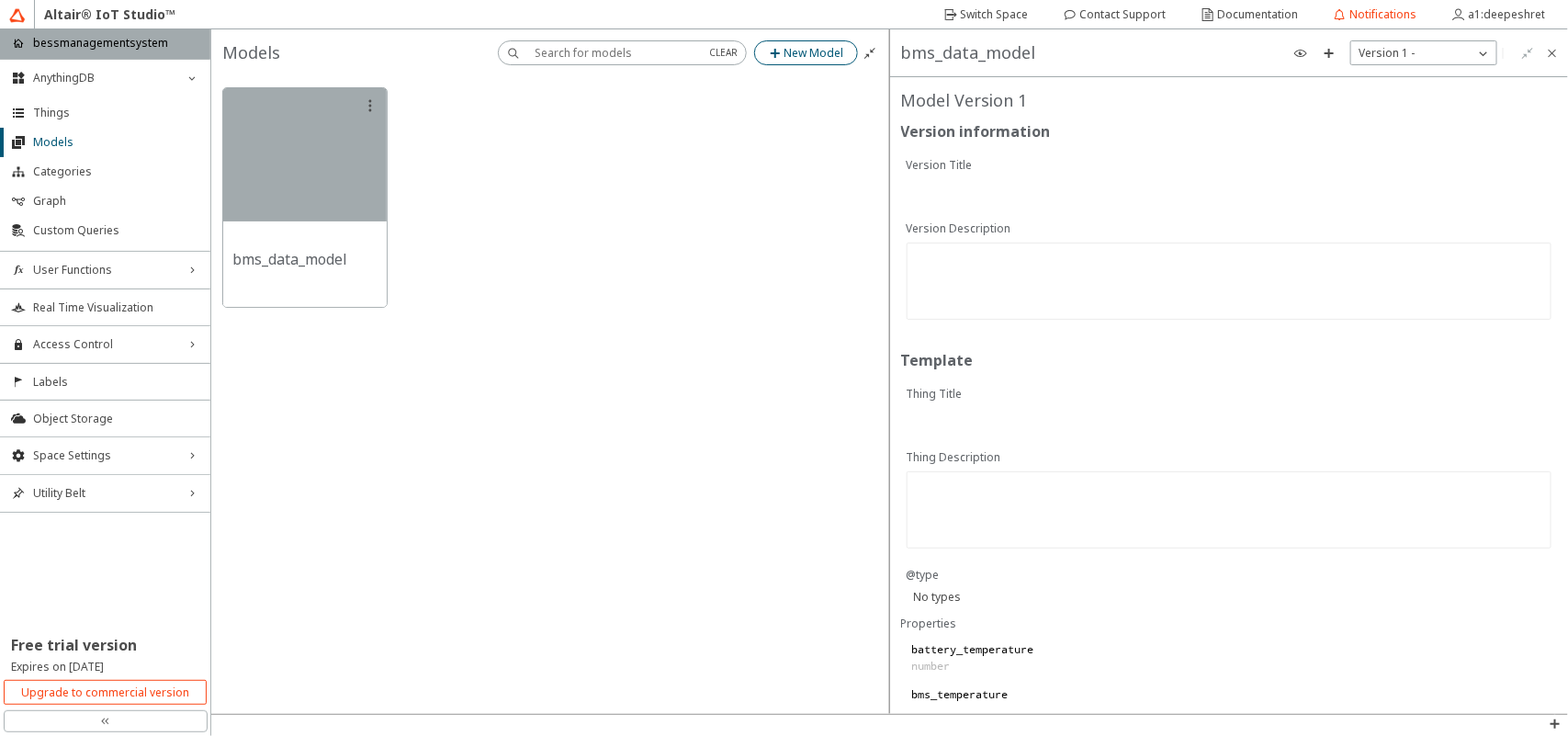 click on "New Model" 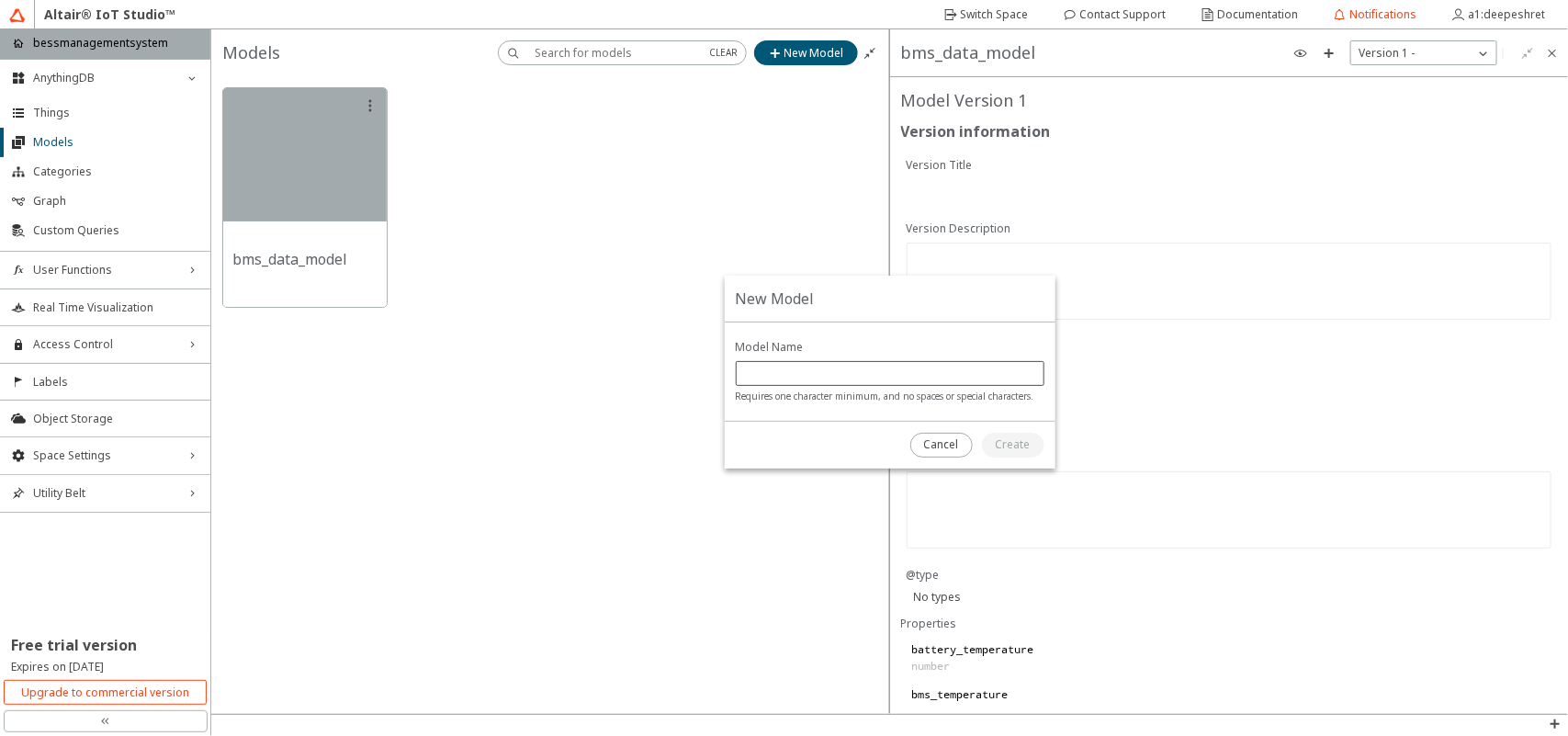 click at bounding box center [890, 373] 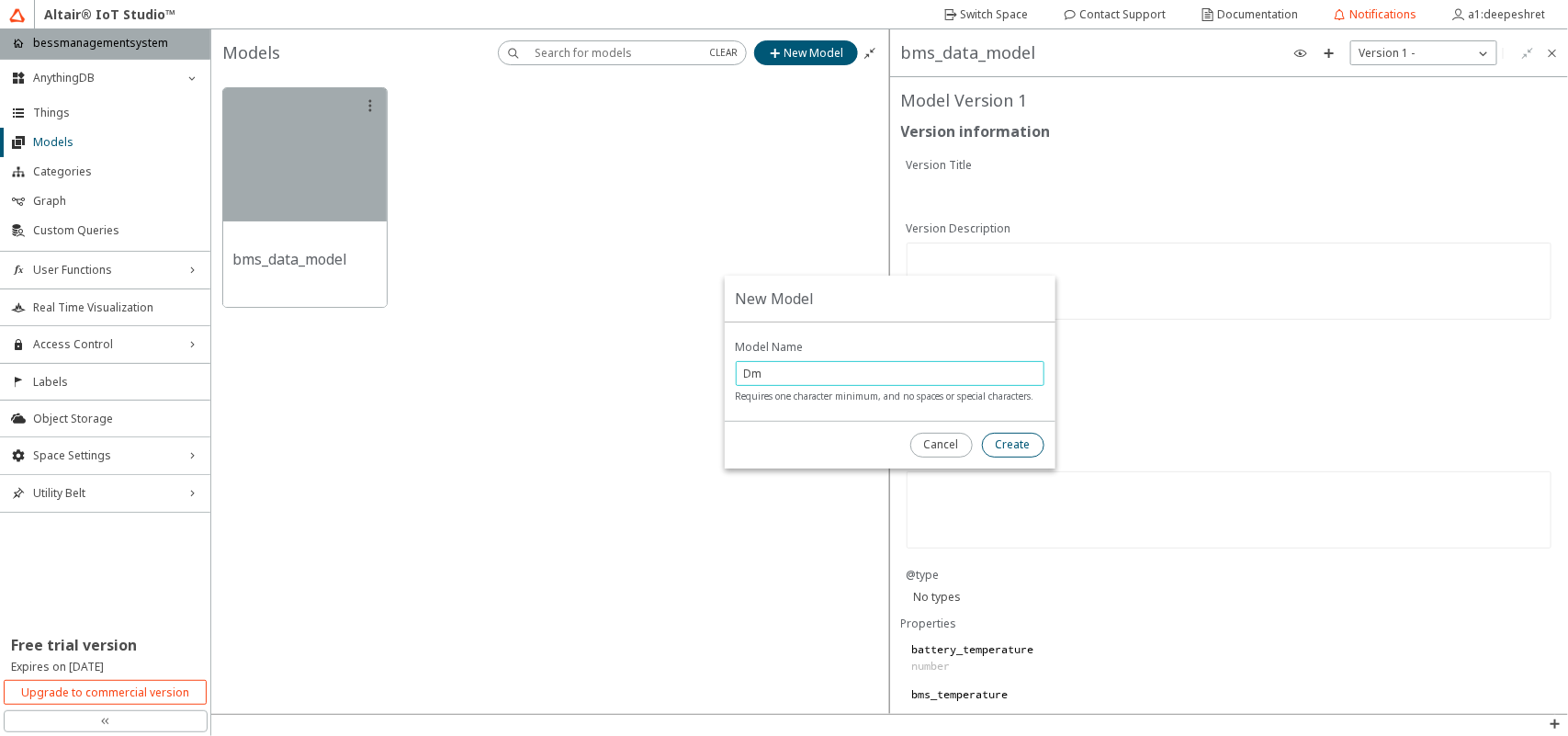 type on "Dm" 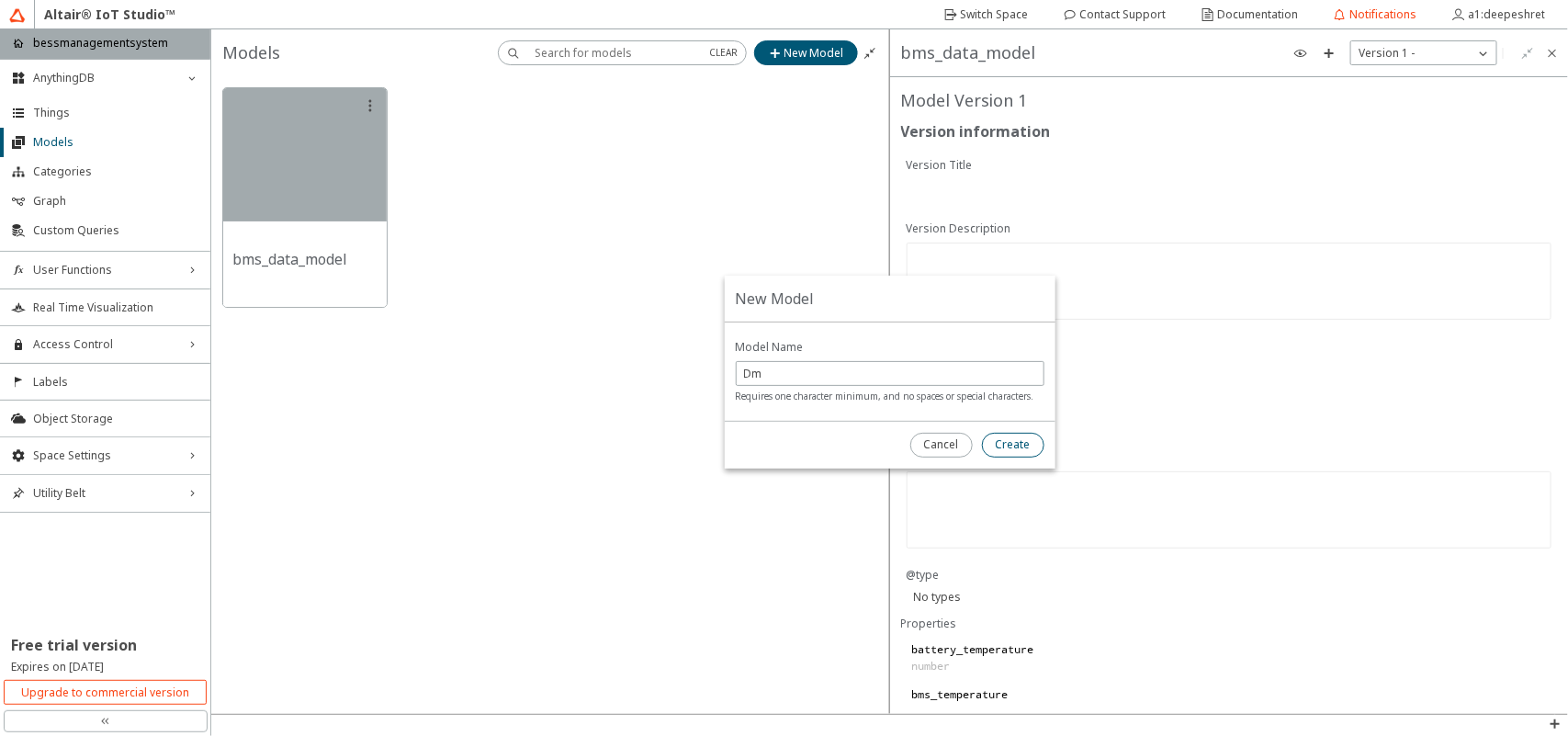 click on "Create" at bounding box center (1013, 445) 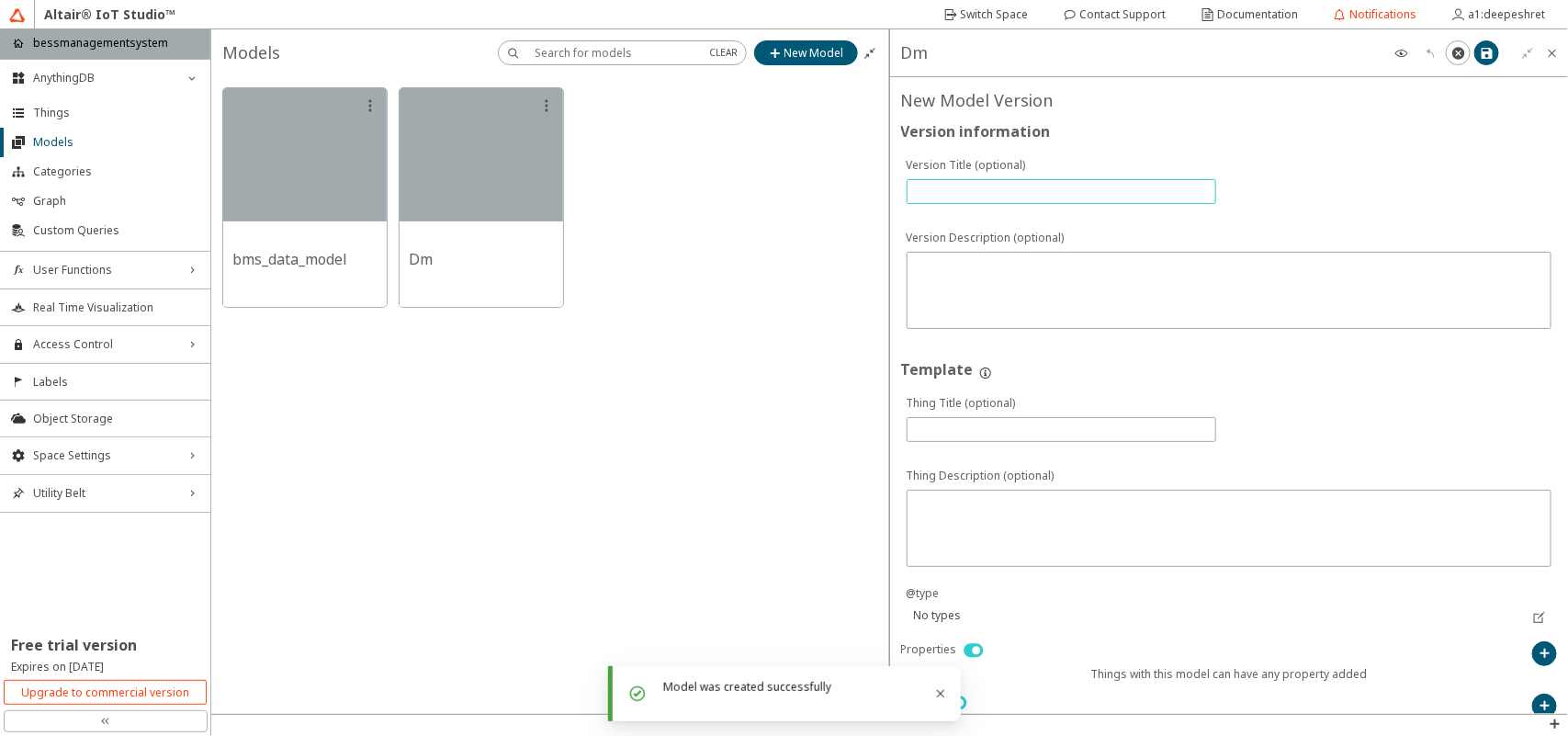 click at bounding box center (1061, 191) 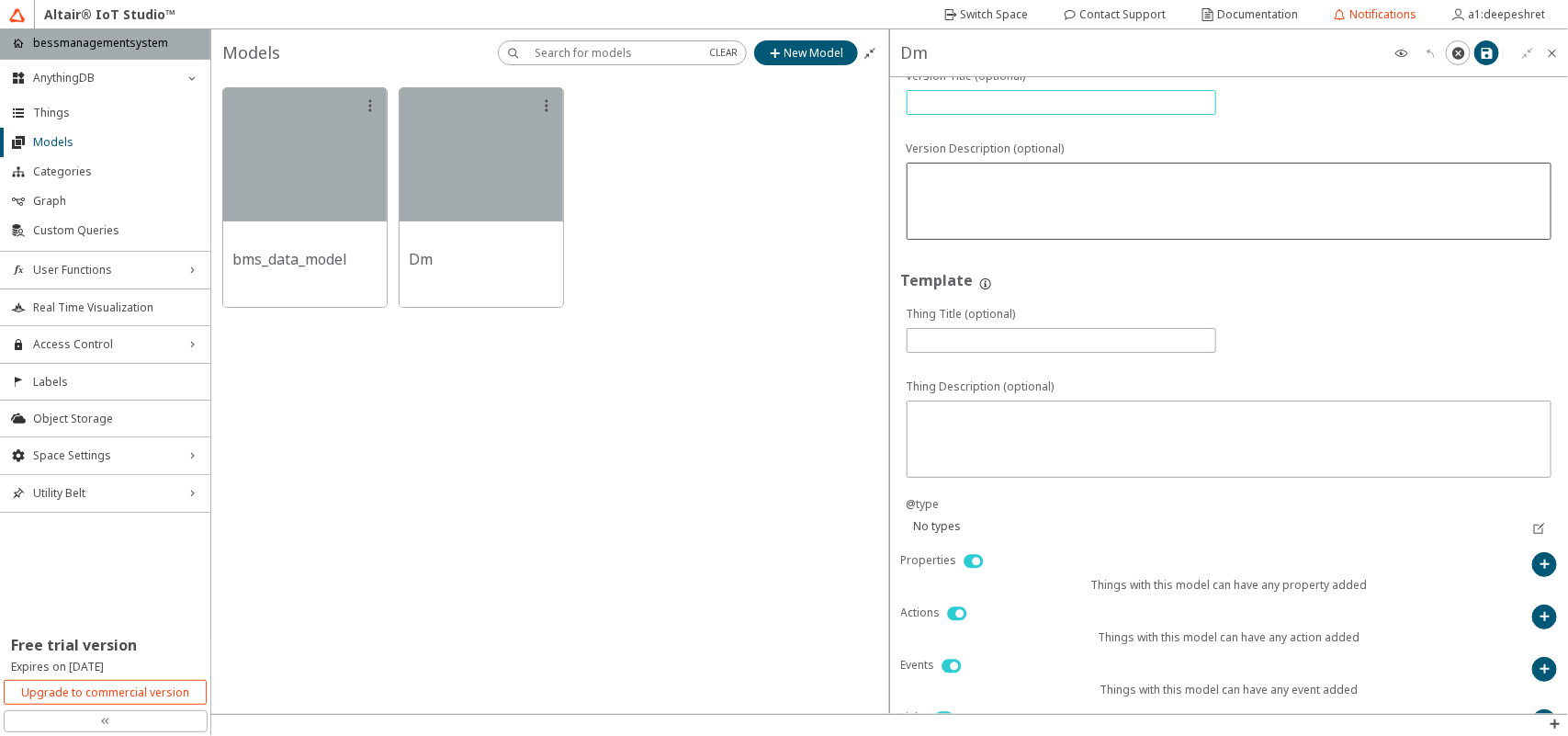 scroll, scrollTop: 138, scrollLeft: 0, axis: vertical 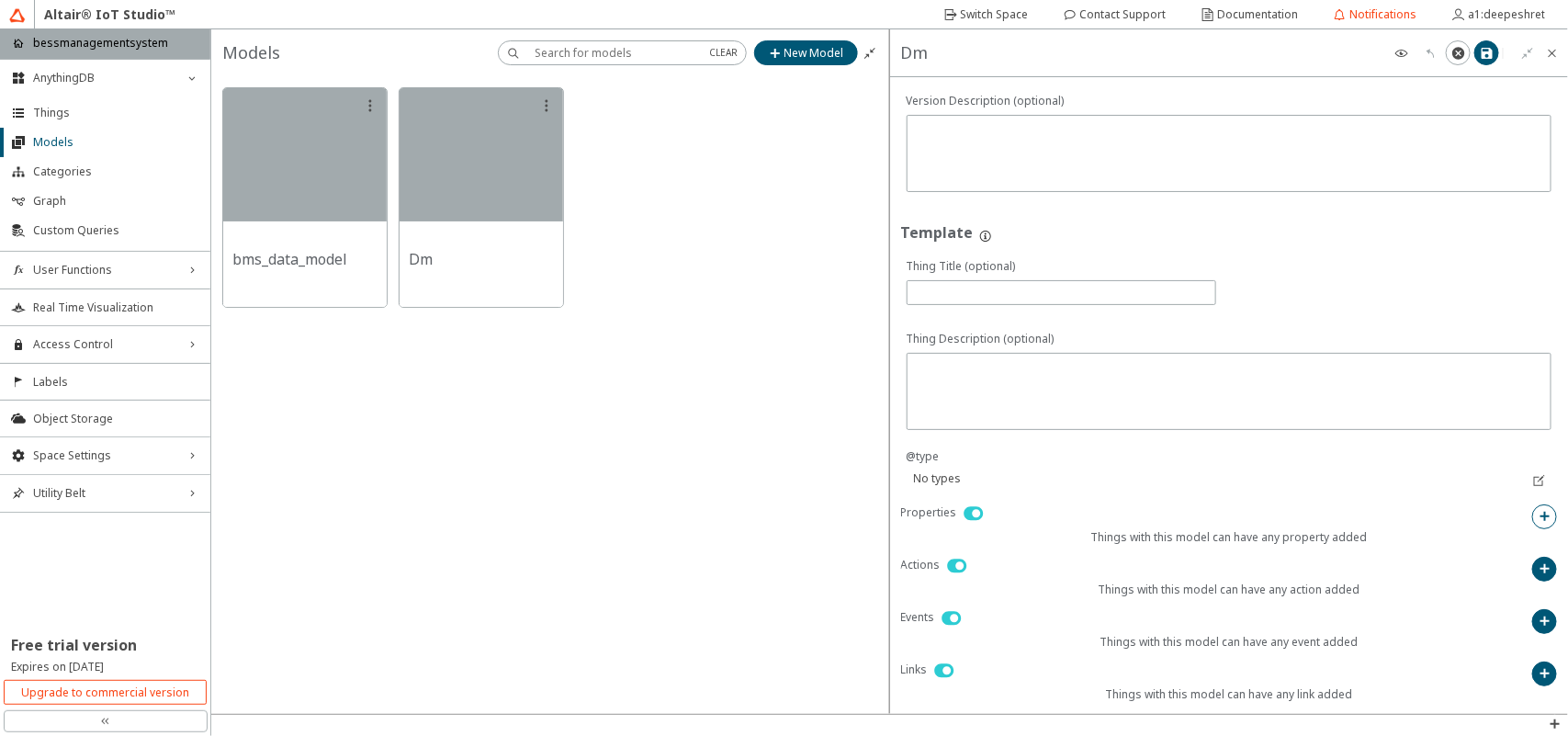 click 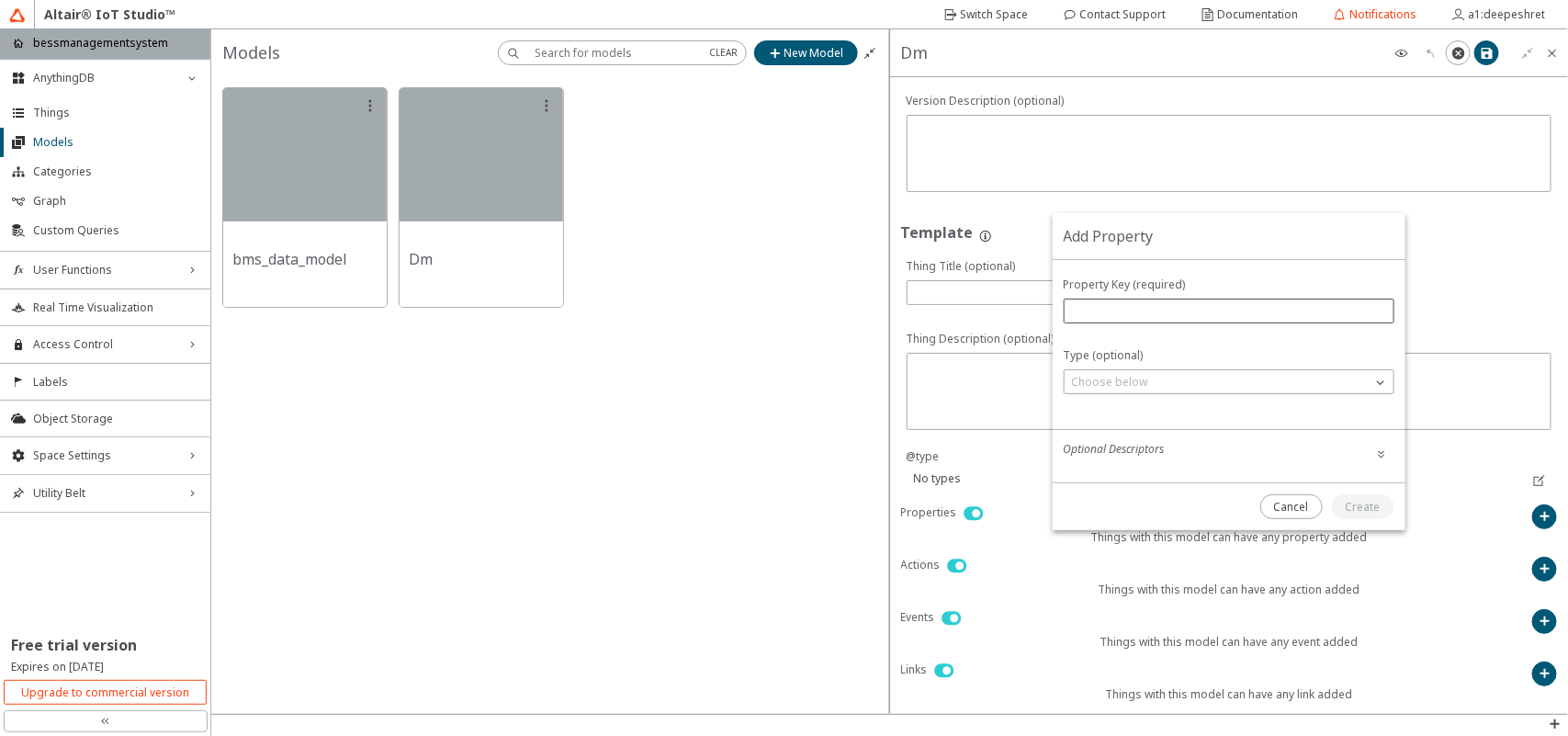 click at bounding box center (1229, 311) 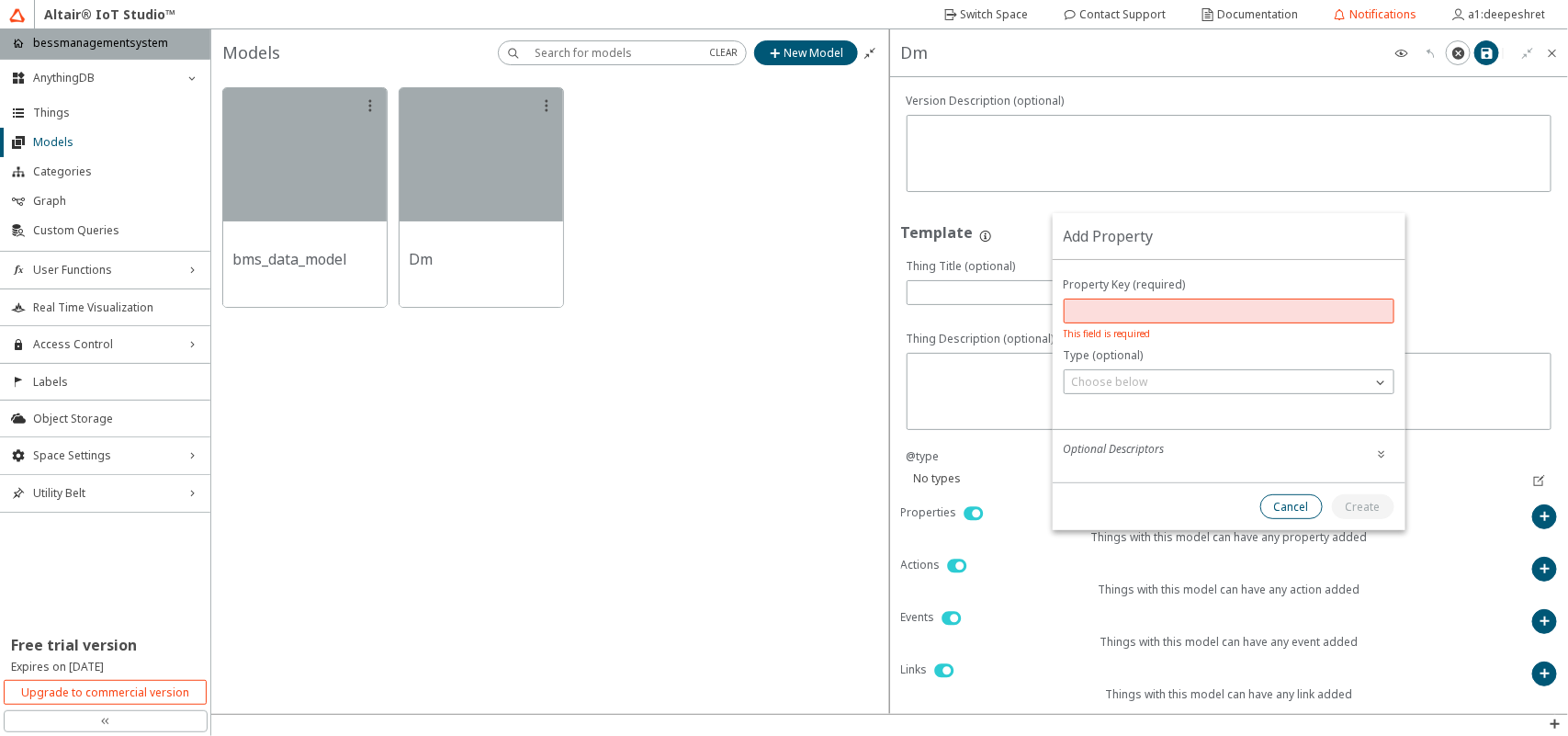 click on "Cancel" at bounding box center (1292, 506) 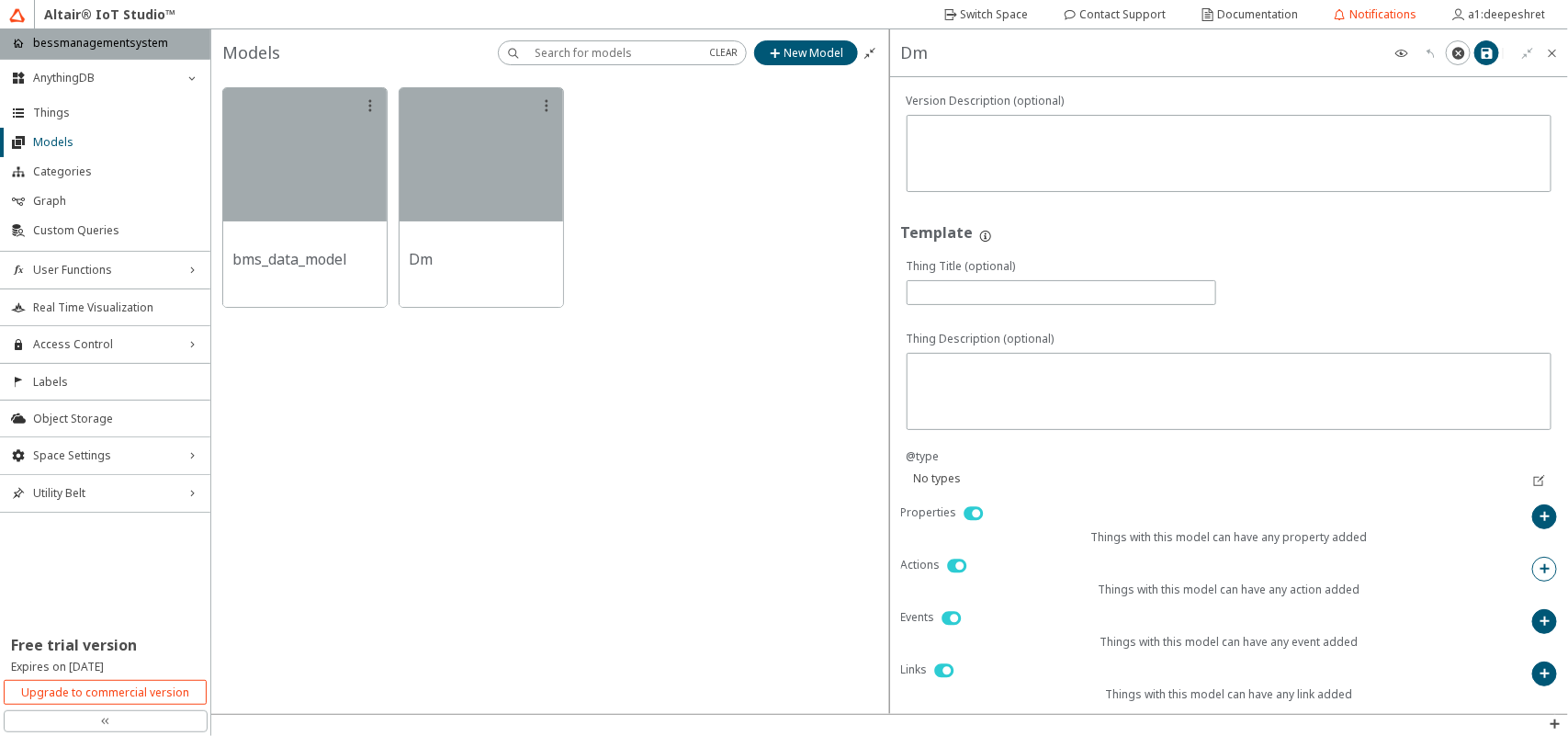 click 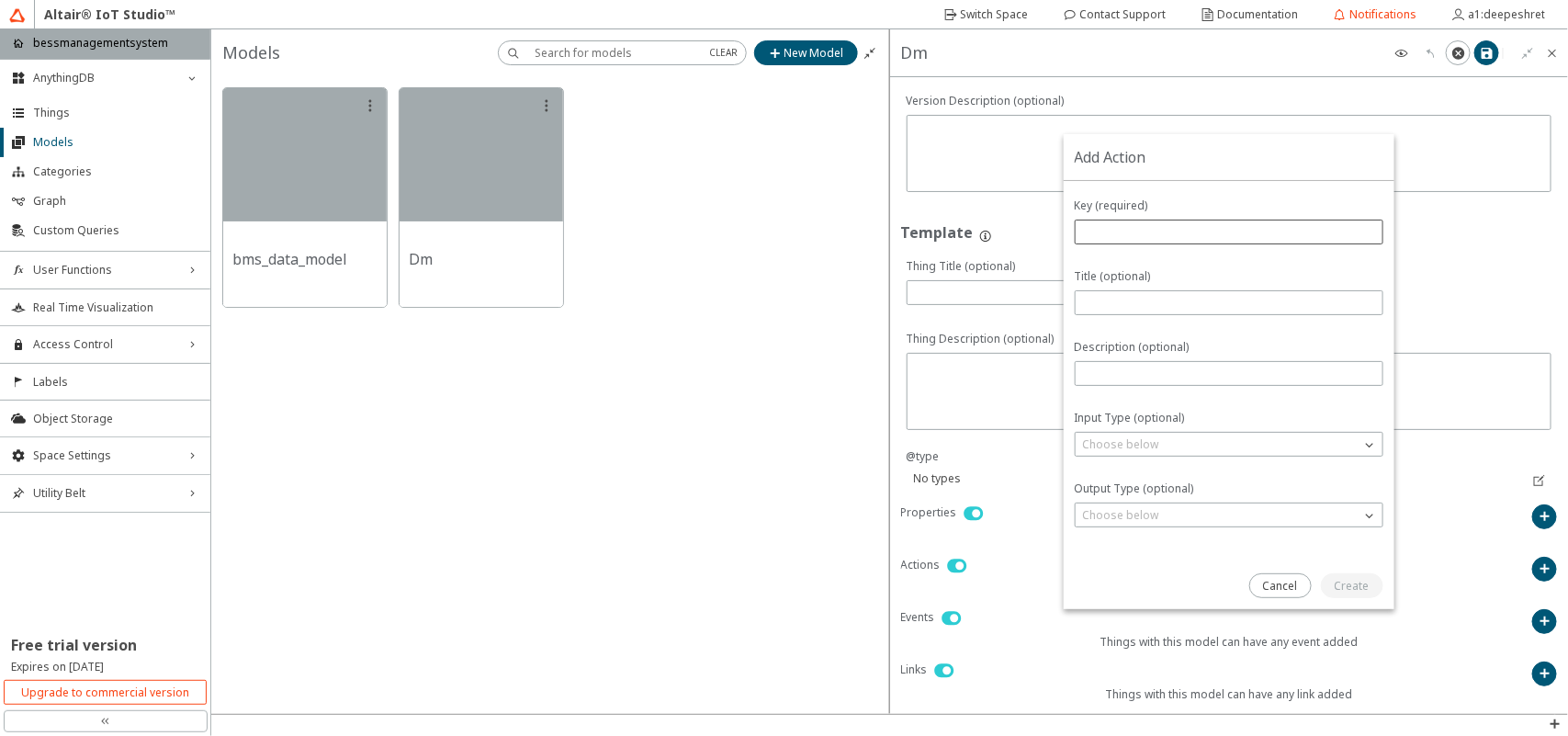 click at bounding box center [1229, 232] 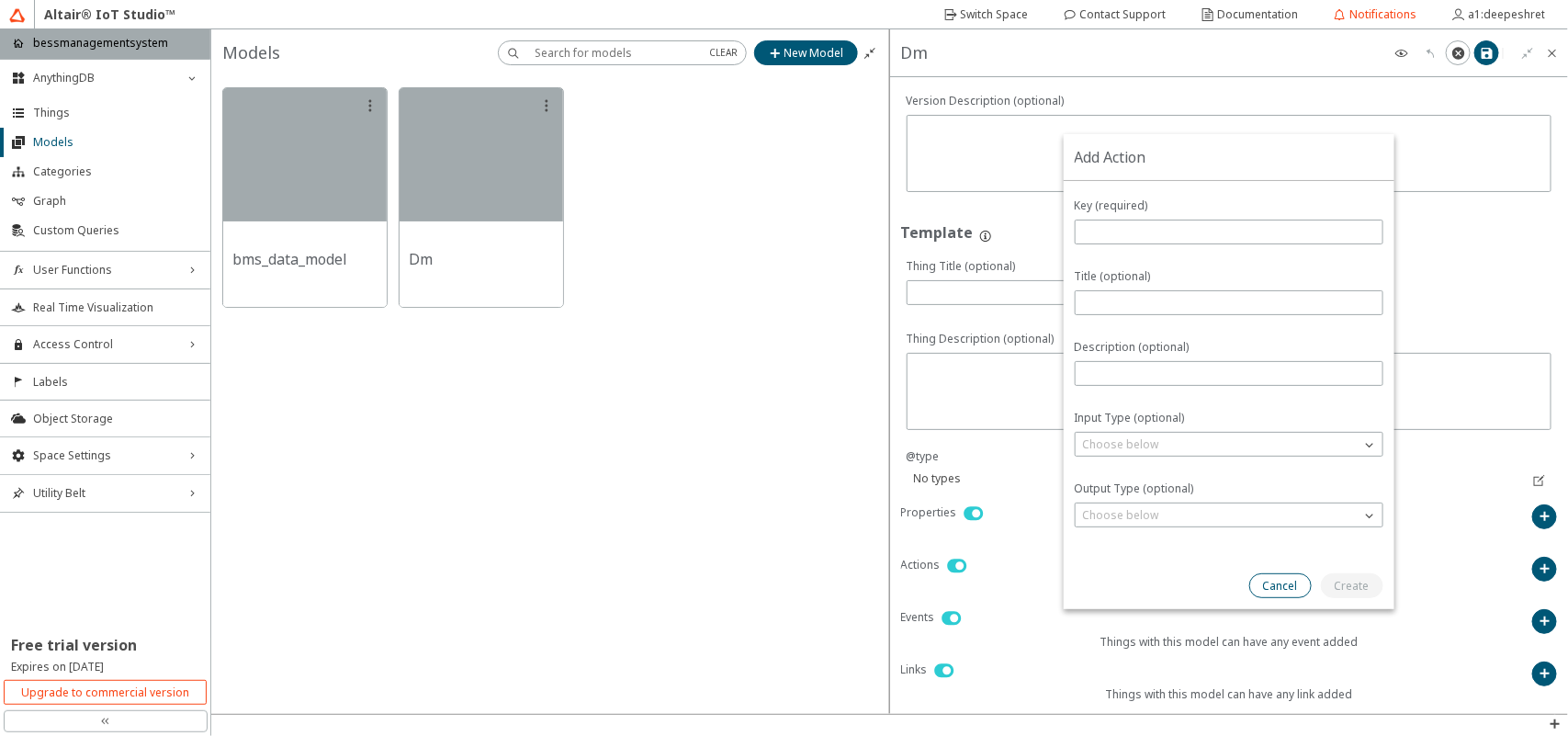 click on "Cancel" at bounding box center [0, 0] 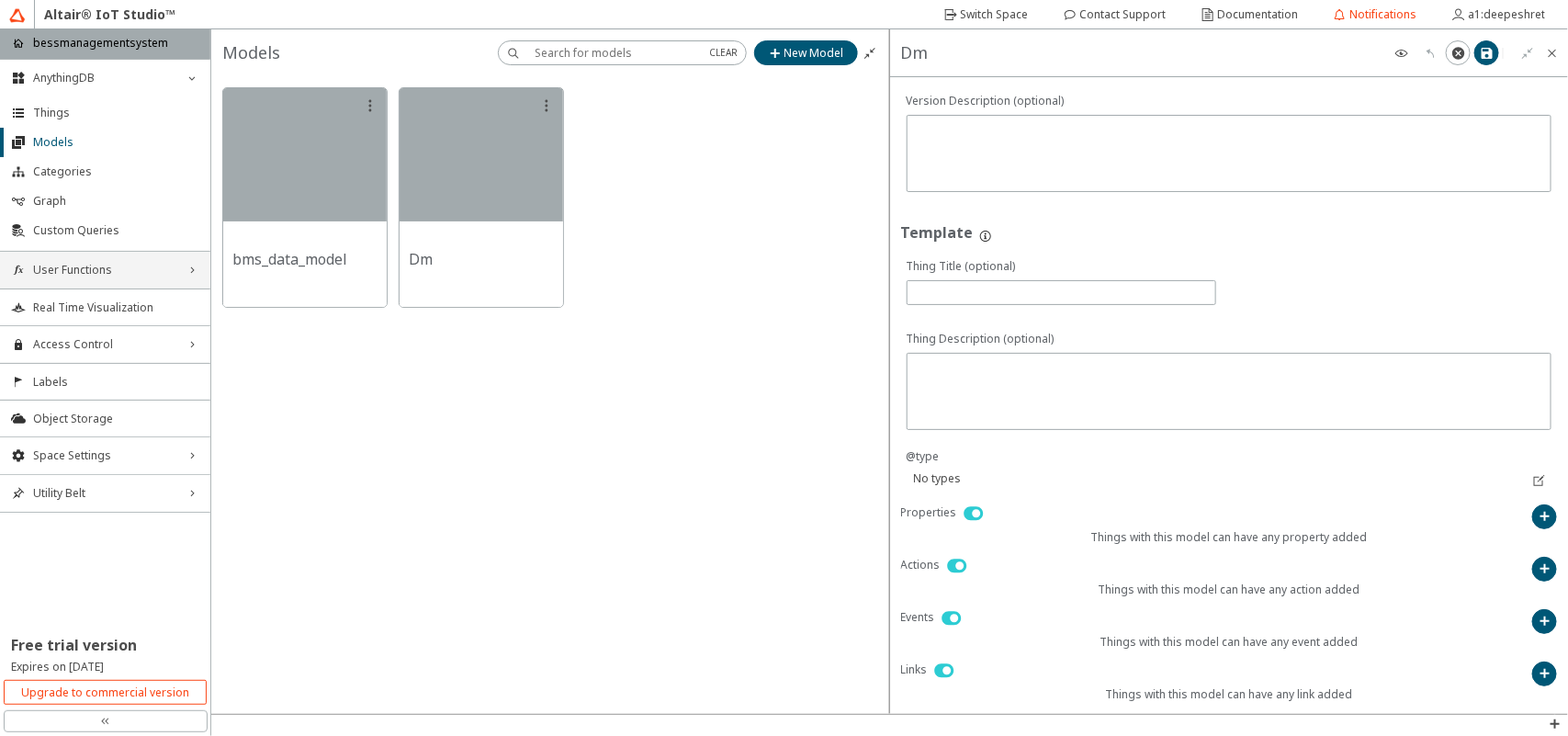 click on "User Functions right_chevron" at bounding box center (105, 270) 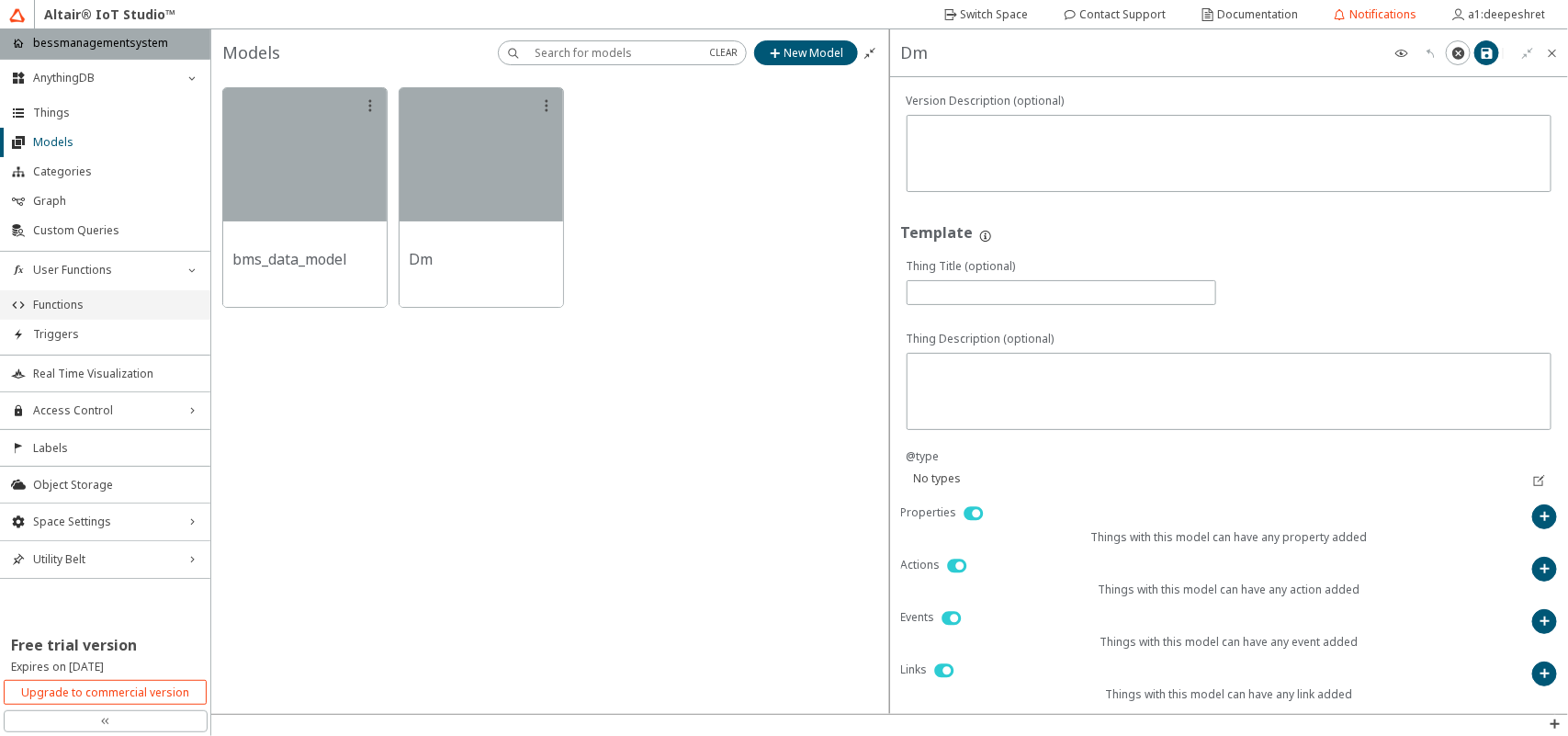 click on "Functions" at bounding box center (105, 305) 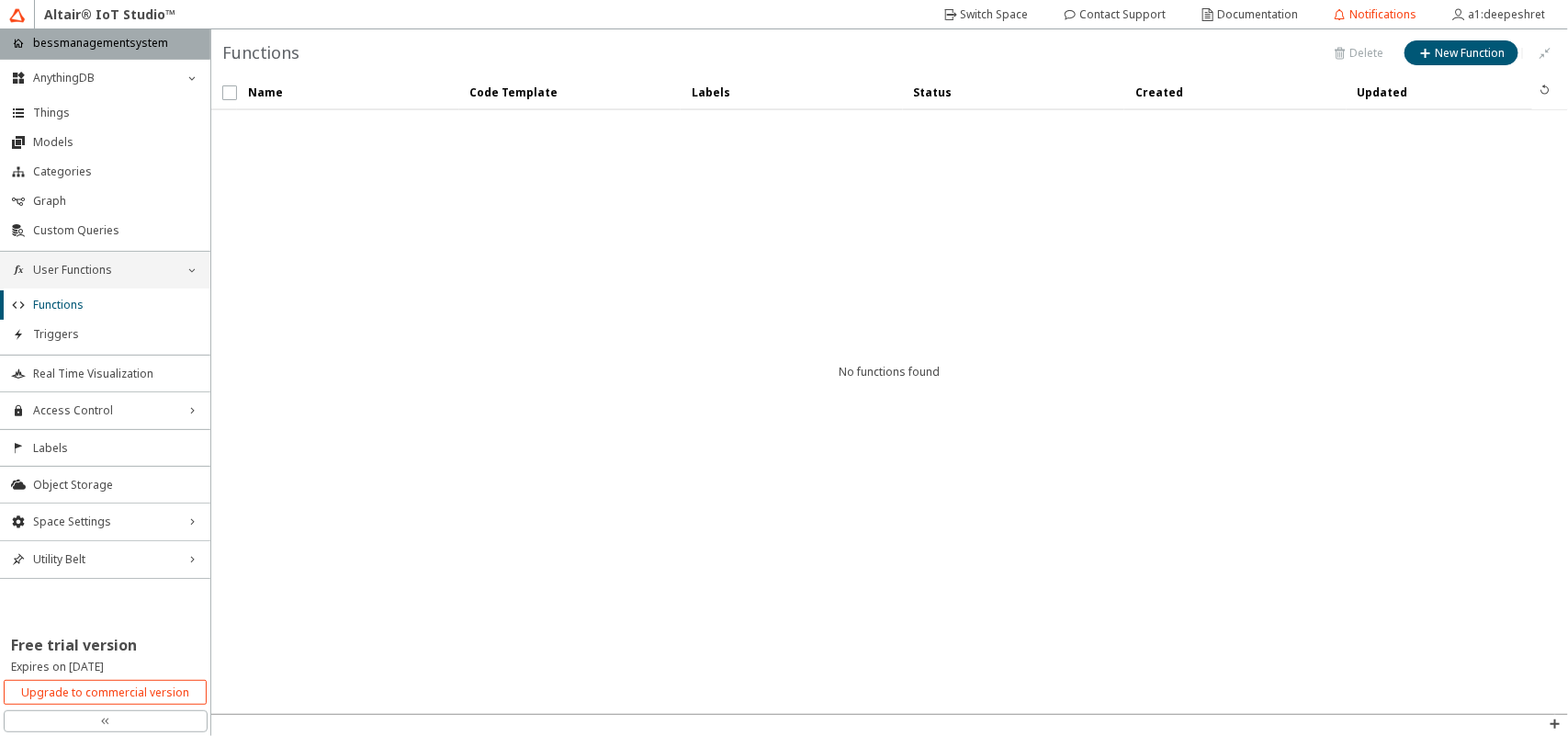 click on "User Functions" at bounding box center (105, 270) 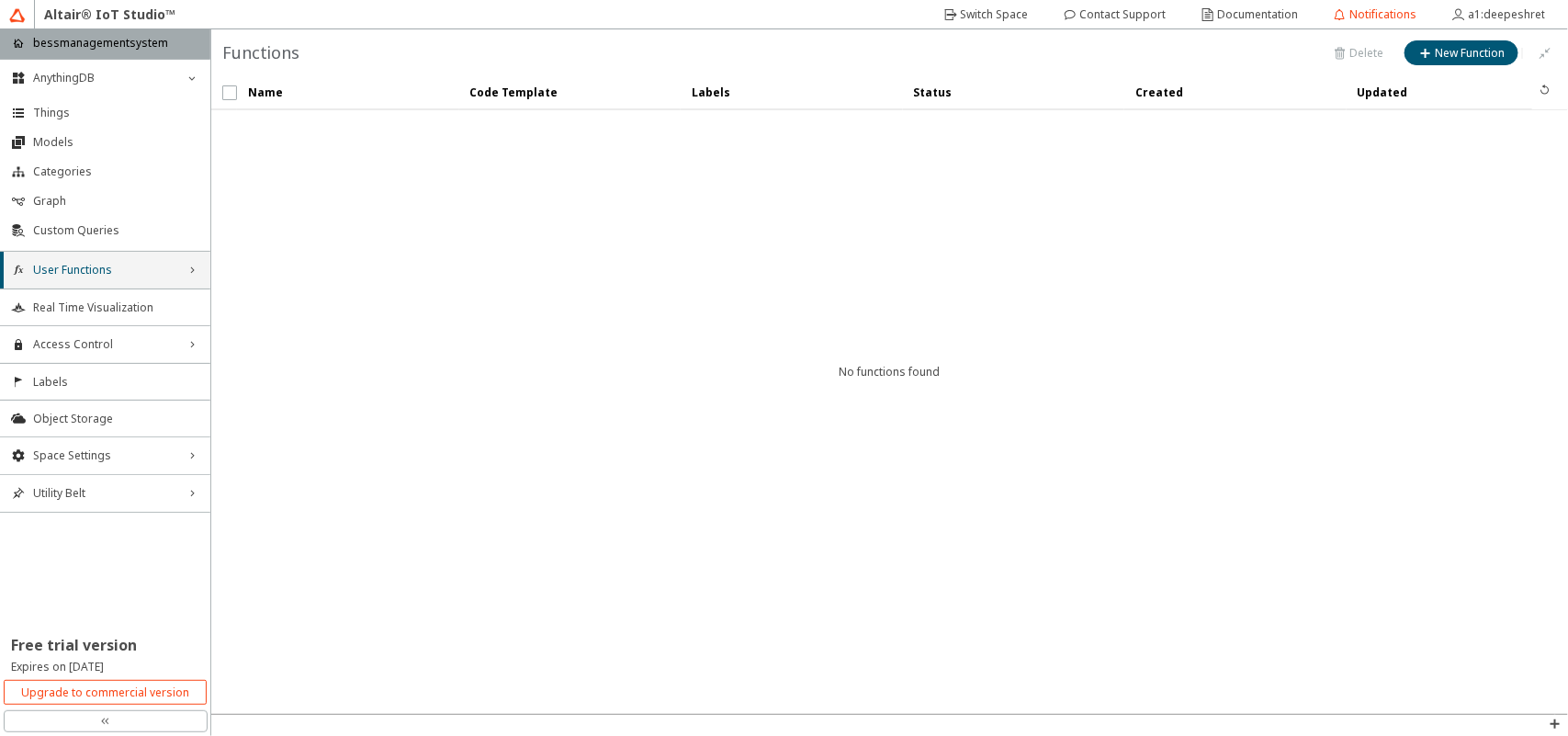 click on "User Functions right_chevron" at bounding box center [105, 270] 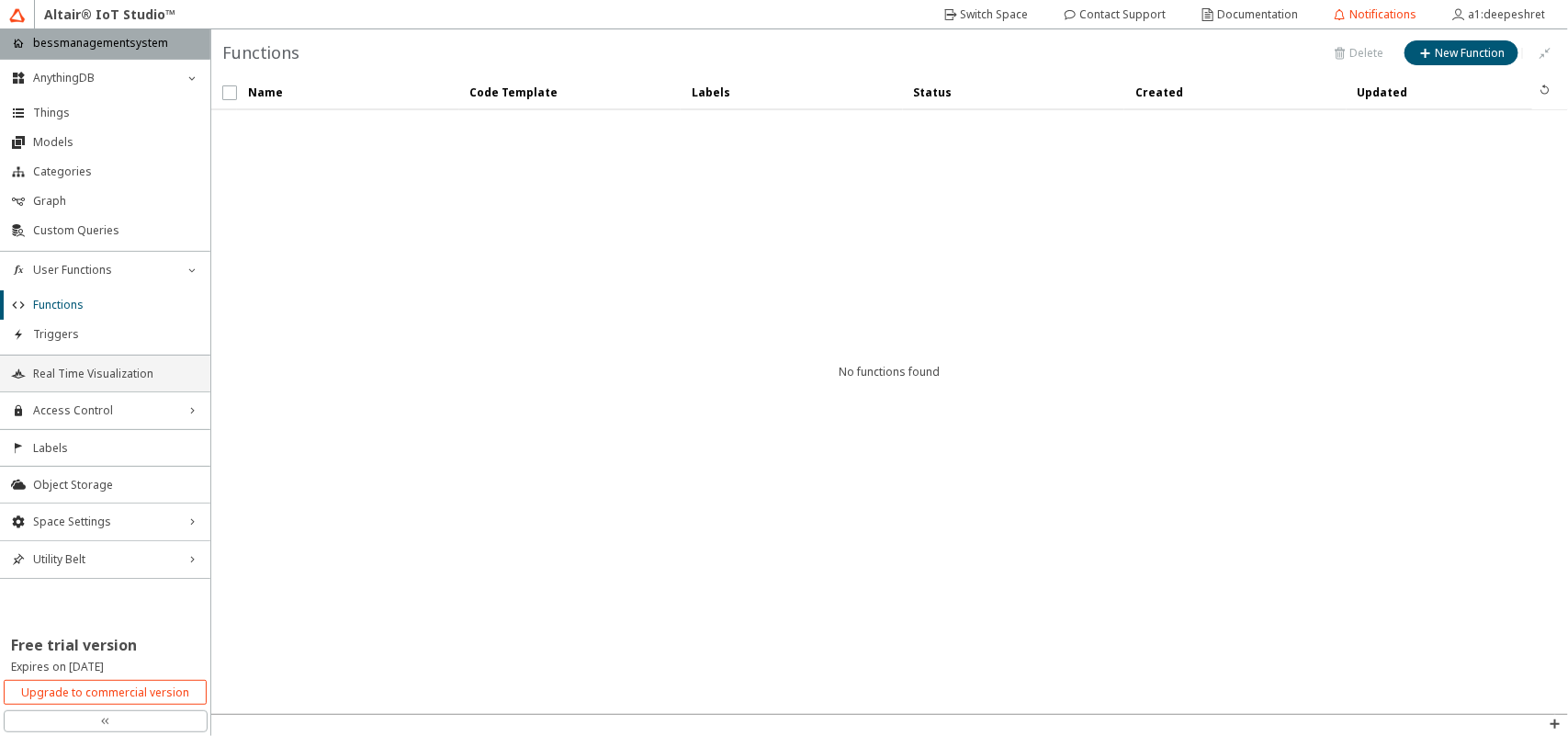 click on "Real Time Visualization" at bounding box center (116, 374) 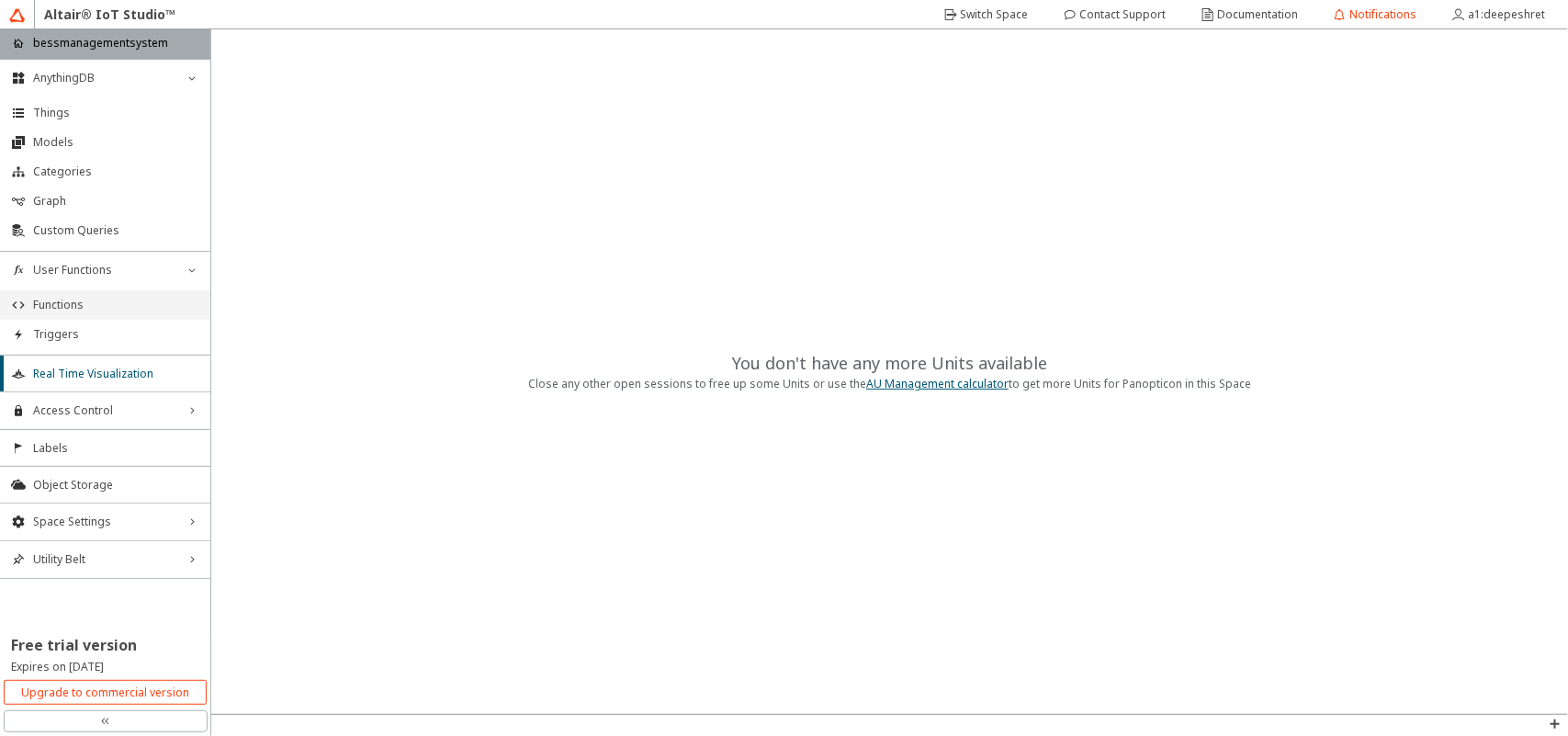 click on "Functions" at bounding box center (116, 305) 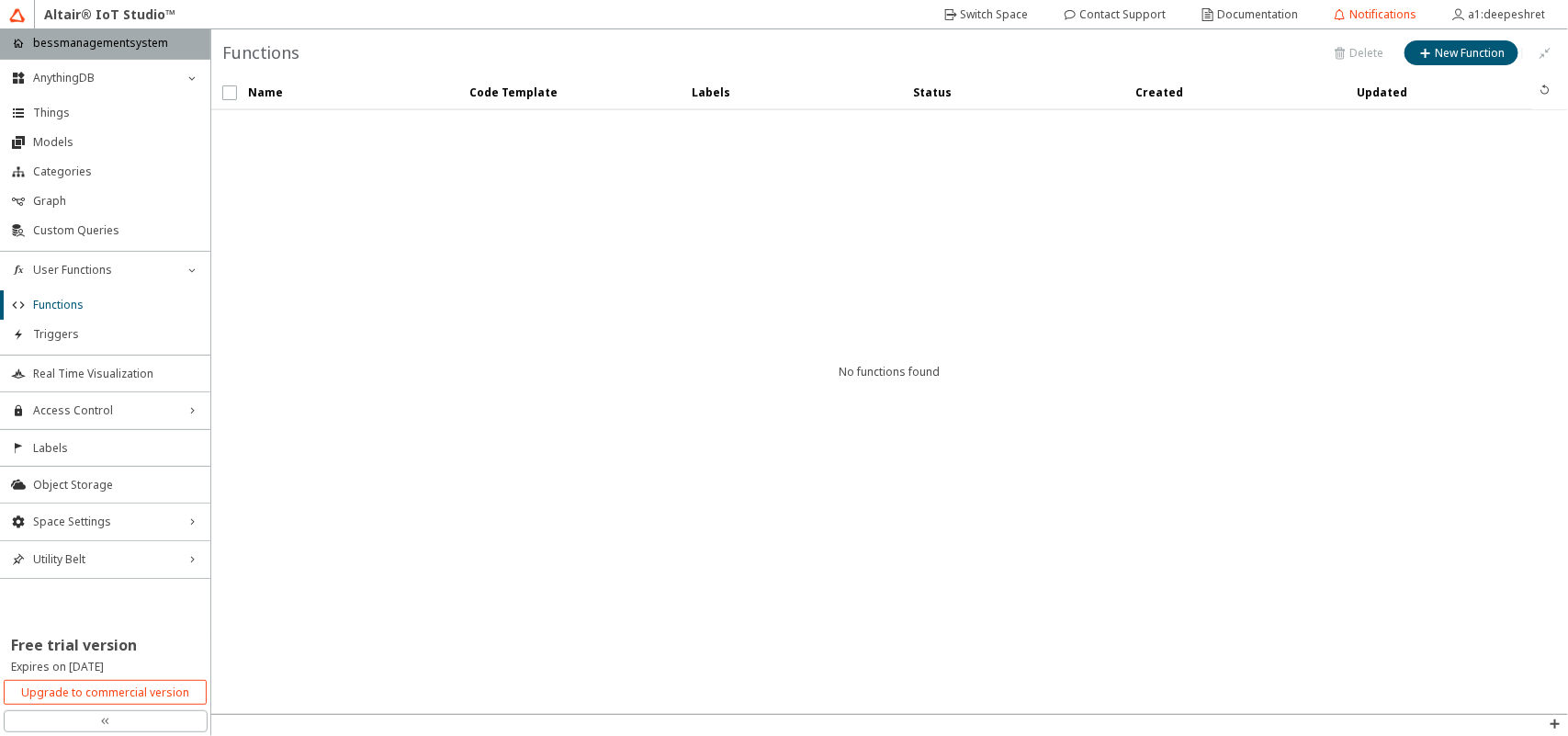 click on "Name
Code Template
Labels" at bounding box center (889, 395) 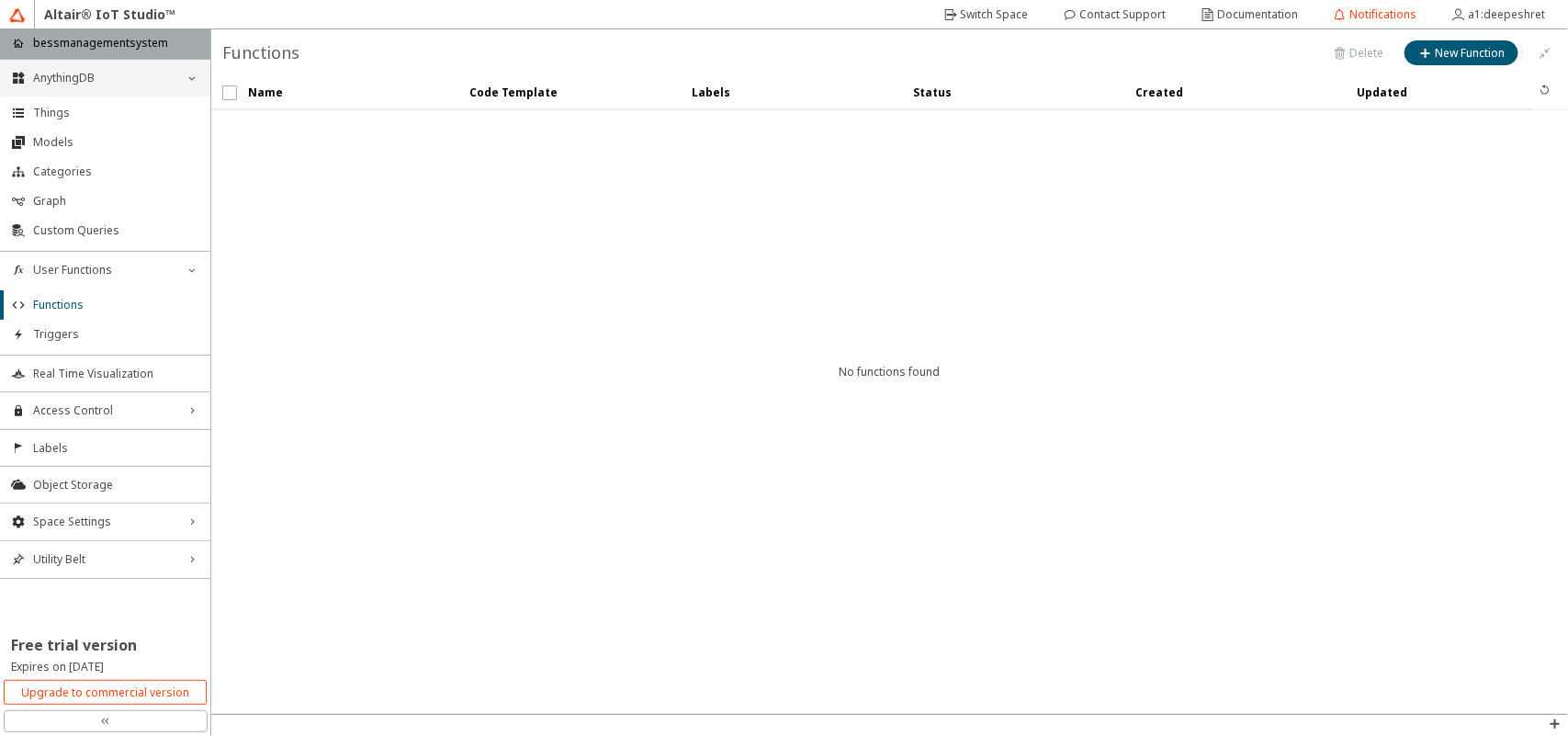 click on "AnythingDB" at bounding box center [105, 78] 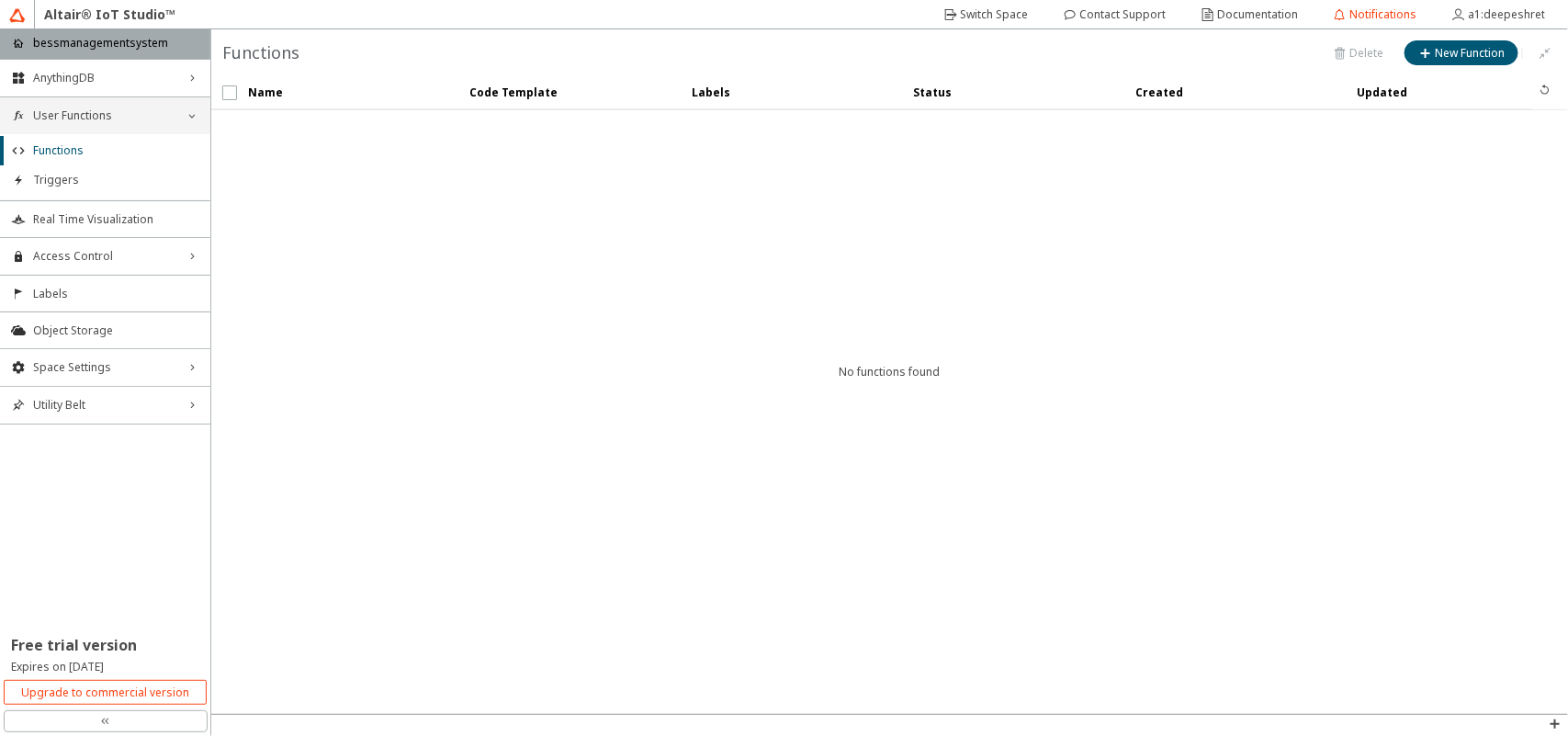 click on "User Functions" at bounding box center (105, 116) 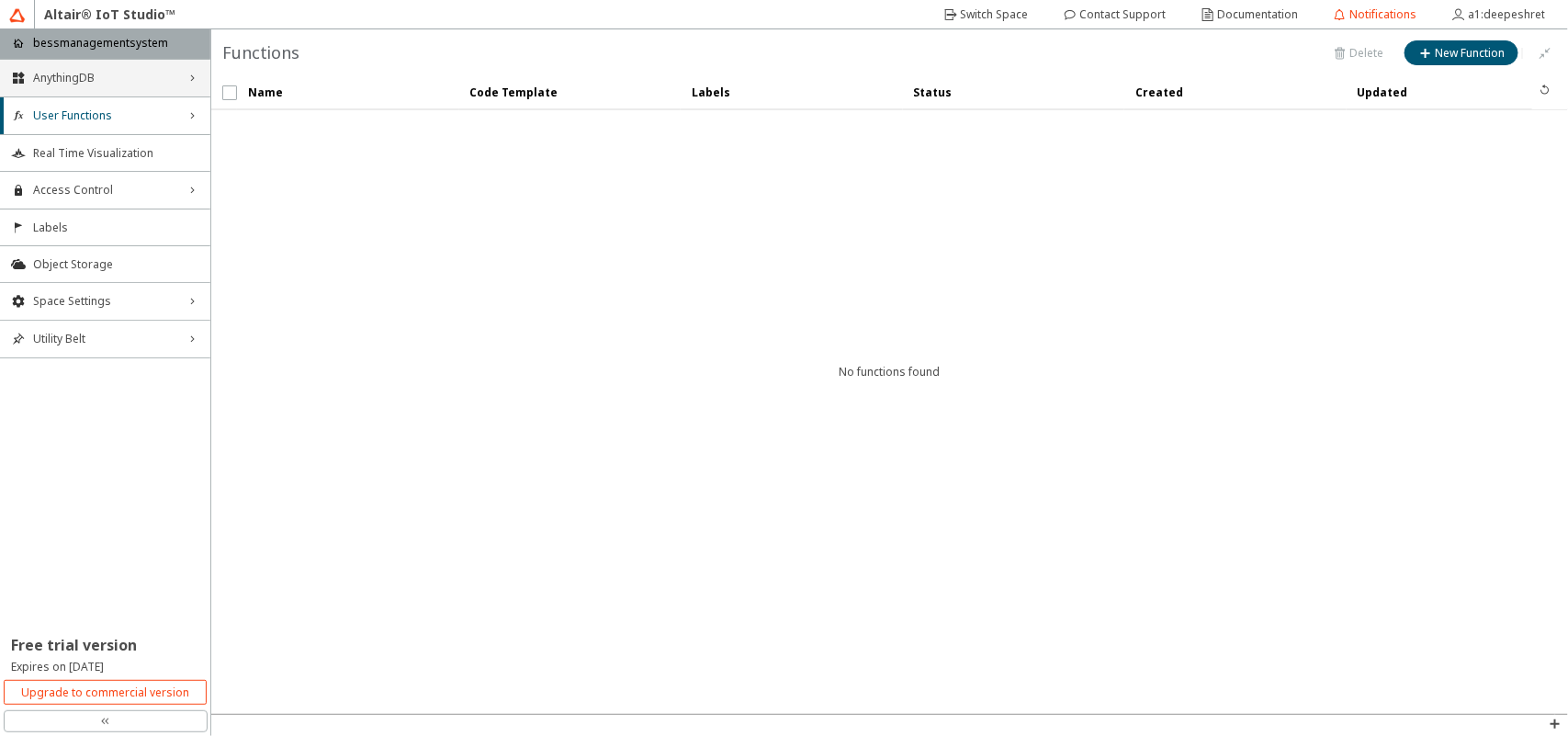 click on "AnythingDB right_chevron" at bounding box center [105, 78] 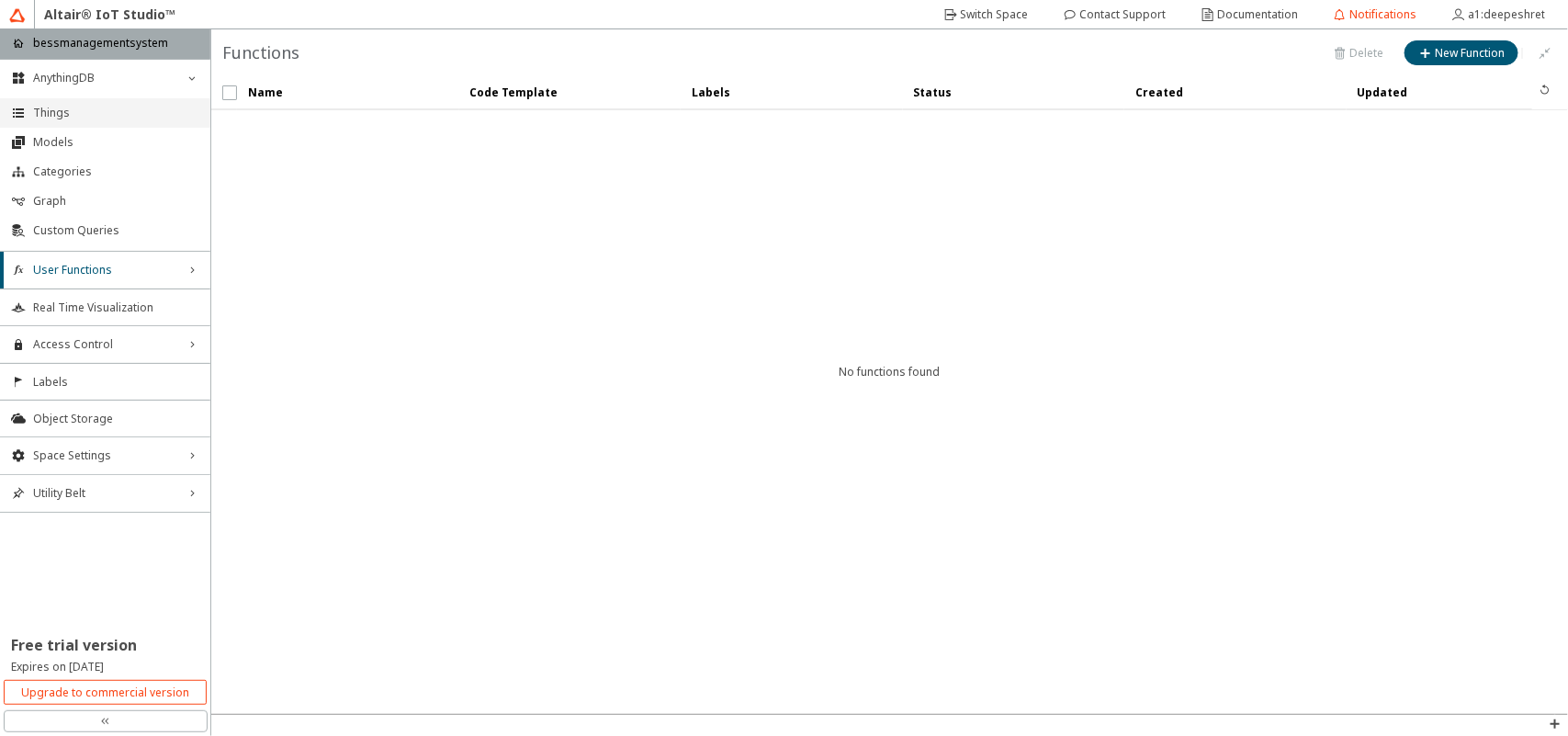 click on "Things" at bounding box center [116, 113] 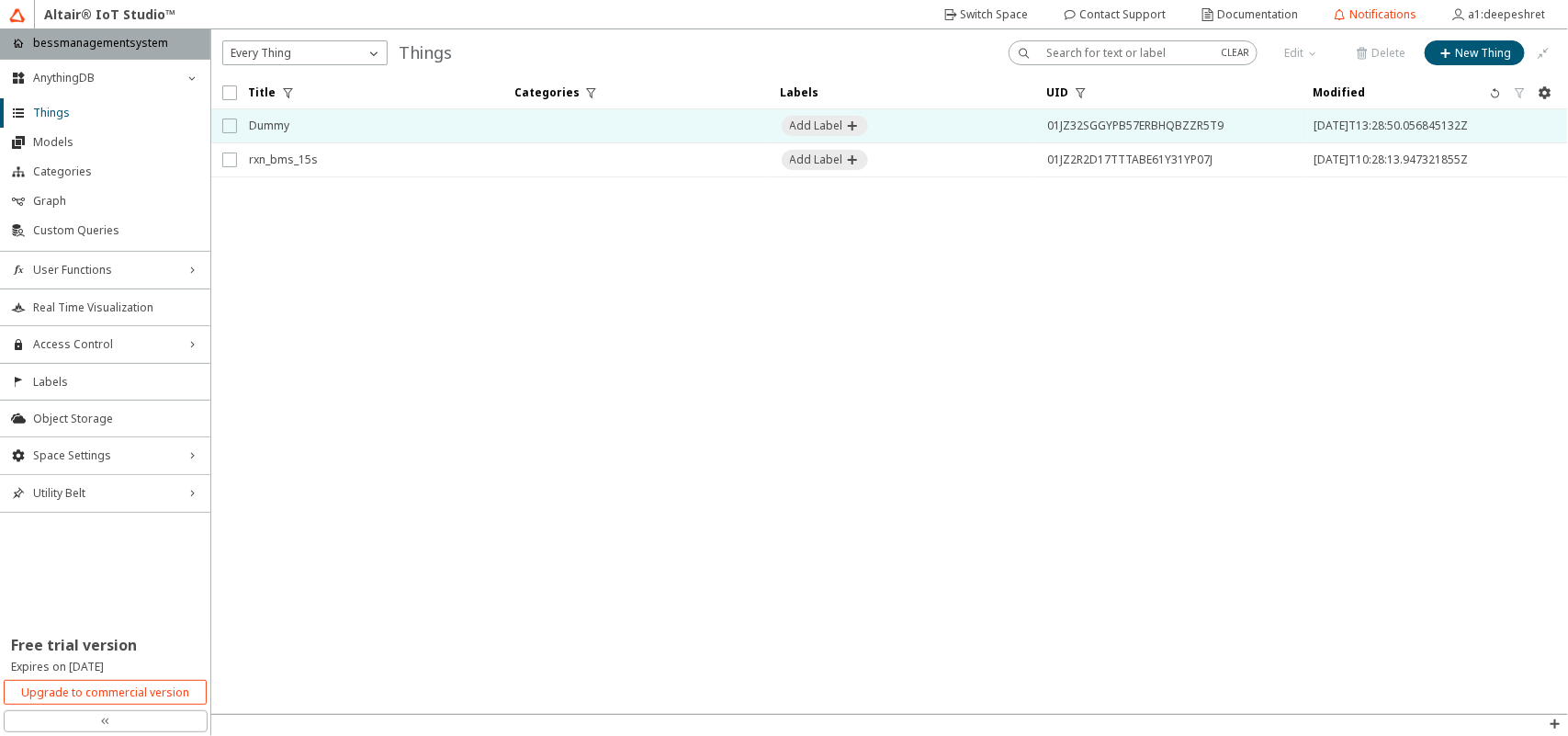 drag, startPoint x: 289, startPoint y: 129, endPoint x: 231, endPoint y: 127, distance: 58.03447 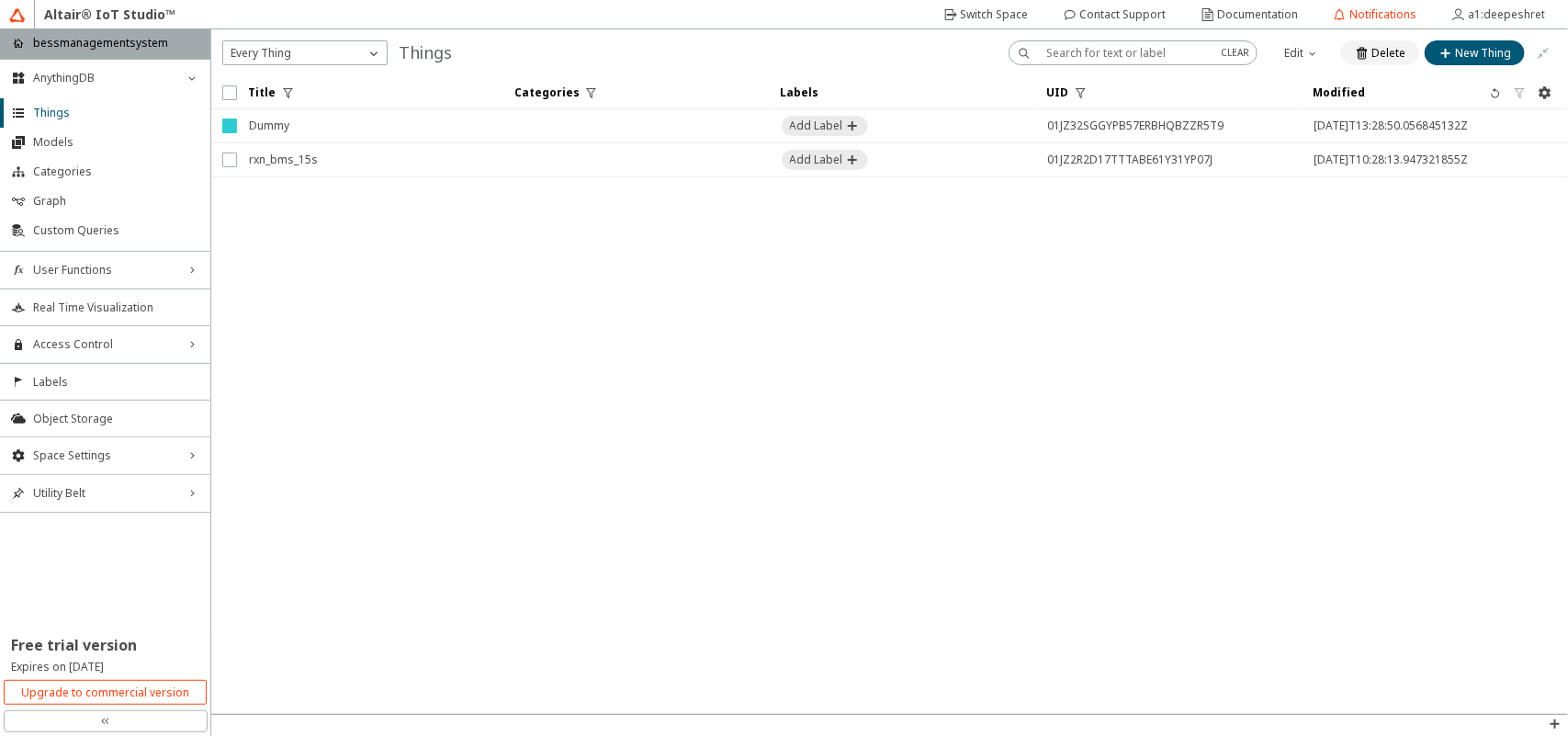 click at bounding box center (1363, 53) 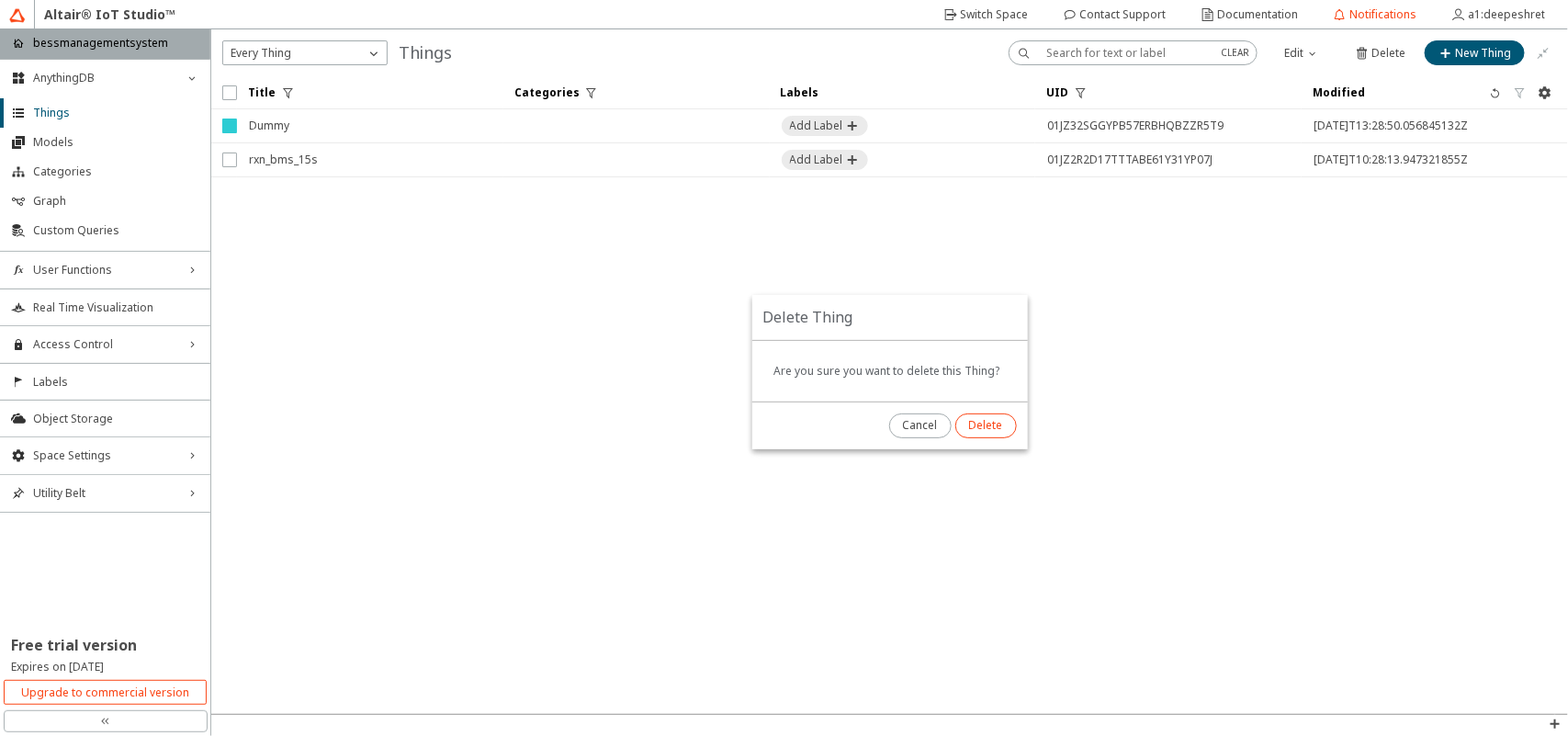 click on "Delete" at bounding box center (0, 0) 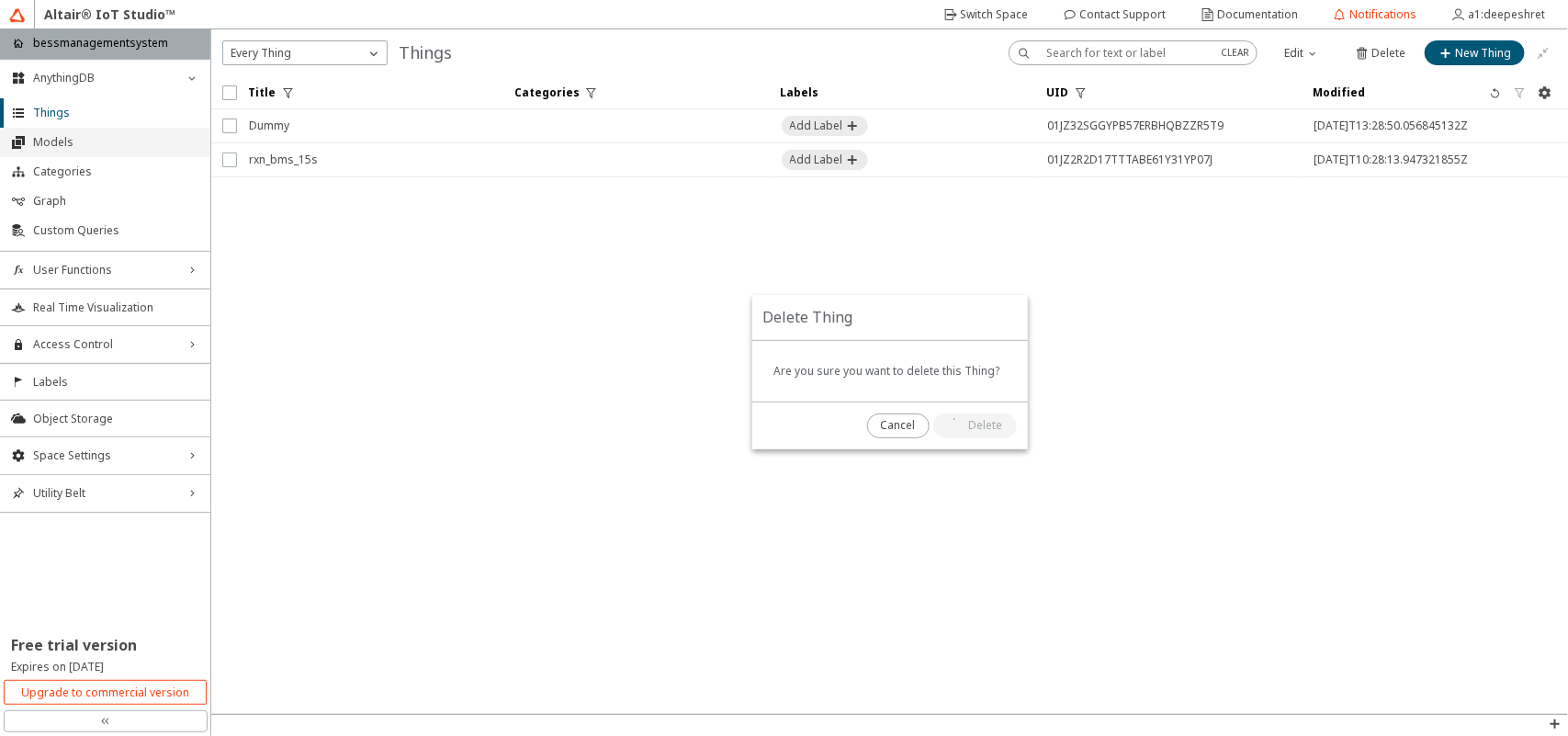 checkbox on "false" 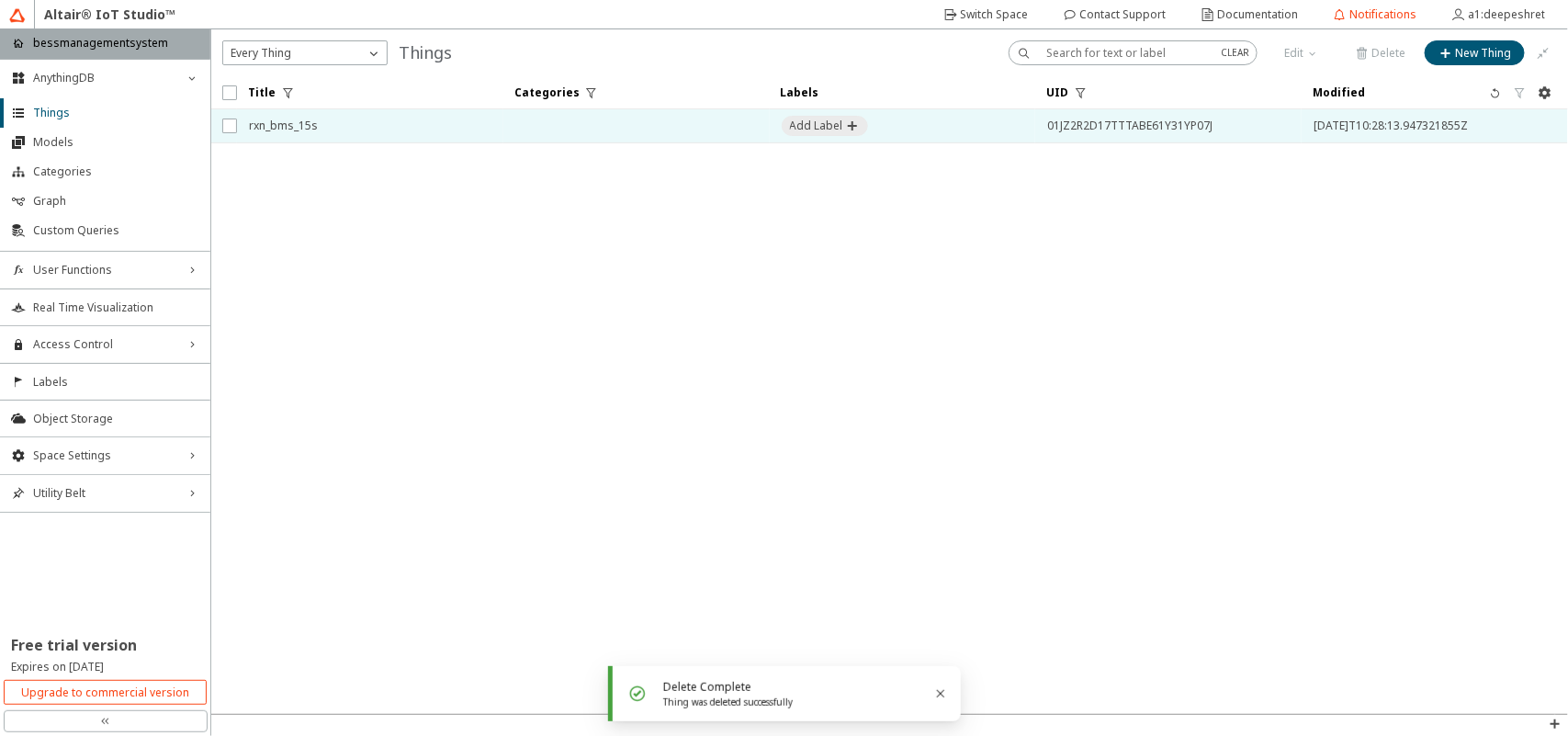 click on "rxn_bms_15s" at bounding box center [370, 126] 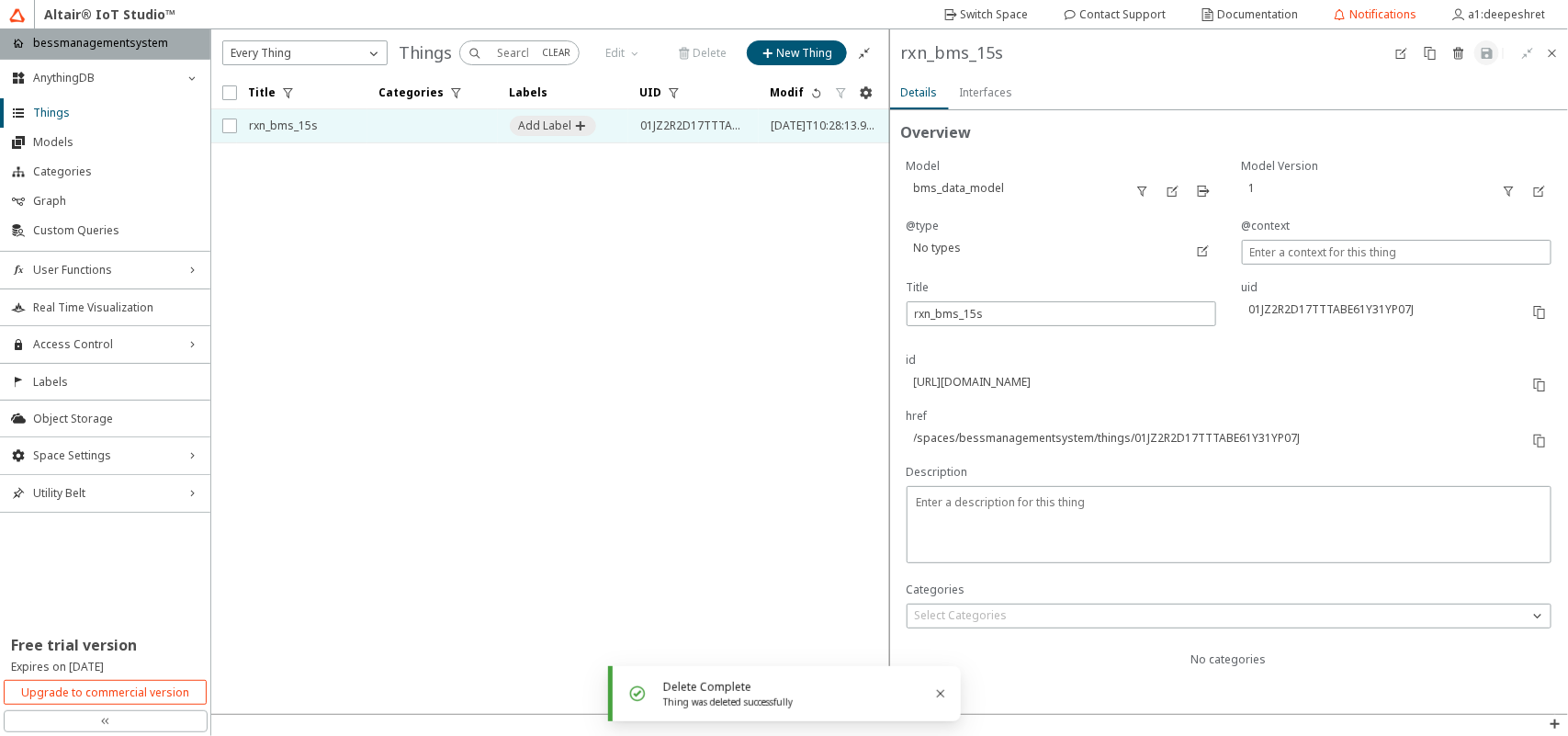 click on "Interfaces" at bounding box center [987, 93] 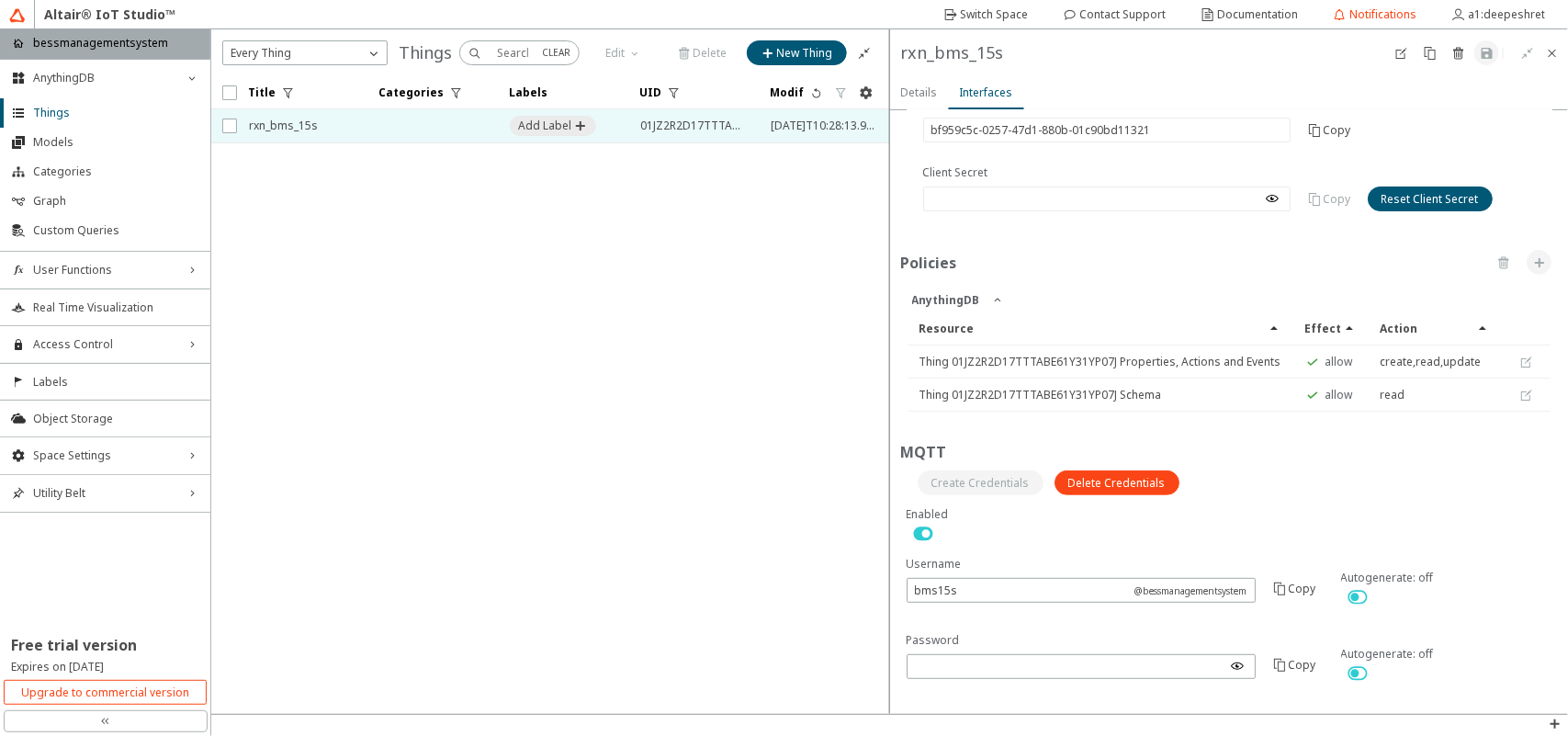 scroll, scrollTop: 66, scrollLeft: 0, axis: vertical 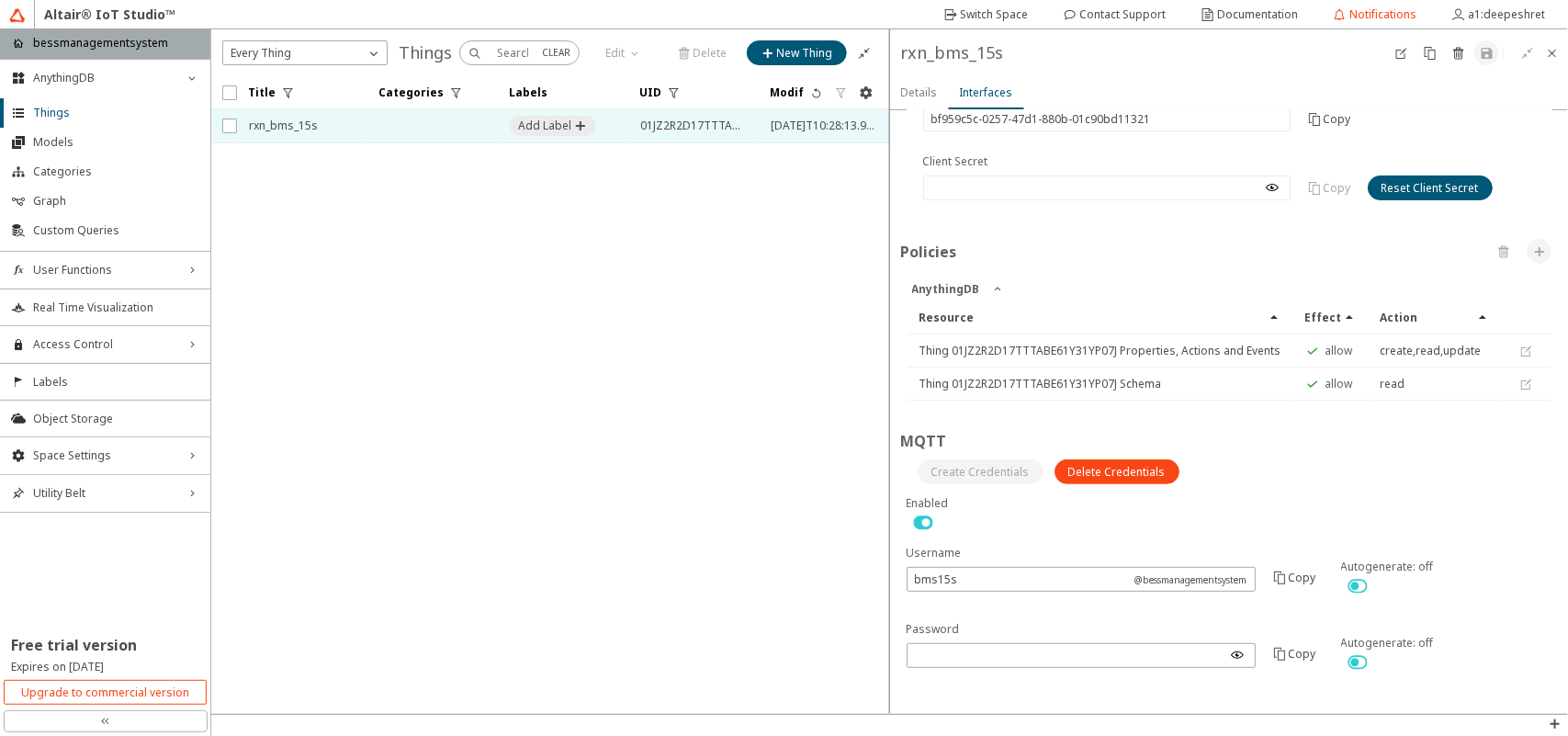 click on "MQTT" at bounding box center (1229, 462) 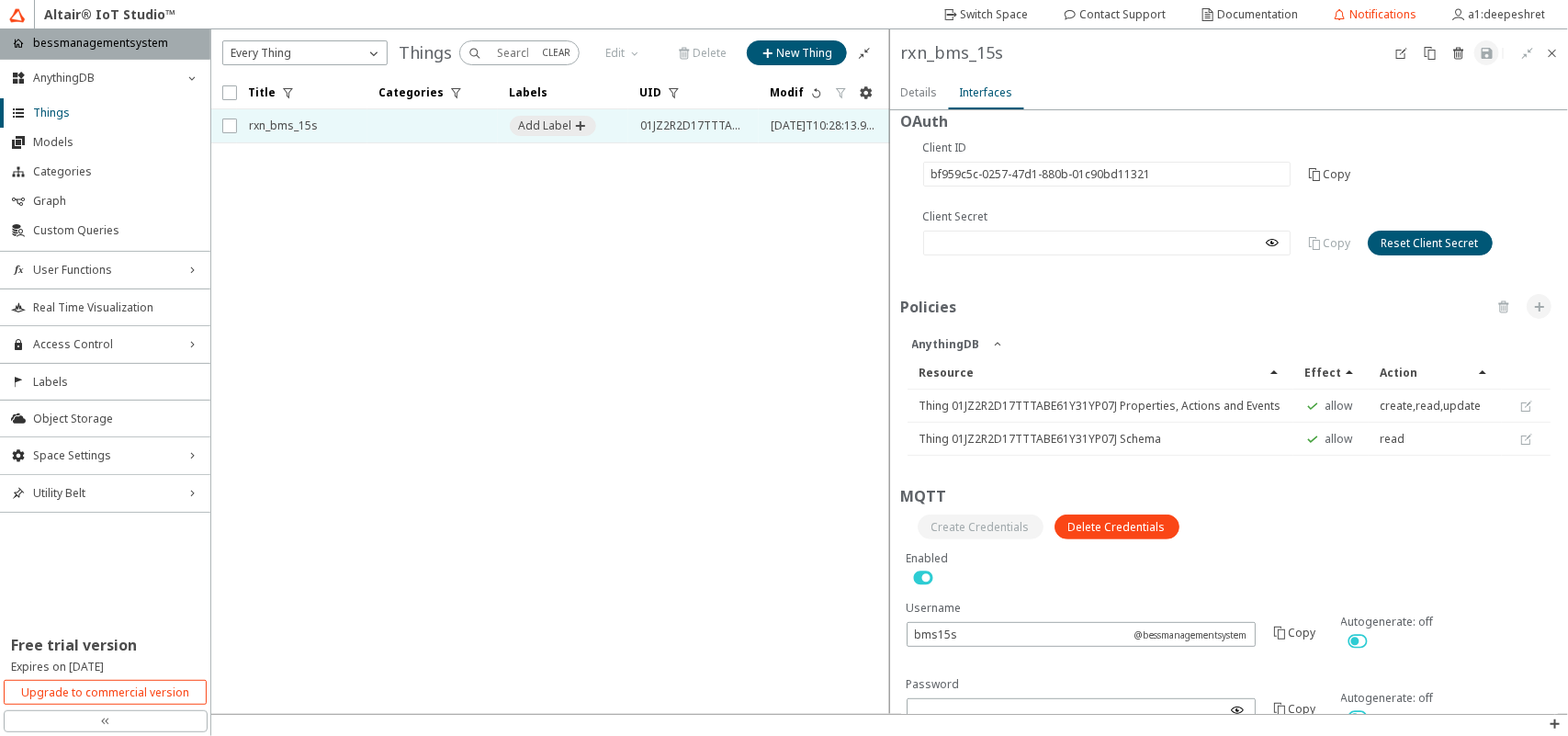 scroll, scrollTop: 0, scrollLeft: 0, axis: both 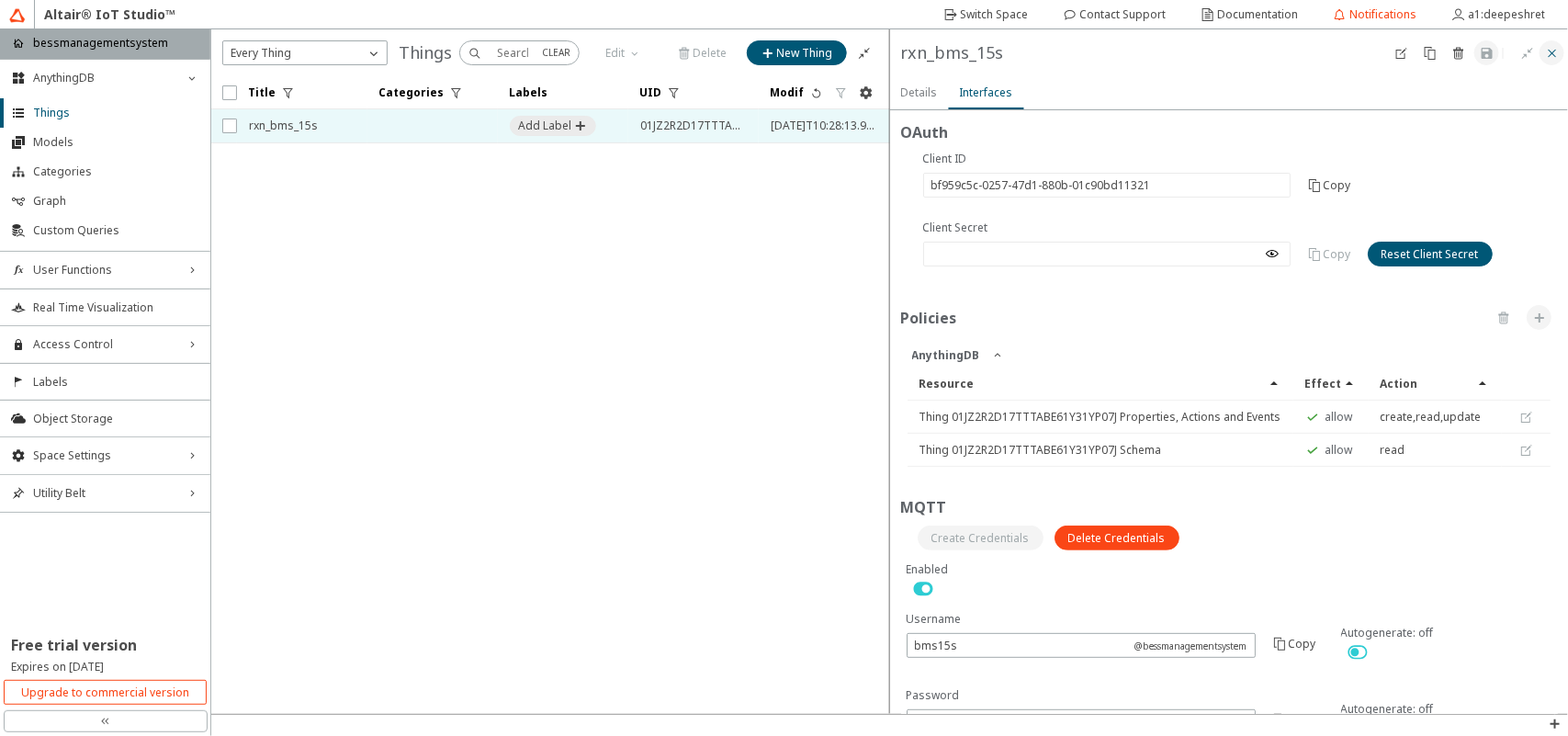 click at bounding box center [1551, 52] 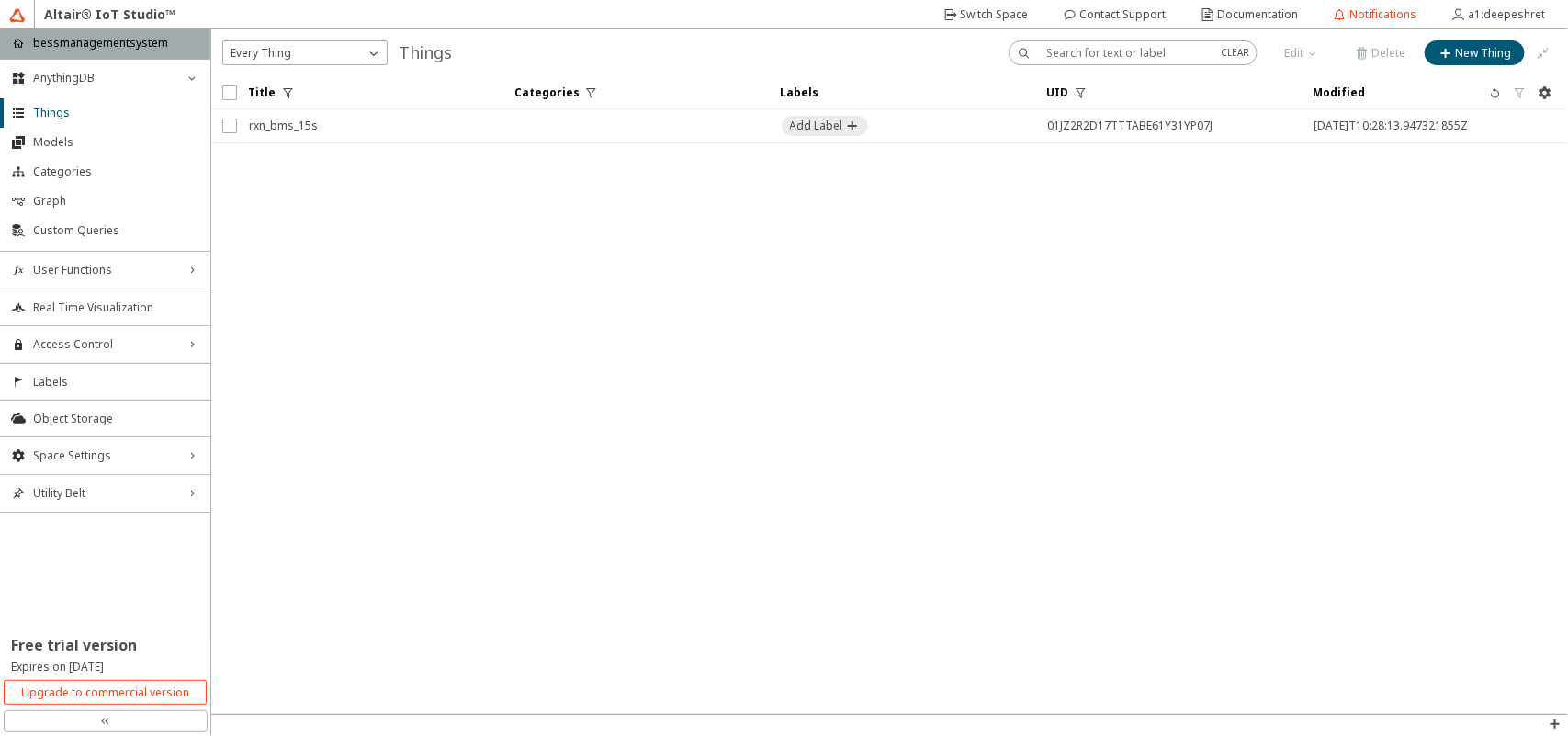 click on "Title
Categories
Labels
UID" at bounding box center [889, 395] 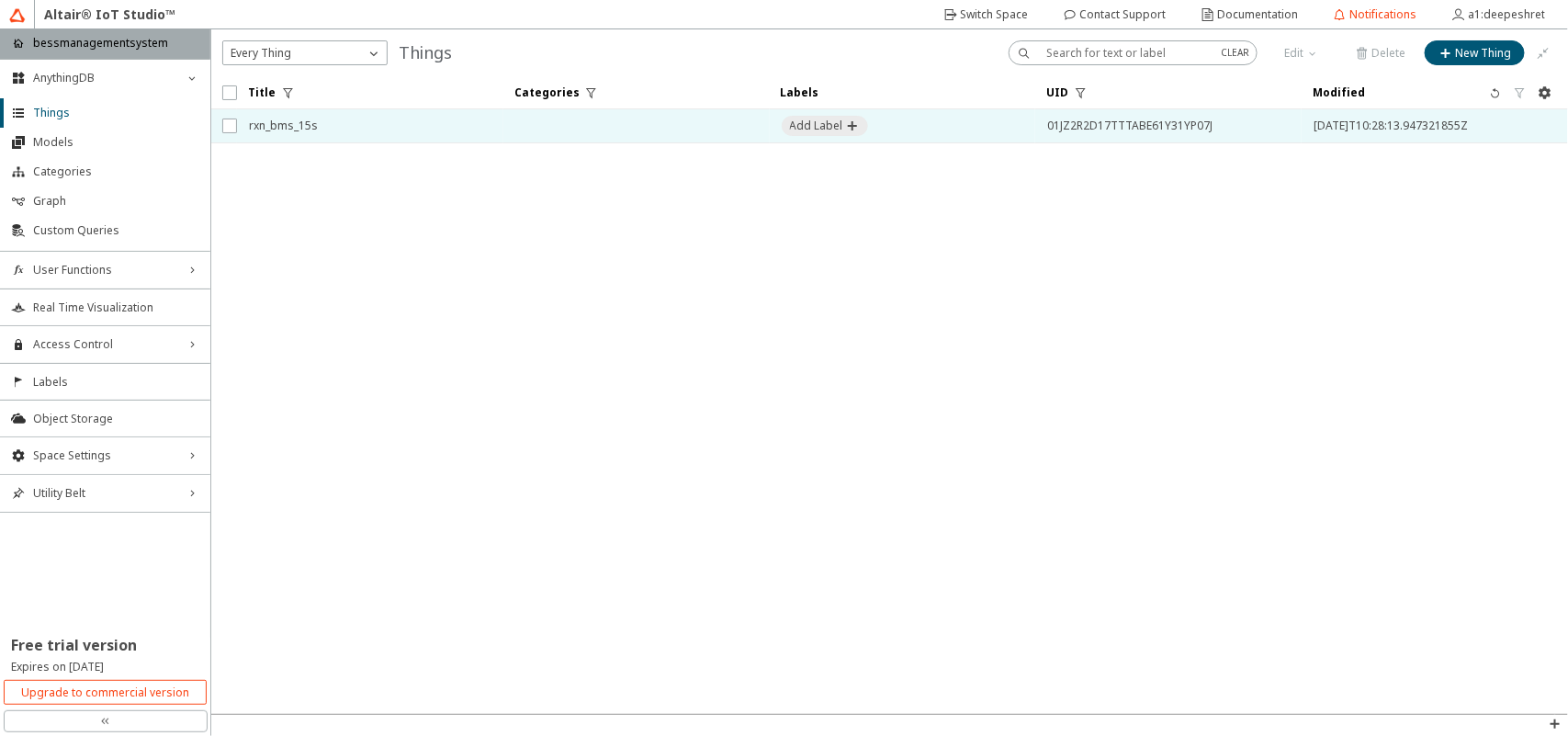 click on "rxn_bms_15s" at bounding box center [370, 126] 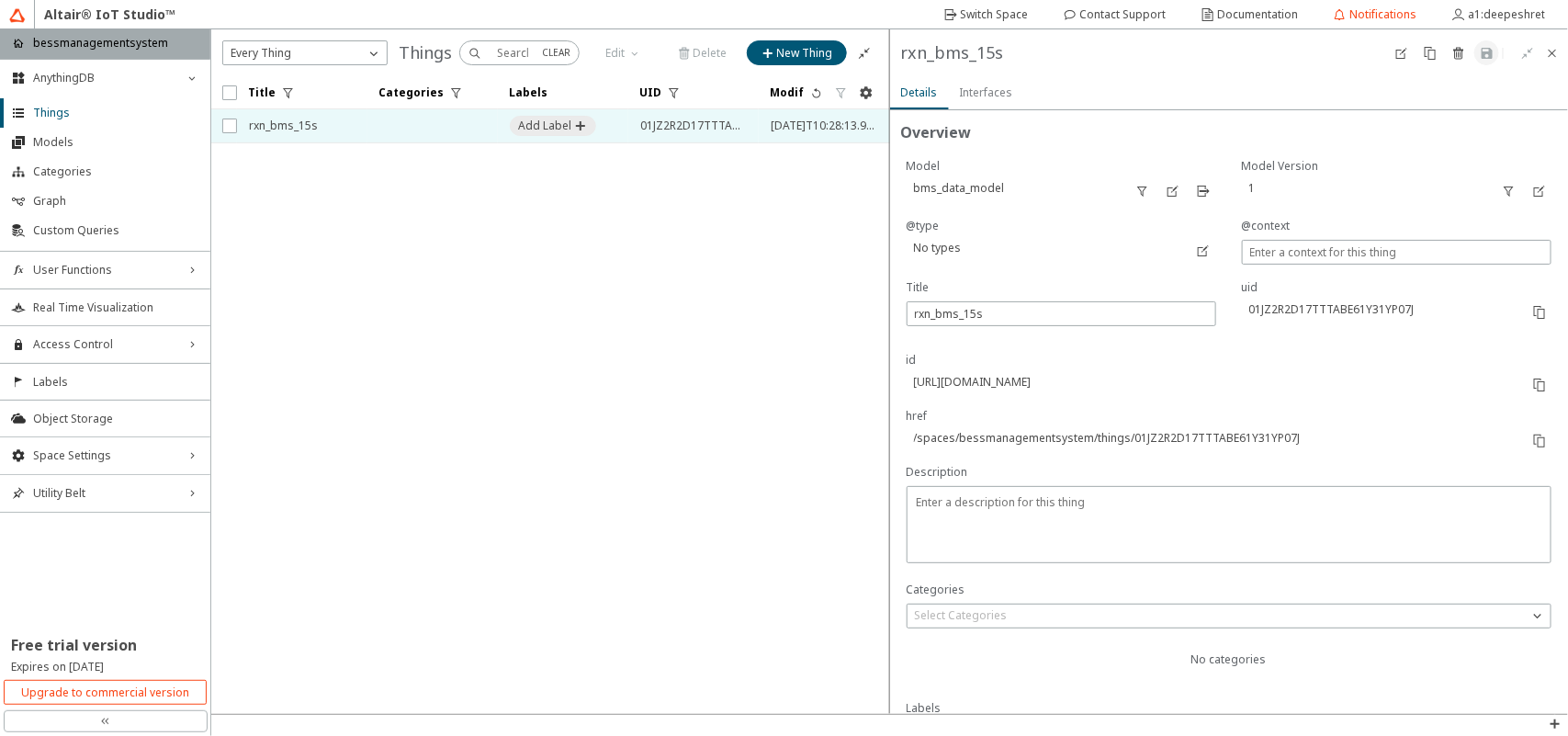 click on "Title
Categories
Labels
UID" at bounding box center (550, 395) 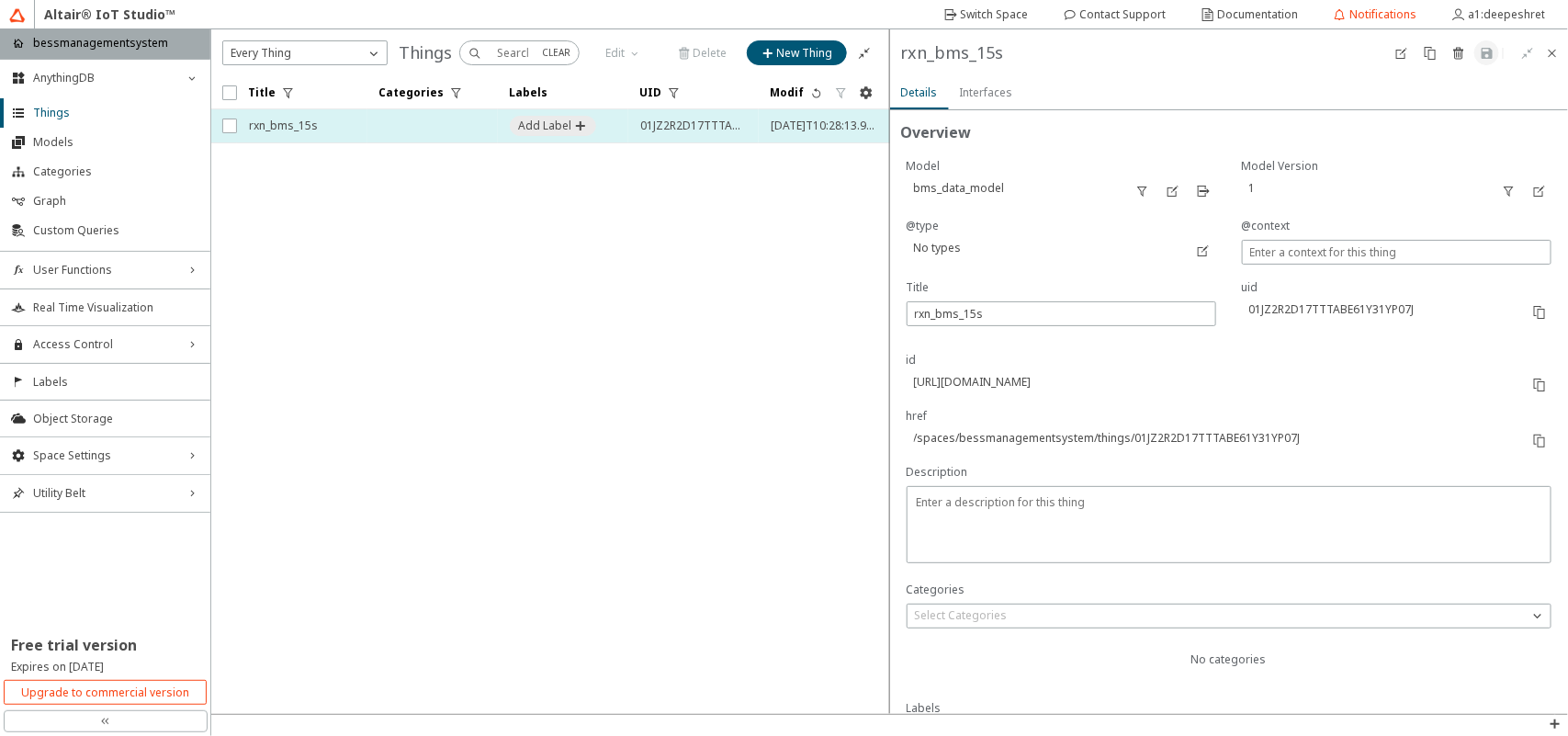click on "rxn_bms_15s" at bounding box center (302, 126) 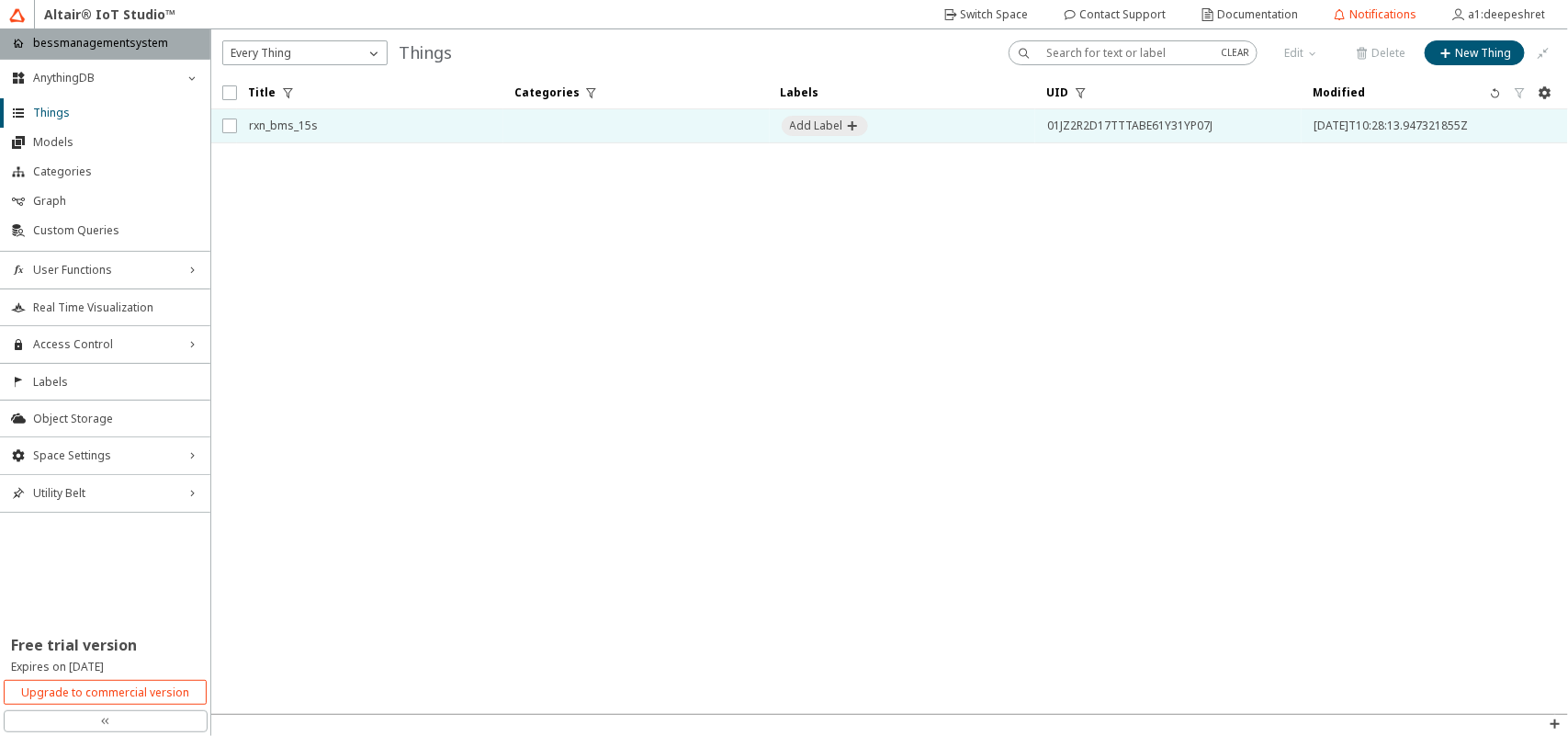 click on "rxn_bms_15s" at bounding box center [370, 126] 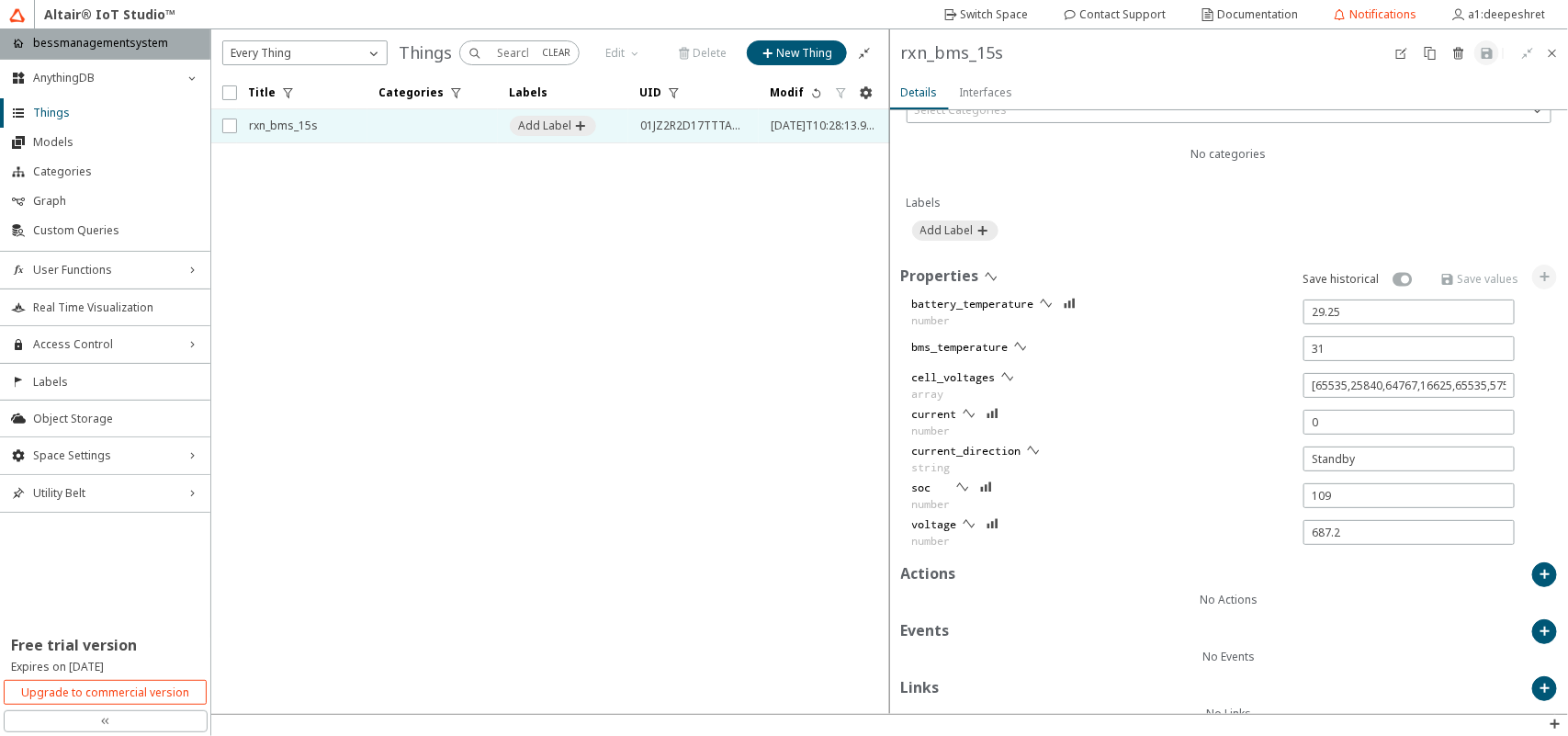 scroll, scrollTop: 535, scrollLeft: 0, axis: vertical 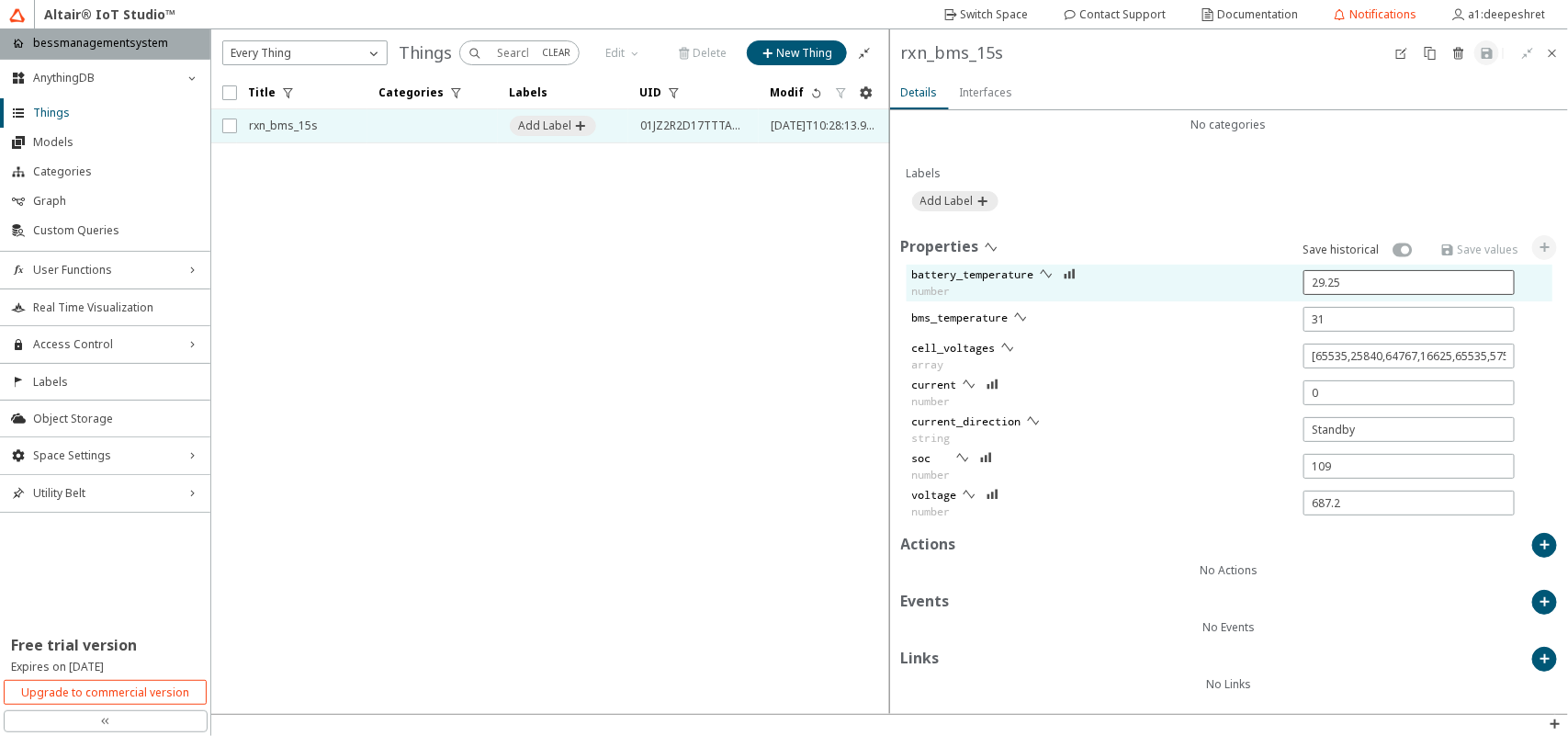 click on "29.25" 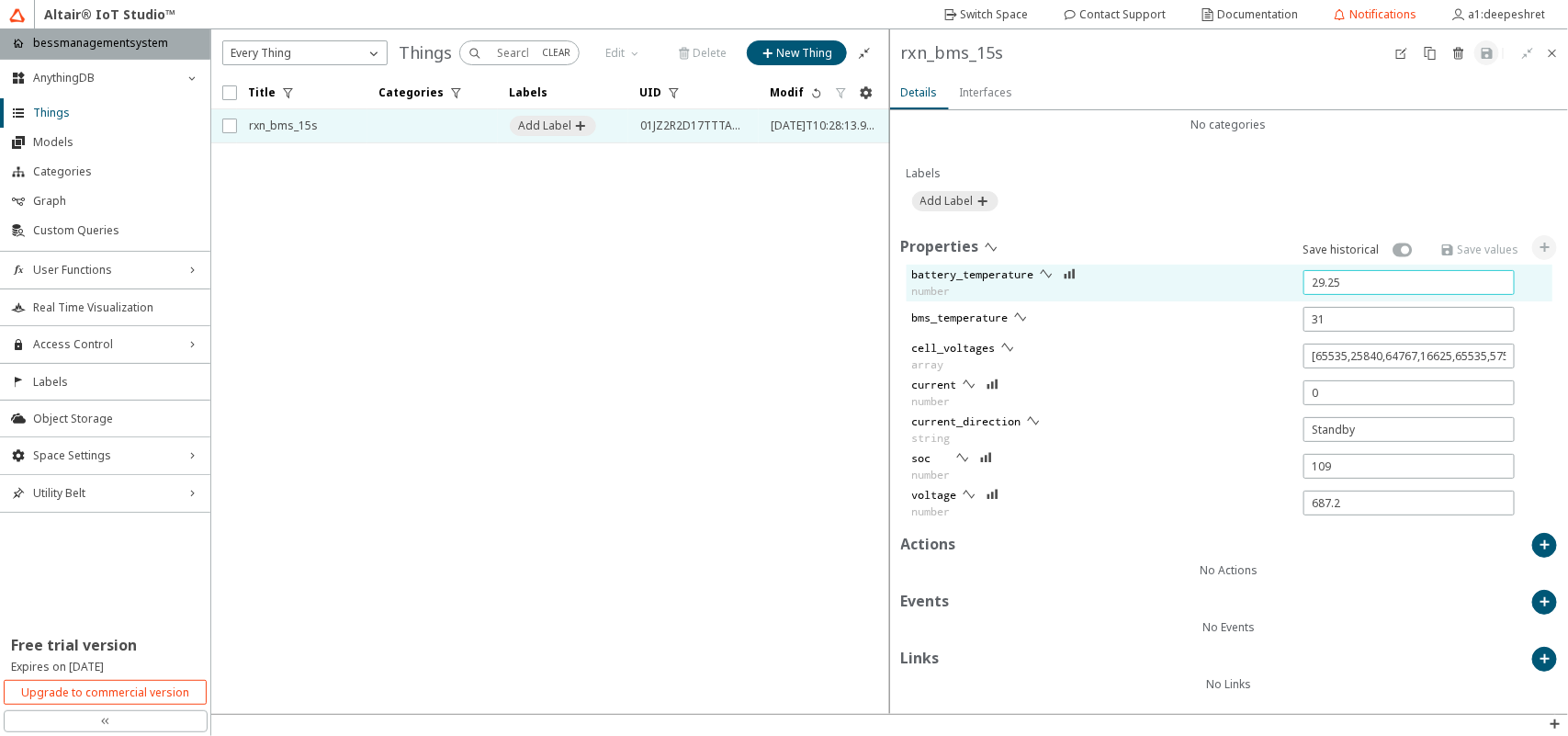 click on "29.25" at bounding box center [1409, 282] 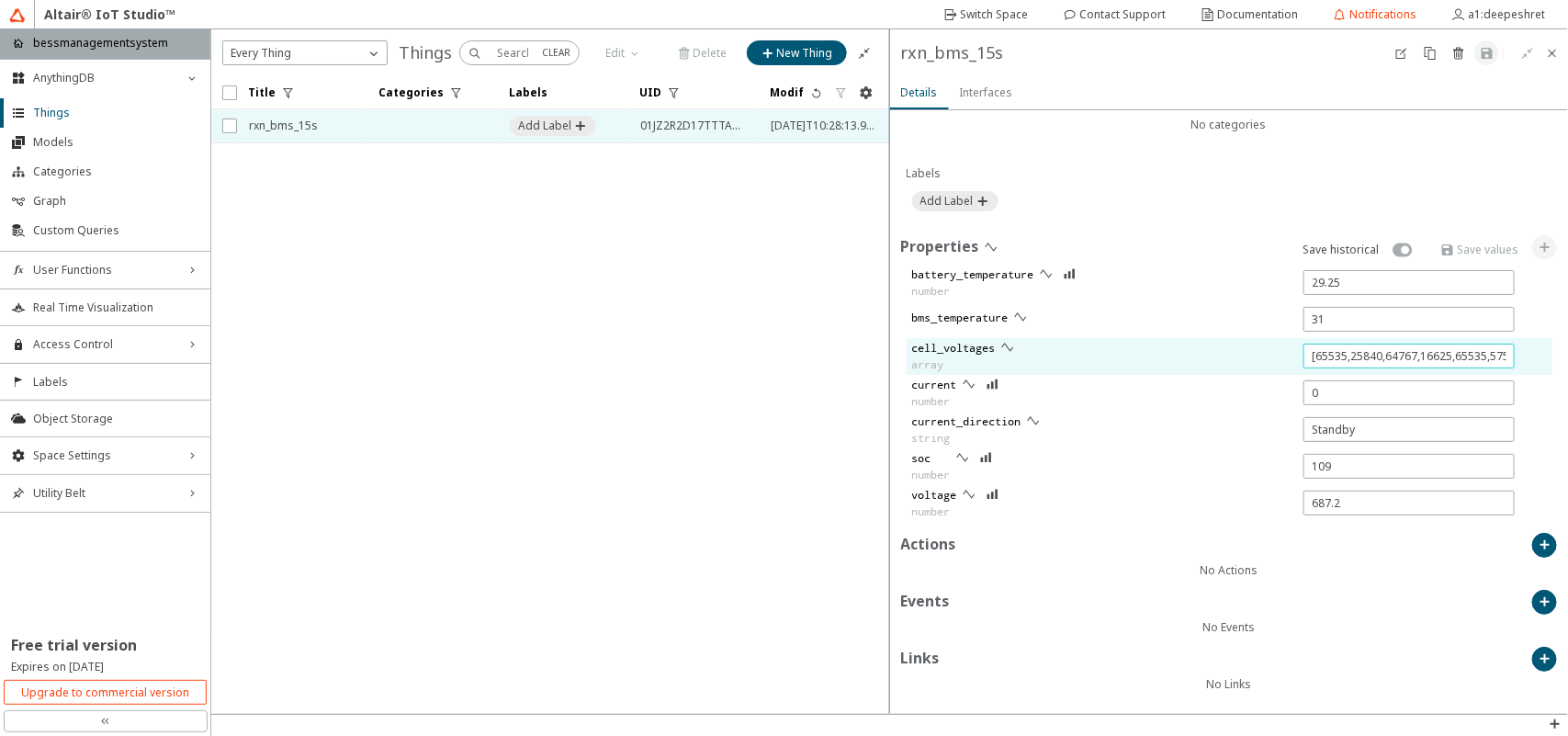 click on "[65535,25840,64767,16625,65535,57595,65535,65535,65535,65527,65527,63736]" at bounding box center (1409, 356) 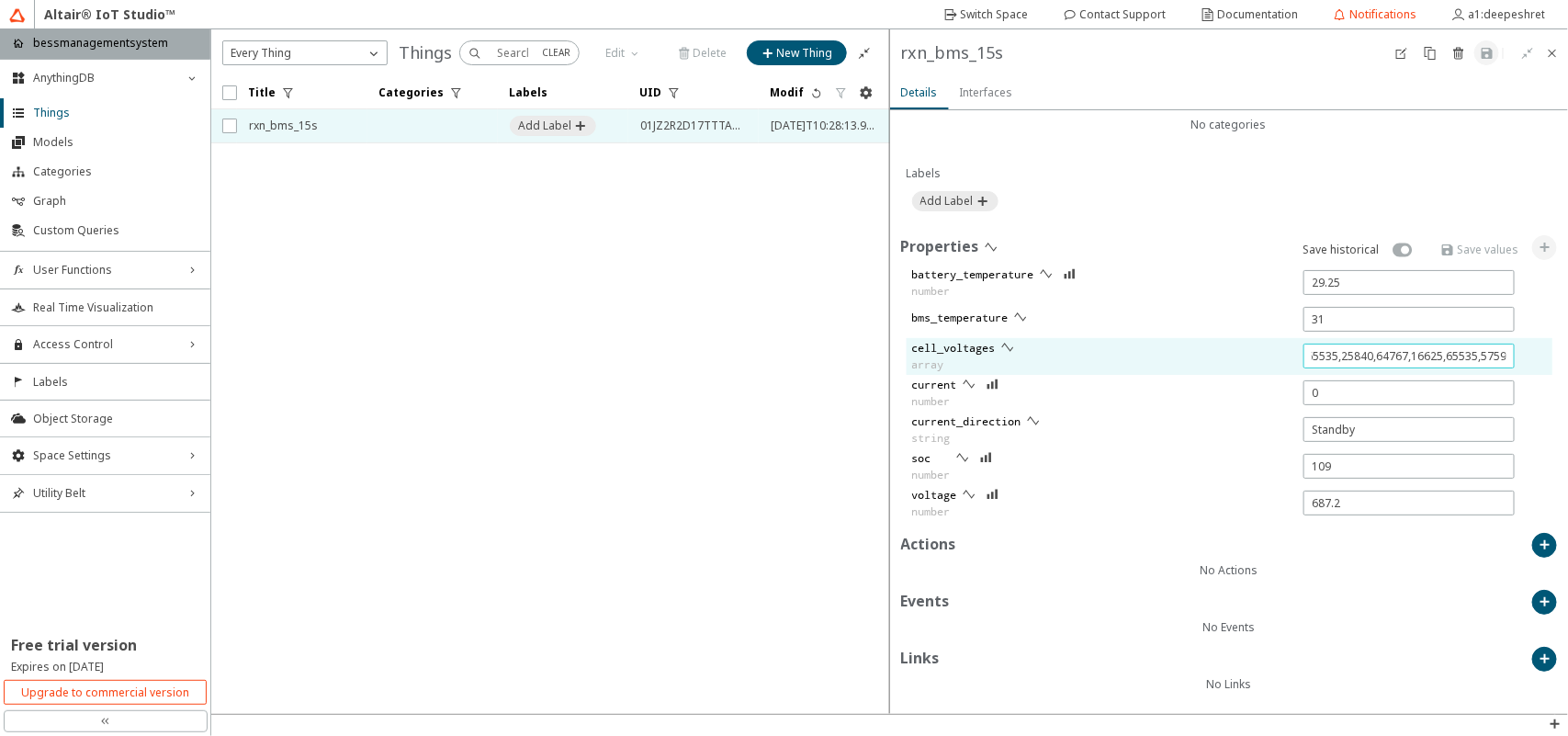 scroll, scrollTop: 0, scrollLeft: 0, axis: both 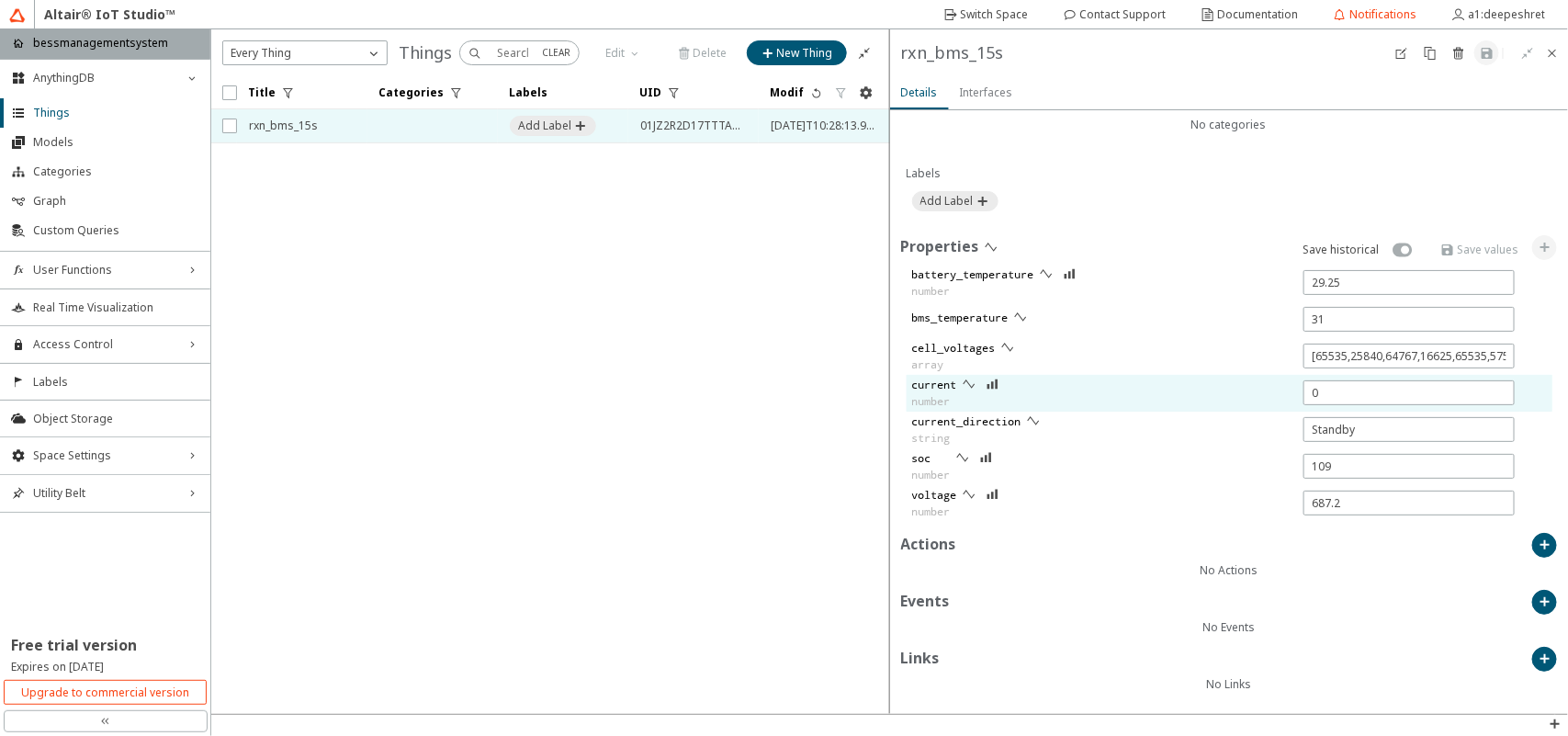 click on "current number" at bounding box center (1213, 393) 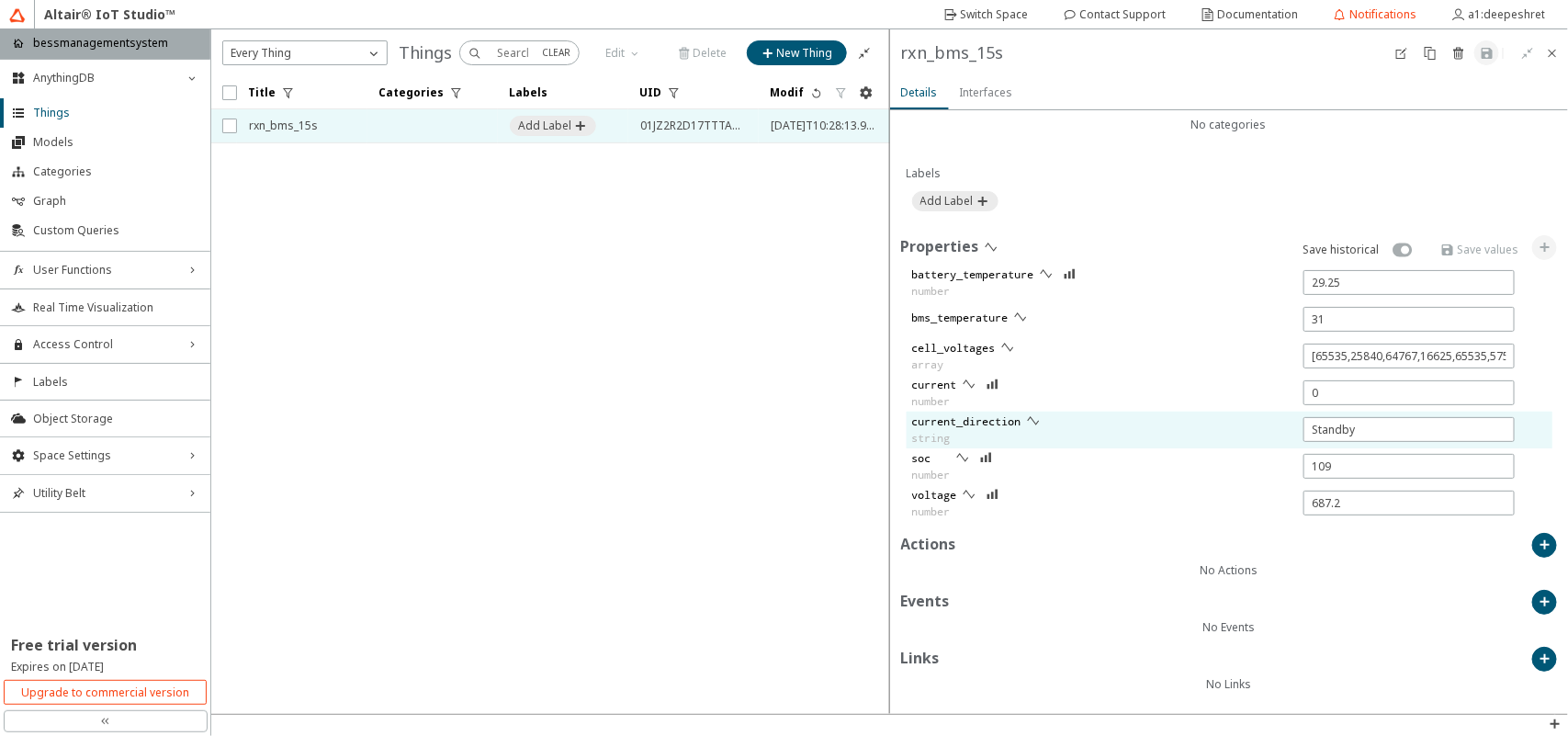click on "current_direction string" at bounding box center [1213, 430] 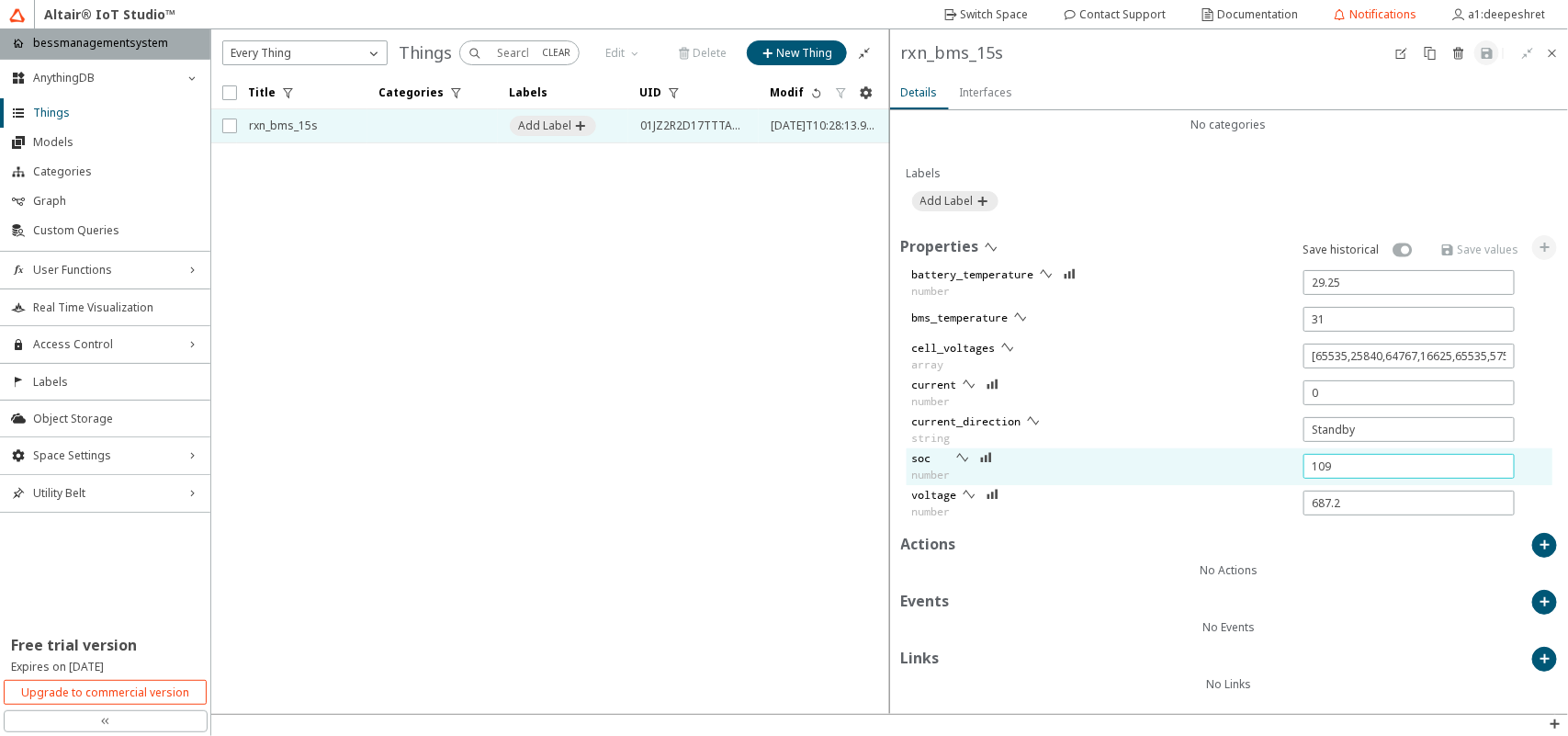 click on "109" at bounding box center [1409, 466] 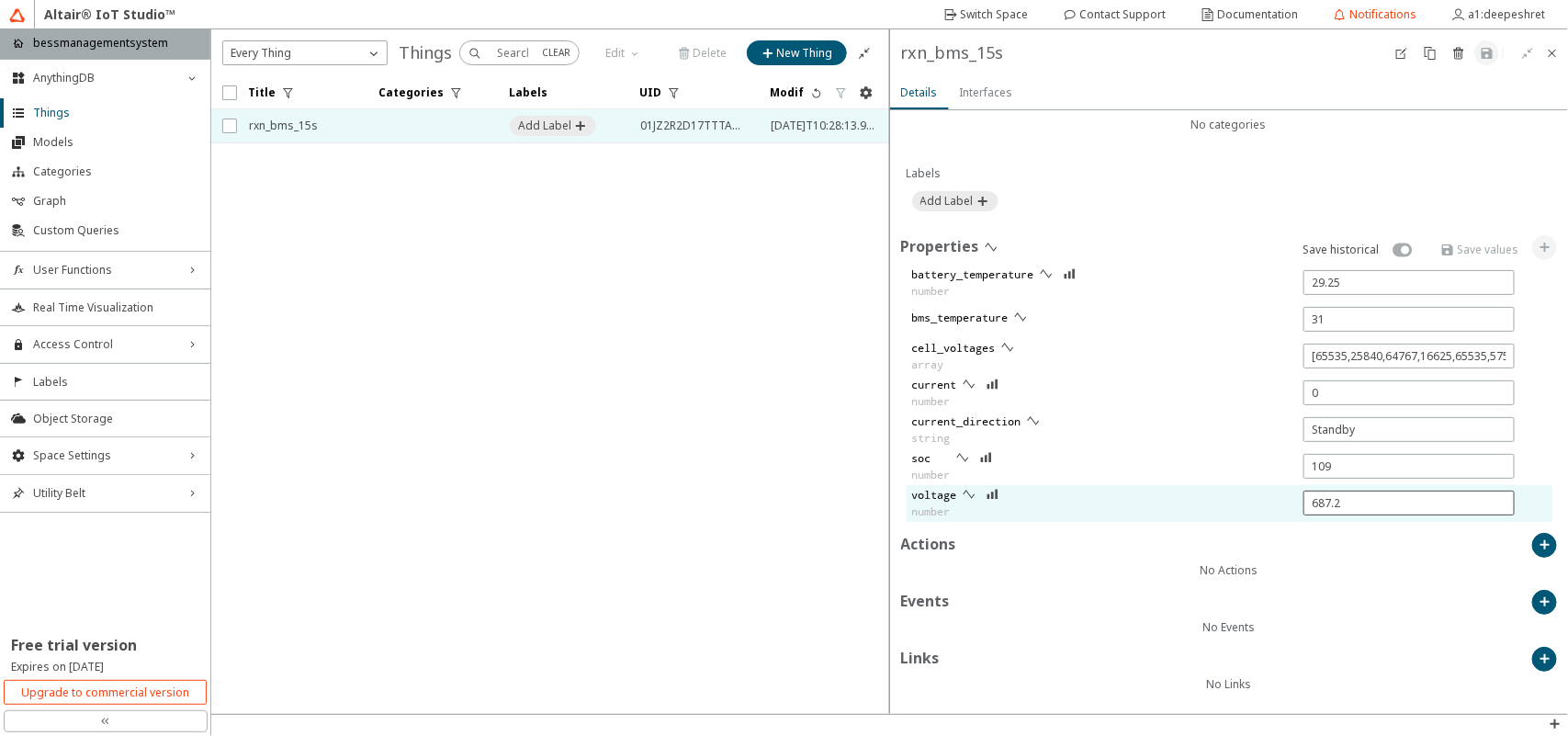 click on "687.2" 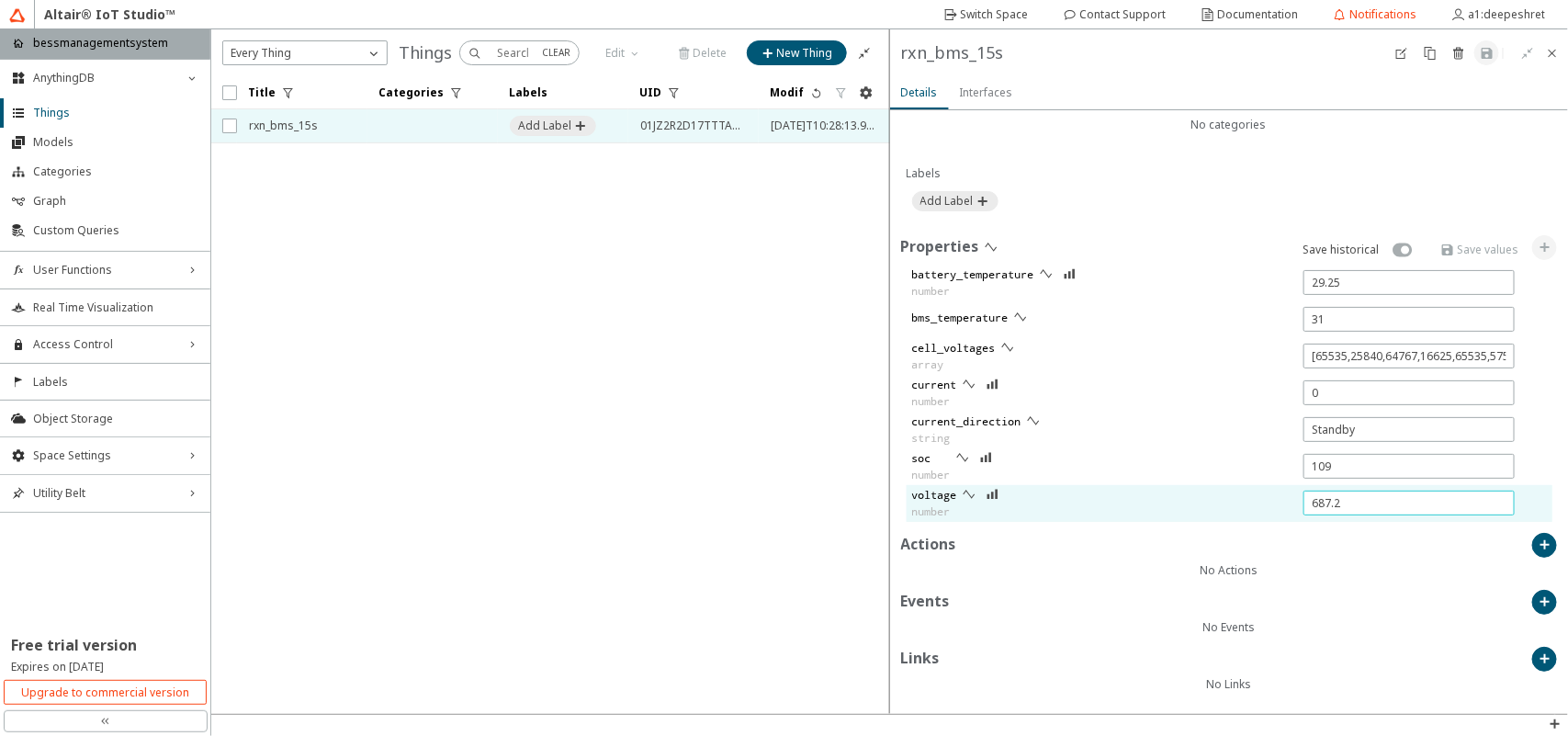 click on "687.2" at bounding box center (1409, 503) 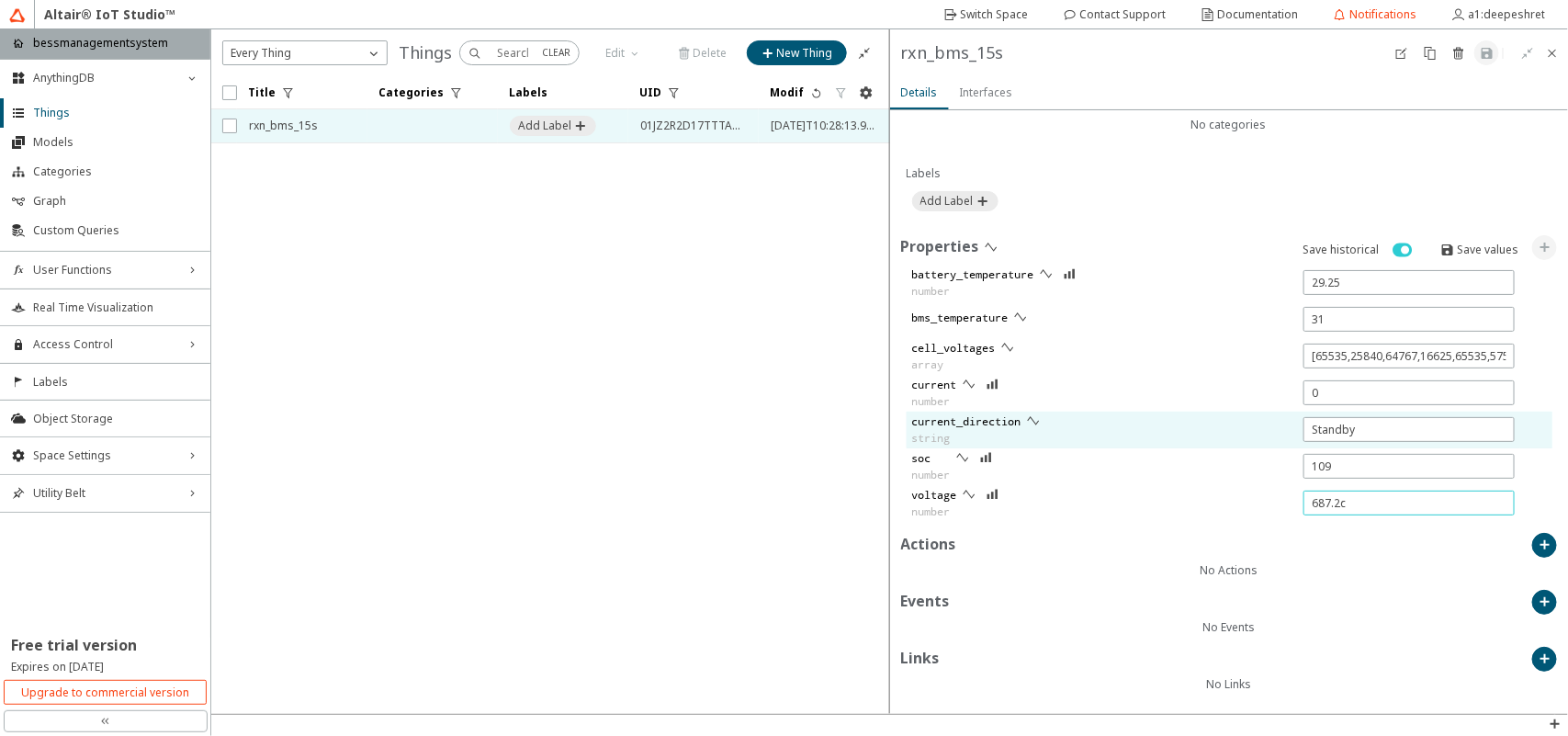 type on "687.2" 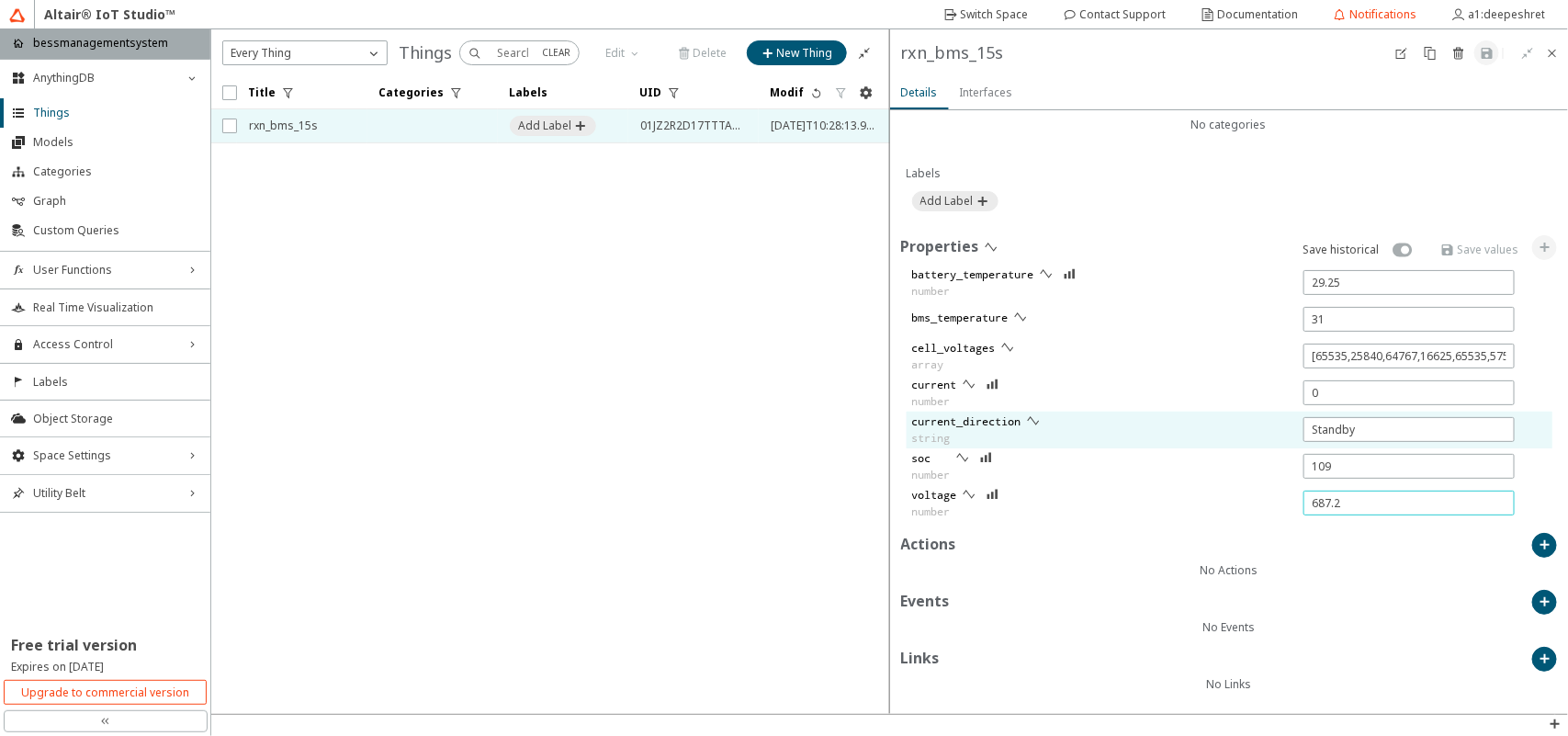 type on "29.5" 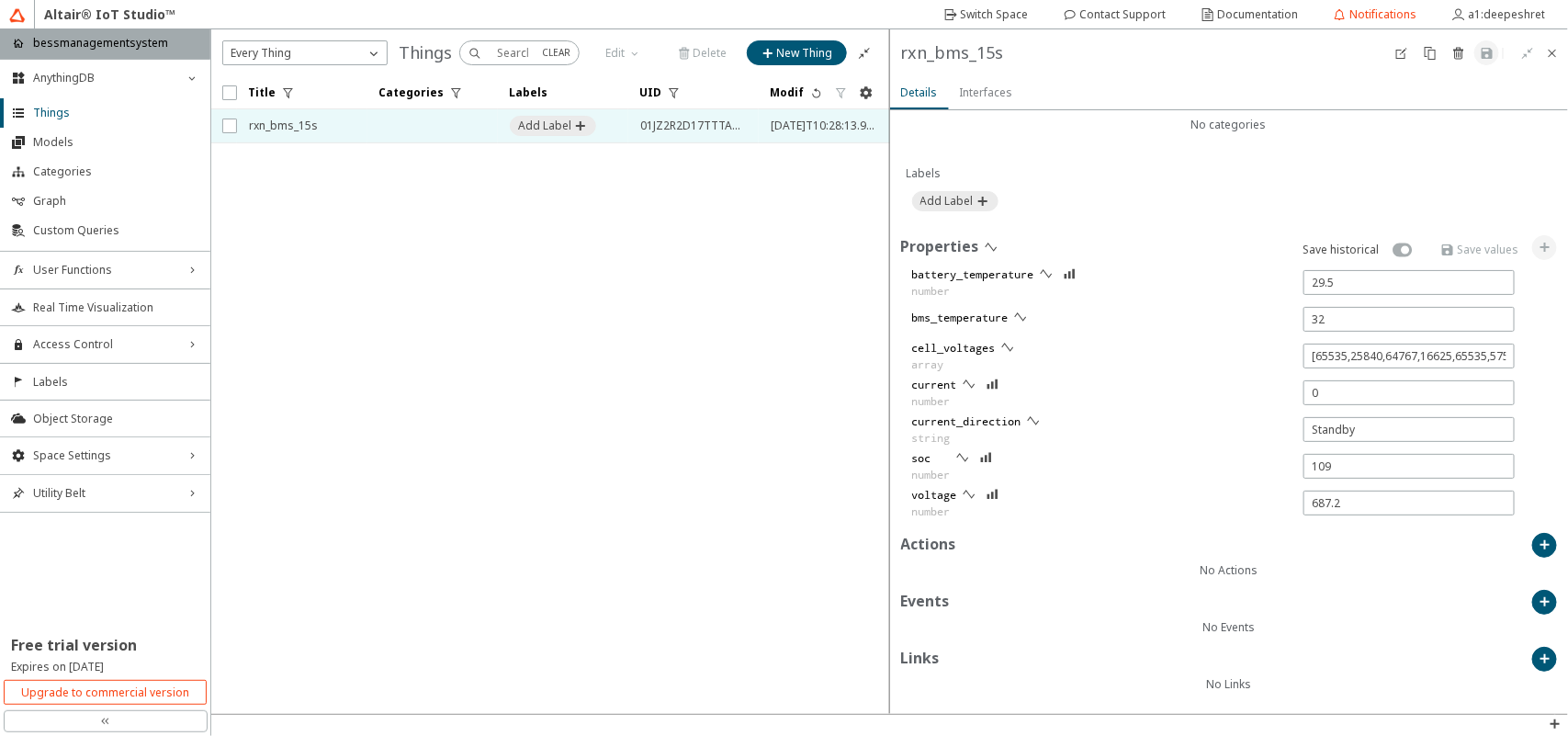 click 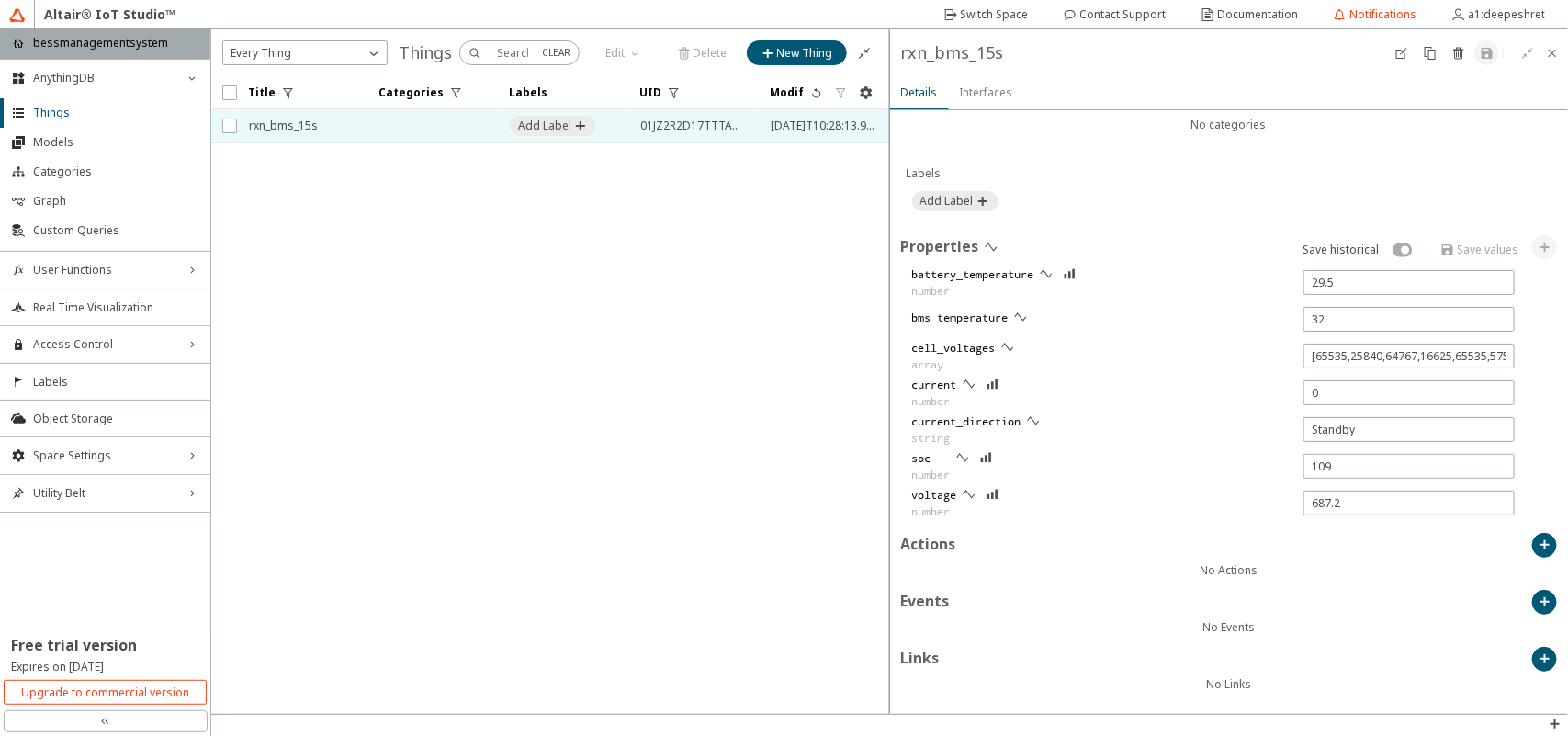 click 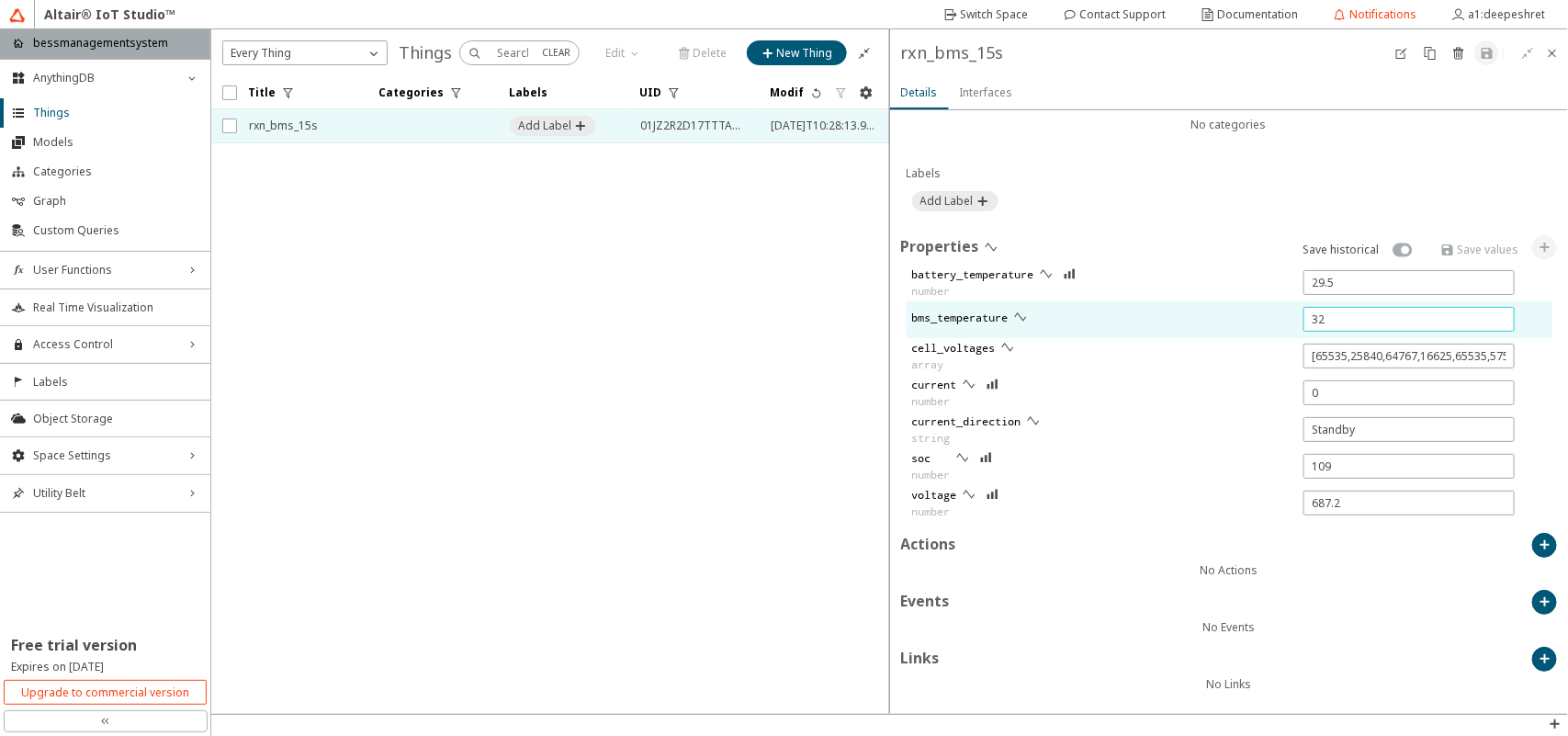 click on "32" at bounding box center [1409, 319] 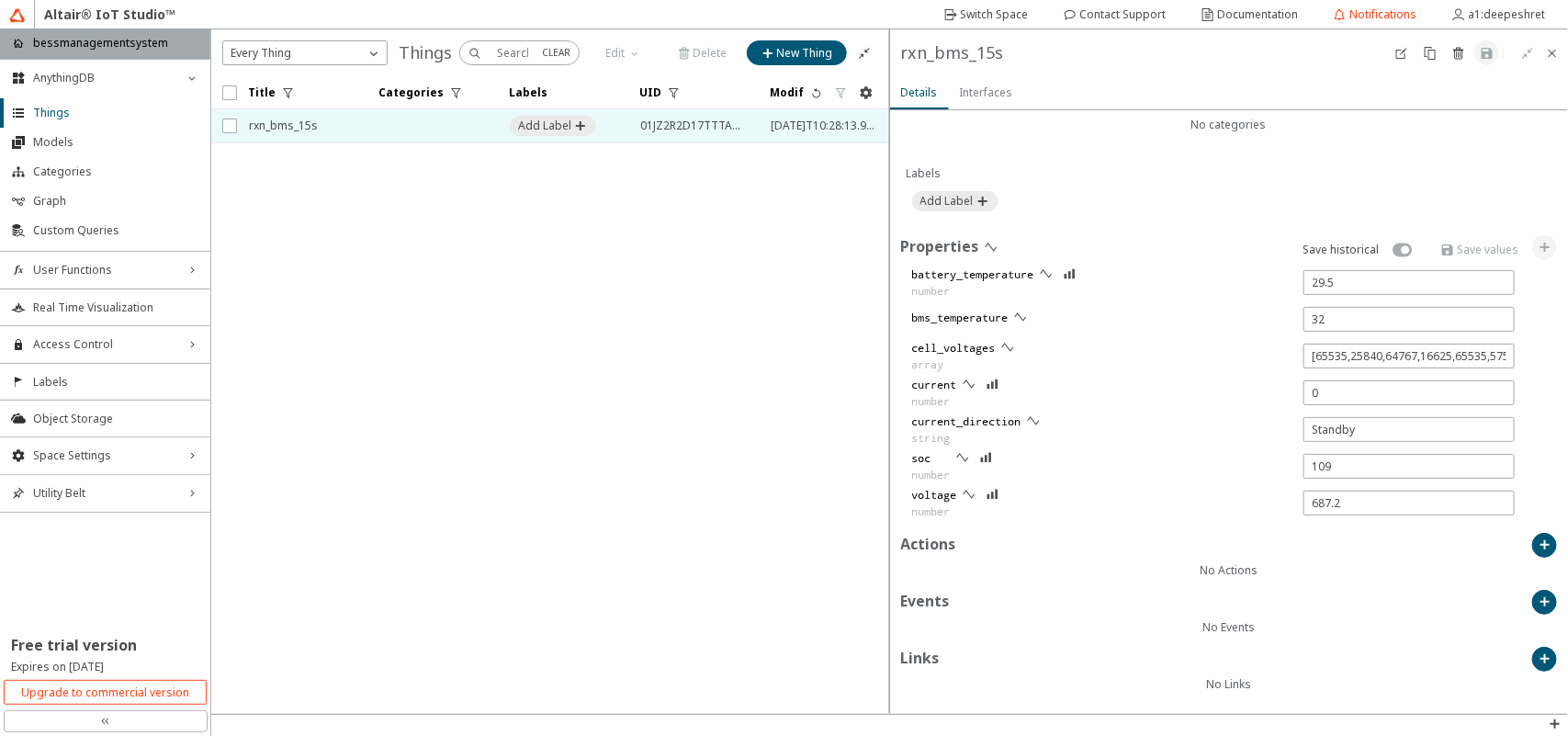 click on "Title
Categories
Labels
UID" at bounding box center (550, 395) 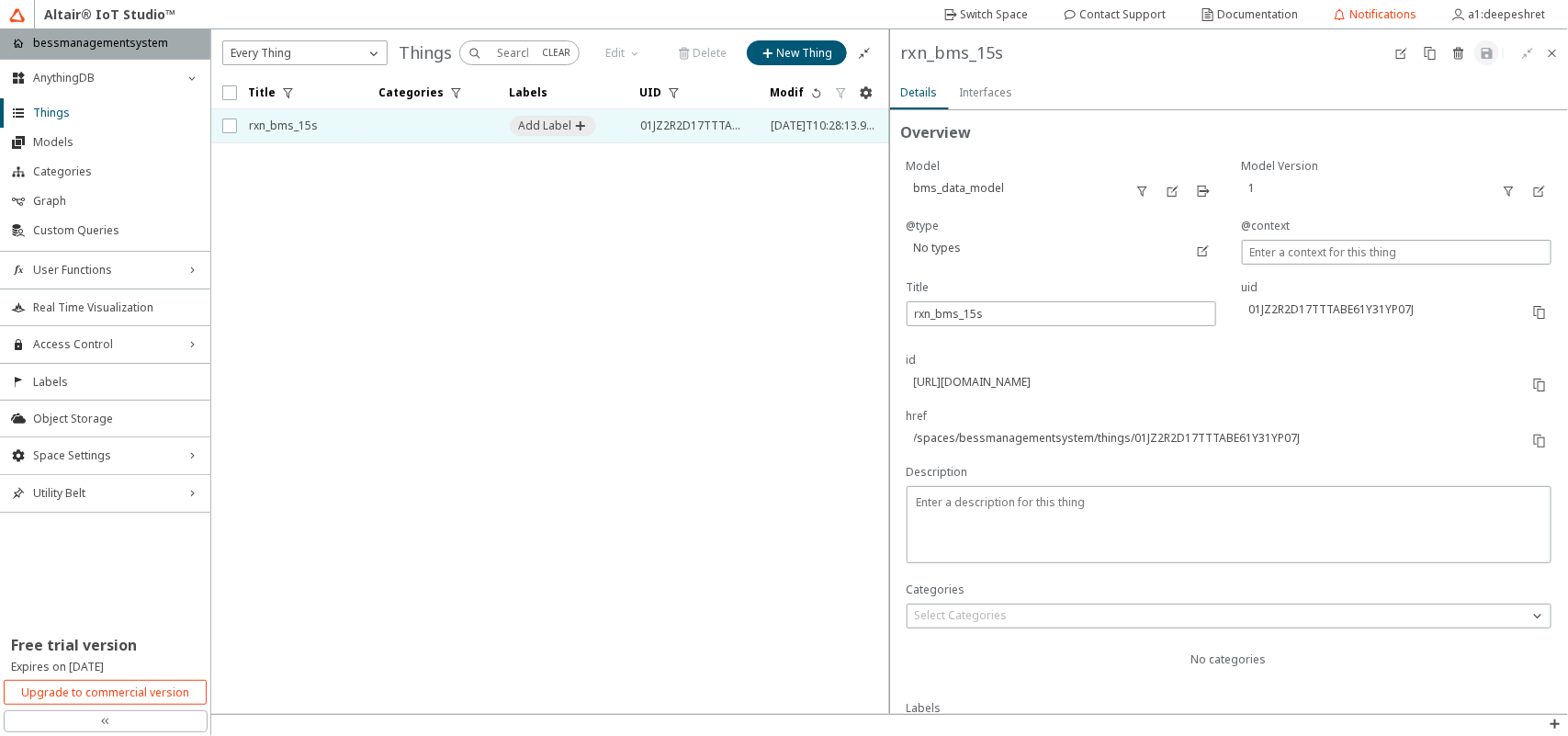 scroll, scrollTop: 535, scrollLeft: 0, axis: vertical 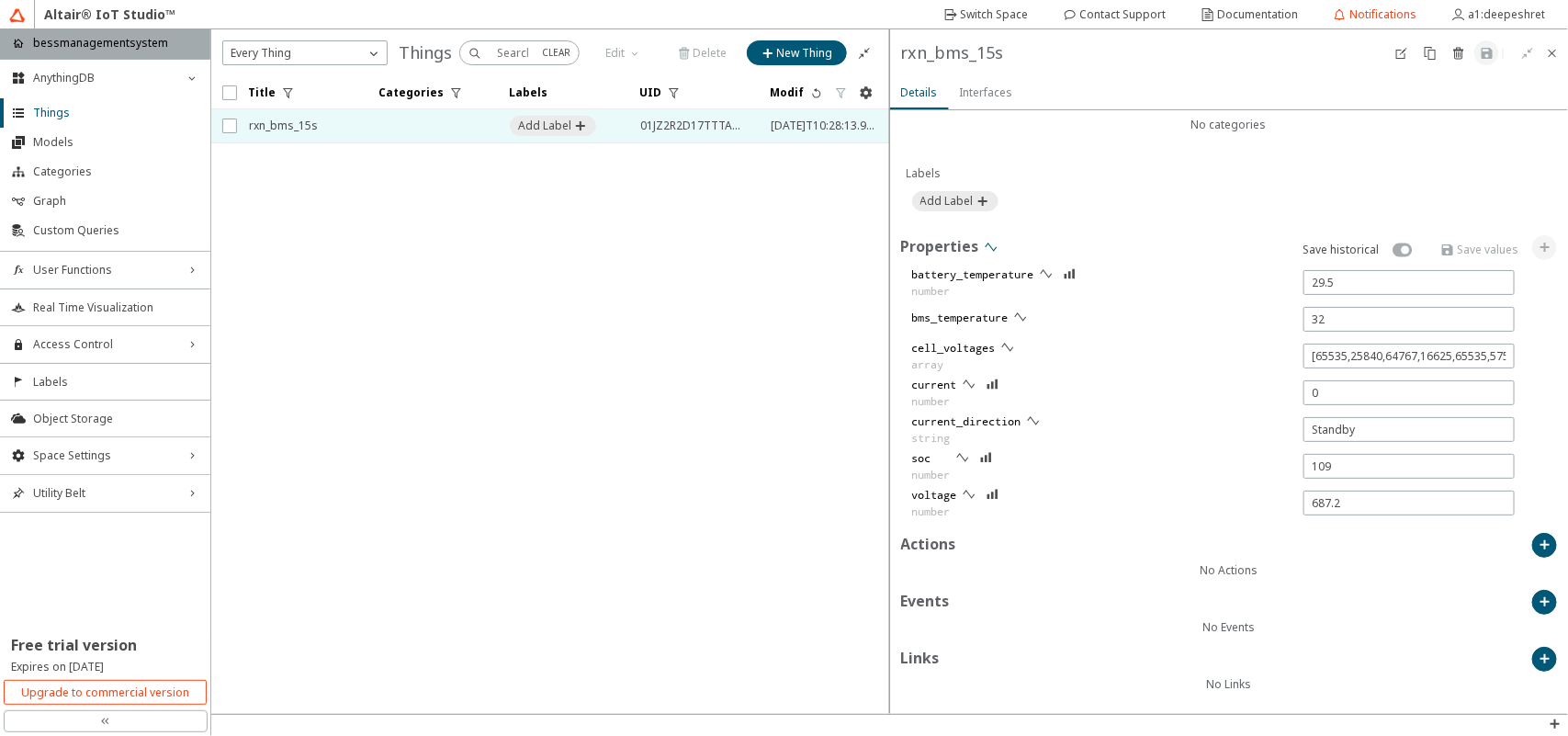 click at bounding box center (991, 247) 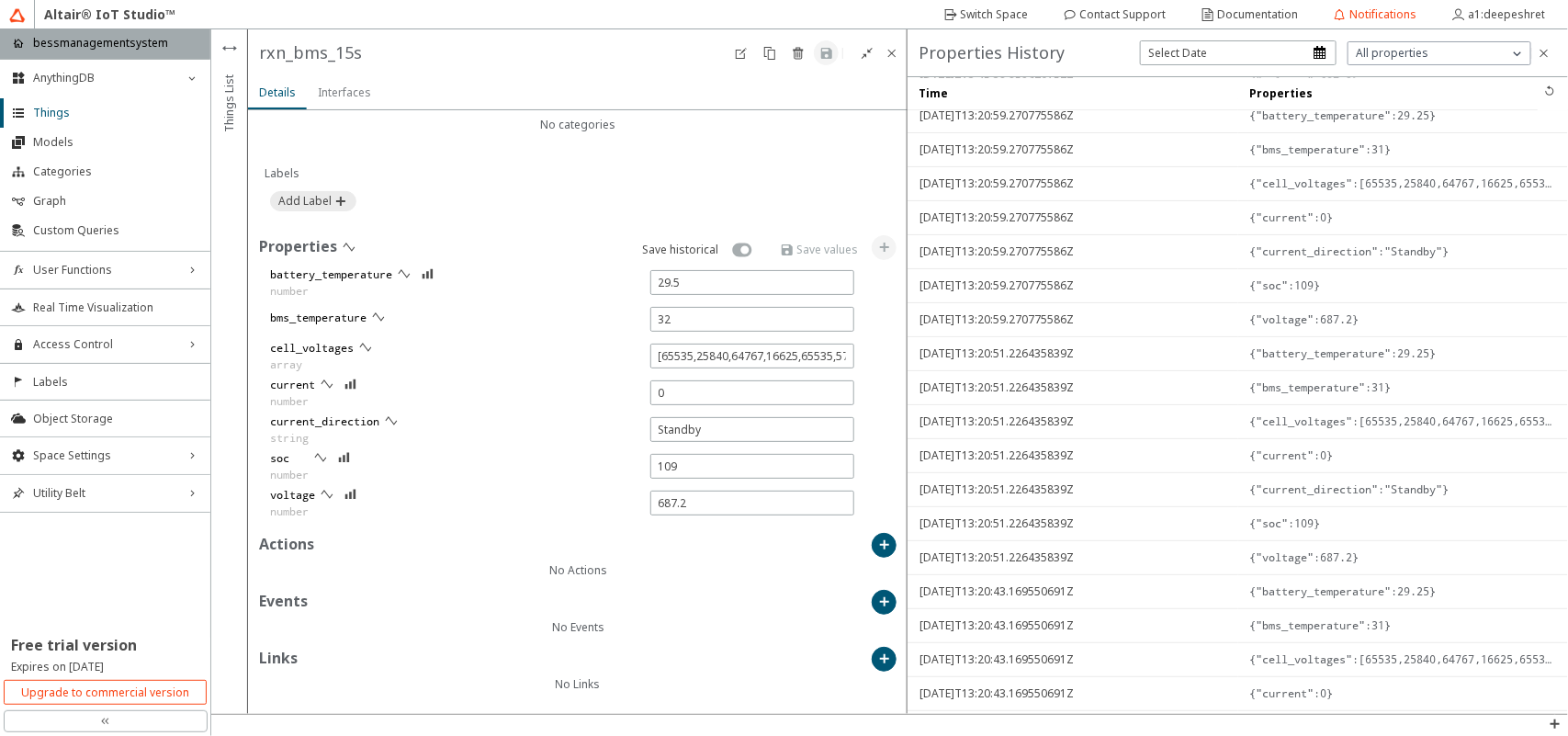 scroll, scrollTop: 2735, scrollLeft: 0, axis: vertical 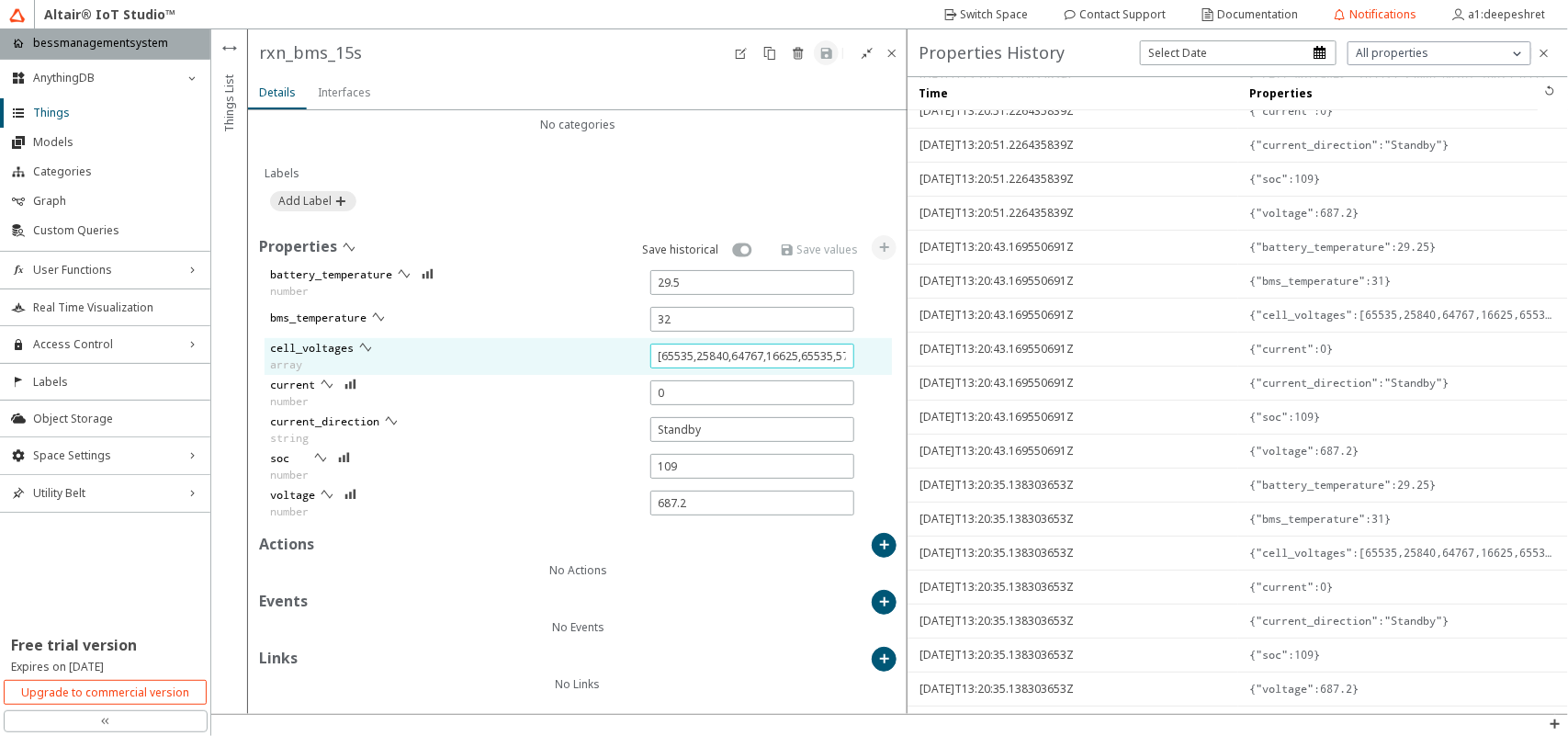 click on "[65535,25840,64767,16625,65535,57595,65535,65535,65535,65527,65527,63736]" at bounding box center [752, 356] 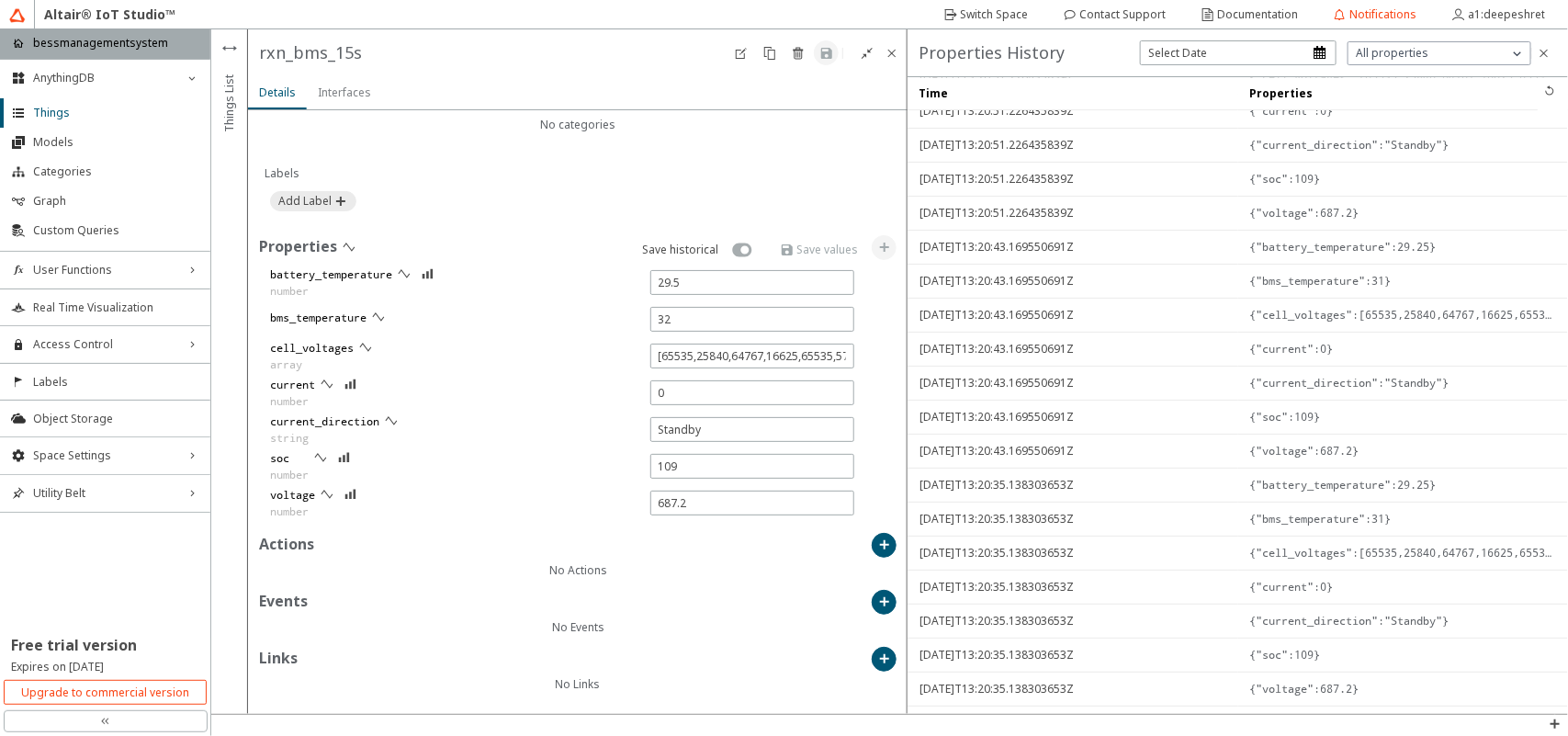 click on "No categories Labels" at bounding box center (578, -80) 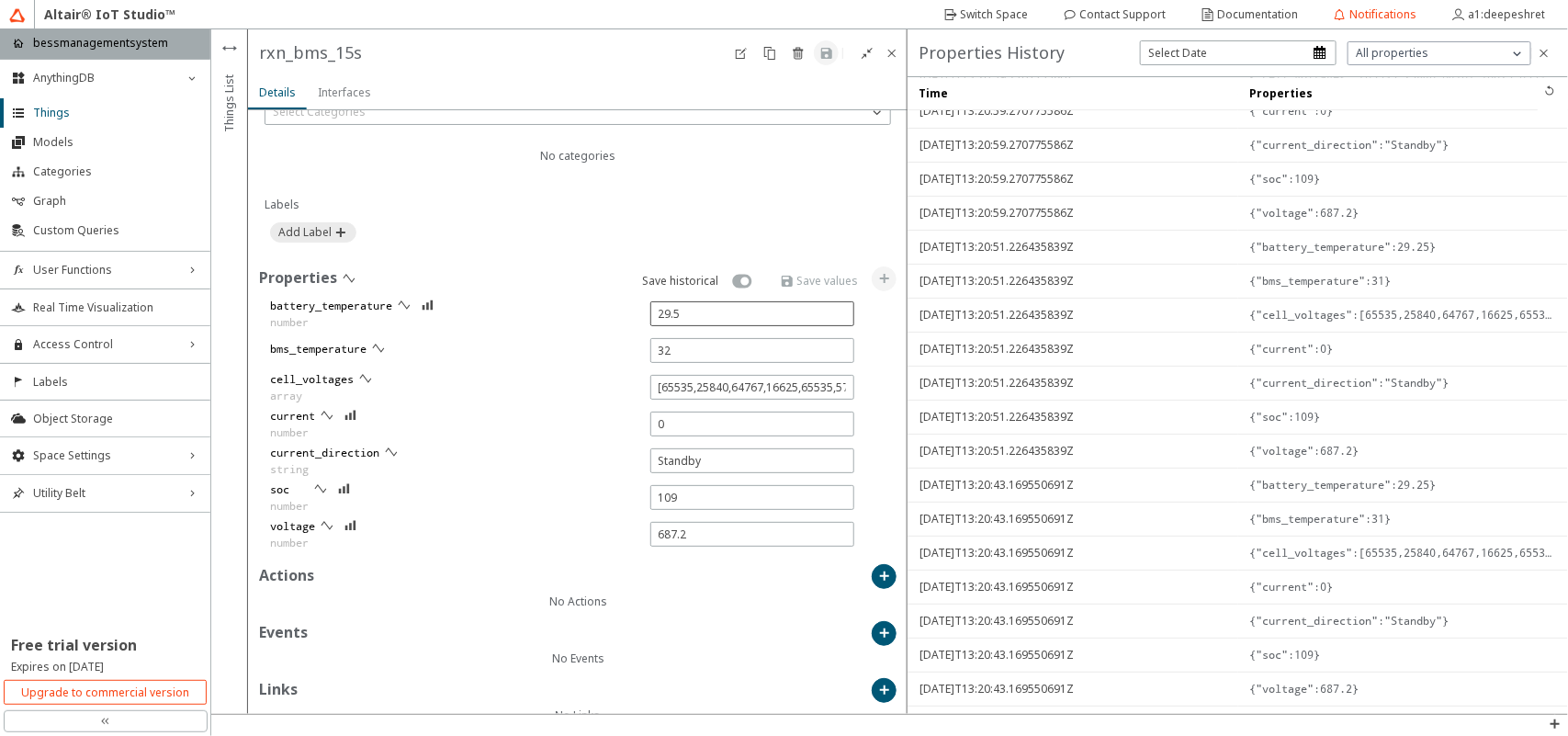 scroll, scrollTop: 535, scrollLeft: 0, axis: vertical 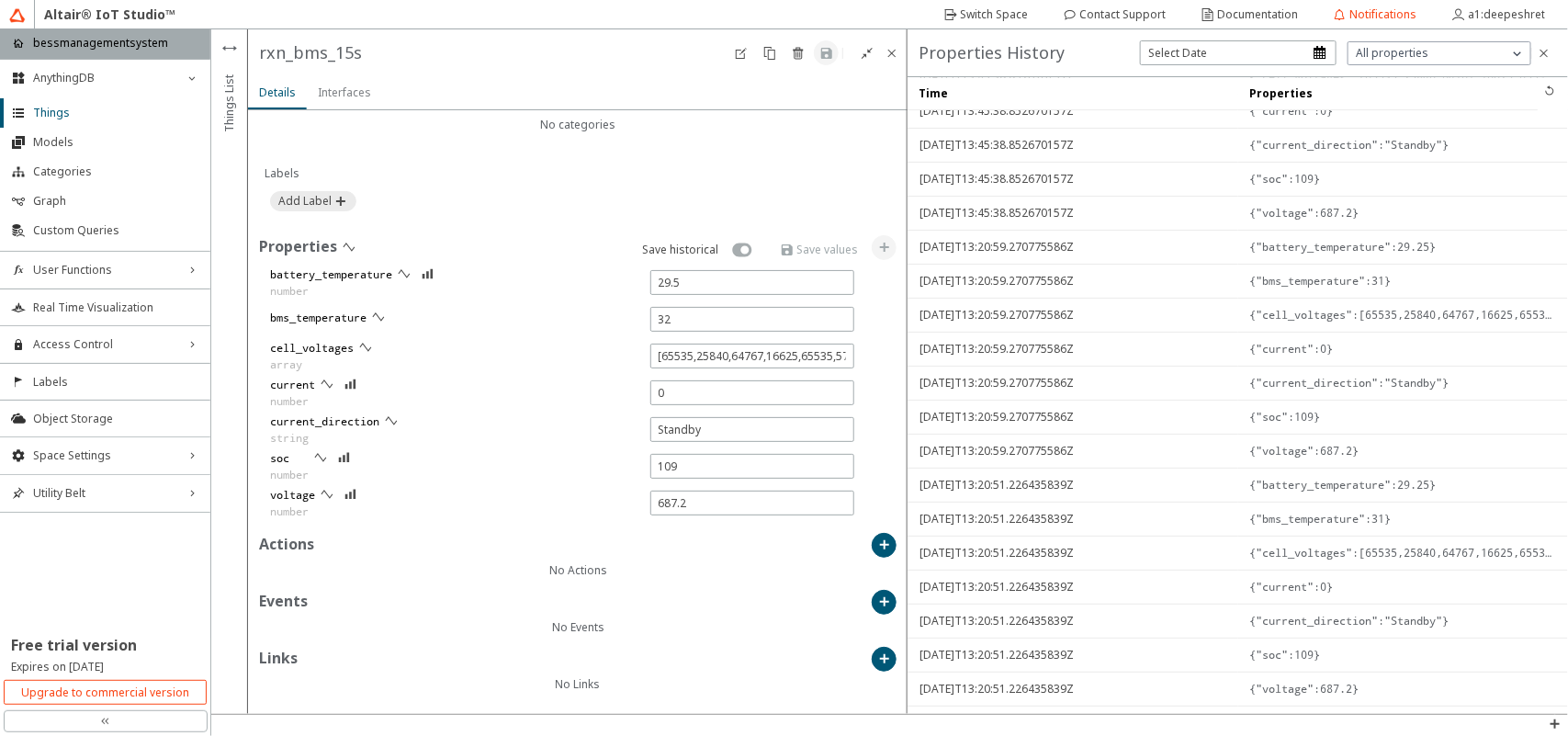 click 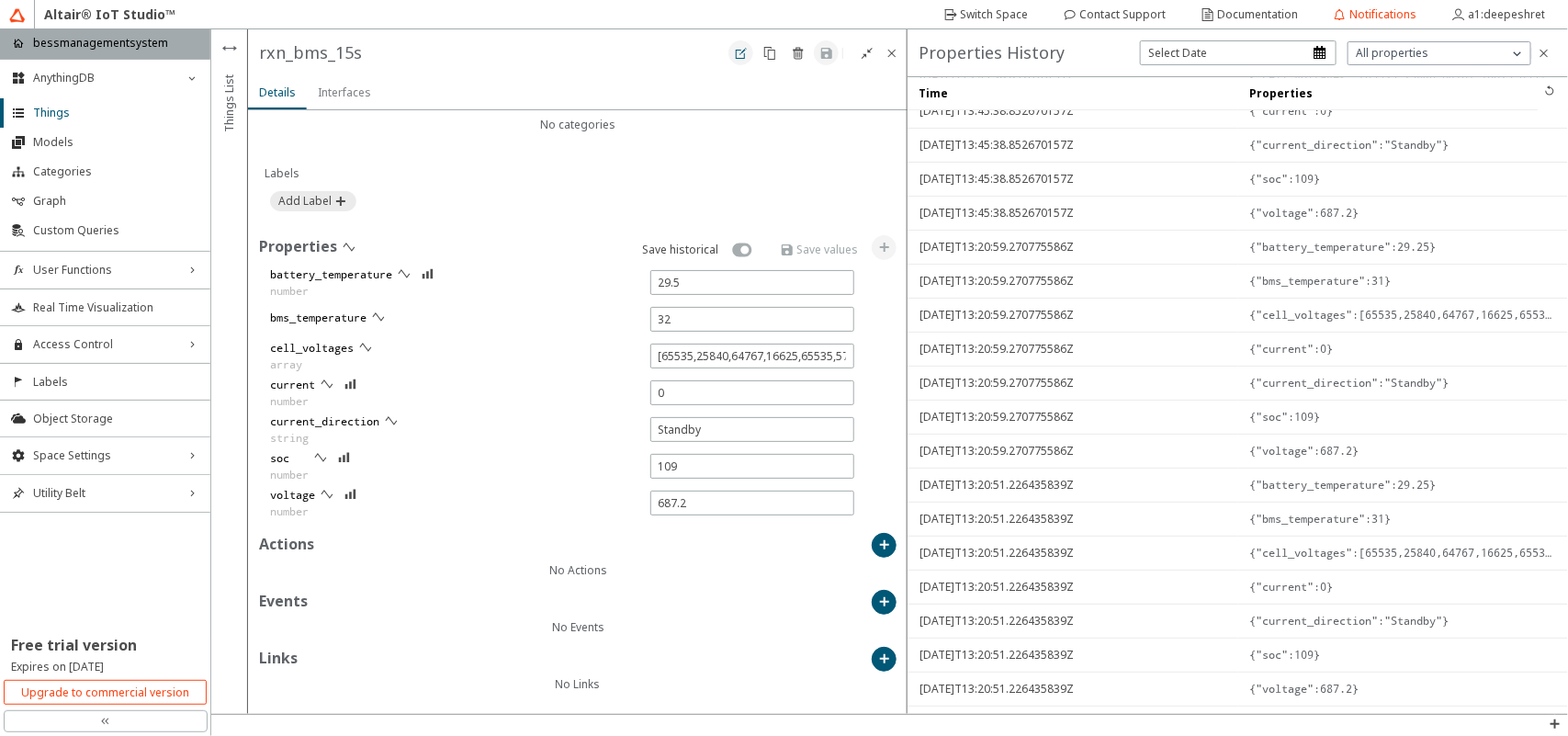 click 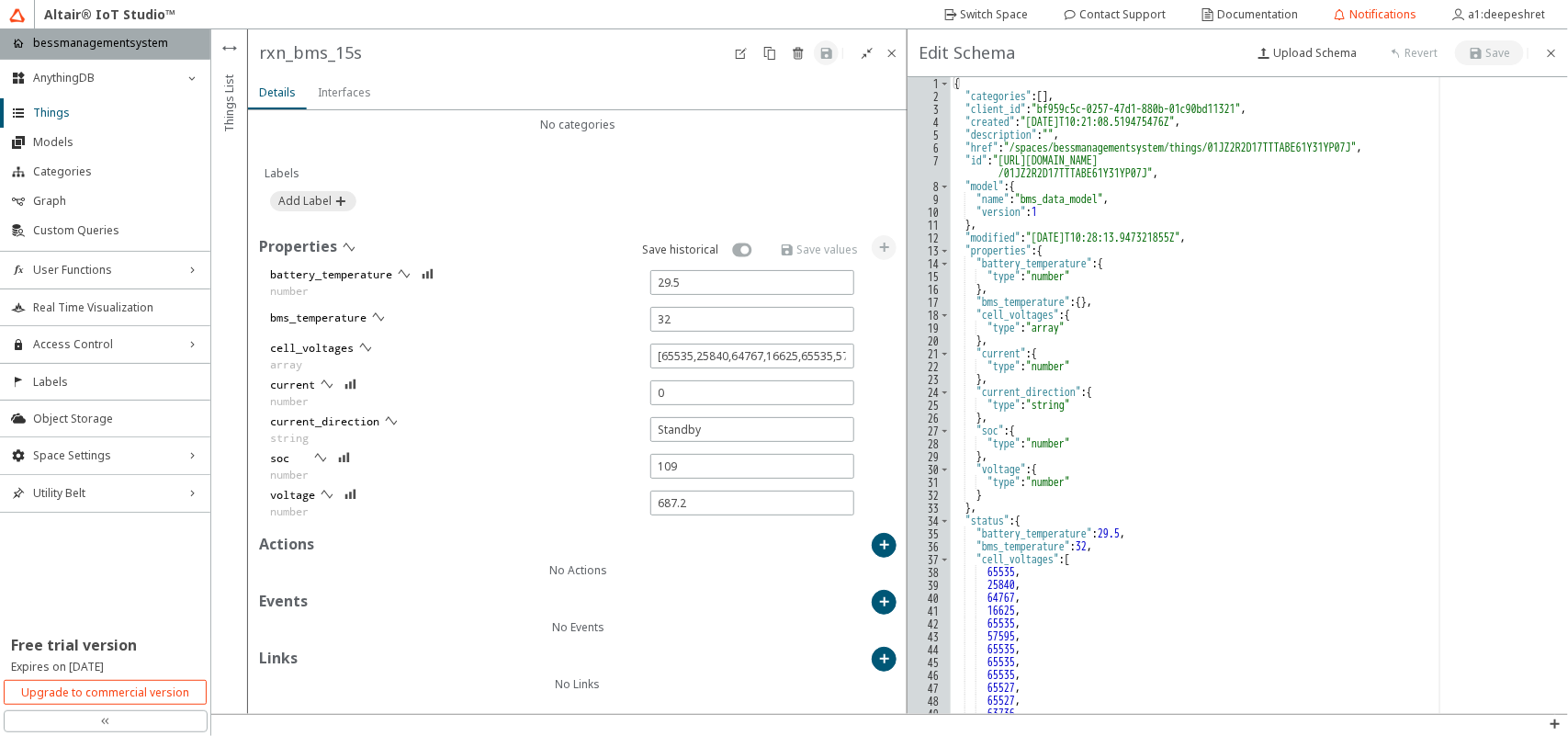 scroll, scrollTop: 0, scrollLeft: 0, axis: both 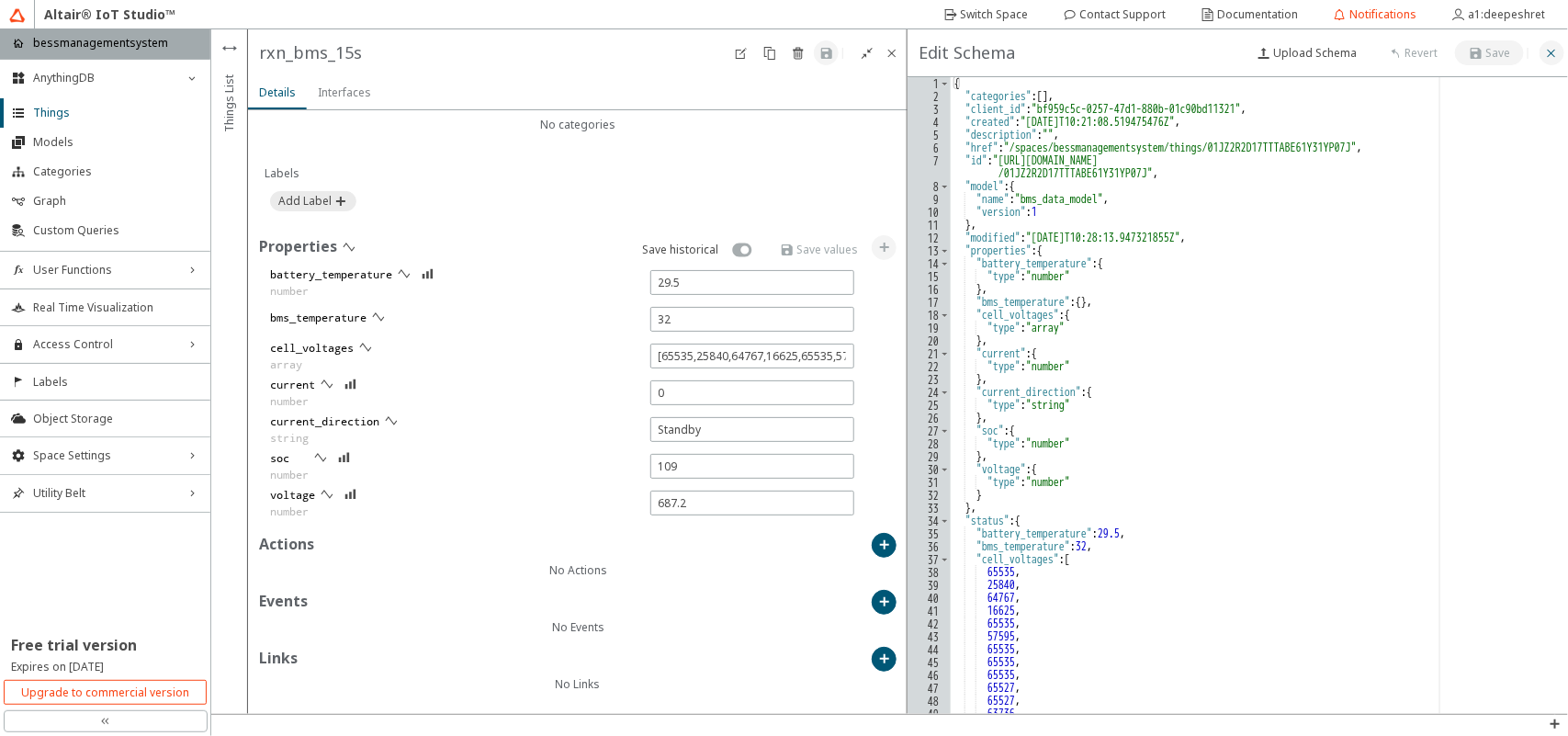 click 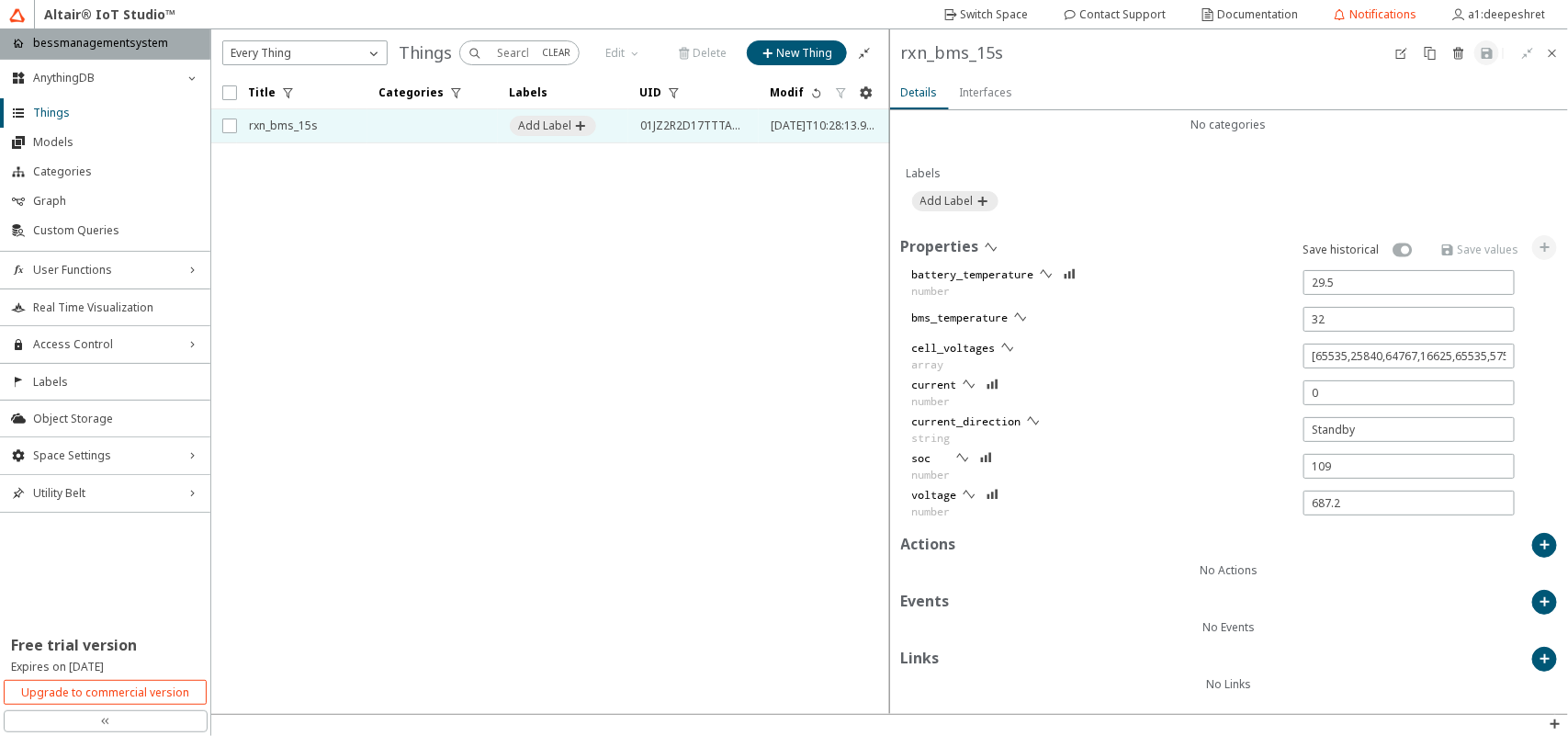 click on "Title
Categories
Labels
UID" at bounding box center [550, 395] 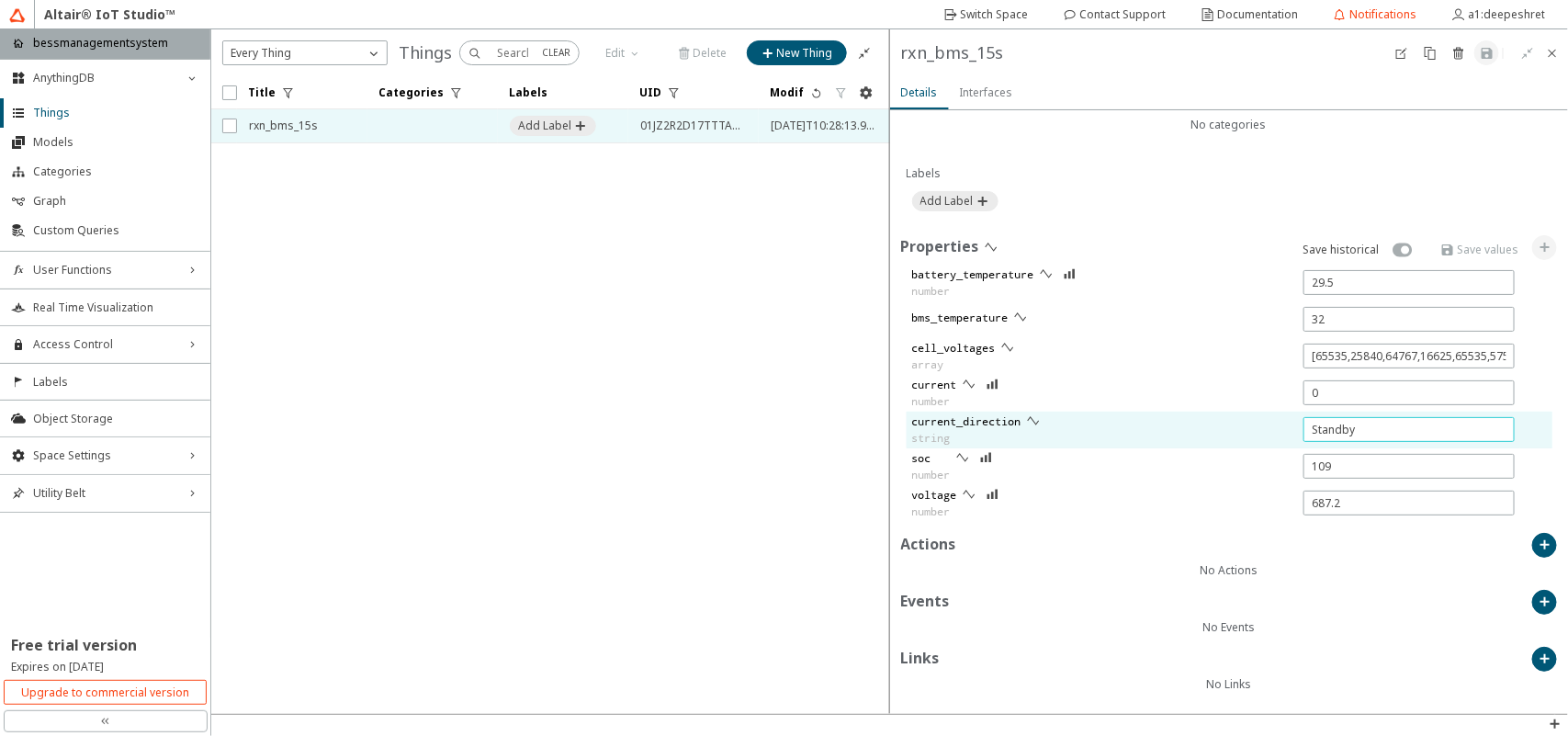 click on "Standby" at bounding box center [1409, 429] 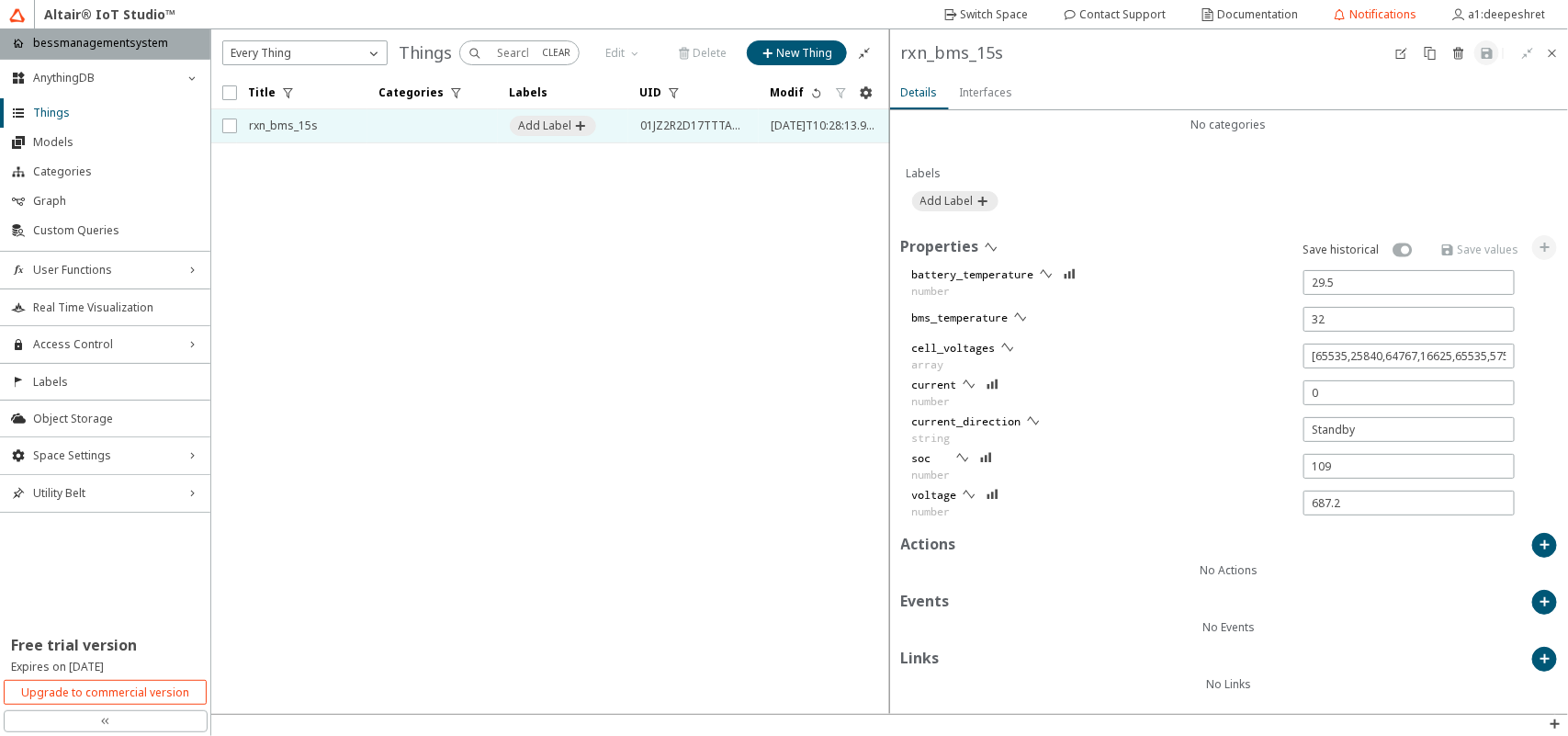 click on "Title
Categories
Labels
UID" at bounding box center [550, 395] 